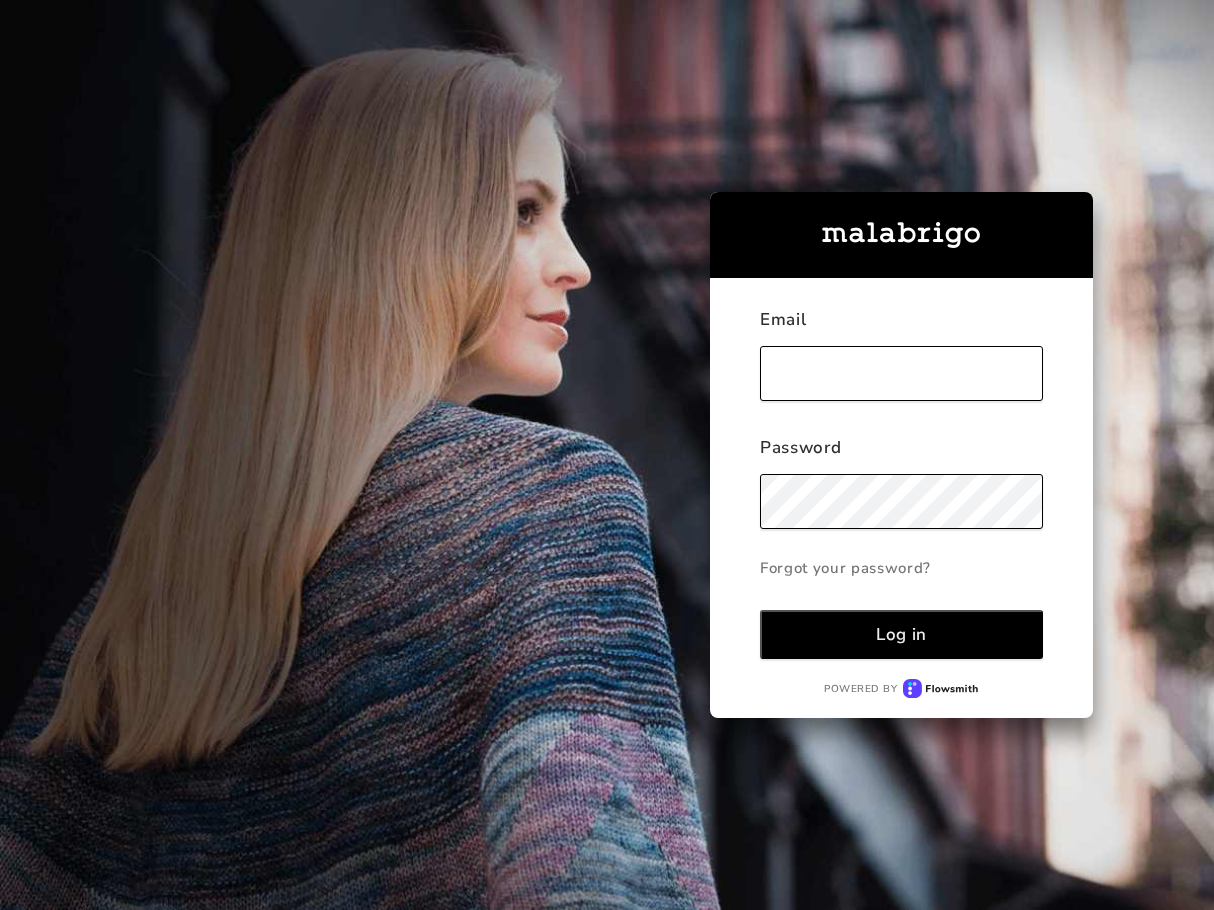 type on "[EMAIL_ADDRESS][DOMAIN_NAME]" 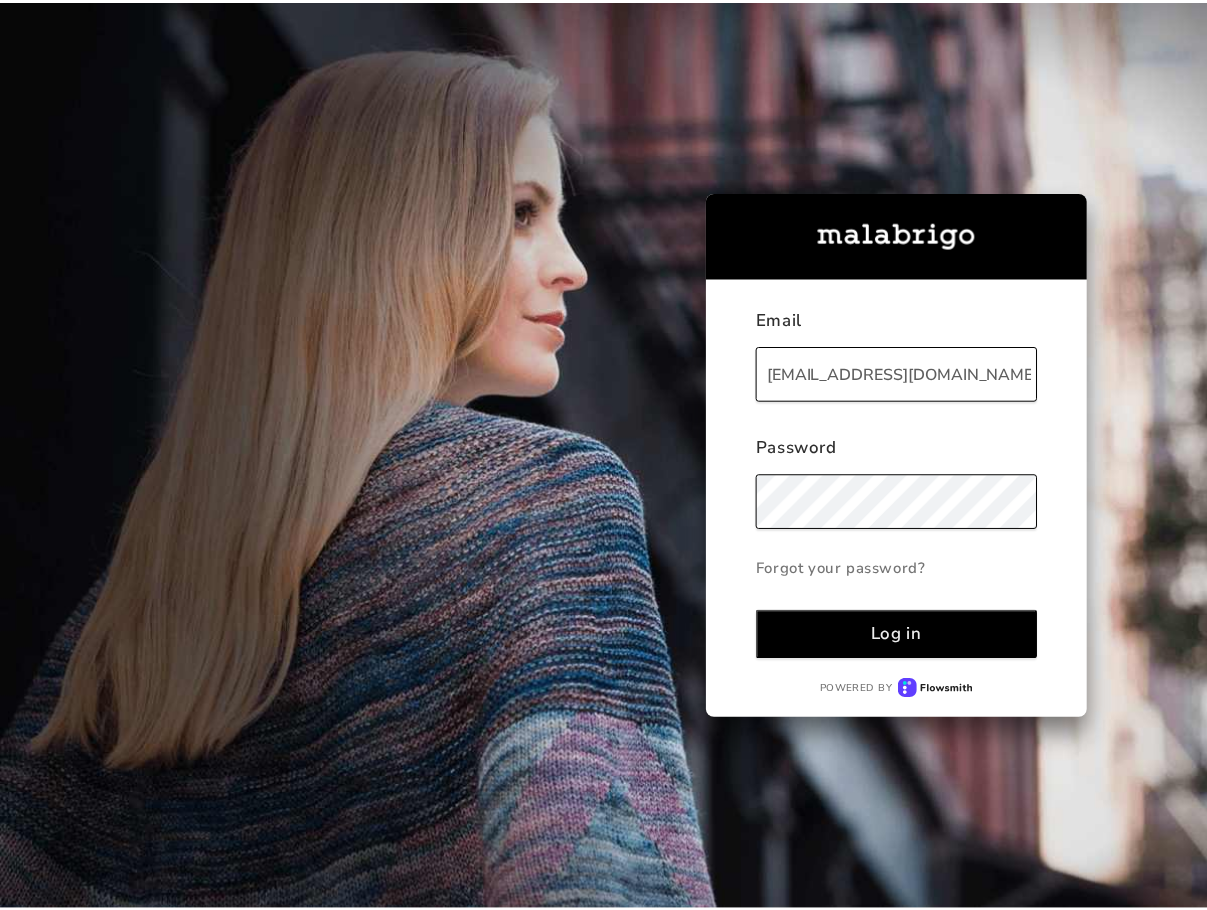 scroll, scrollTop: 0, scrollLeft: 0, axis: both 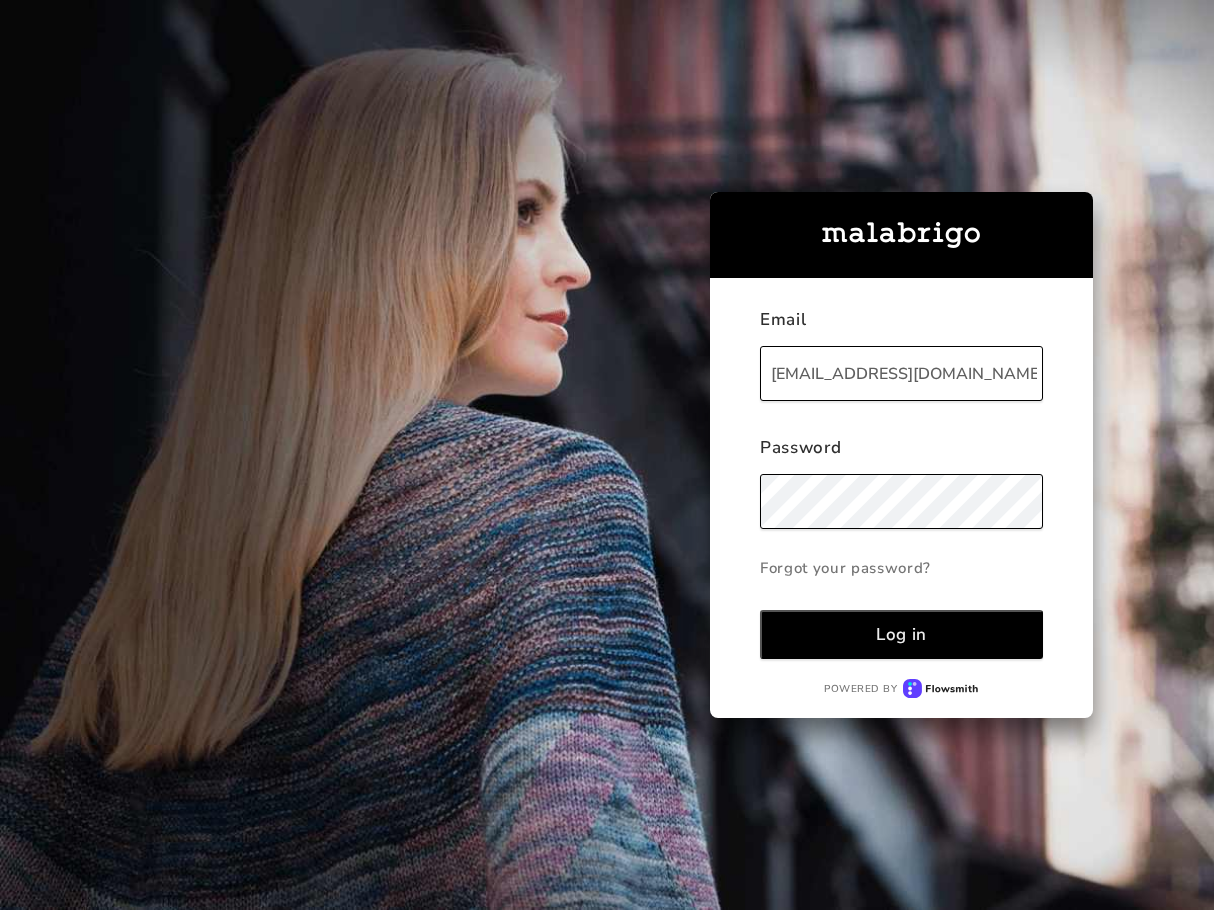 click on "Log in" at bounding box center [901, 634] 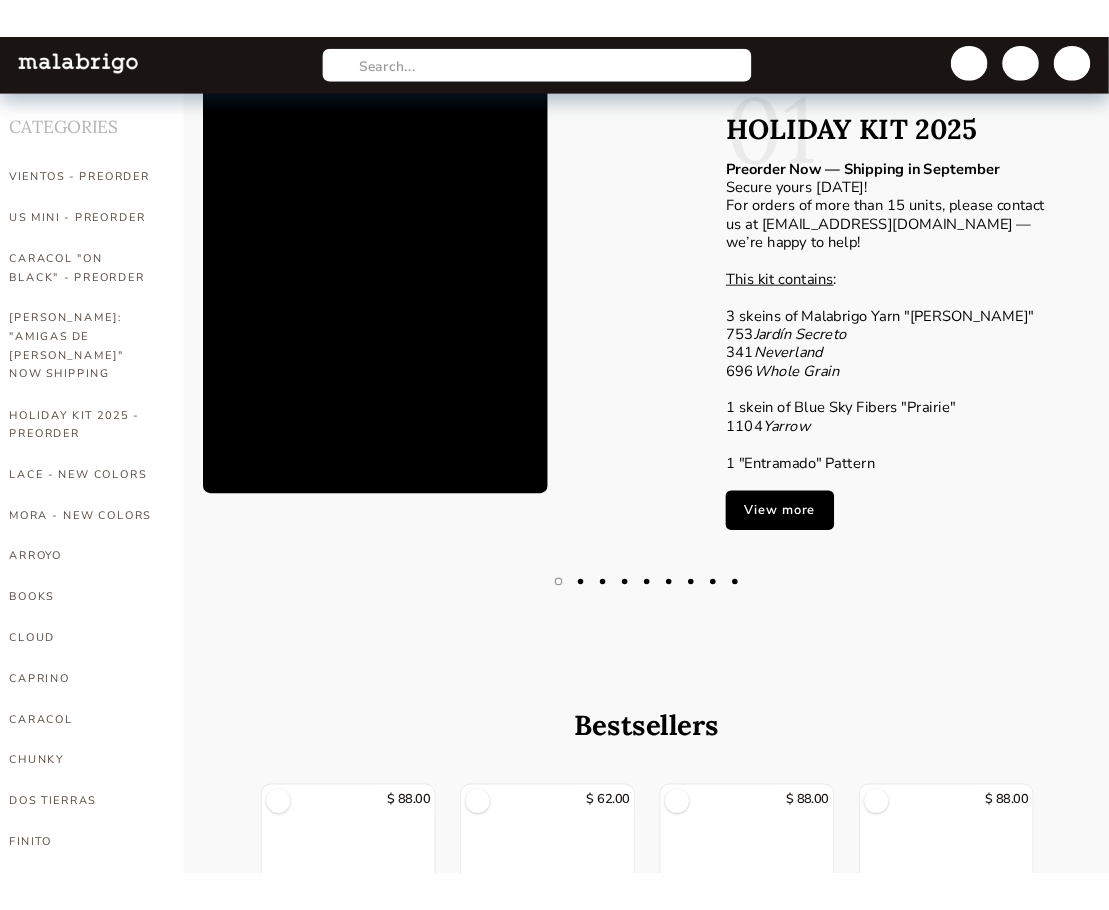 scroll, scrollTop: 0, scrollLeft: 0, axis: both 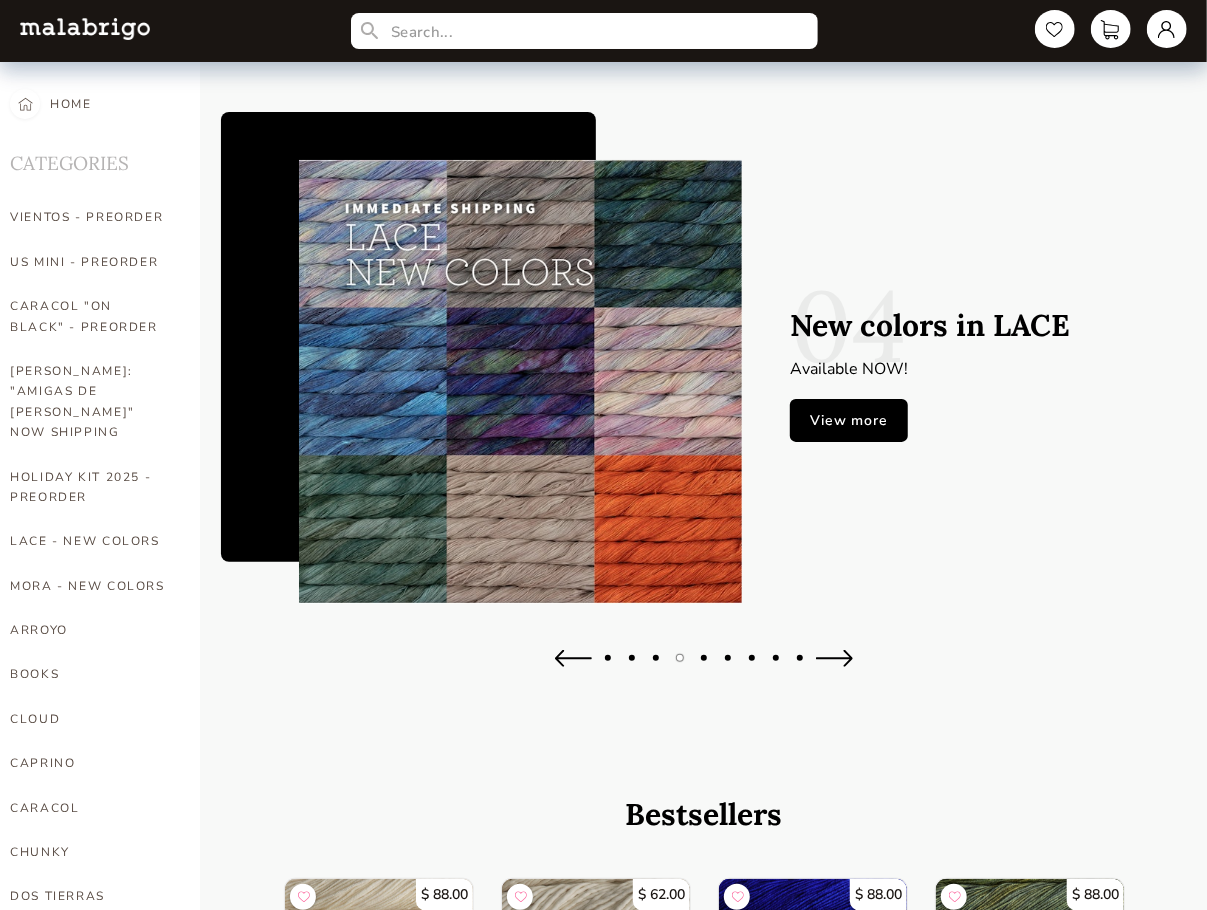 click on "04 New colors in LACE  Available NOW! View more" at bounding box center [704, 403] 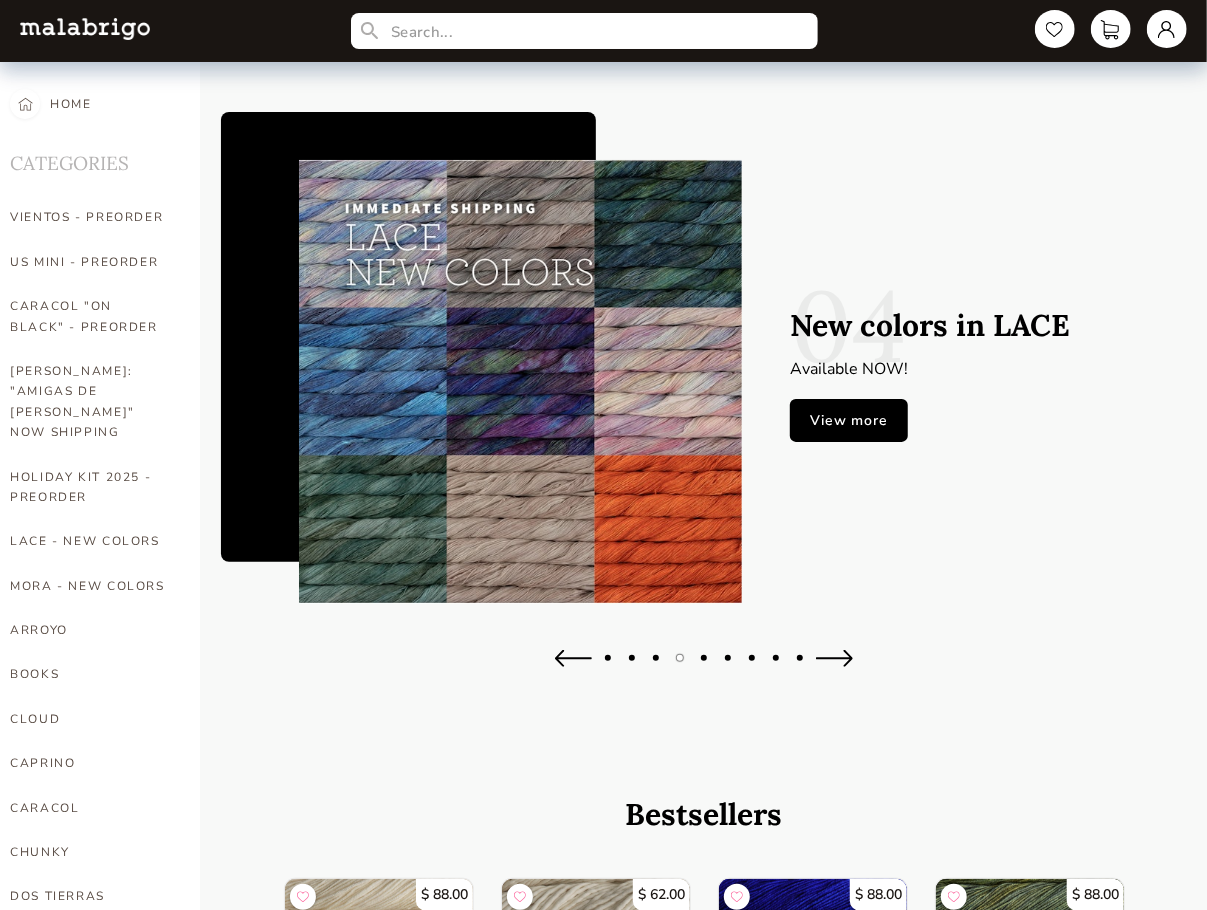 click at bounding box center (573, 658) 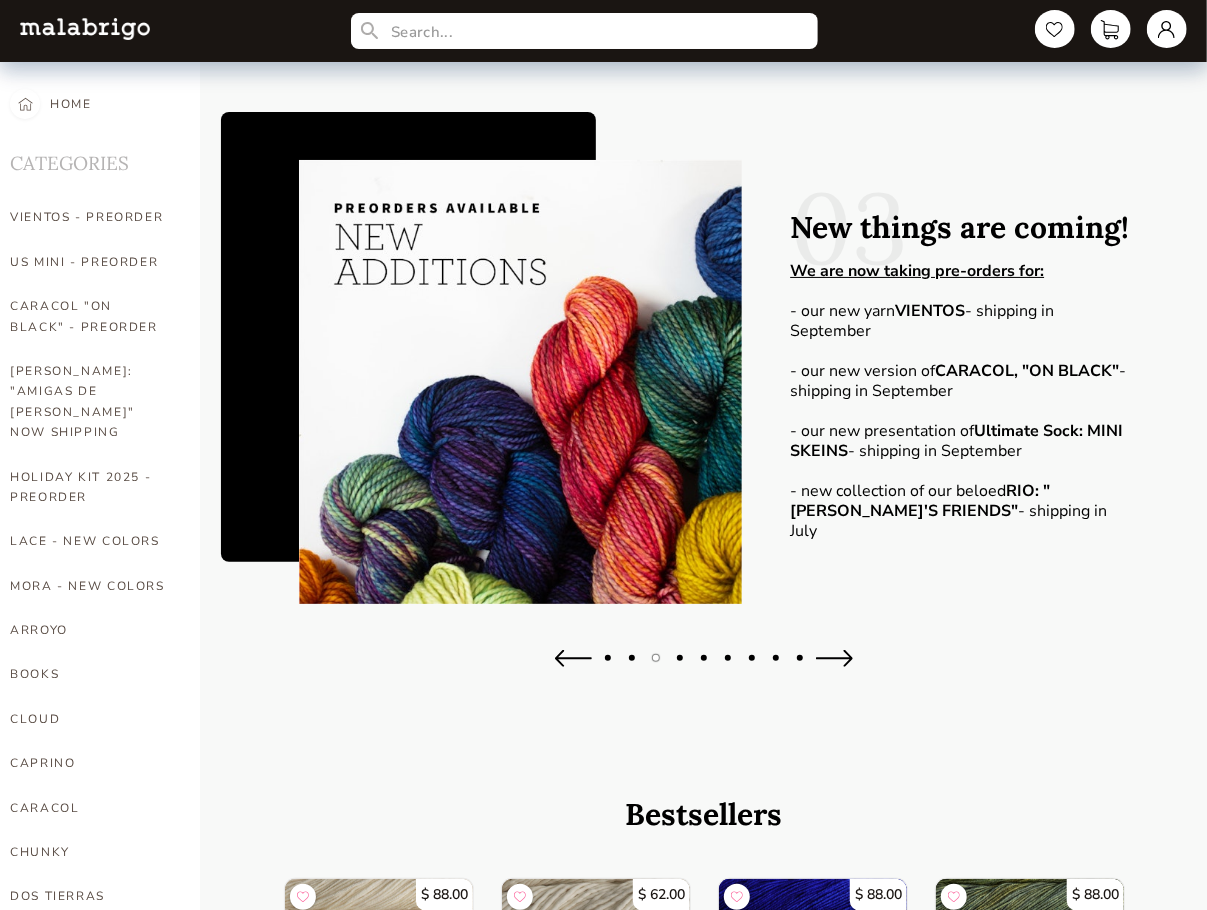 click at bounding box center (573, 658) 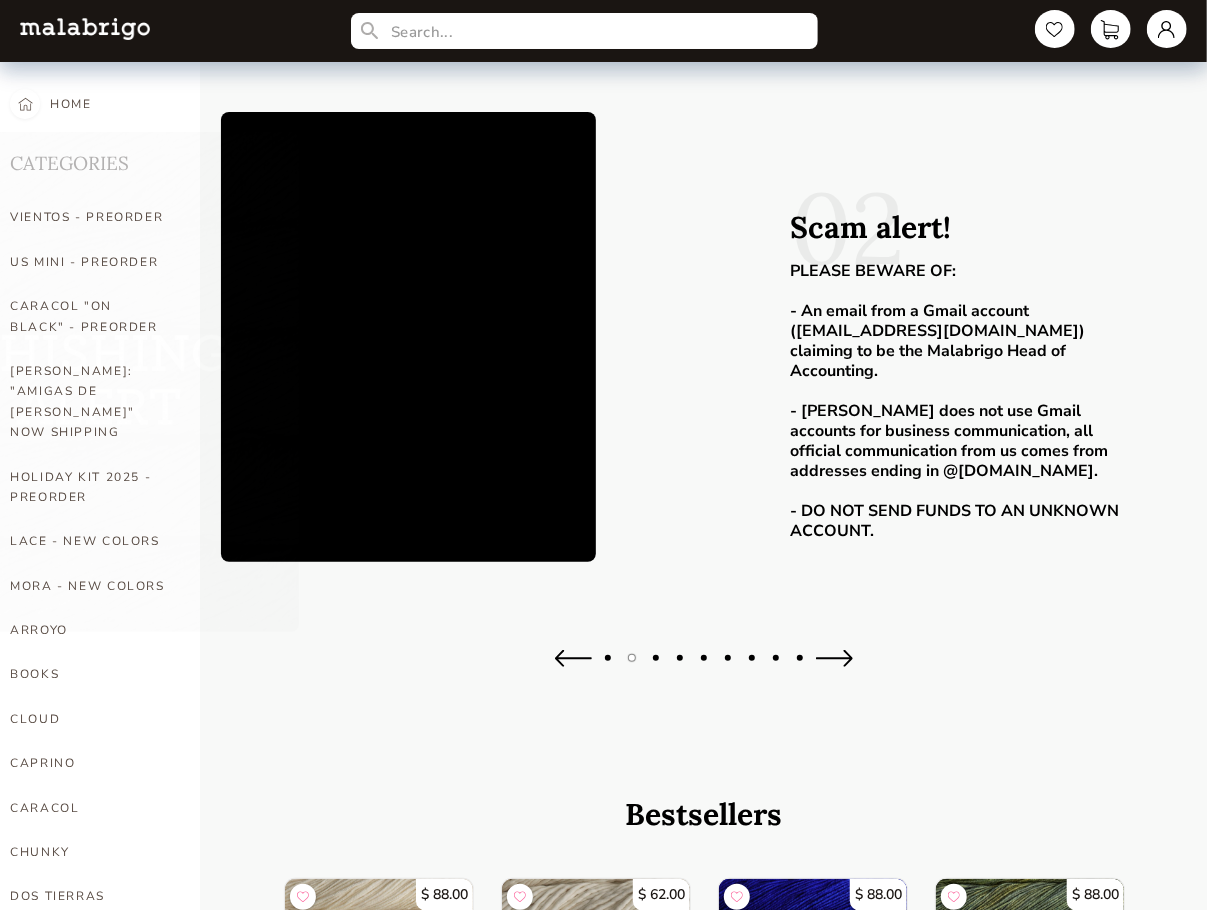 click at bounding box center [573, 658] 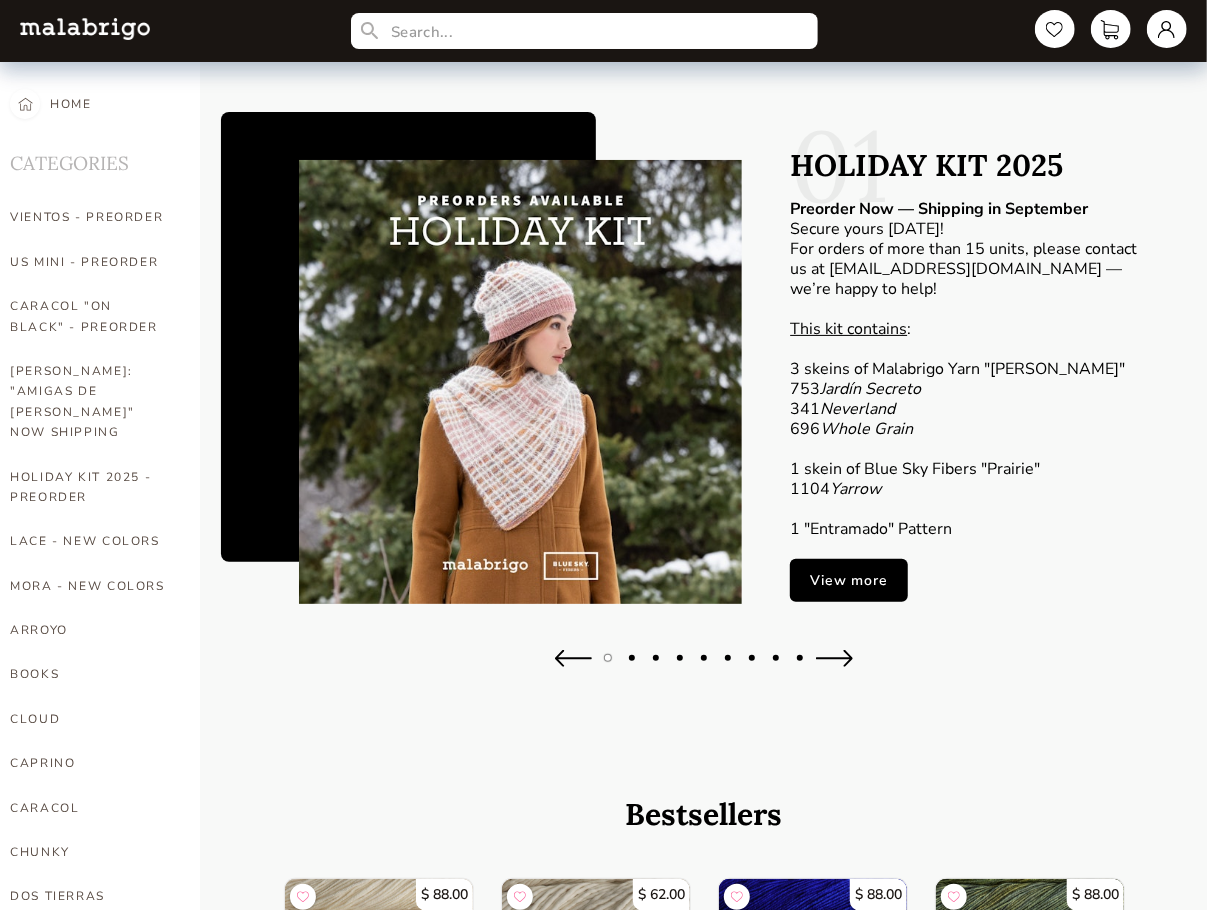 click on "View more" at bounding box center [848, 580] 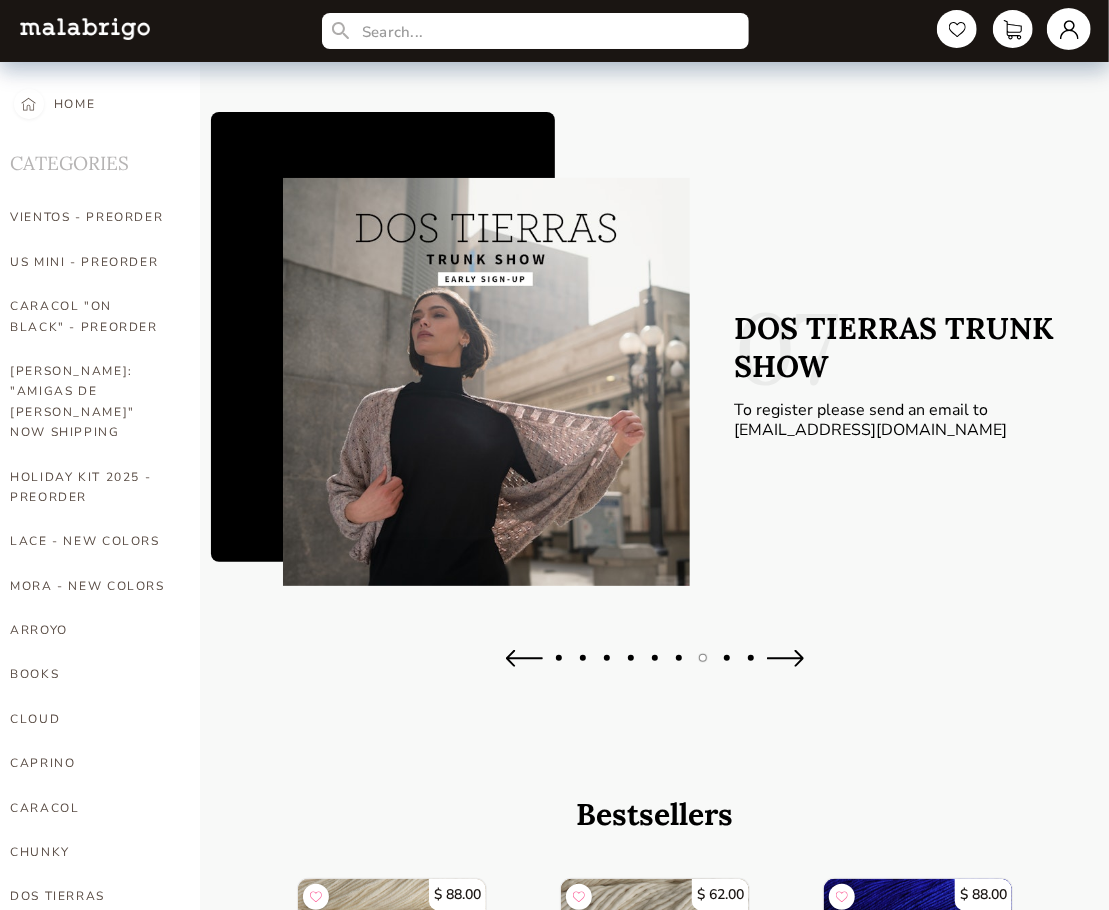 click at bounding box center (1069, 29) 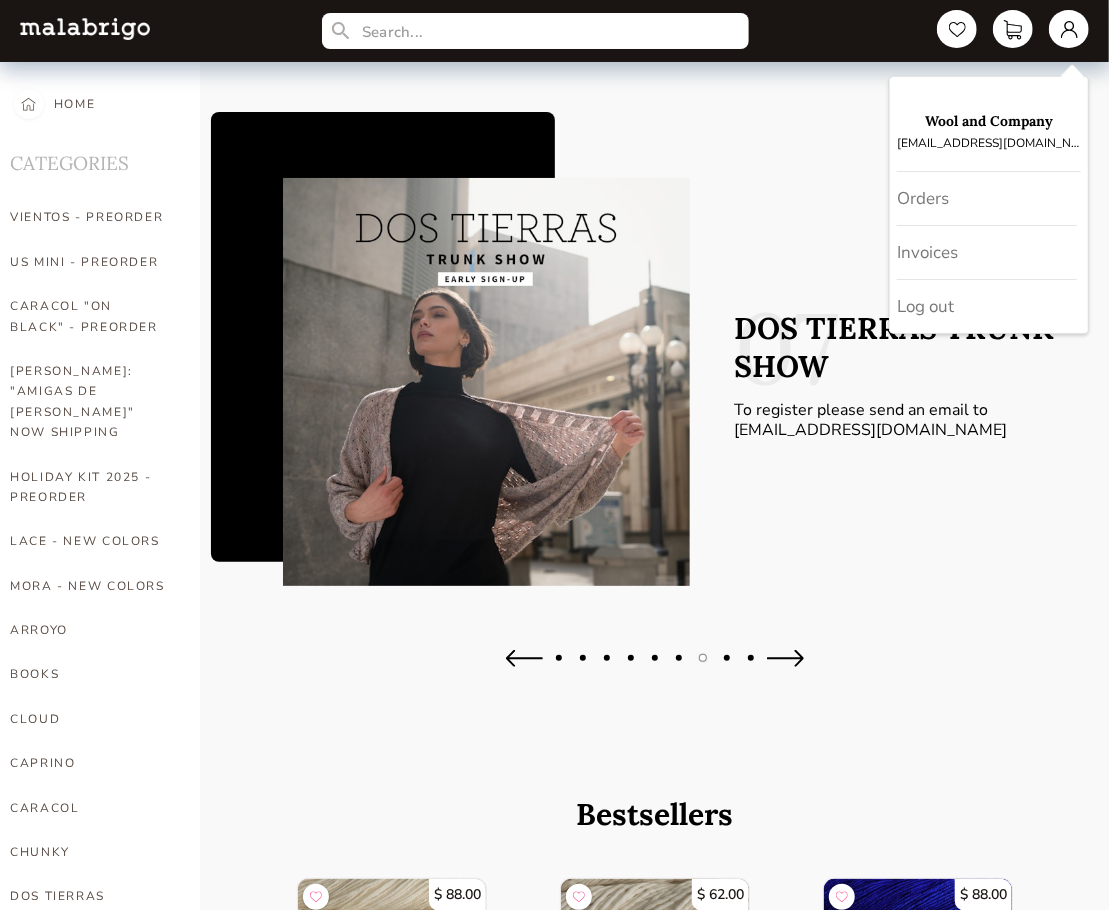 click on "07 DOS TIERRAS TRUNK SHOW To register please send an email to [EMAIL_ADDRESS][DOMAIN_NAME]" at bounding box center [654, 403] 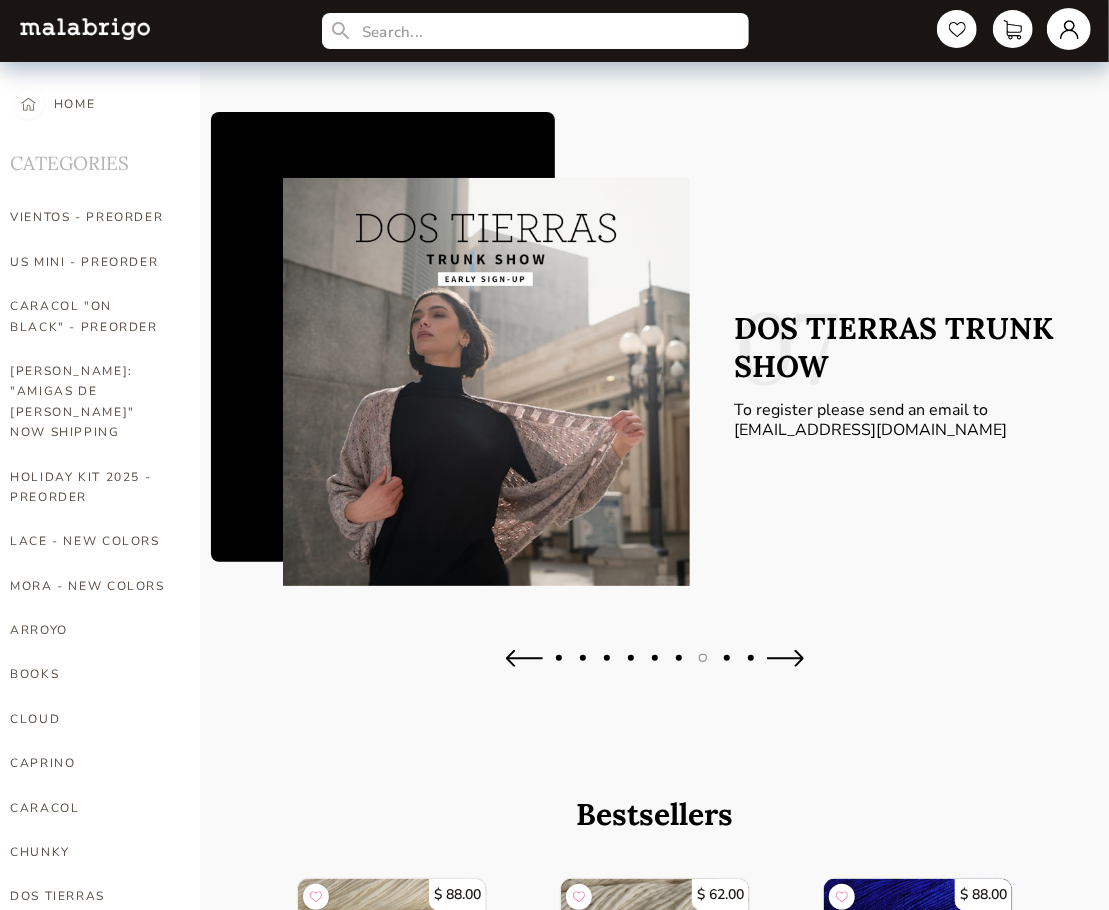 click at bounding box center [1069, 29] 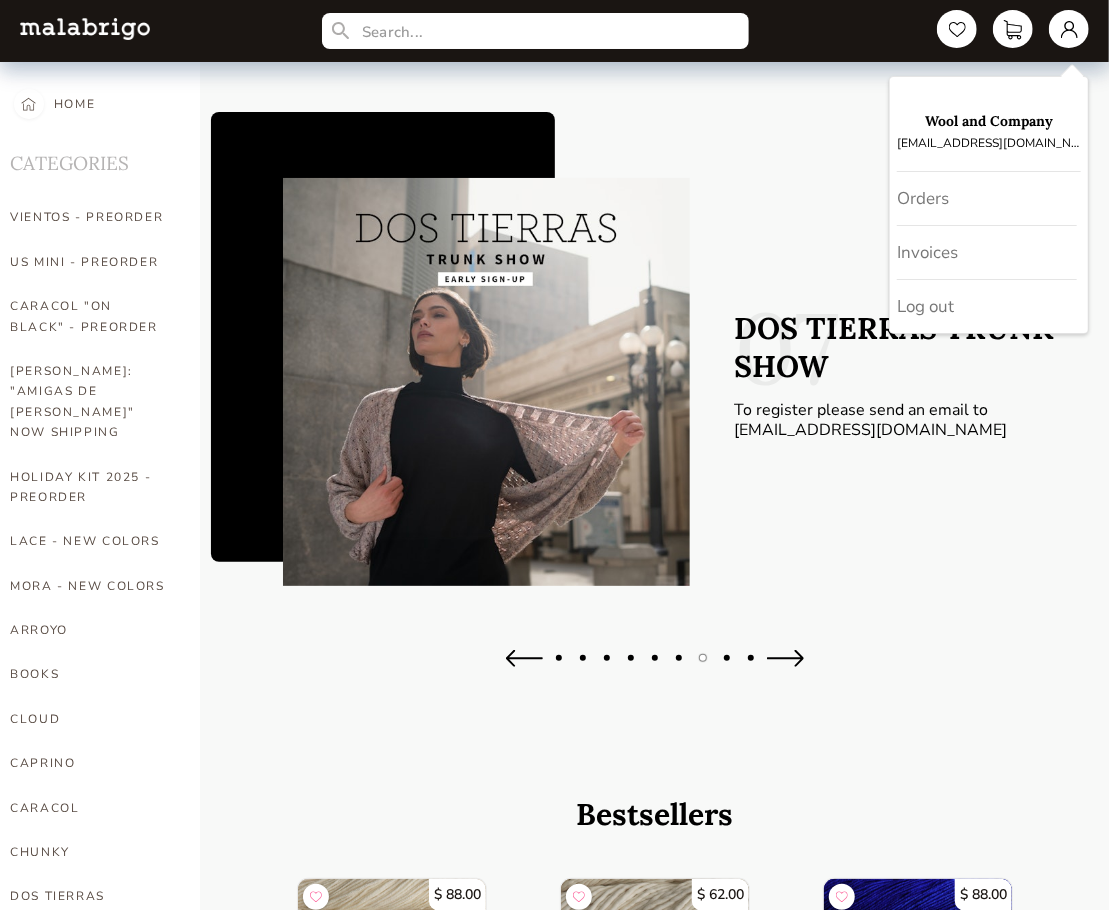click on "07 DOS TIERRAS TRUNK SHOW To register please send an email to [EMAIL_ADDRESS][DOMAIN_NAME]" at bounding box center [654, 403] 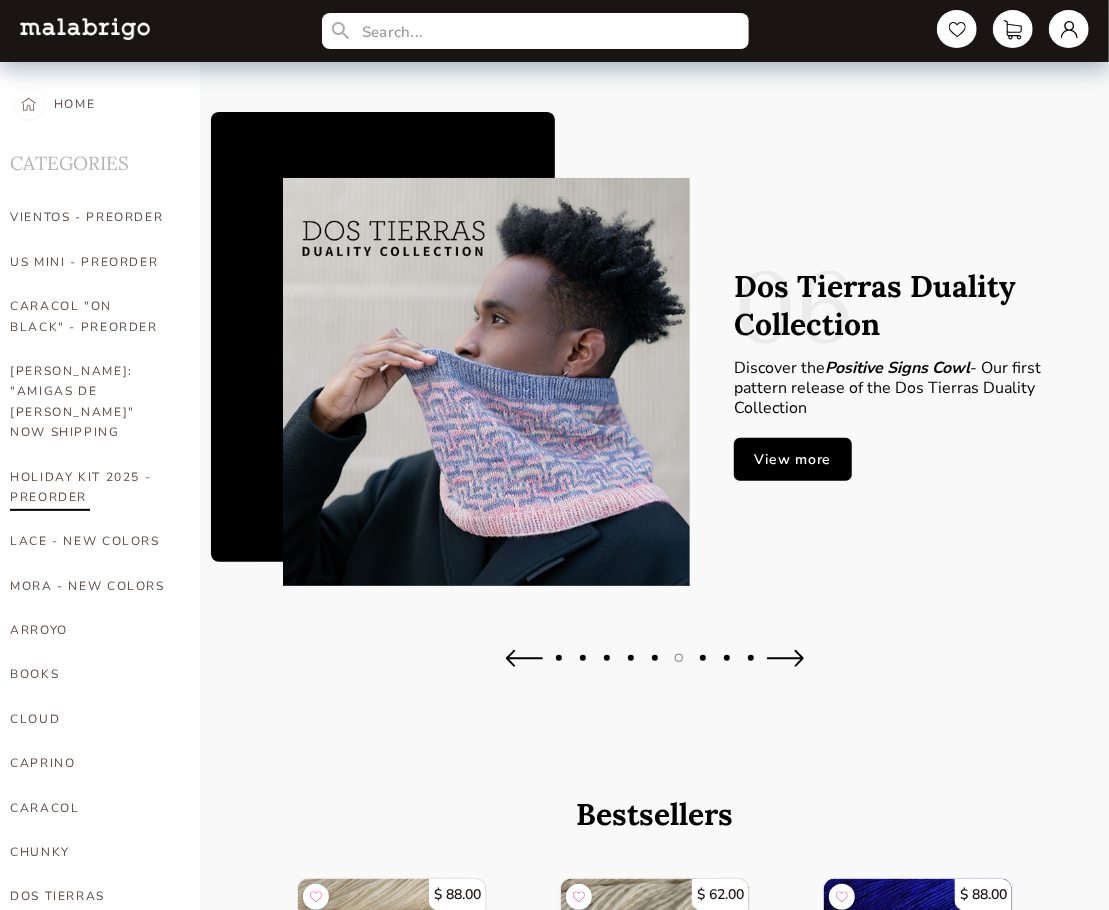 click on "HOLIDAY KIT 2025 - PREORDER" at bounding box center [90, 487] 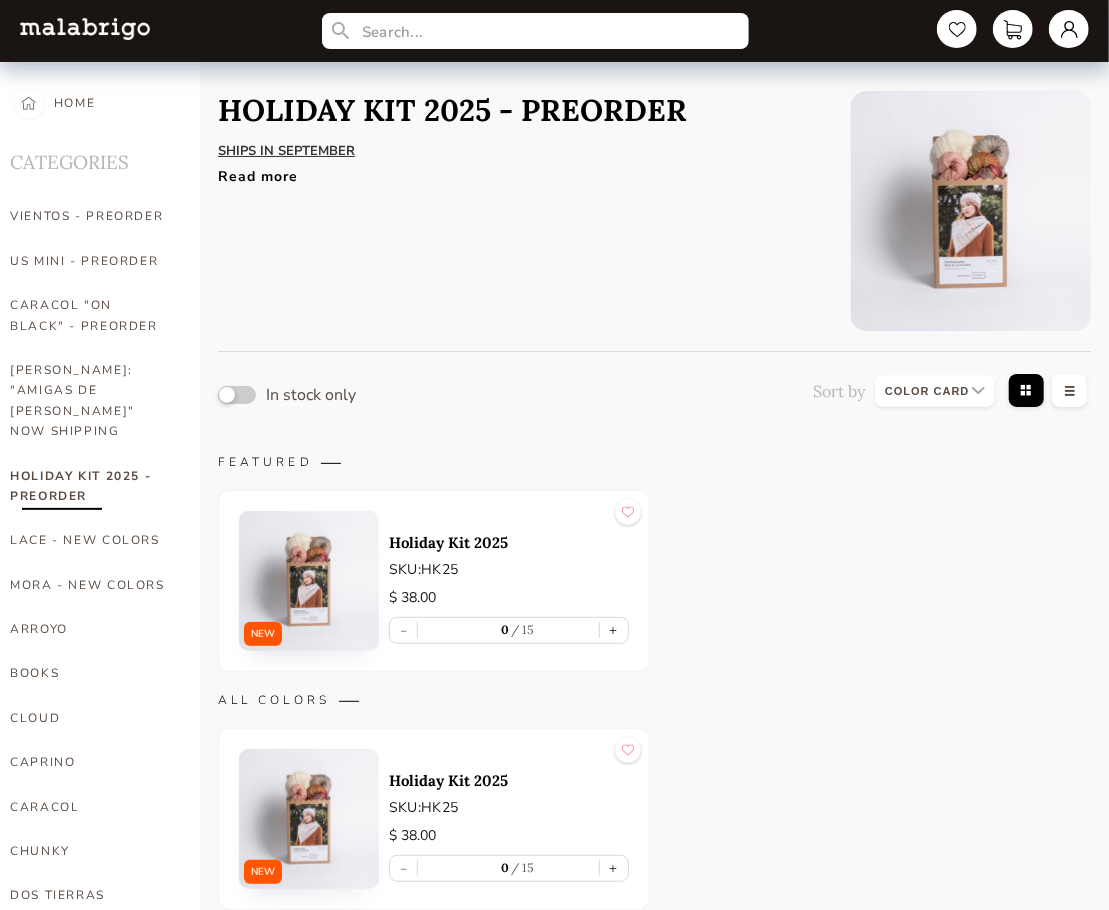 scroll, scrollTop: 0, scrollLeft: 0, axis: both 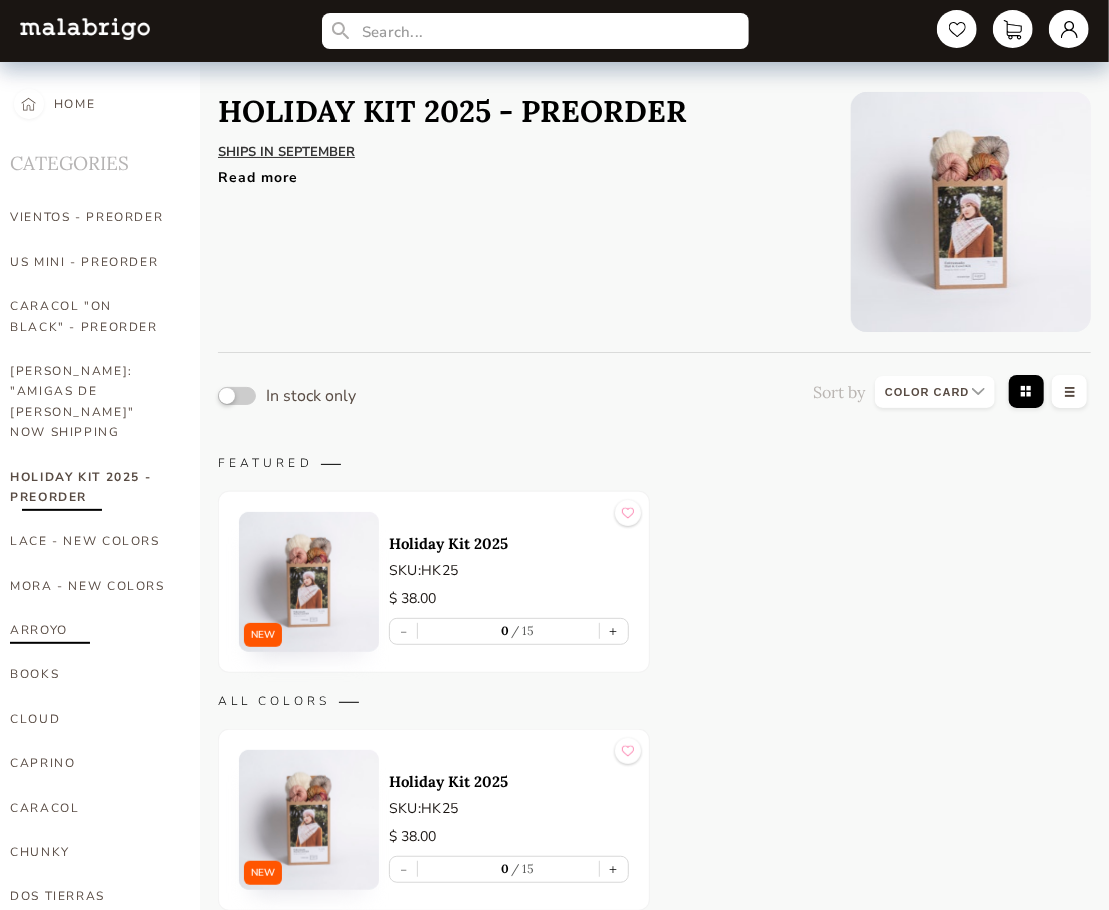 click on "ARROYO" at bounding box center (90, 630) 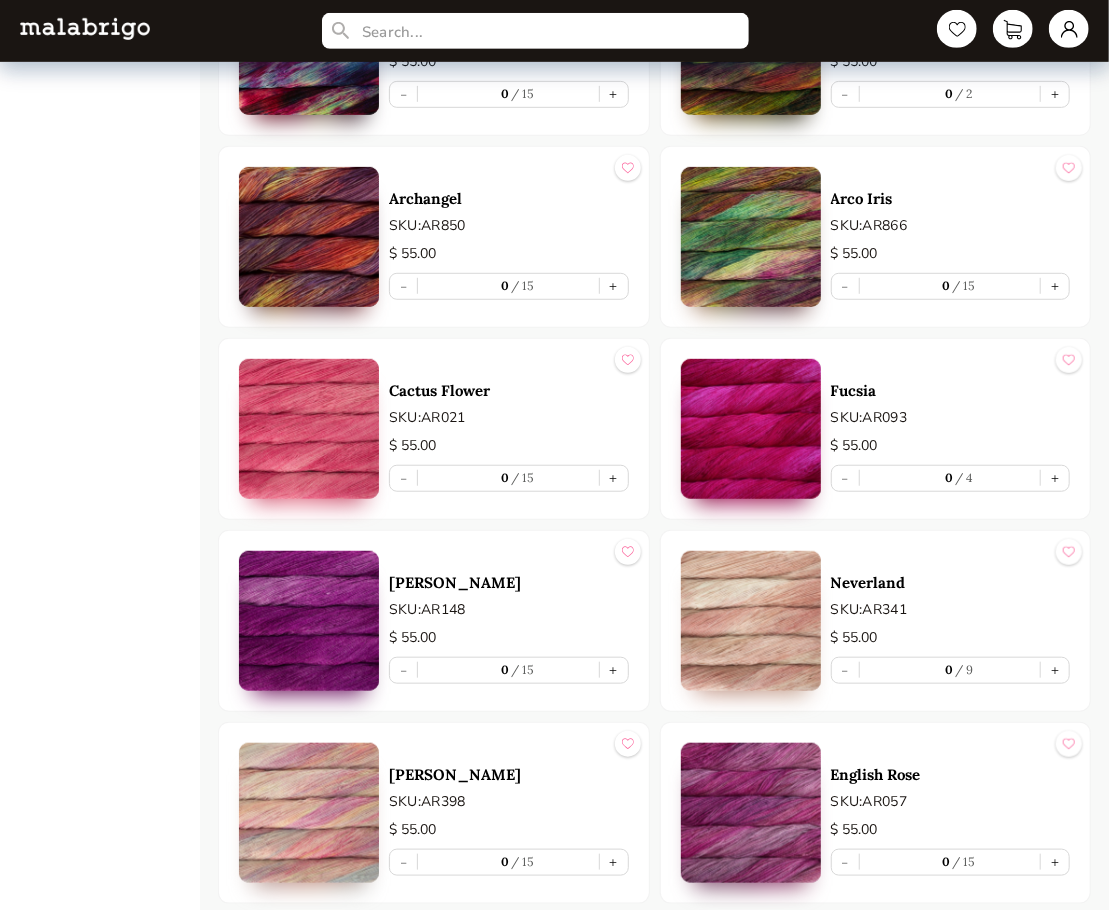 scroll, scrollTop: 3900, scrollLeft: 0, axis: vertical 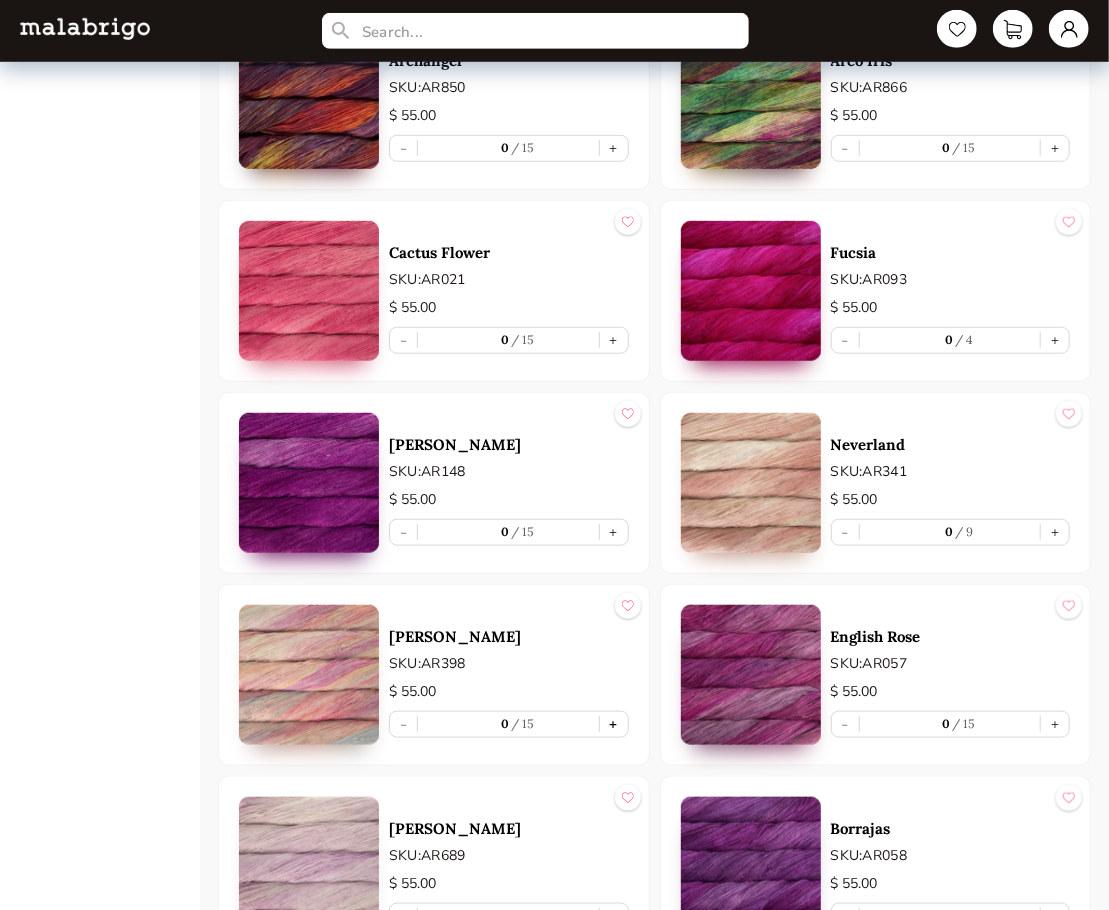 click on "+" at bounding box center (614, 724) 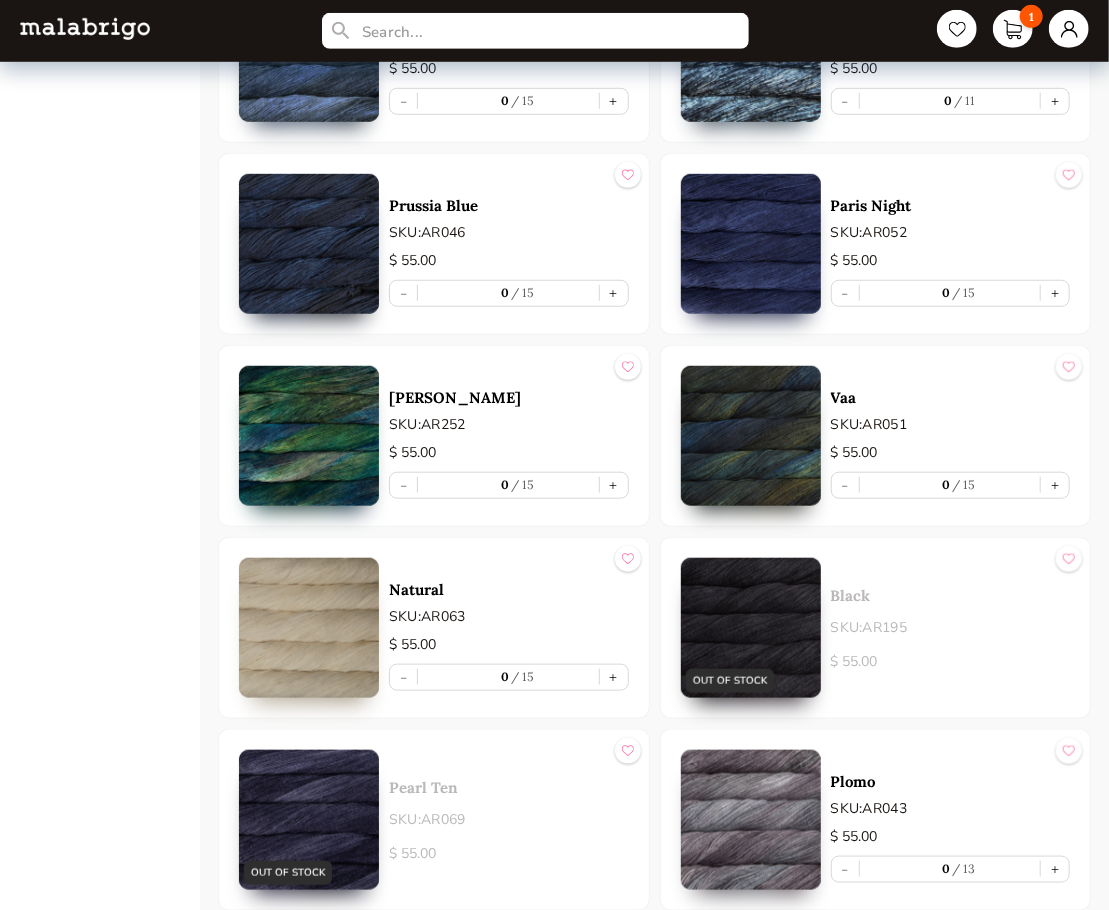 scroll, scrollTop: 7300, scrollLeft: 0, axis: vertical 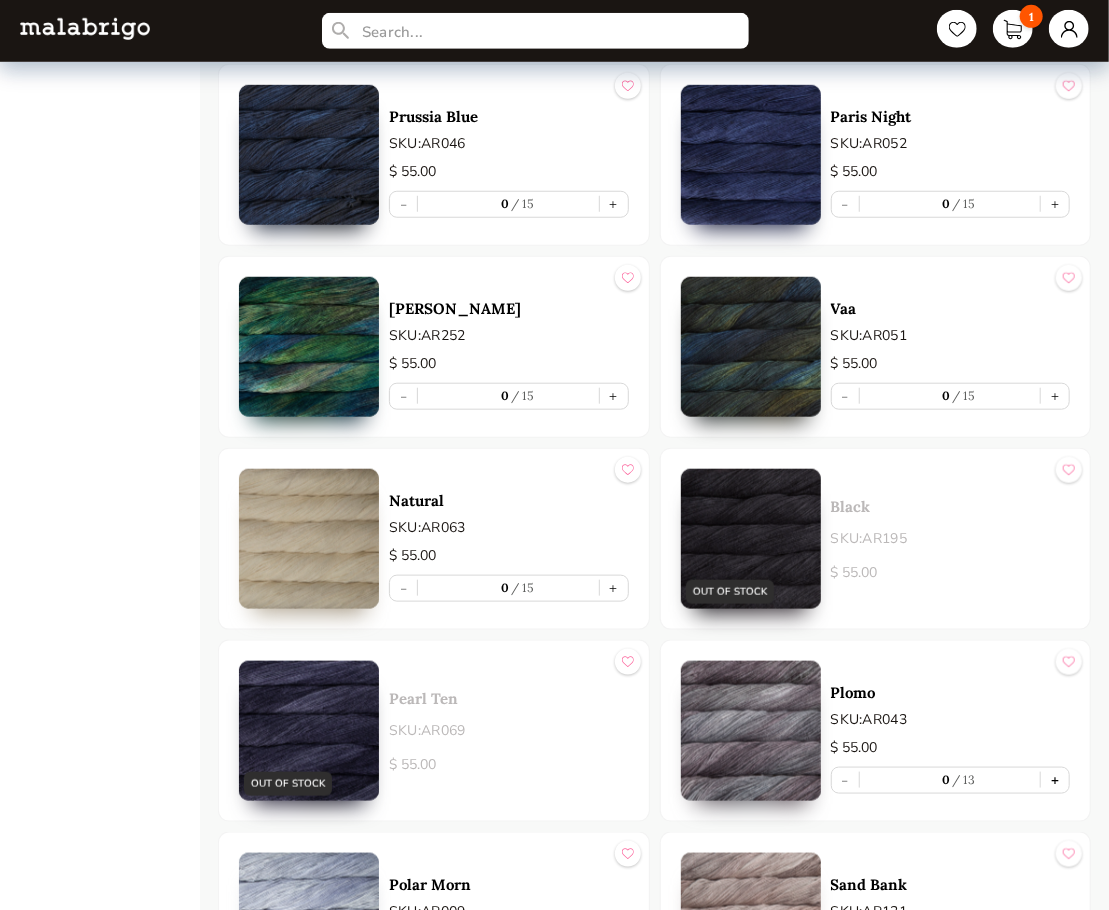 click on "+" at bounding box center [1055, 780] 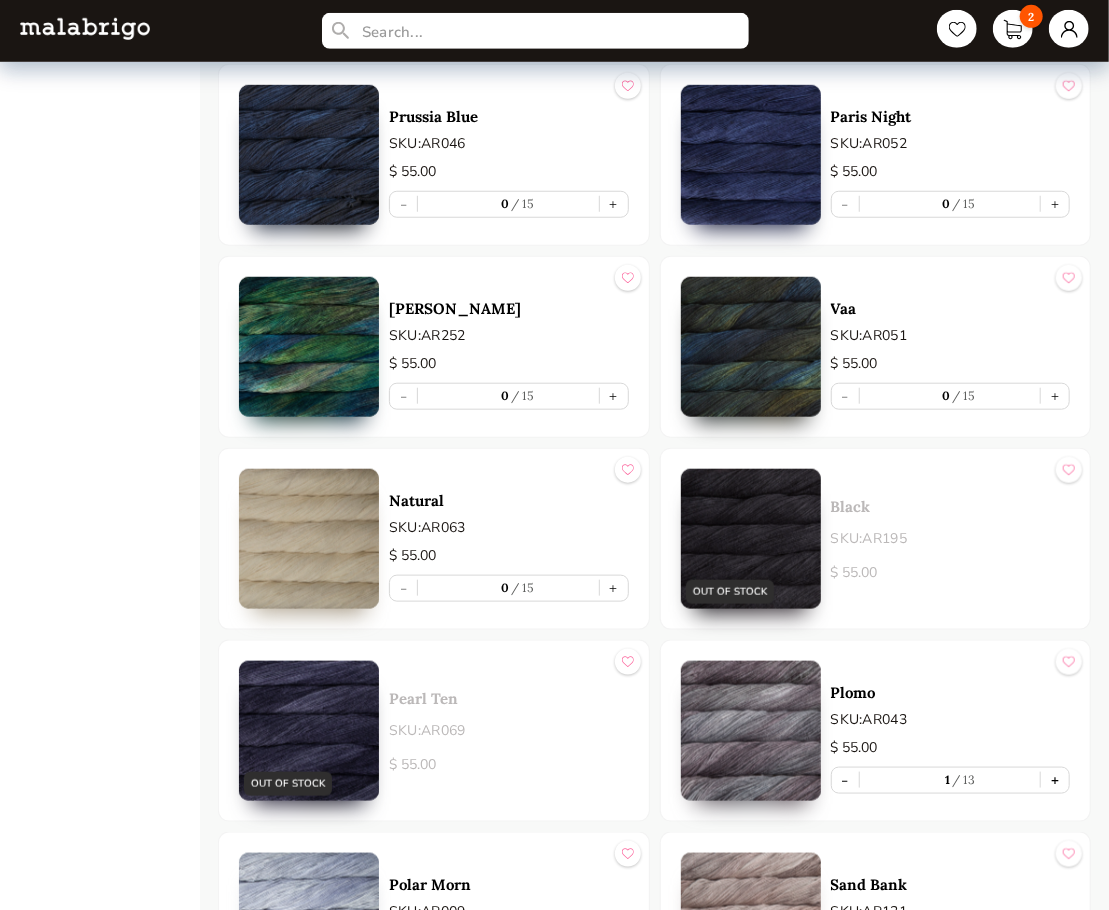 click on "+" at bounding box center (1055, 780) 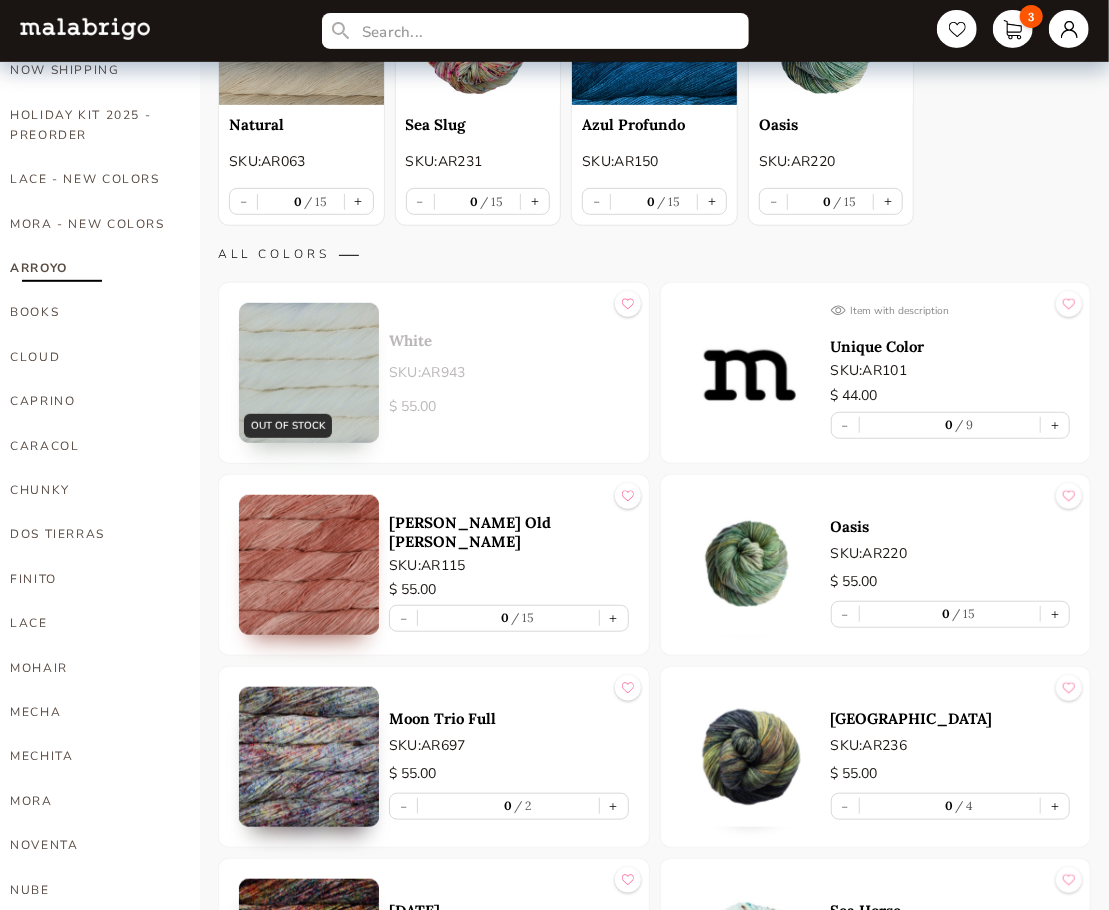 scroll, scrollTop: 0, scrollLeft: 0, axis: both 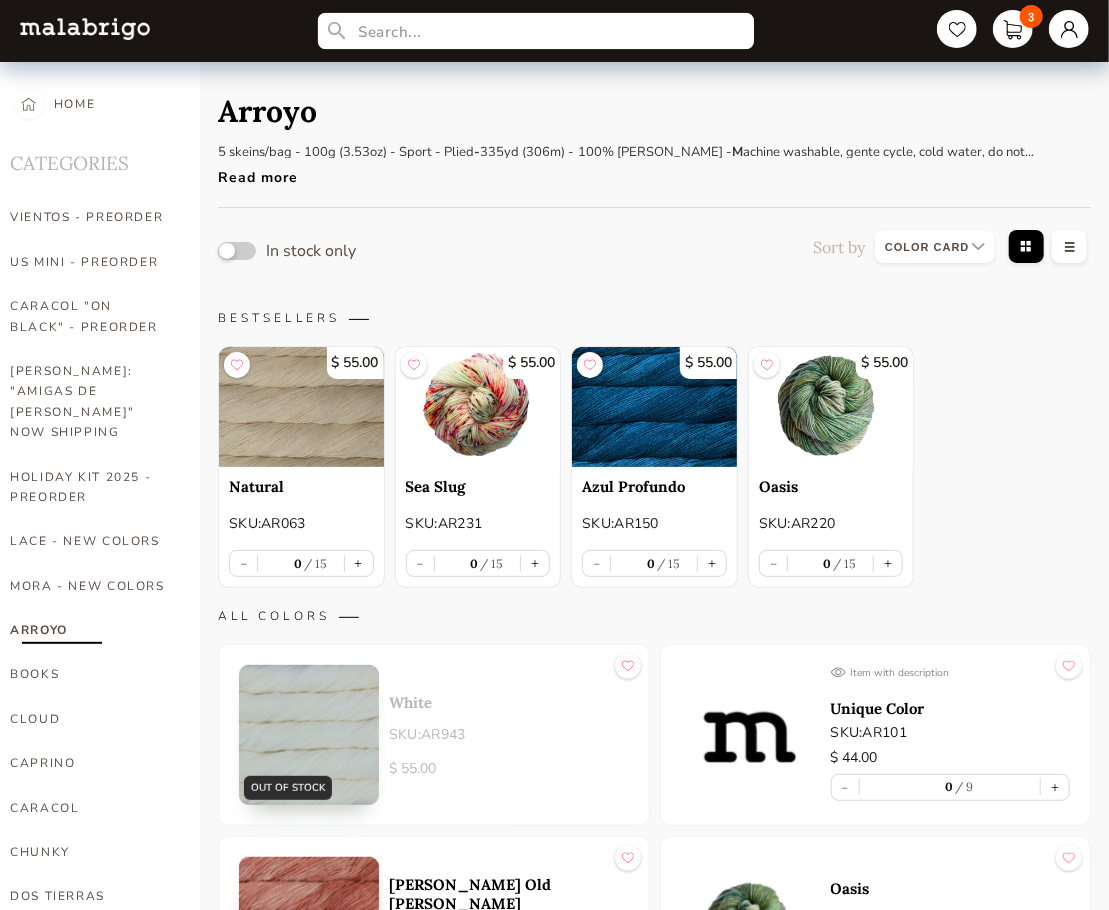 click at bounding box center [535, 31] 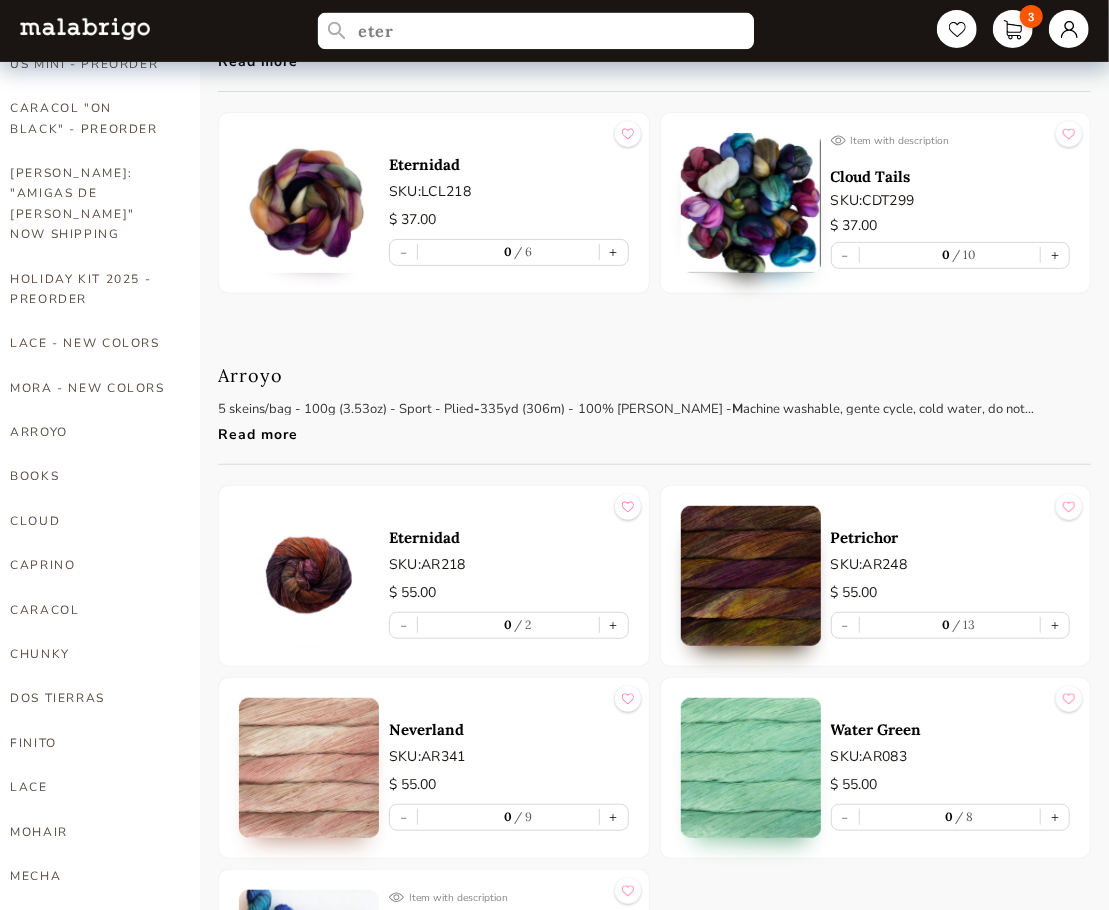 scroll, scrollTop: 200, scrollLeft: 0, axis: vertical 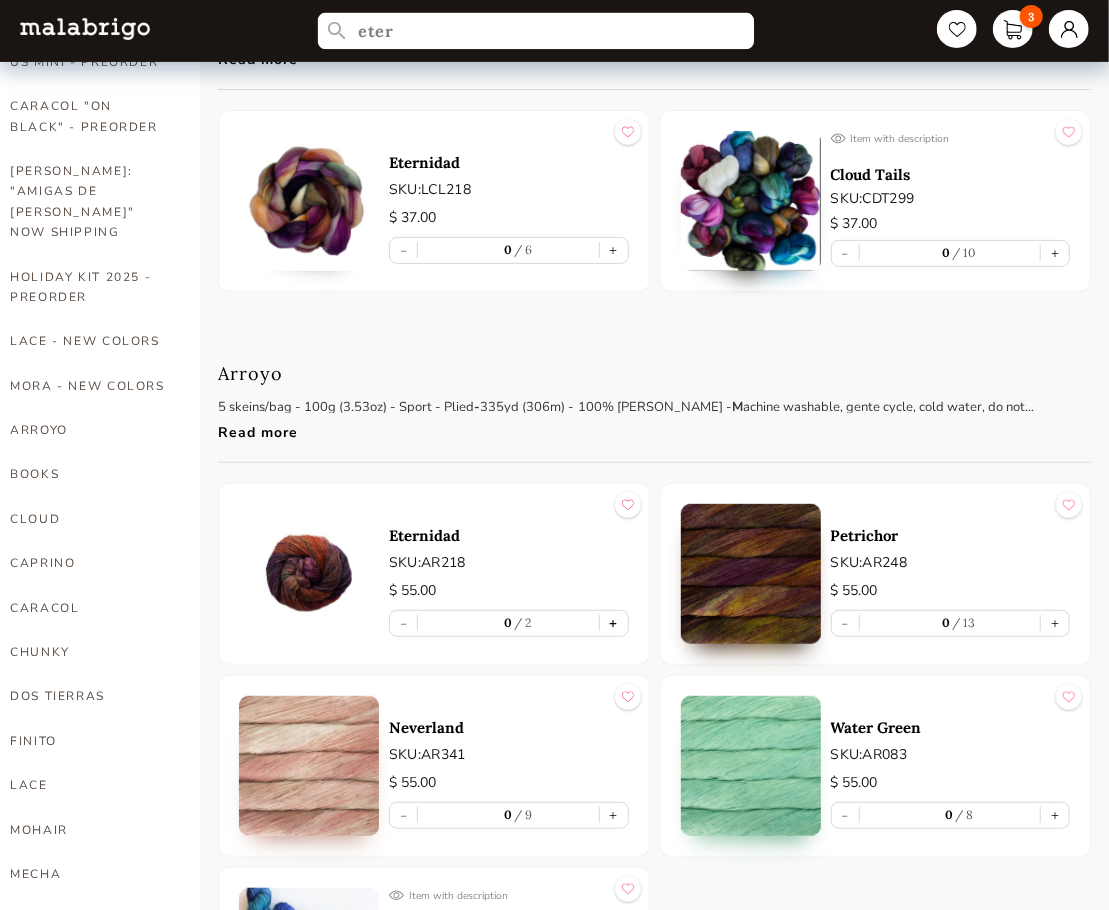 type on "eter" 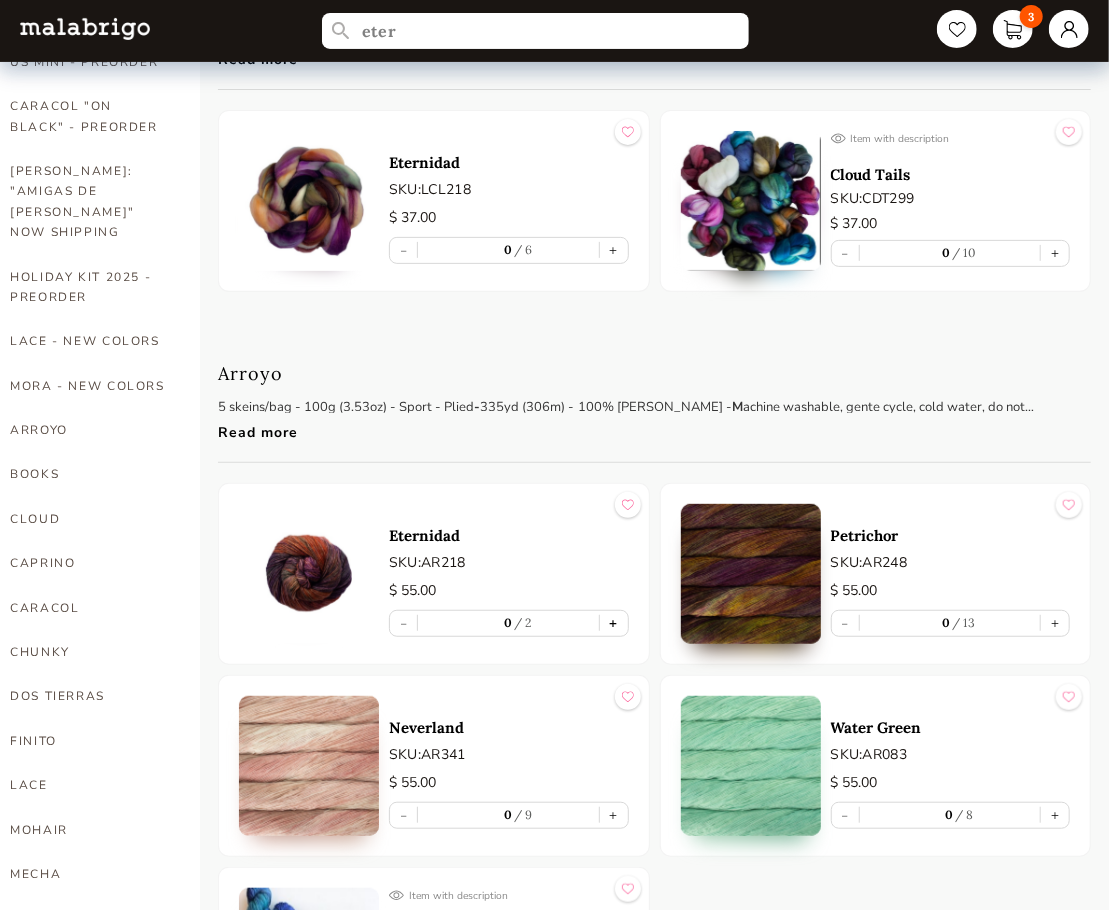click on "+" at bounding box center [614, 623] 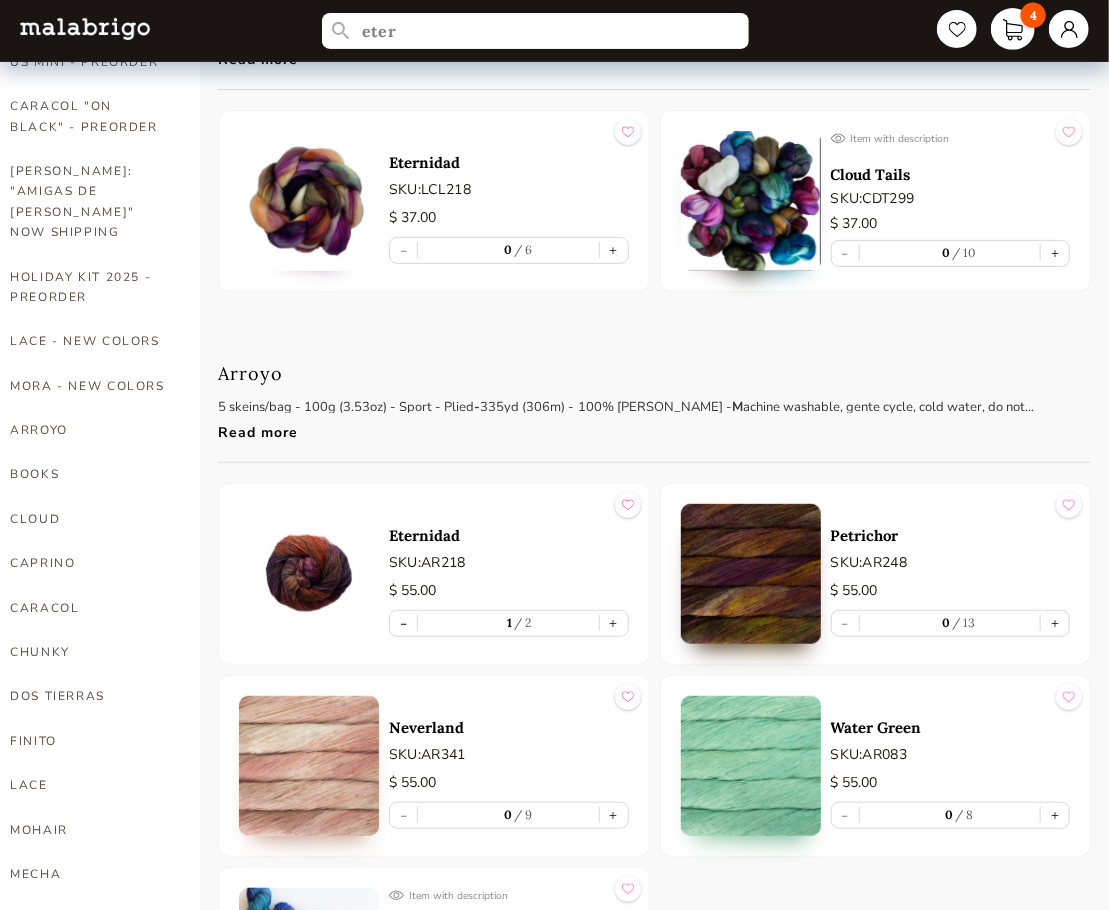 click on "4" at bounding box center [1013, 29] 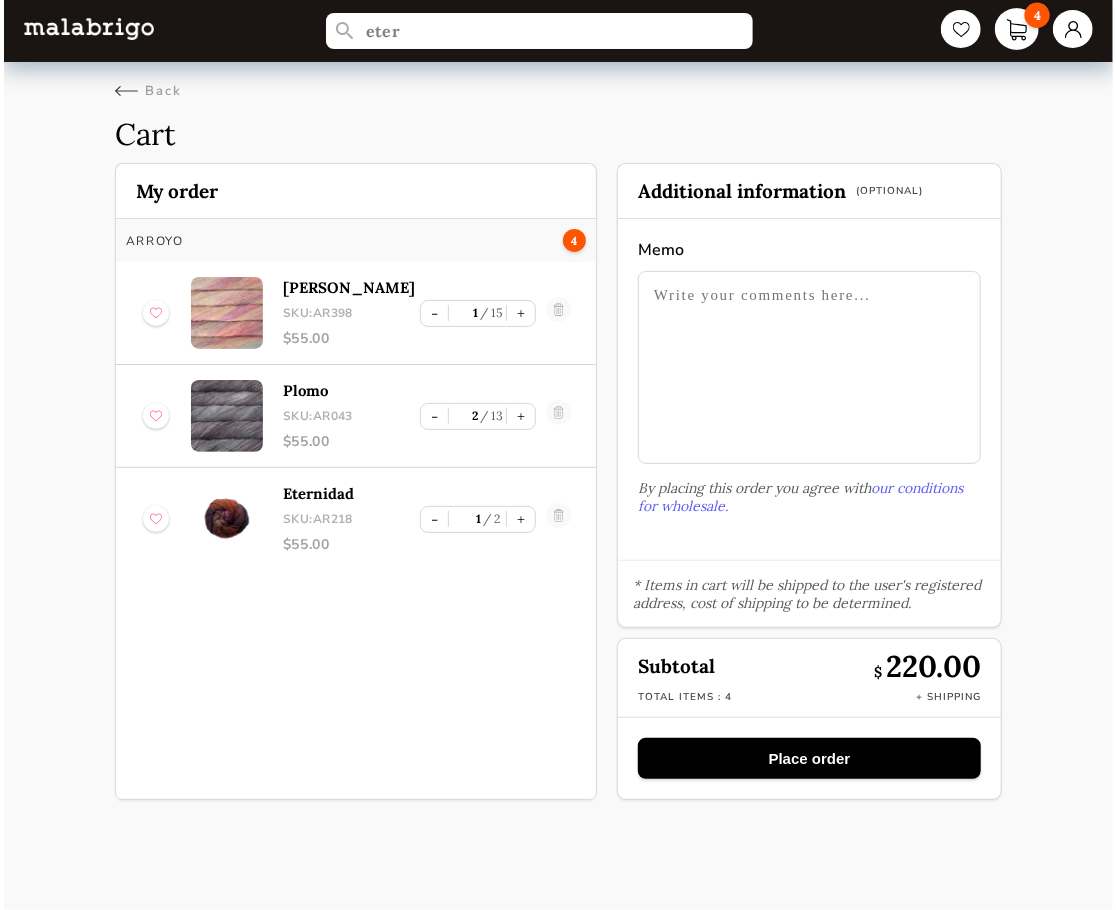 scroll, scrollTop: 0, scrollLeft: 0, axis: both 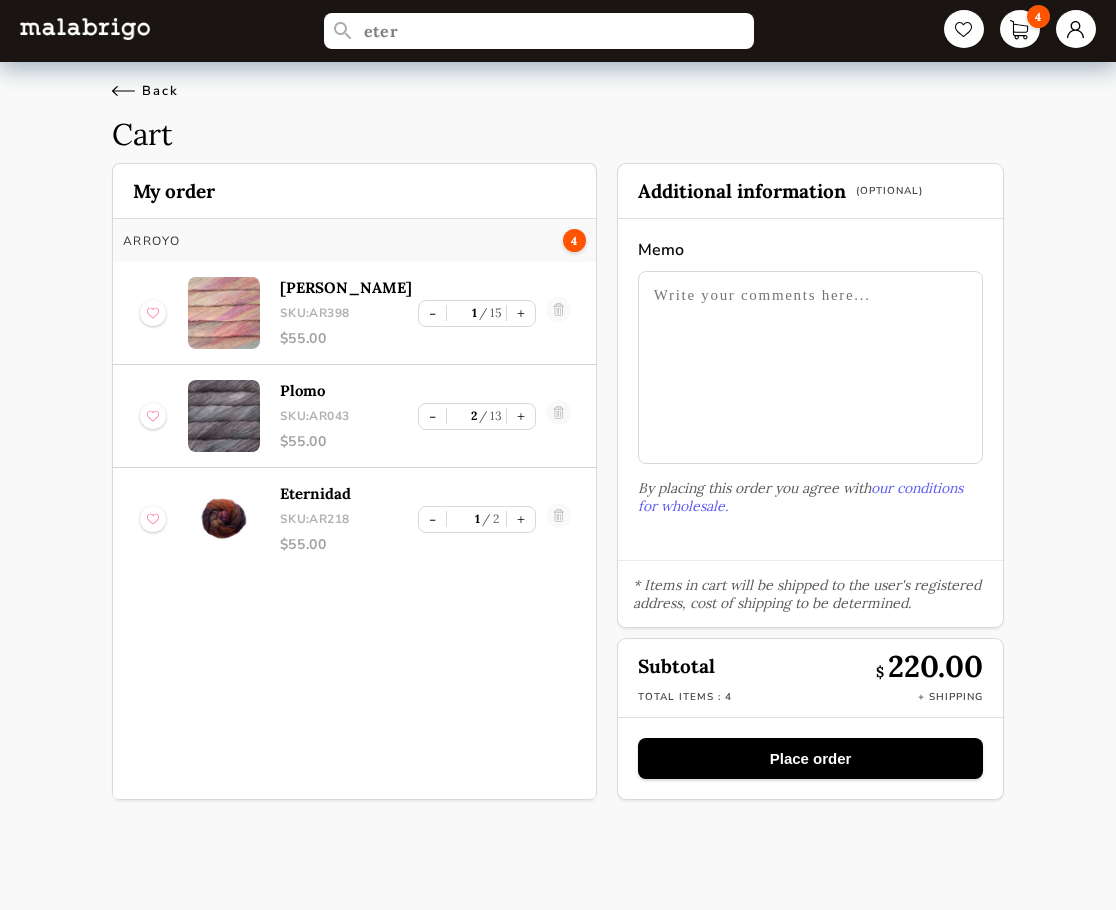 click on "Back" at bounding box center [145, 91] 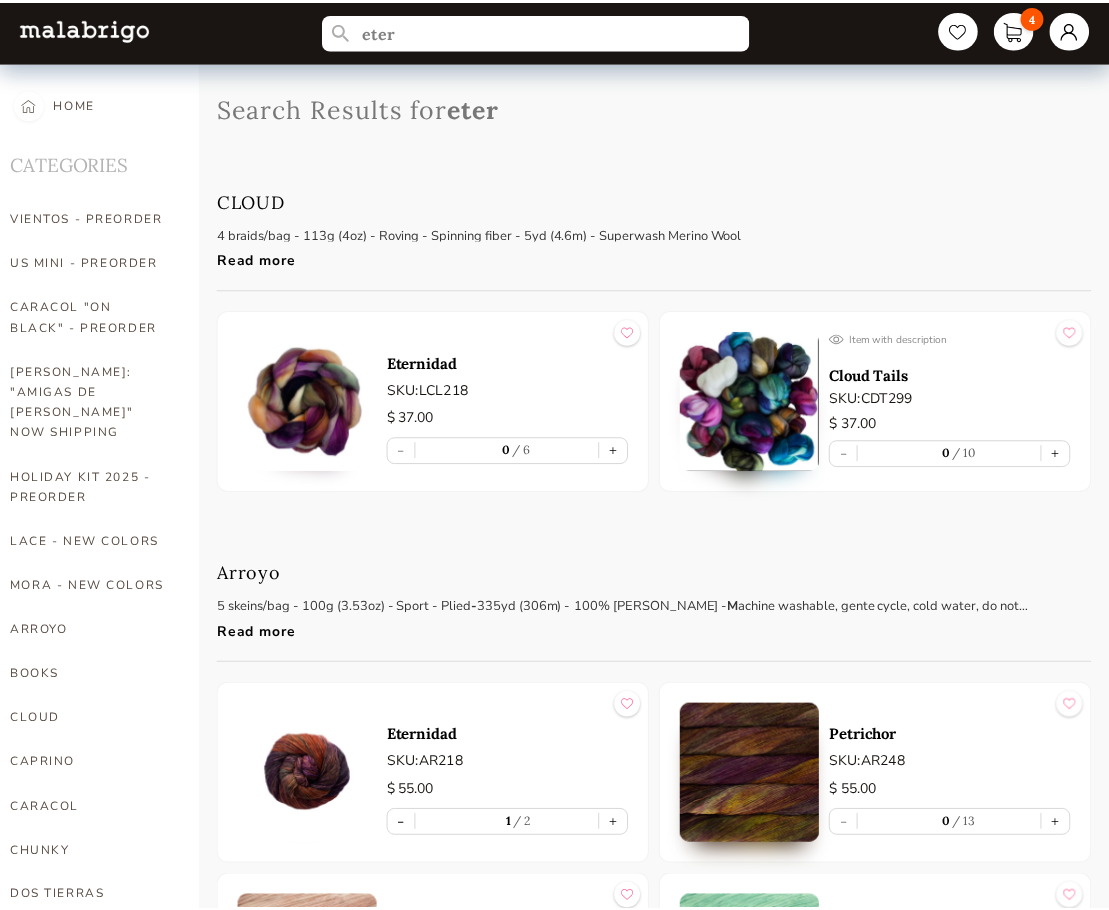 scroll, scrollTop: 200, scrollLeft: 0, axis: vertical 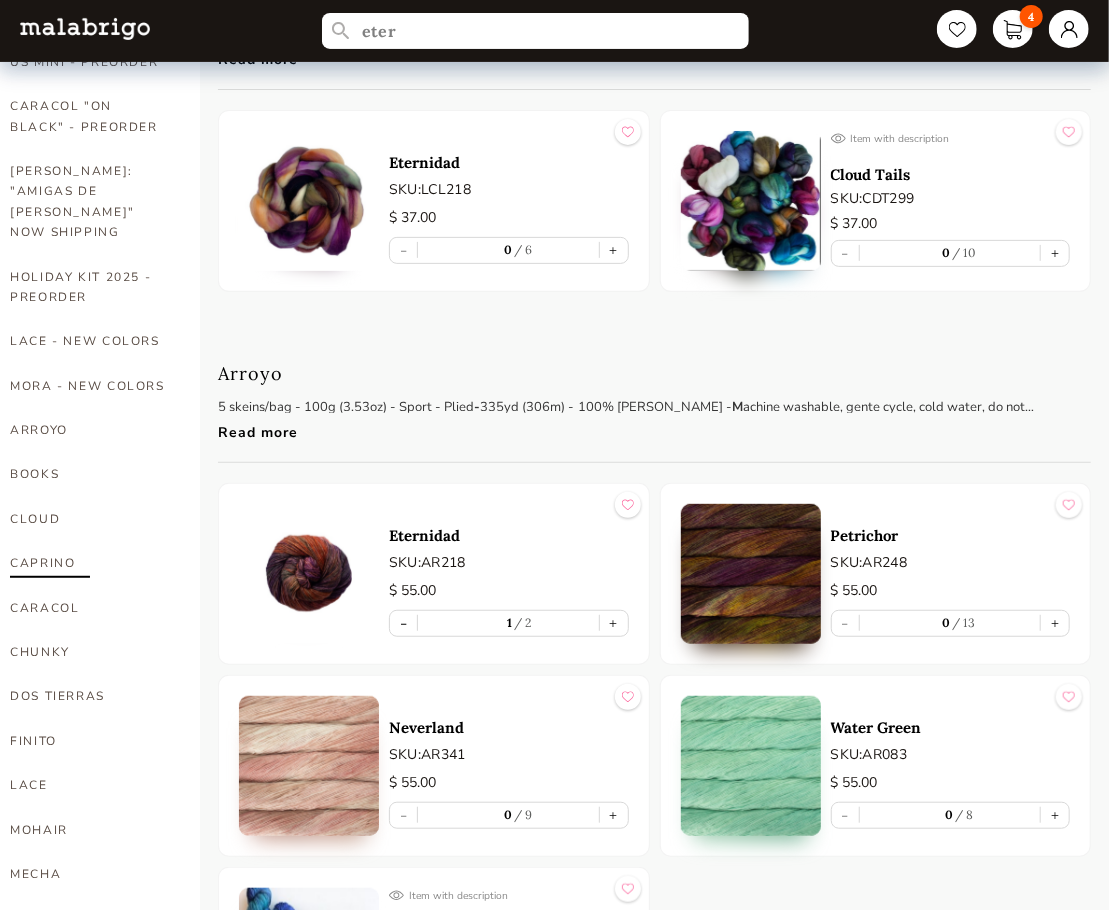 click on "CAPRINO" at bounding box center (90, 563) 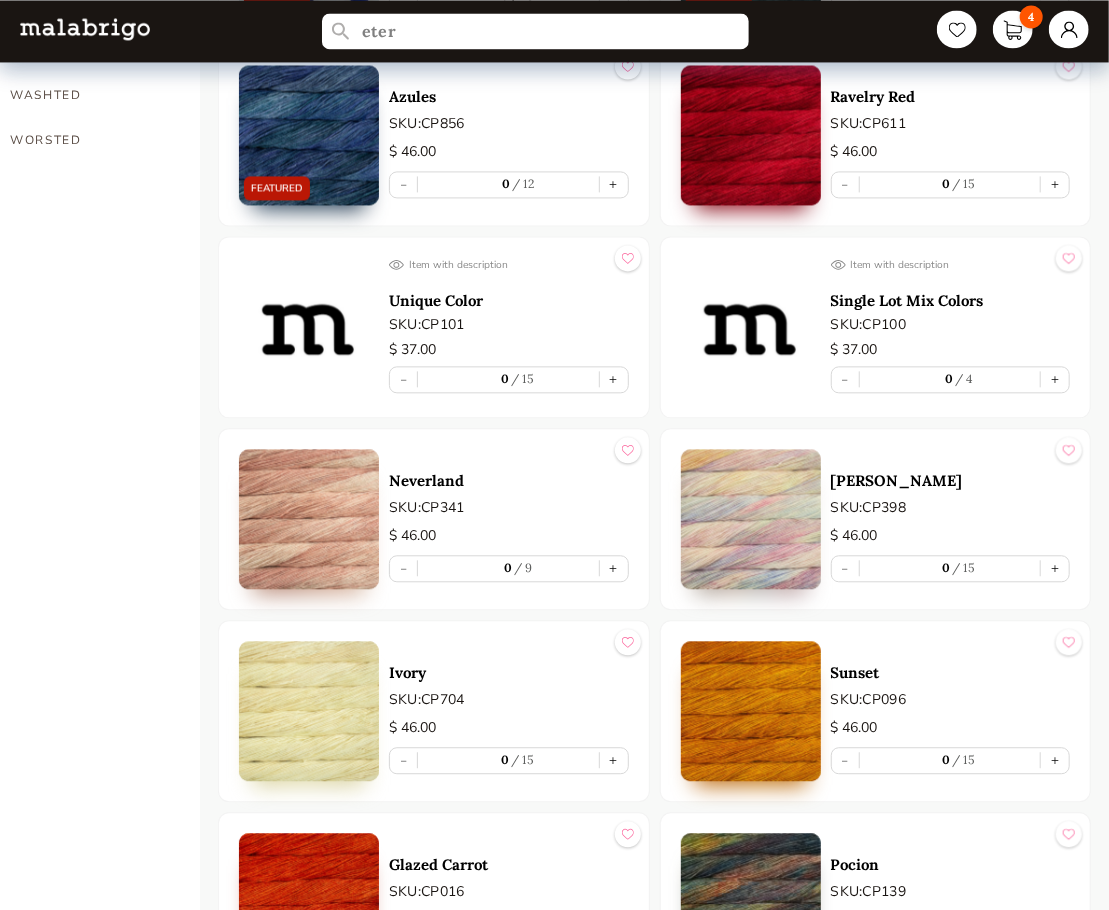 scroll, scrollTop: 1800, scrollLeft: 0, axis: vertical 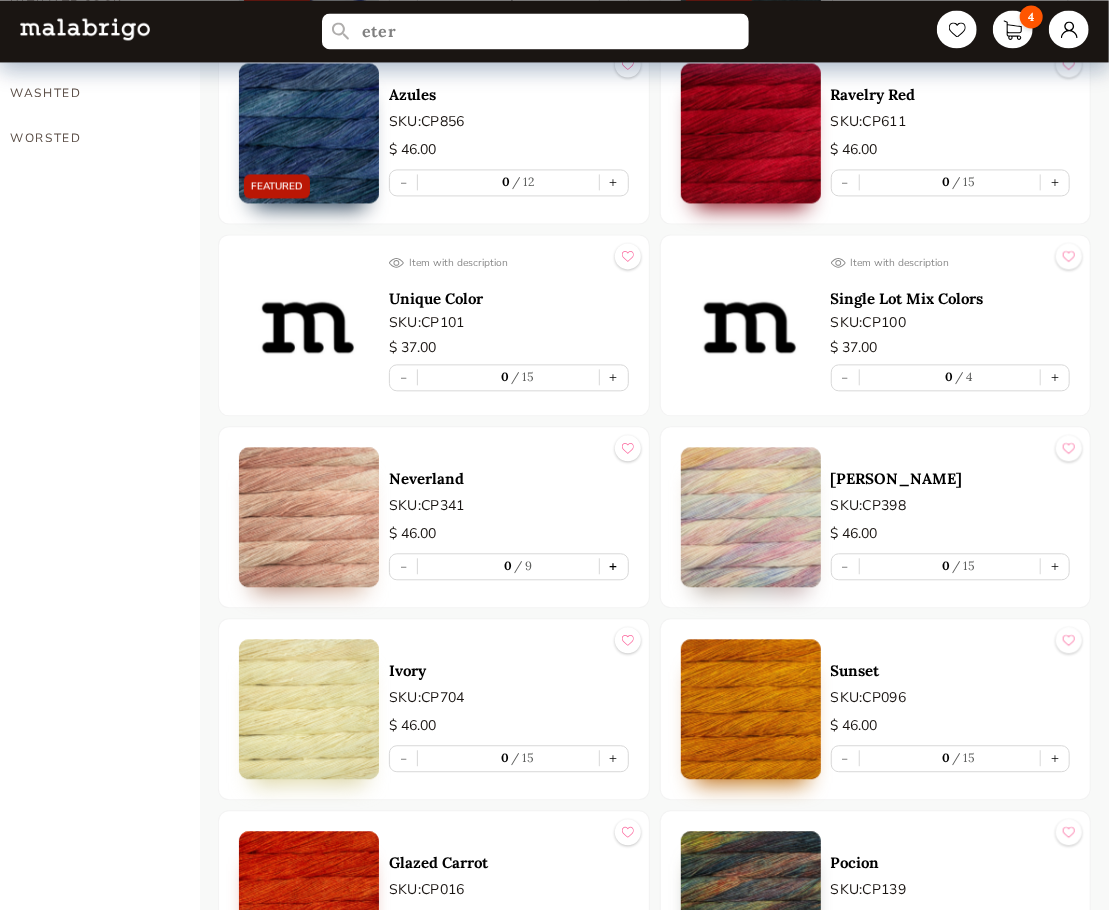 click on "+" at bounding box center [614, 566] 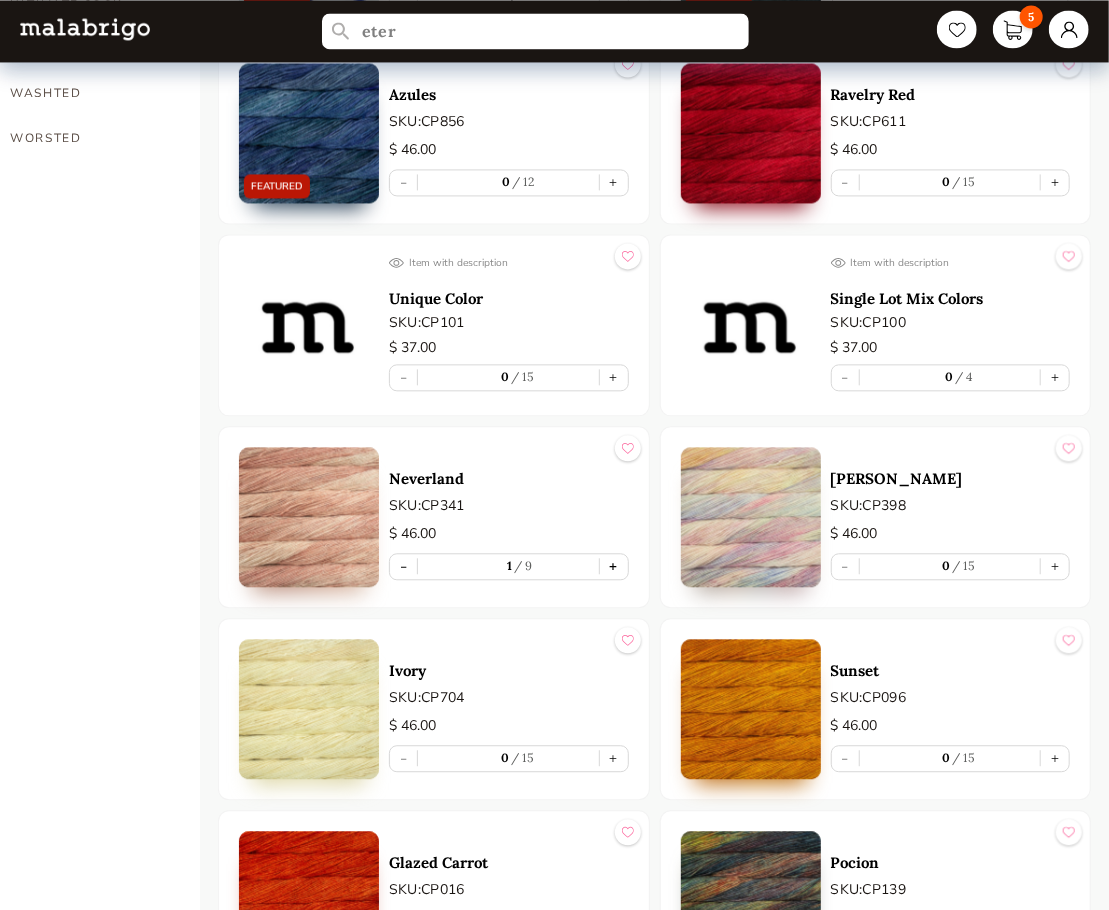 click on "+" at bounding box center (614, 566) 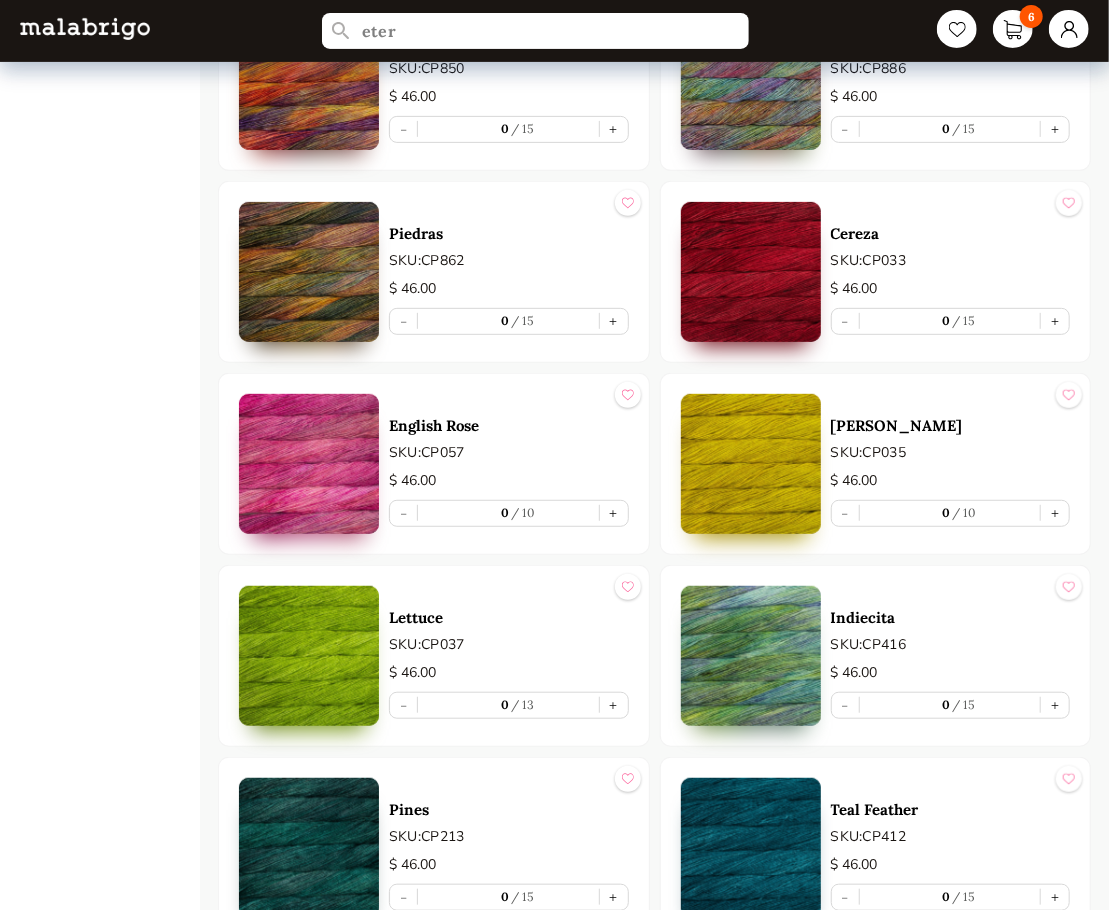 scroll, scrollTop: 3600, scrollLeft: 0, axis: vertical 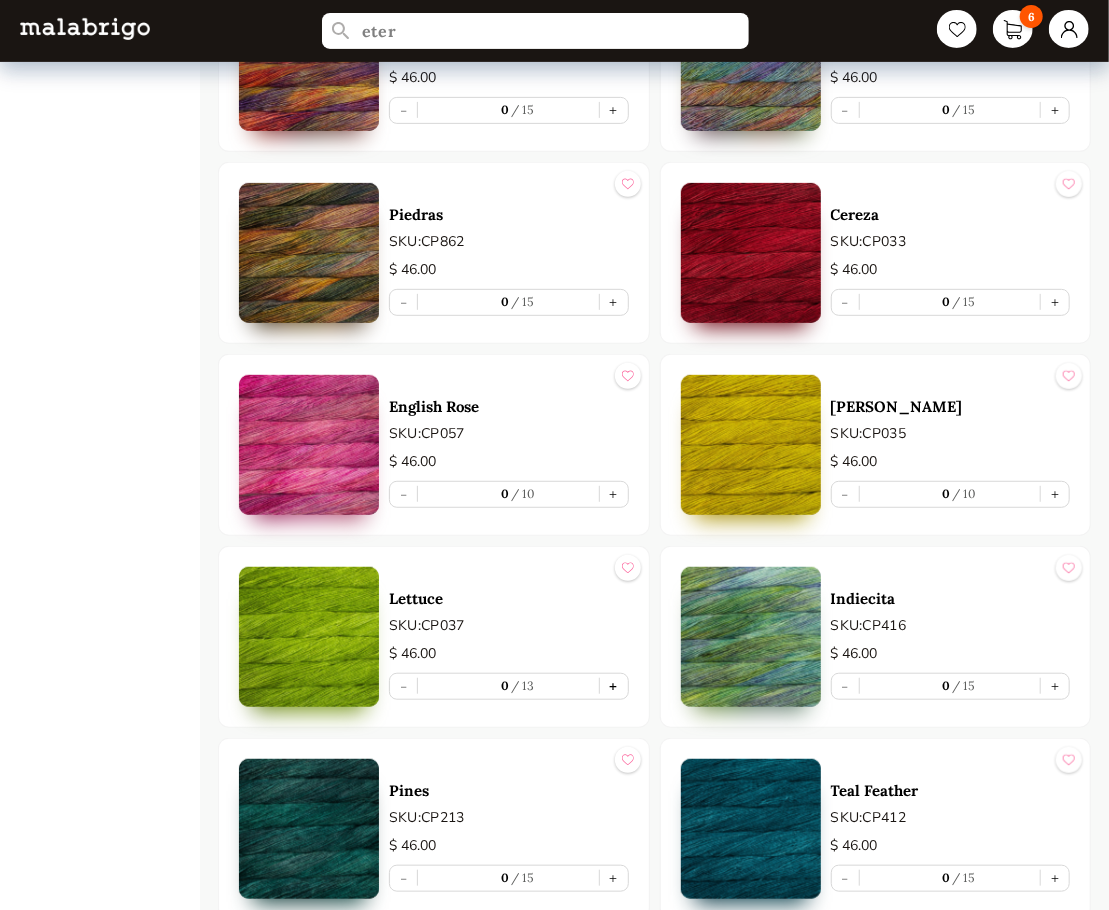 click on "+" at bounding box center [614, 686] 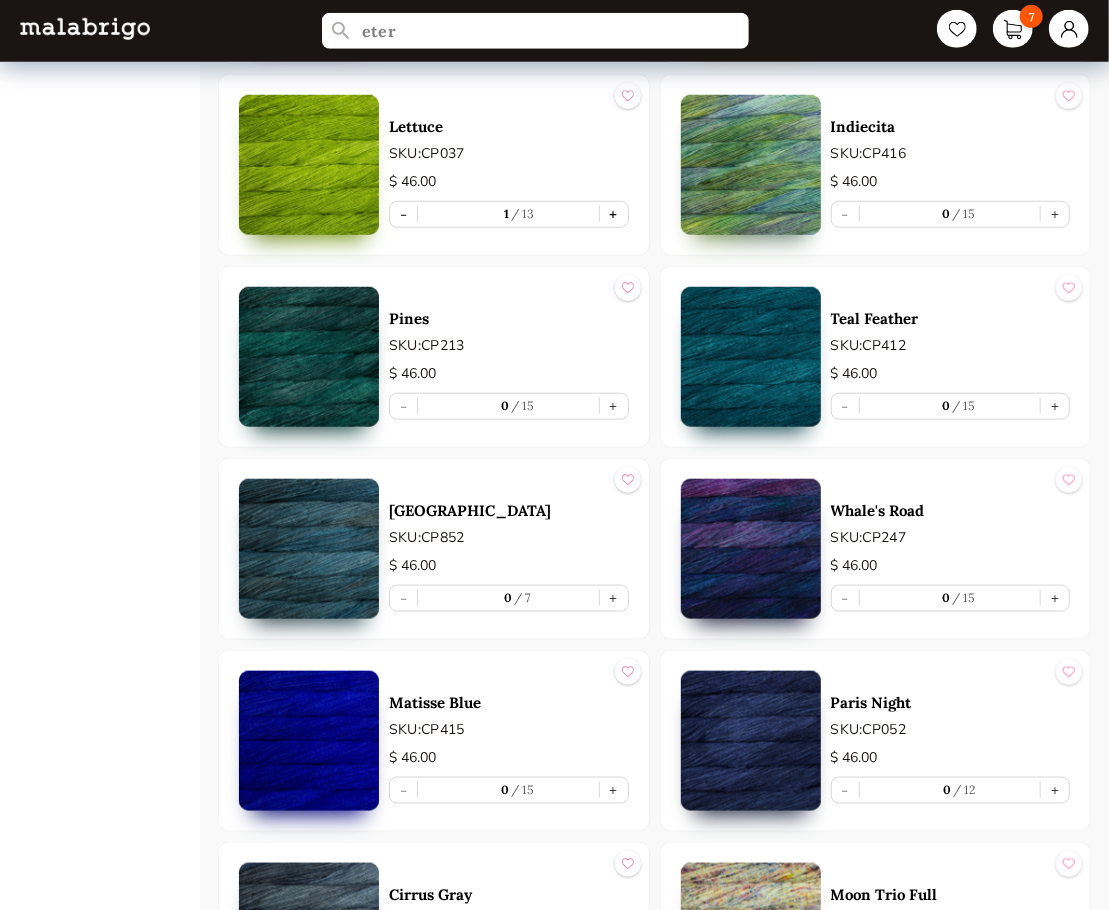scroll, scrollTop: 4100, scrollLeft: 0, axis: vertical 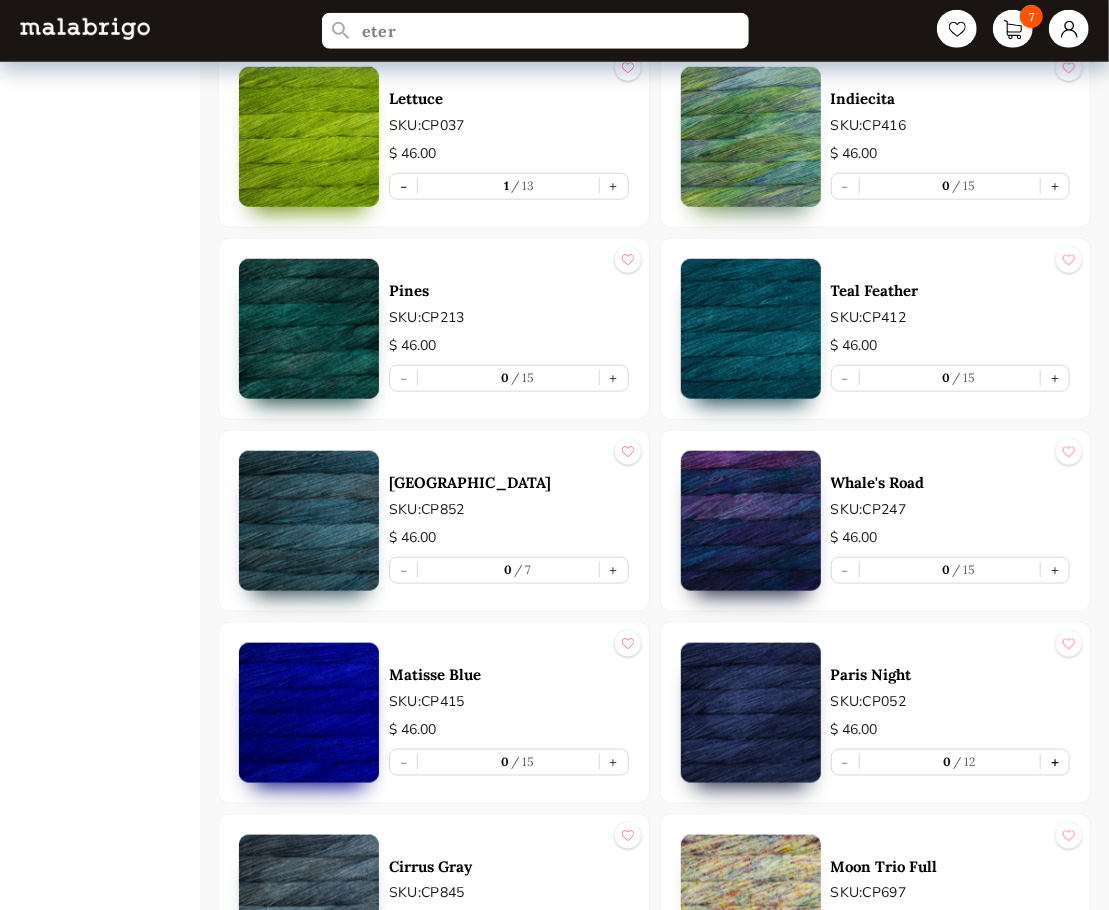 click on "+" at bounding box center [1055, 762] 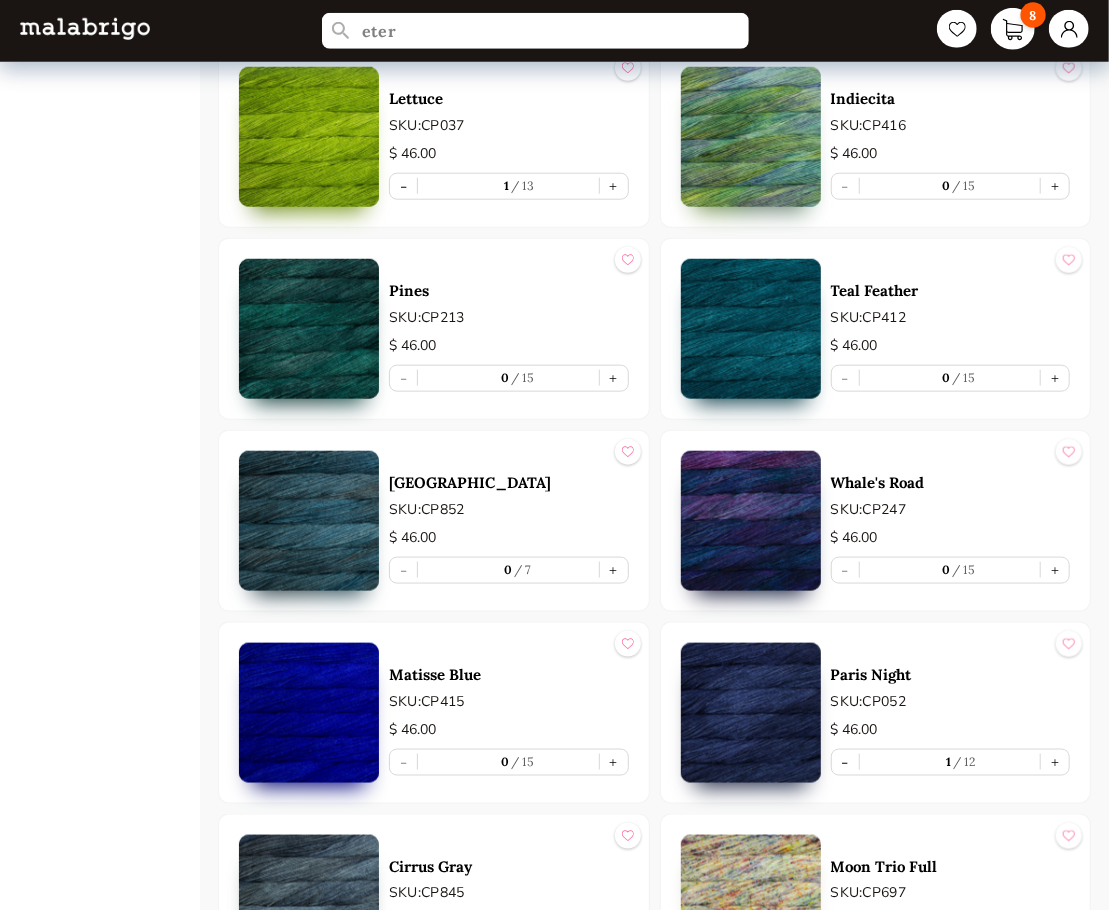 click on "8" at bounding box center [1013, 29] 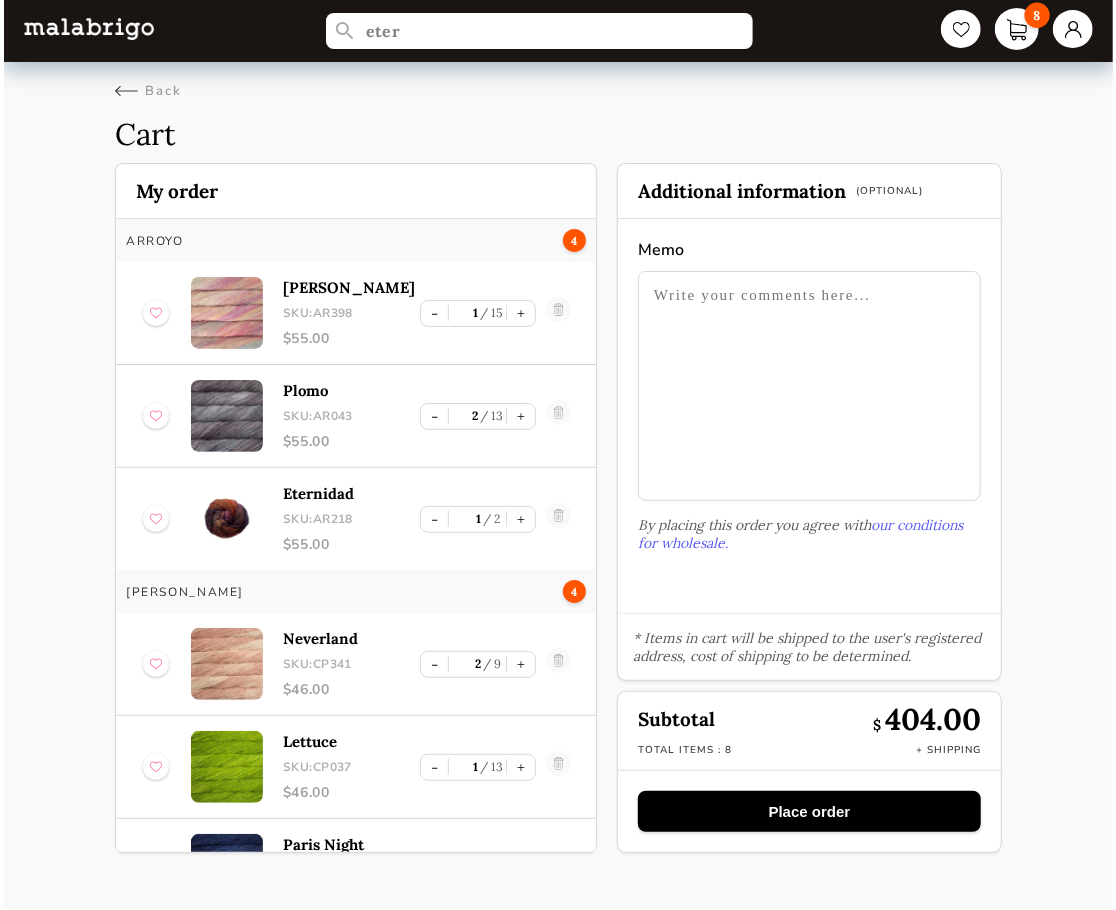 scroll, scrollTop: 0, scrollLeft: 0, axis: both 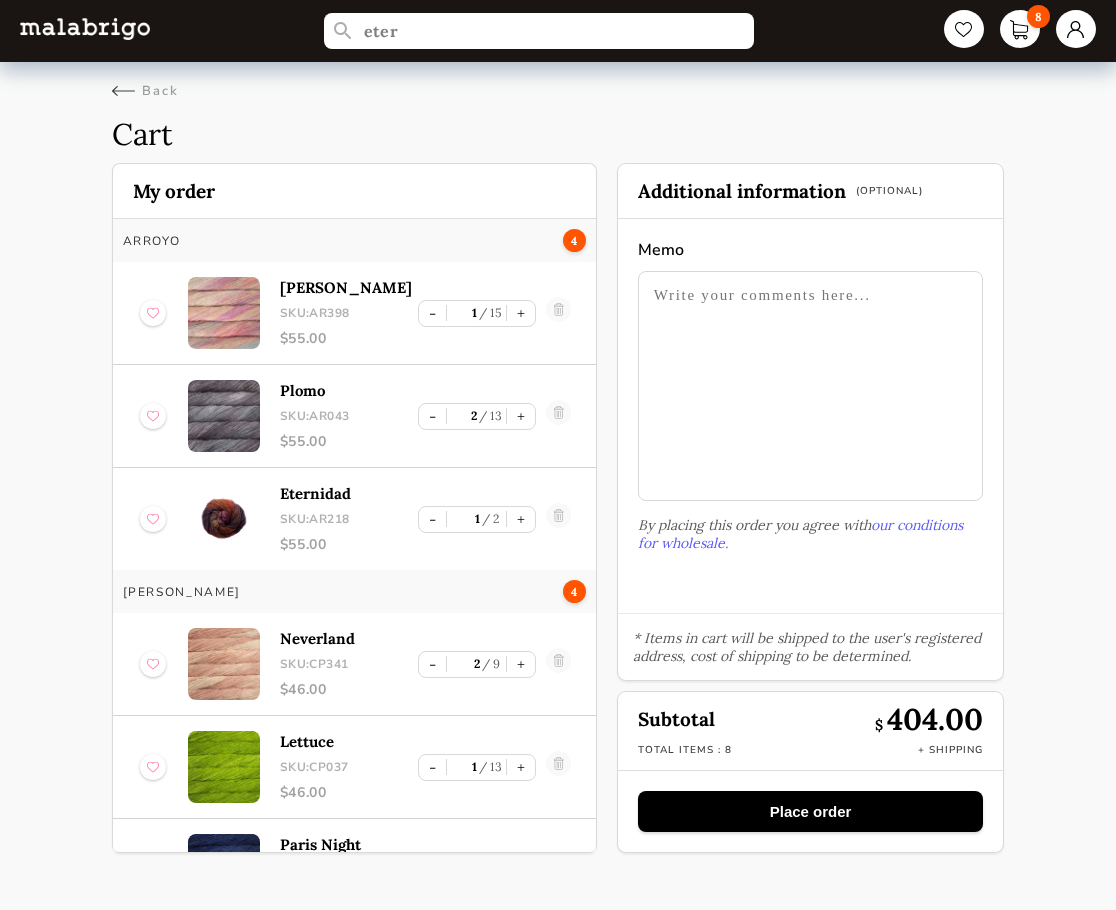 click on "Back" at bounding box center (558, 81) 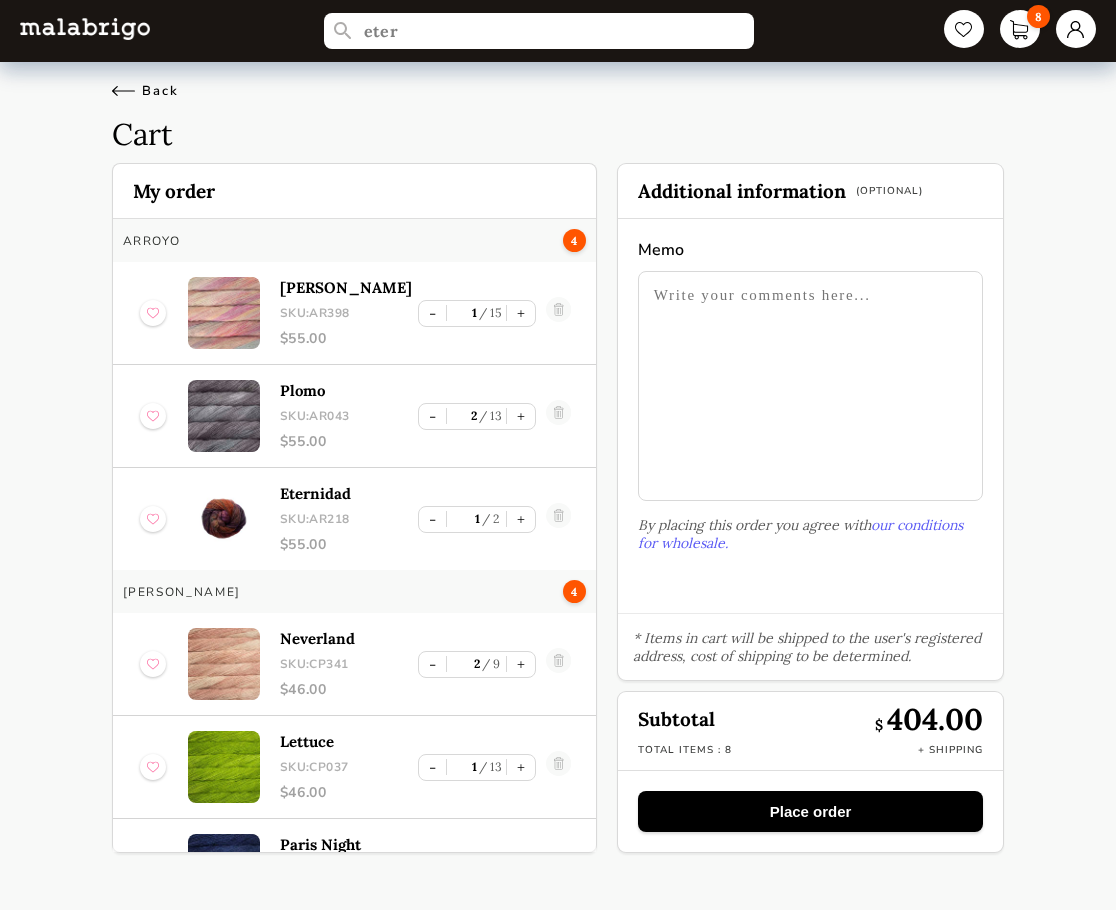 click on "Back" at bounding box center (145, 91) 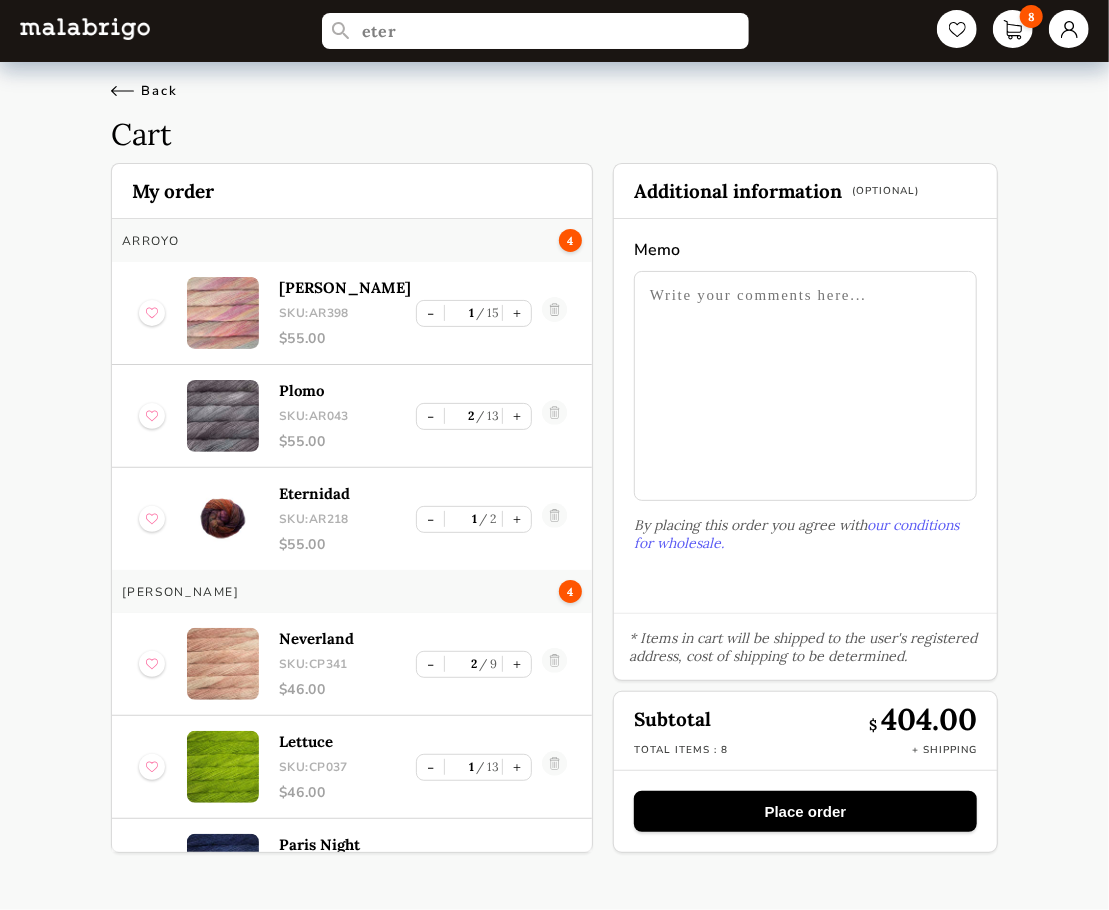 select on "INDEX" 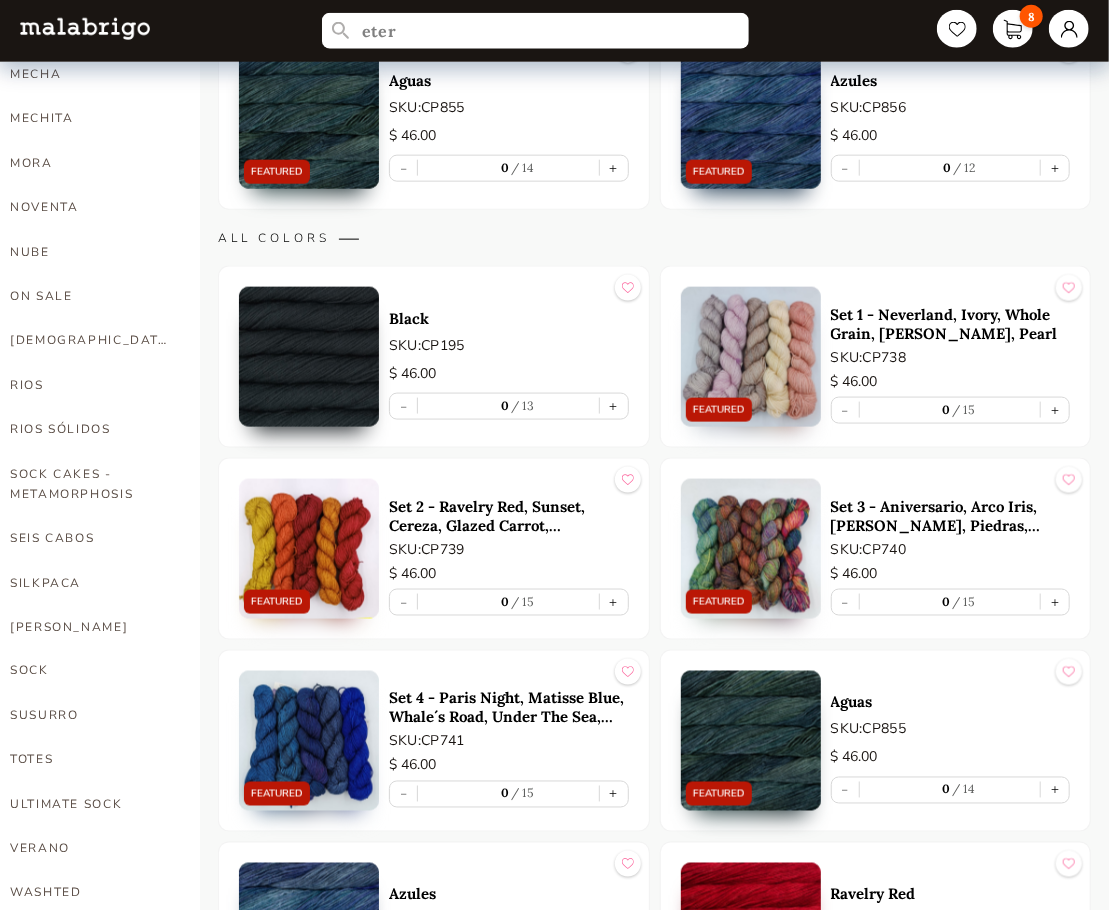 scroll, scrollTop: 600, scrollLeft: 0, axis: vertical 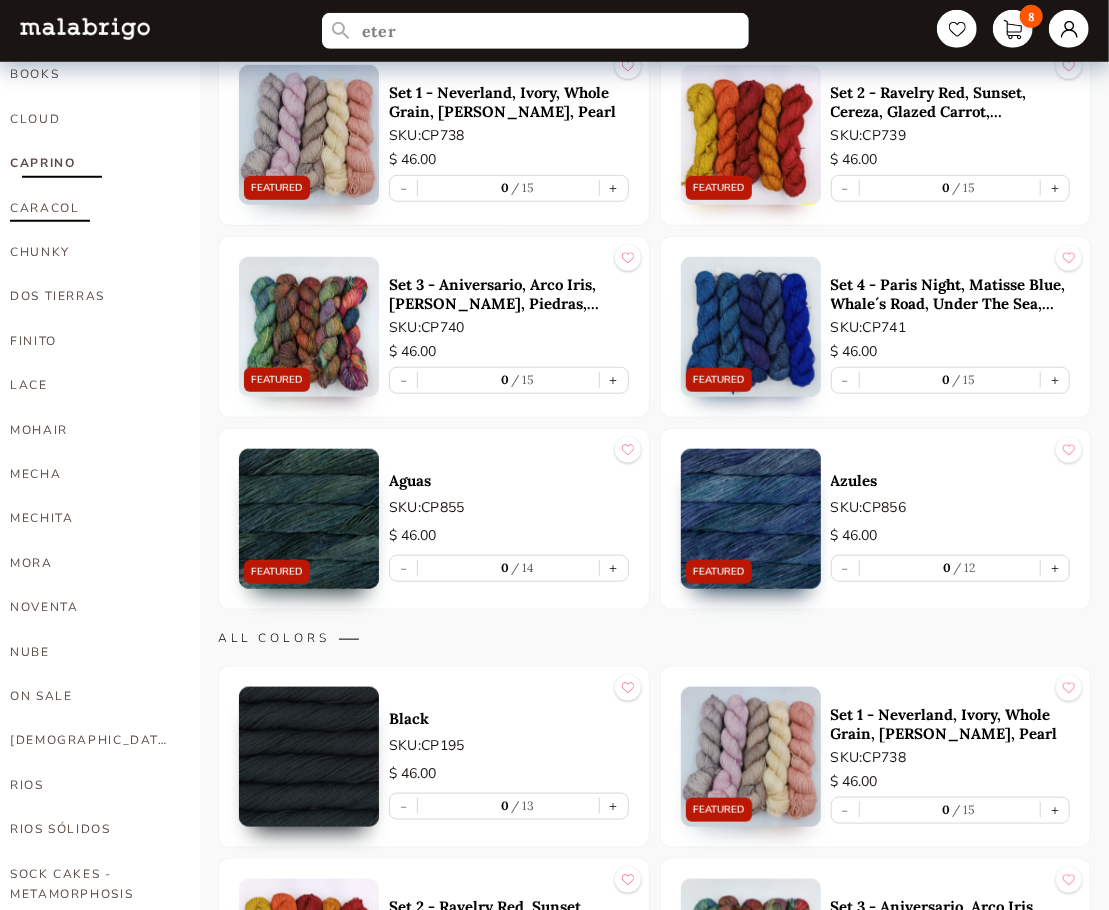 click on "CARACOL" at bounding box center (90, 208) 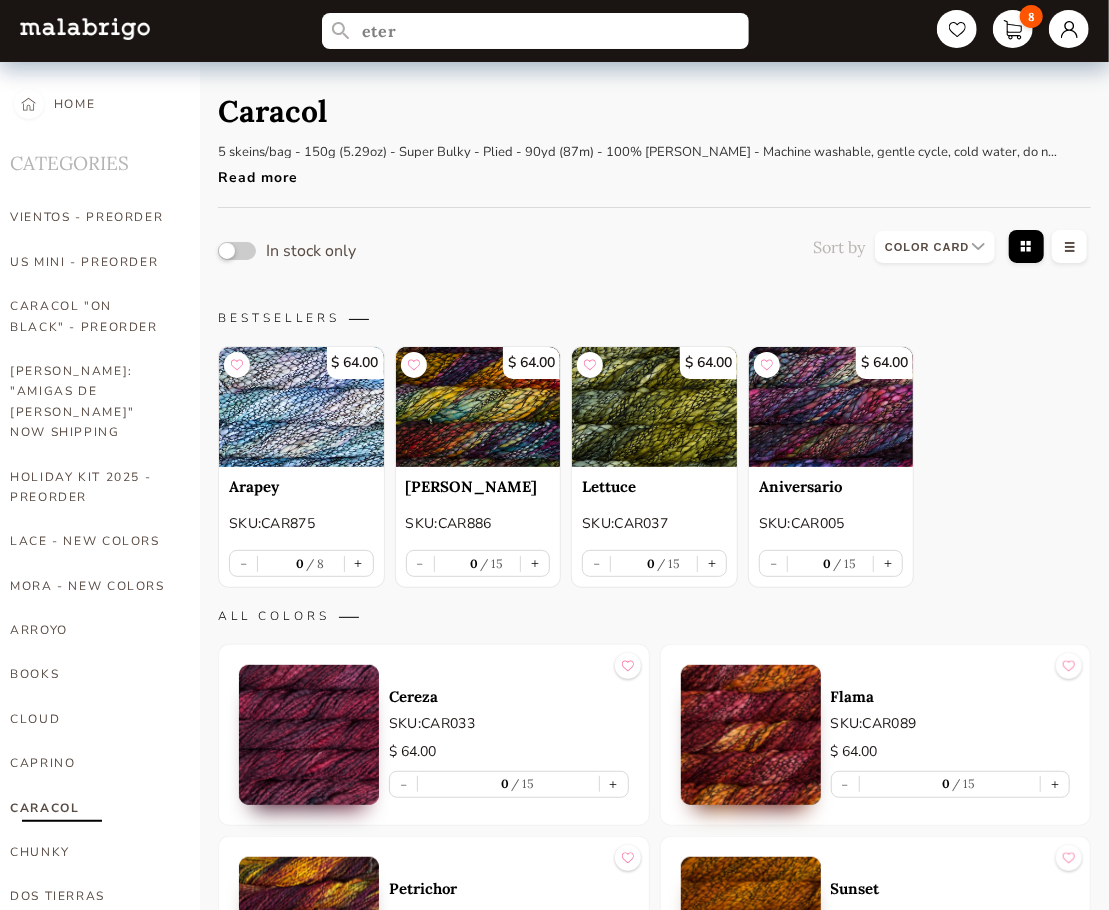 scroll, scrollTop: 0, scrollLeft: 0, axis: both 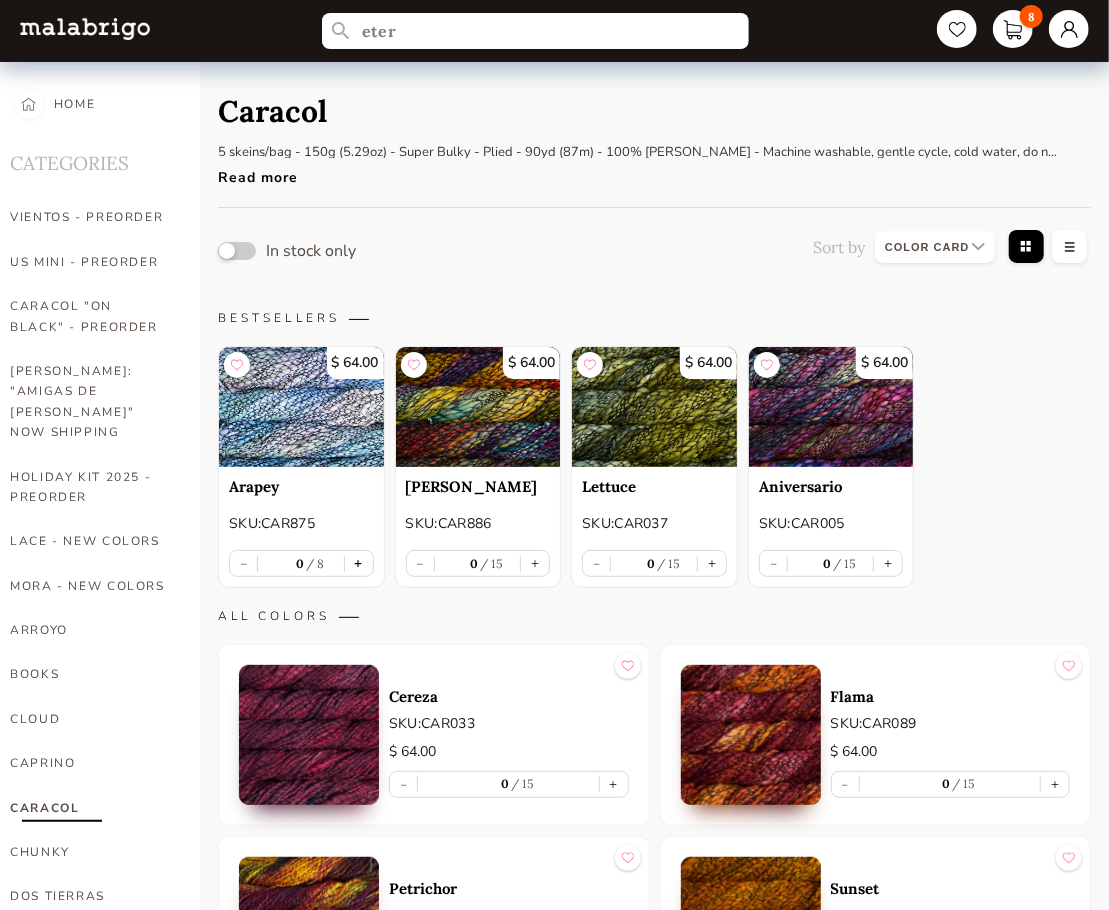 click on "+" at bounding box center [359, 563] 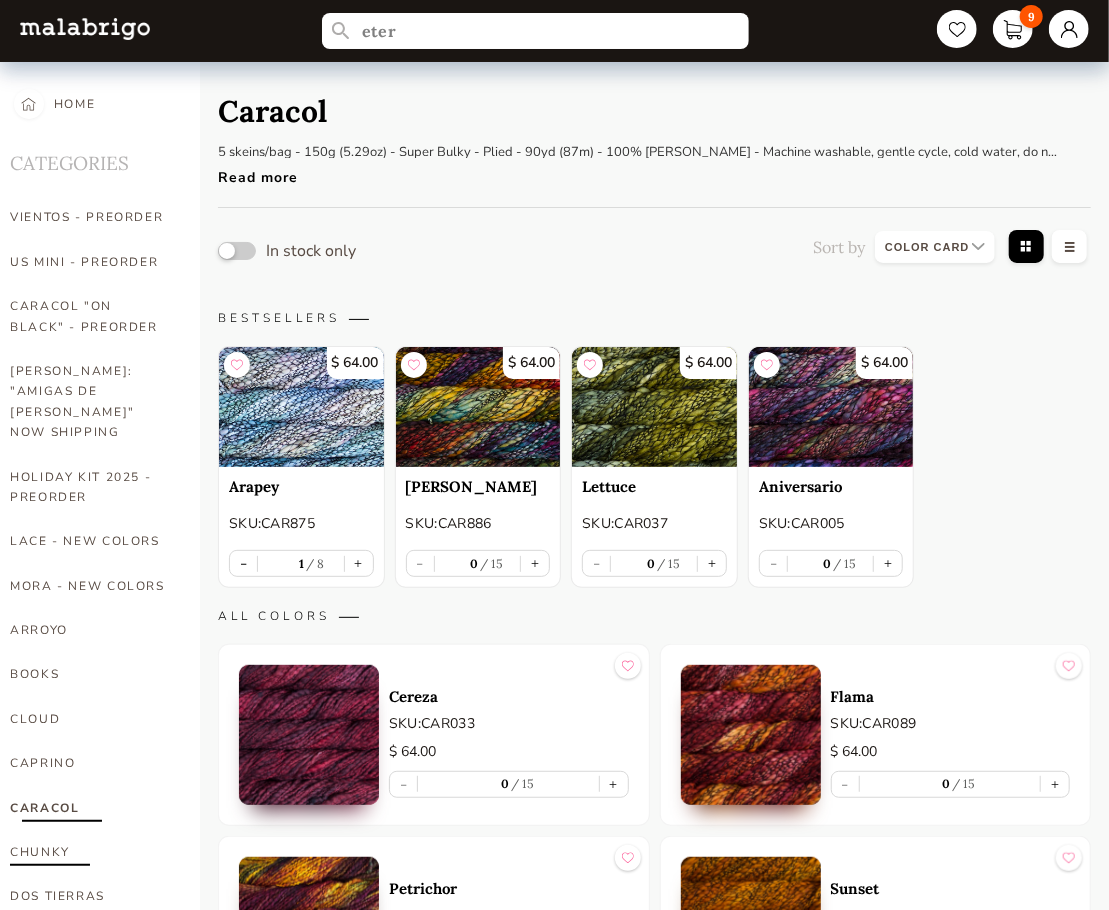click on "CHUNKY" at bounding box center [90, 852] 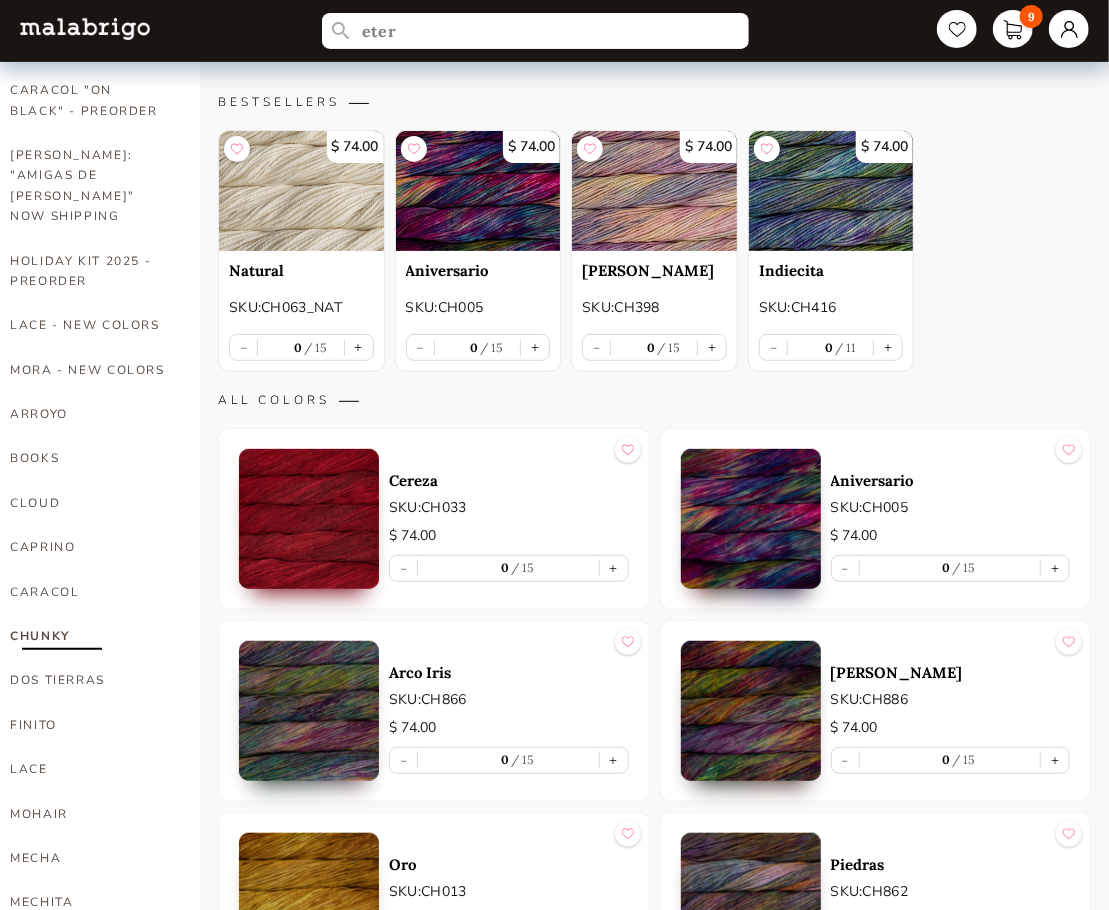 scroll, scrollTop: 200, scrollLeft: 0, axis: vertical 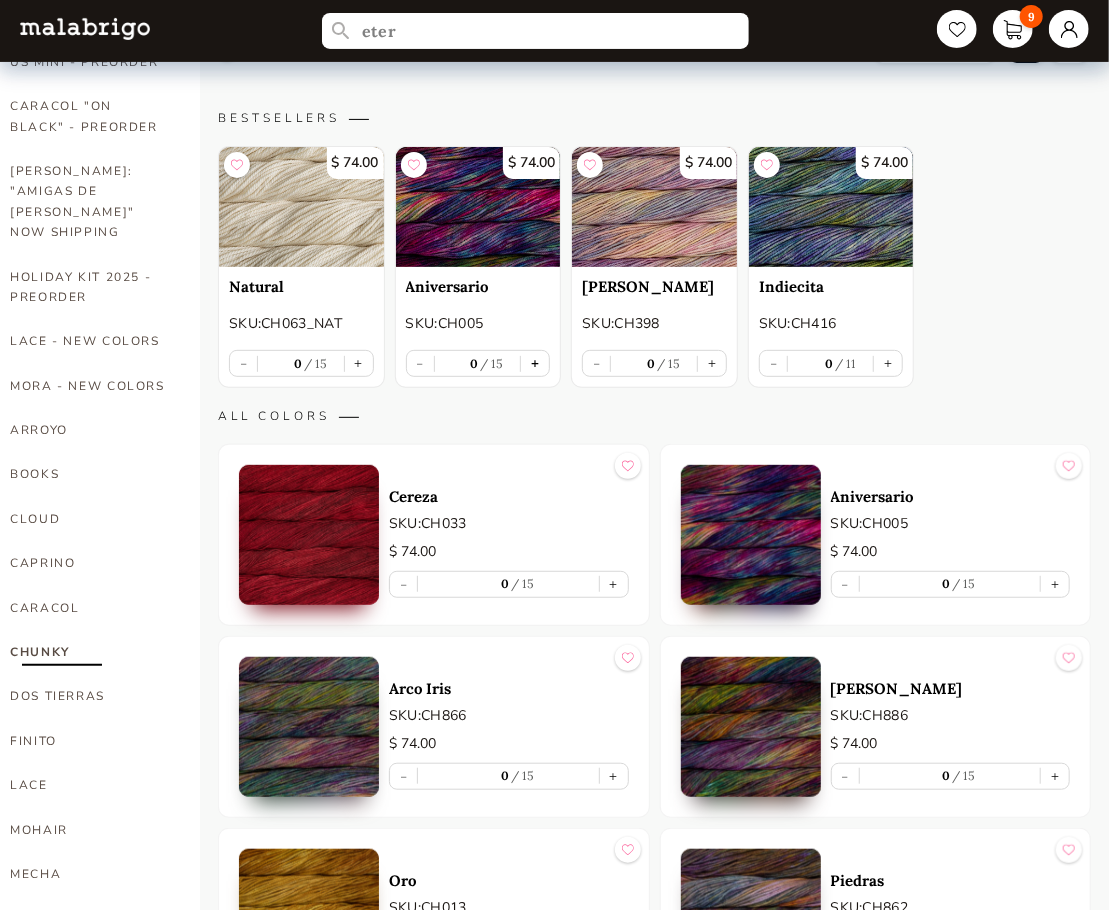 click on "+" at bounding box center [535, 363] 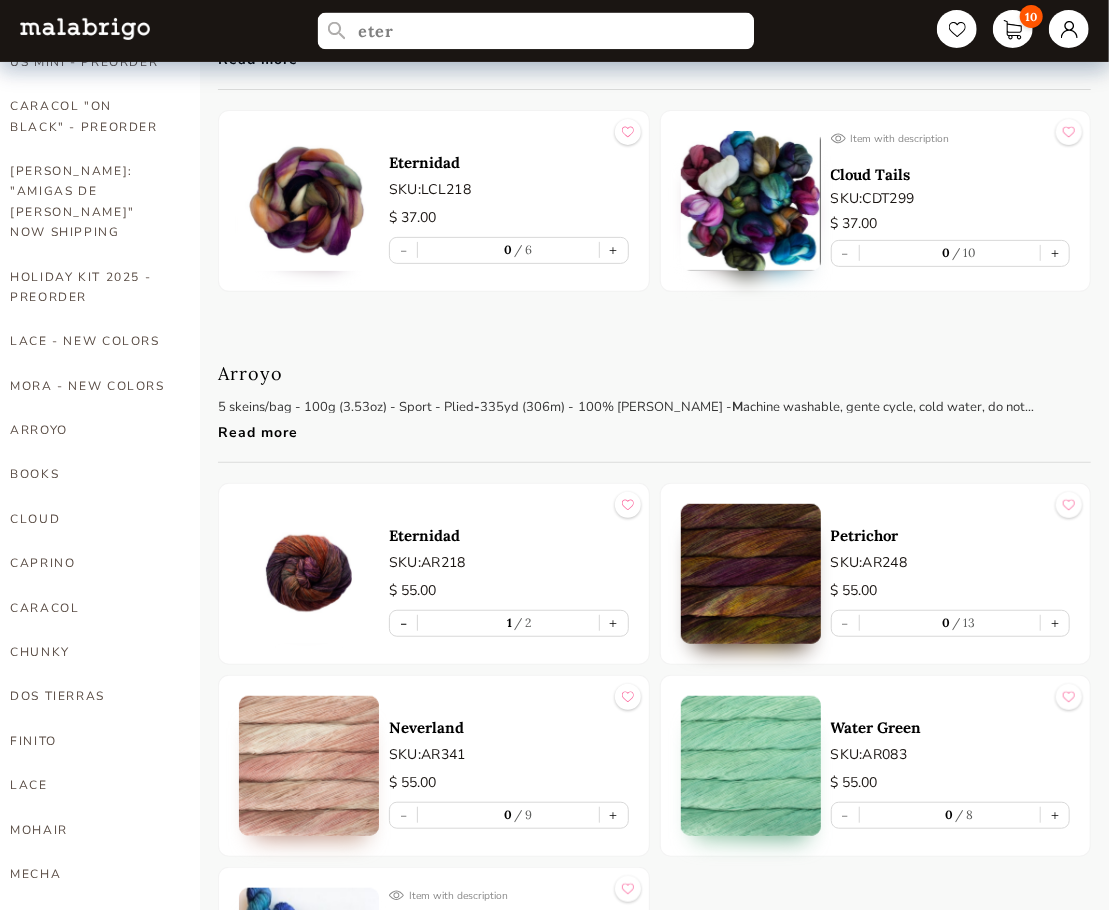 drag, startPoint x: 423, startPoint y: 29, endPoint x: 352, endPoint y: 39, distance: 71.70077 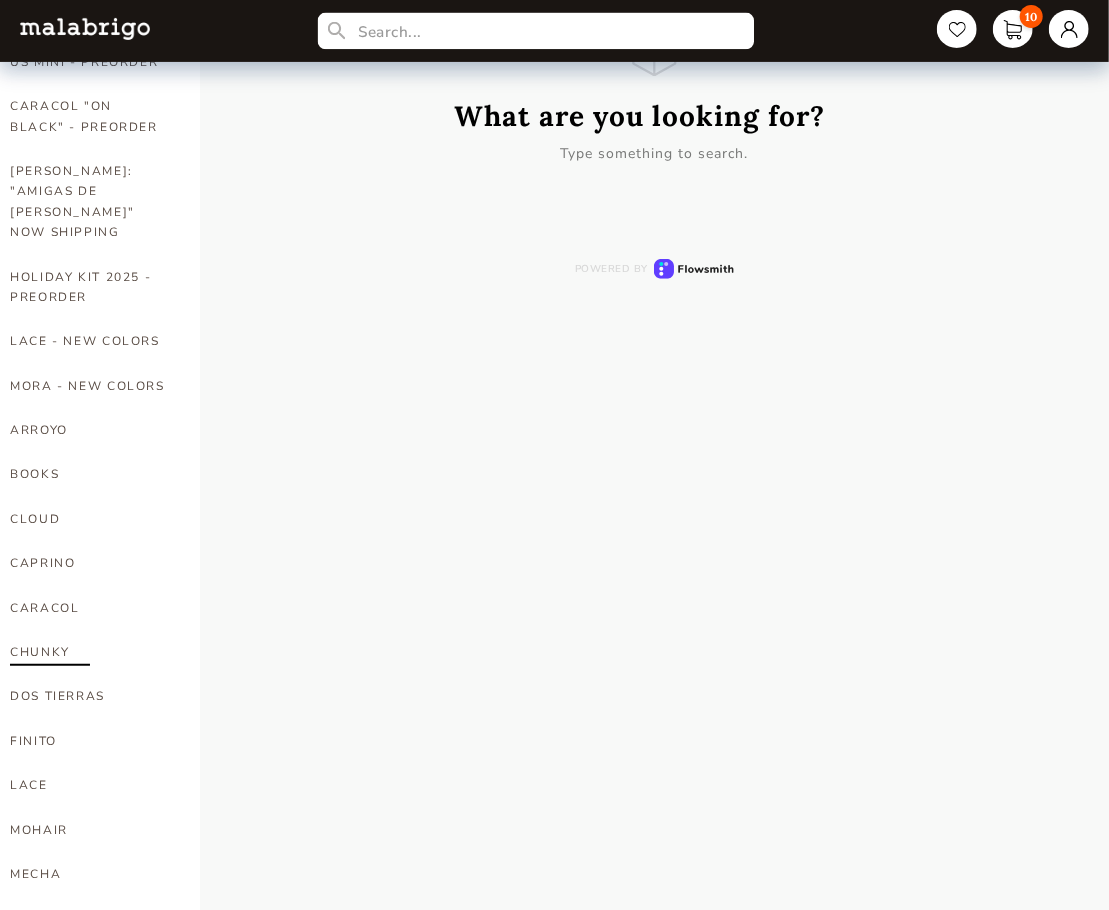 type 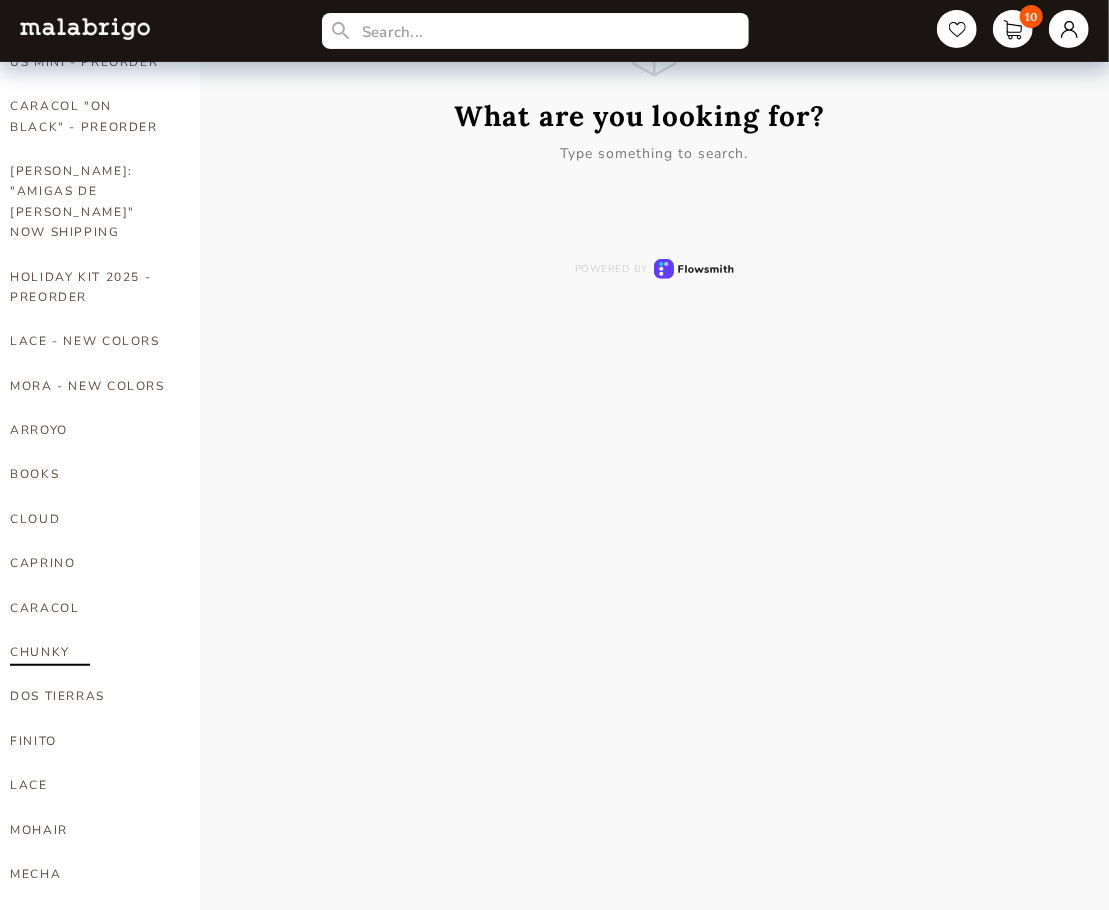 click on "CHUNKY" at bounding box center [90, 652] 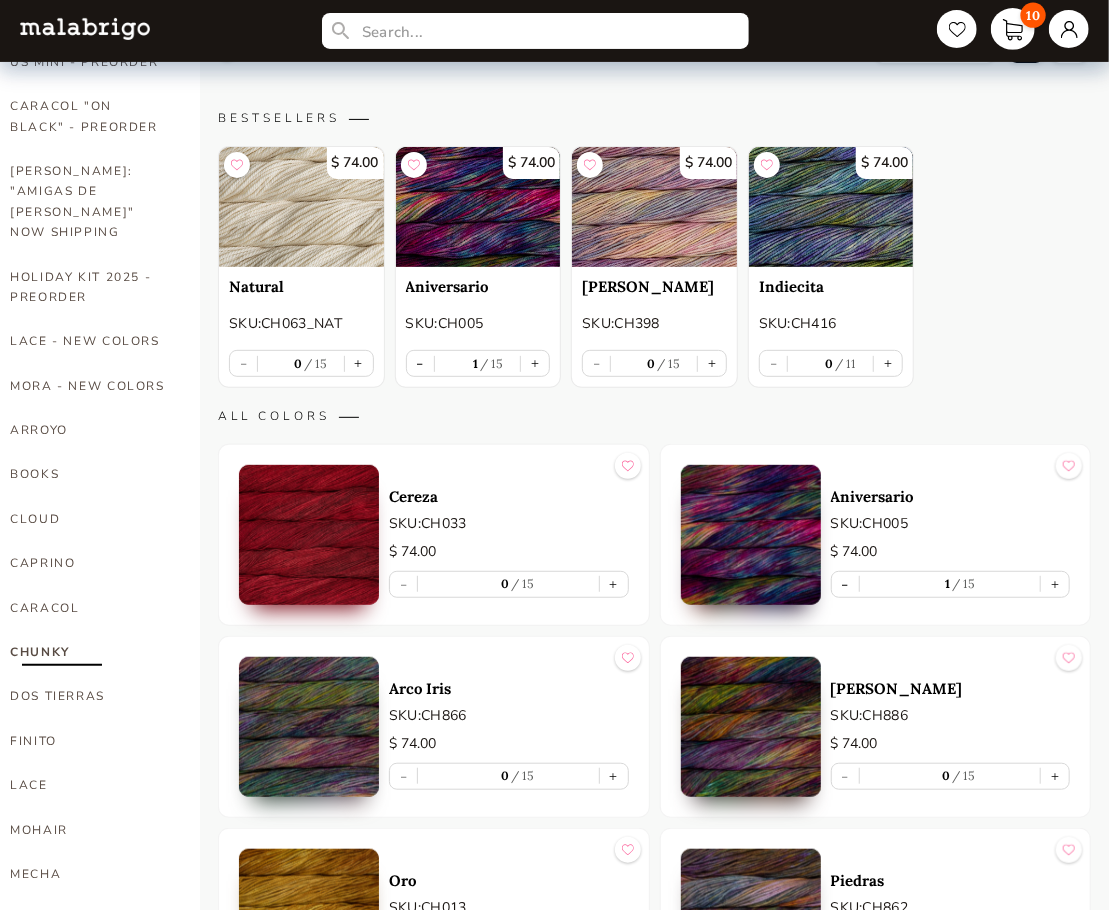 click on "10" at bounding box center (1033, 15) 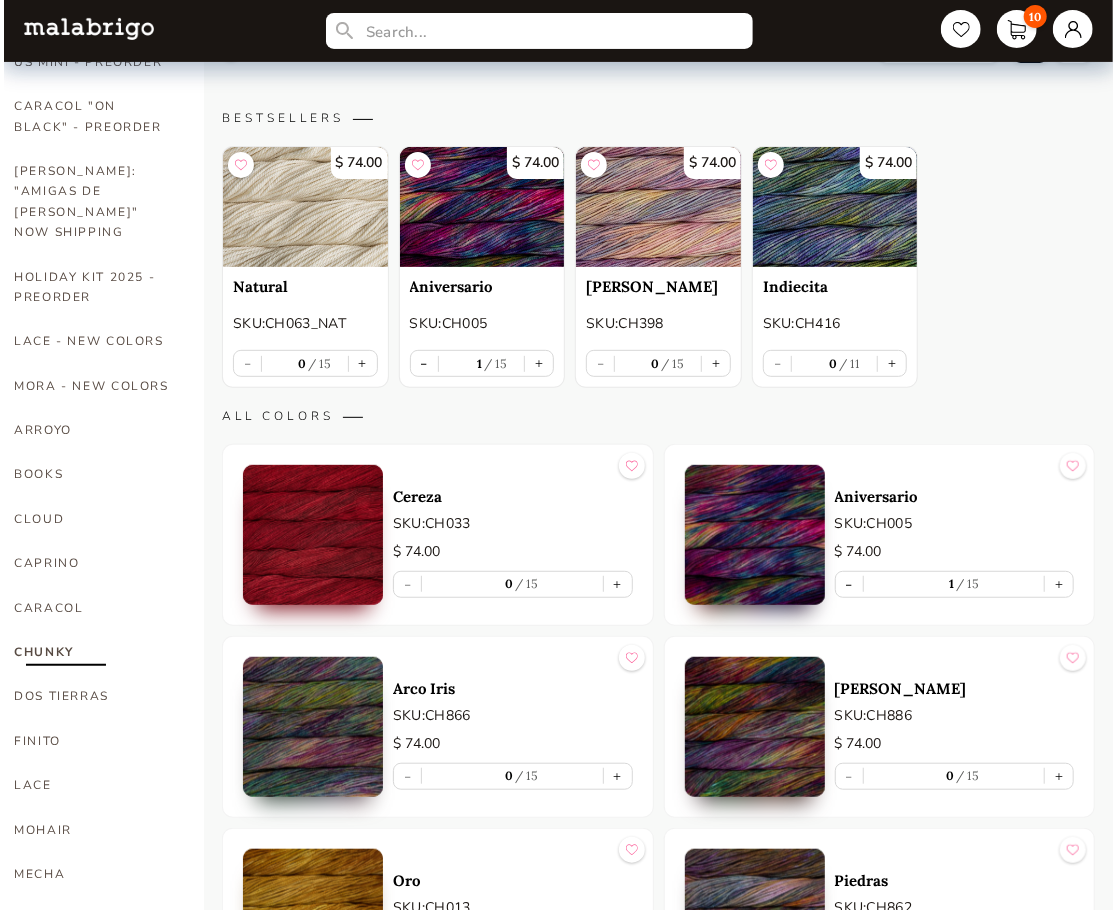 scroll, scrollTop: 0, scrollLeft: 0, axis: both 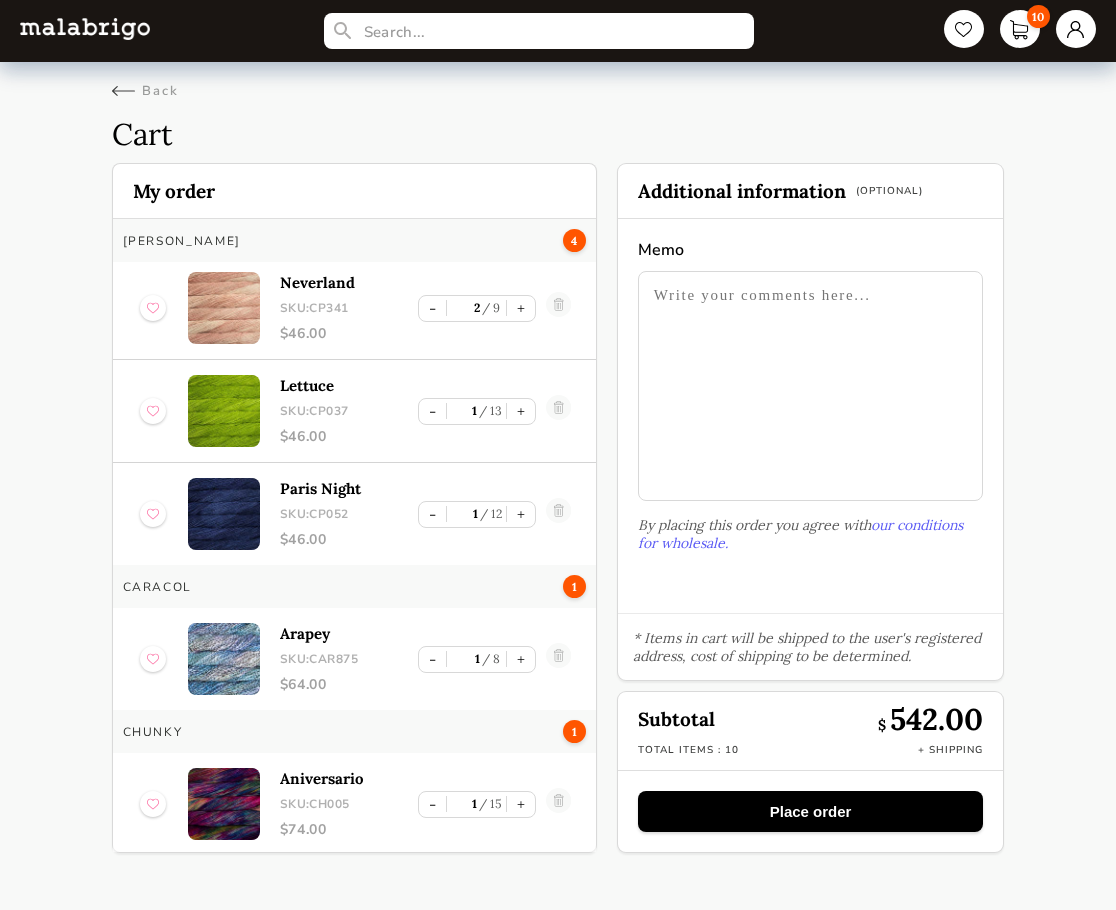 click on "10 Back Cart My order [PERSON_NAME] 4 [PERSON_NAME]:  AR398 $ 55.00 - 1 15 + Plomo SKU:  AR043 $ 55.00 - 2 13 + Eternidad SKU:  AR218 $ 55.00 - 1 2 + [PERSON_NAME] 4 Neverland SKU:  CP341 $ 46.00 - 2 9 + Lettuce SKU:  CP037 $ 46.00 - 1 13 + Paris Night SKU:  CP052 $ 46.00 - 1 12 + Caracol 1 Arapey SKU:  CAR875 $ 64.00 - 1 8 + Chunky 1 Aniversario SKU:  CH005 $ 74.00 - 1 15 + Additional information  (Optional) Memo By placing this order you agree with  our conditions for wholesale. * Items in cart will be shipped to the user's registered address, cost of shipping to be determined. Subtotal $   542.00 Total items : 10 + Shipping Place order" at bounding box center [558, 436] 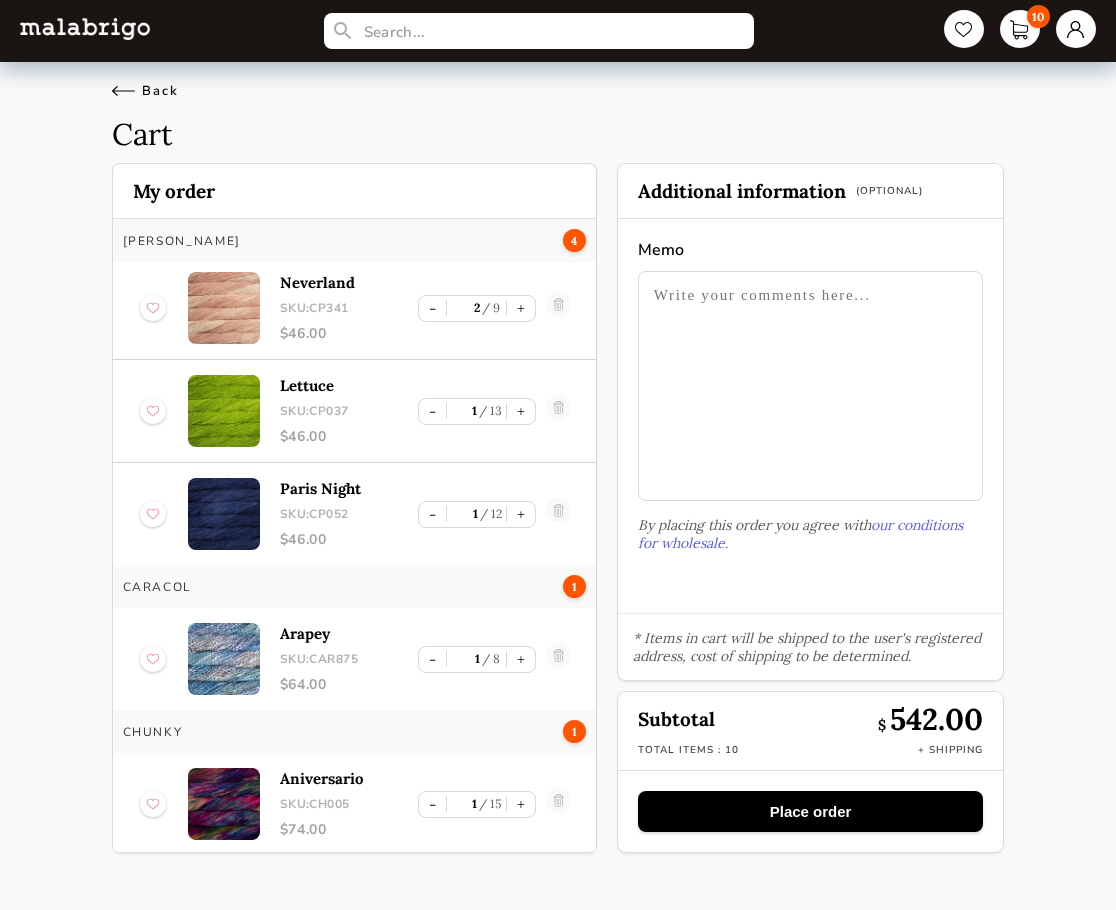 click on "Back" at bounding box center (145, 91) 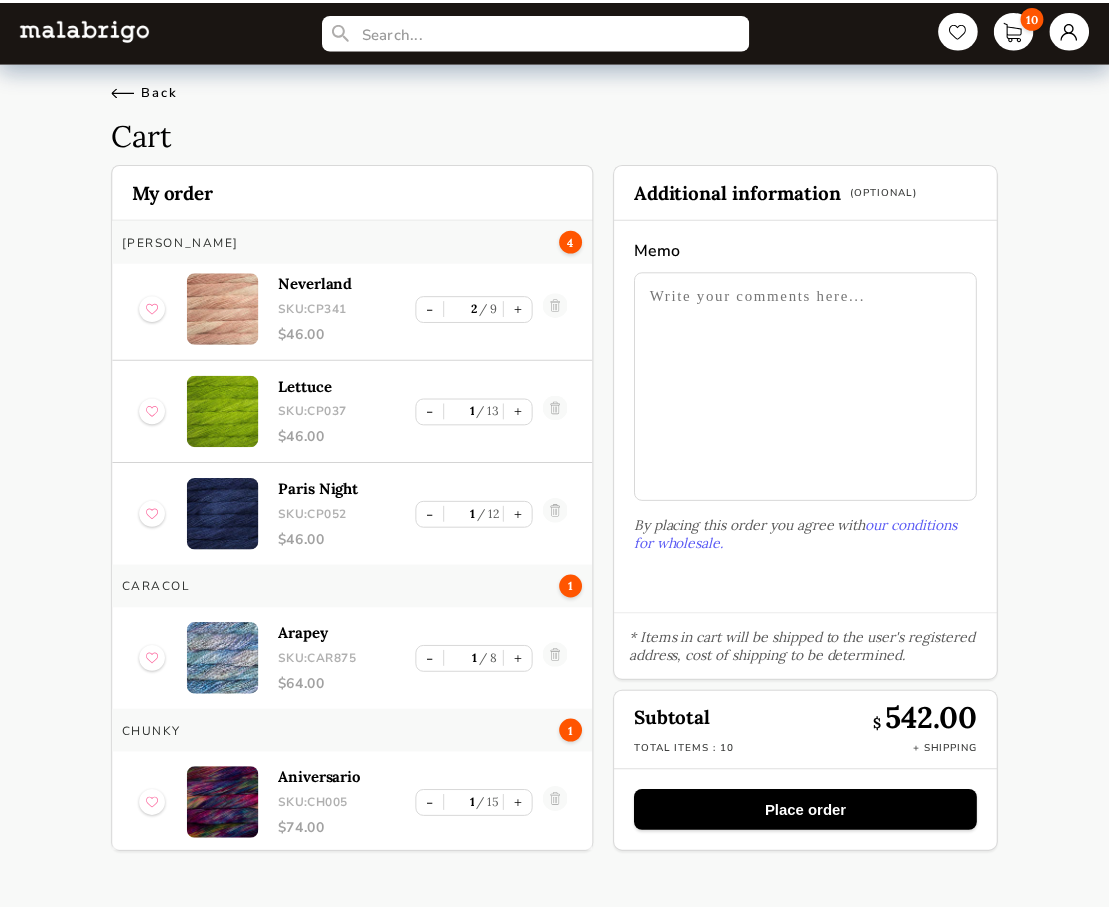 scroll, scrollTop: 200, scrollLeft: 0, axis: vertical 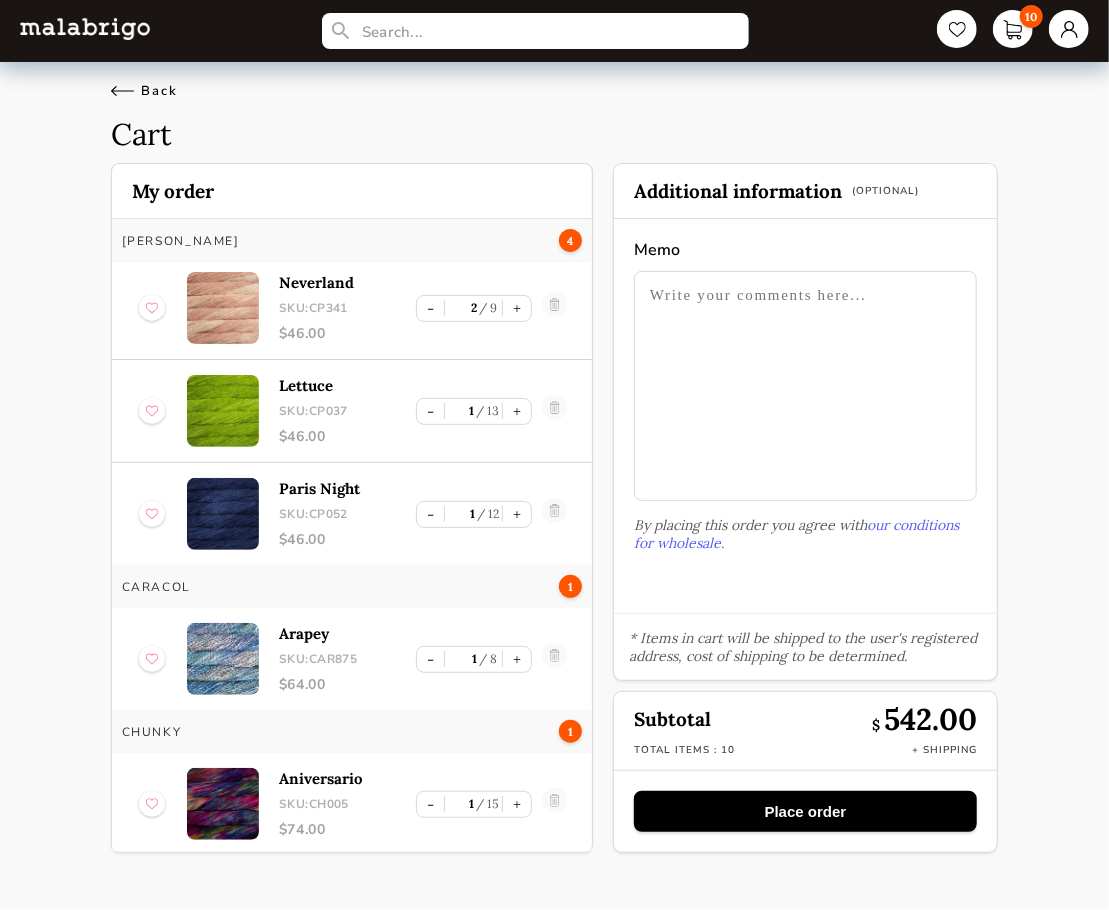 select on "INDEX" 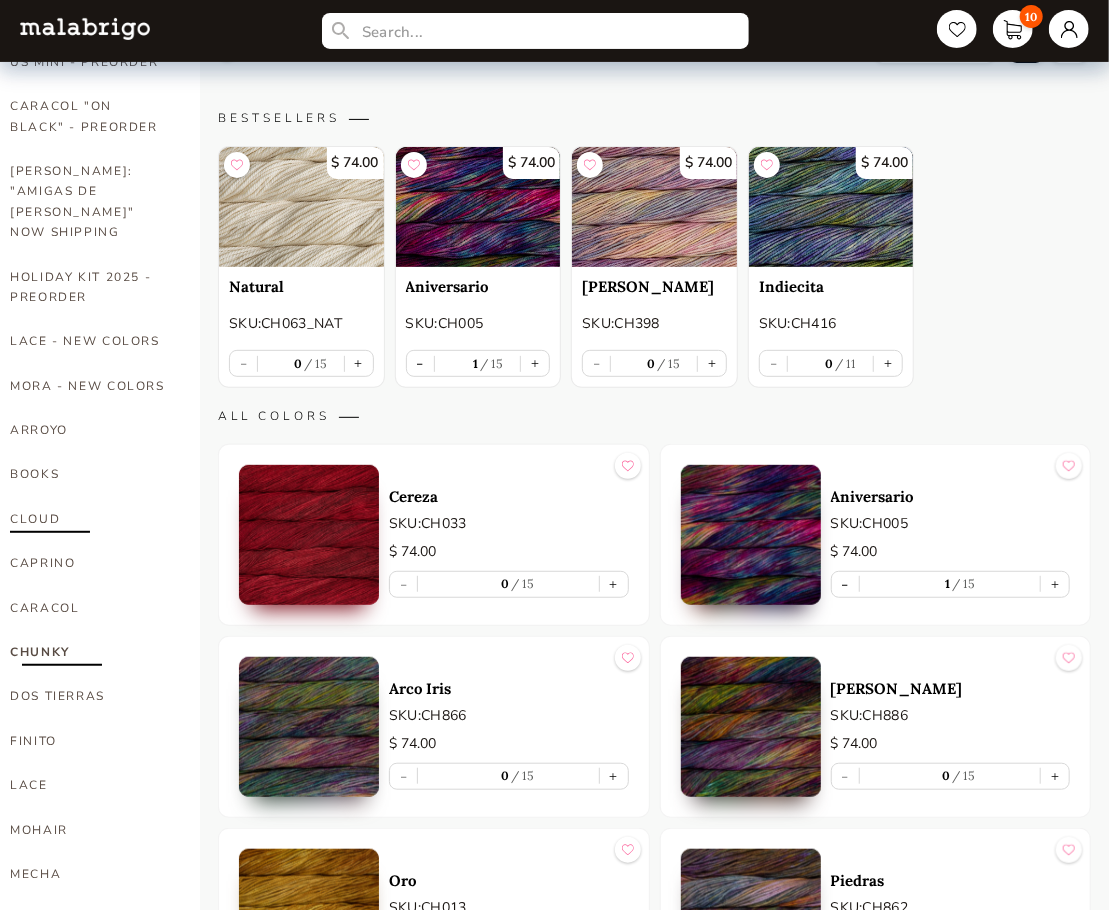 click on "CLOUD" at bounding box center (90, 519) 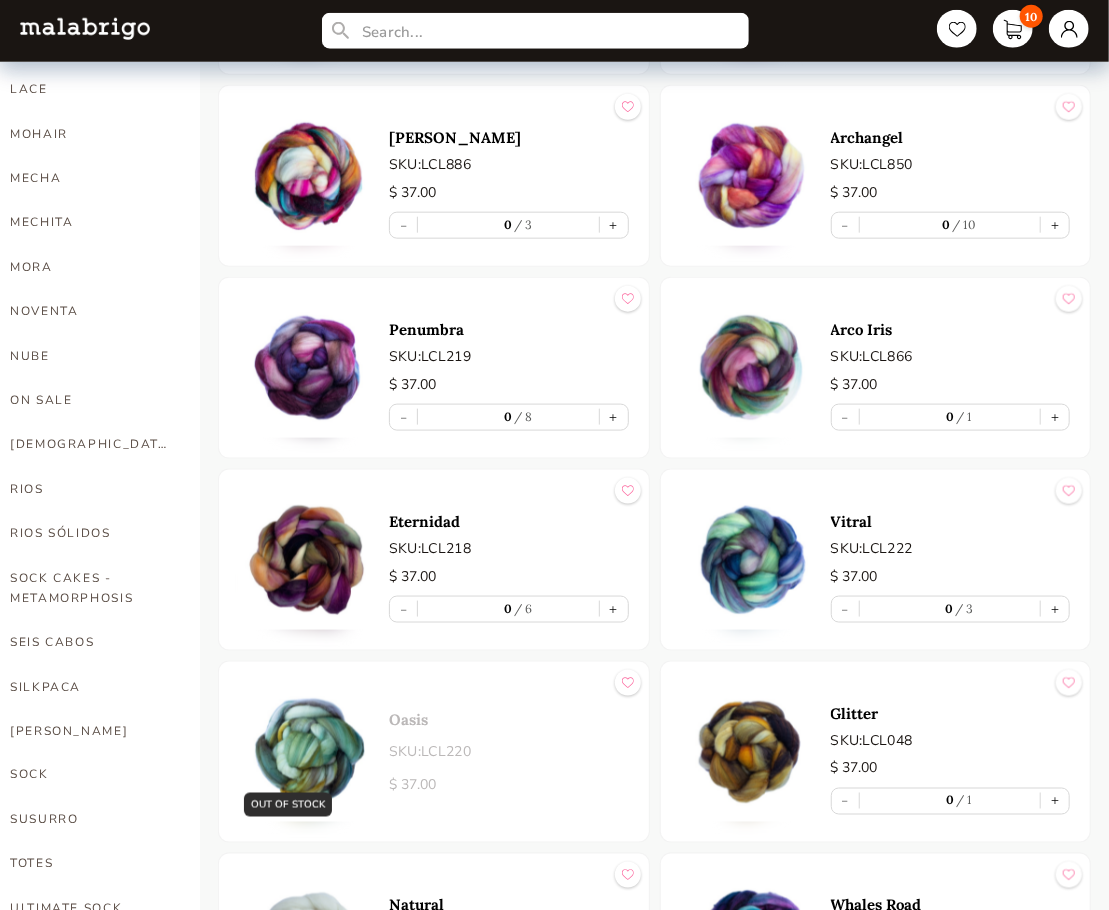 scroll, scrollTop: 900, scrollLeft: 0, axis: vertical 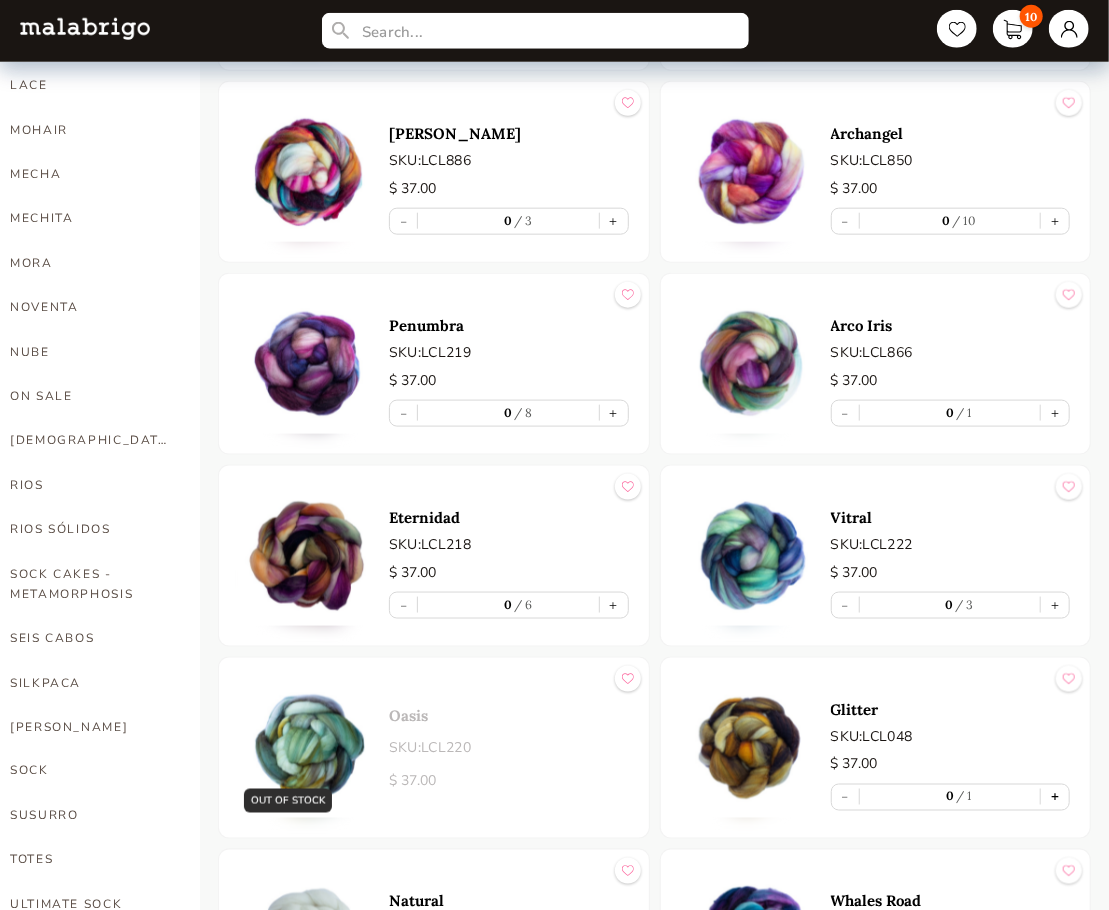 click on "+" at bounding box center [1055, 797] 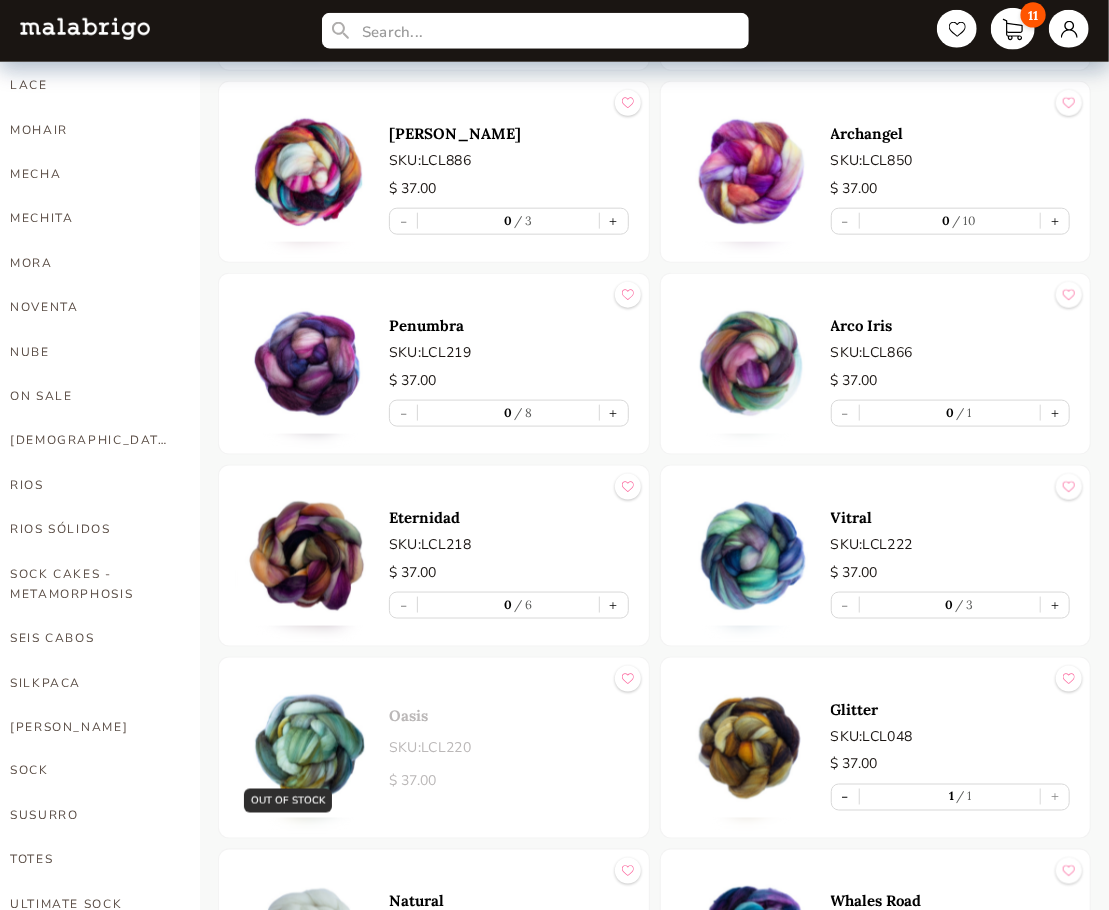 click on "11" at bounding box center [1013, 29] 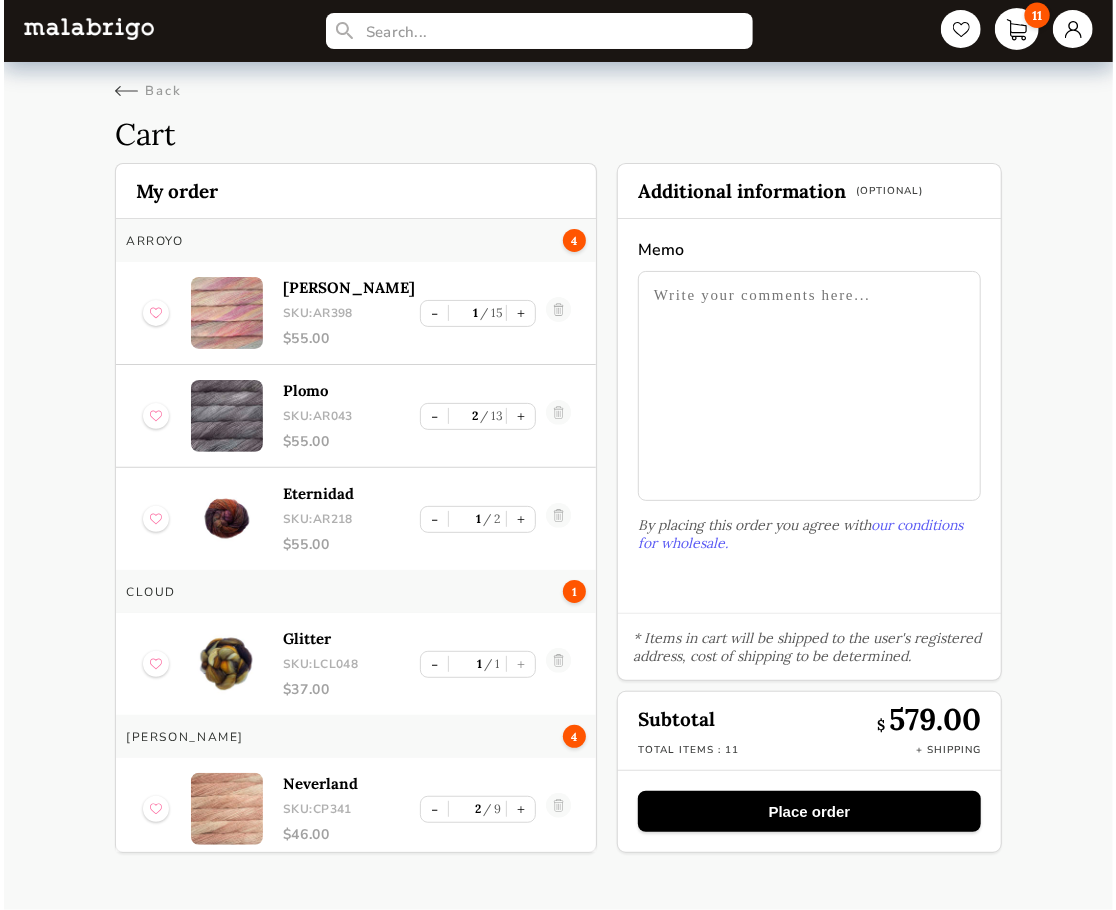 scroll, scrollTop: 0, scrollLeft: 0, axis: both 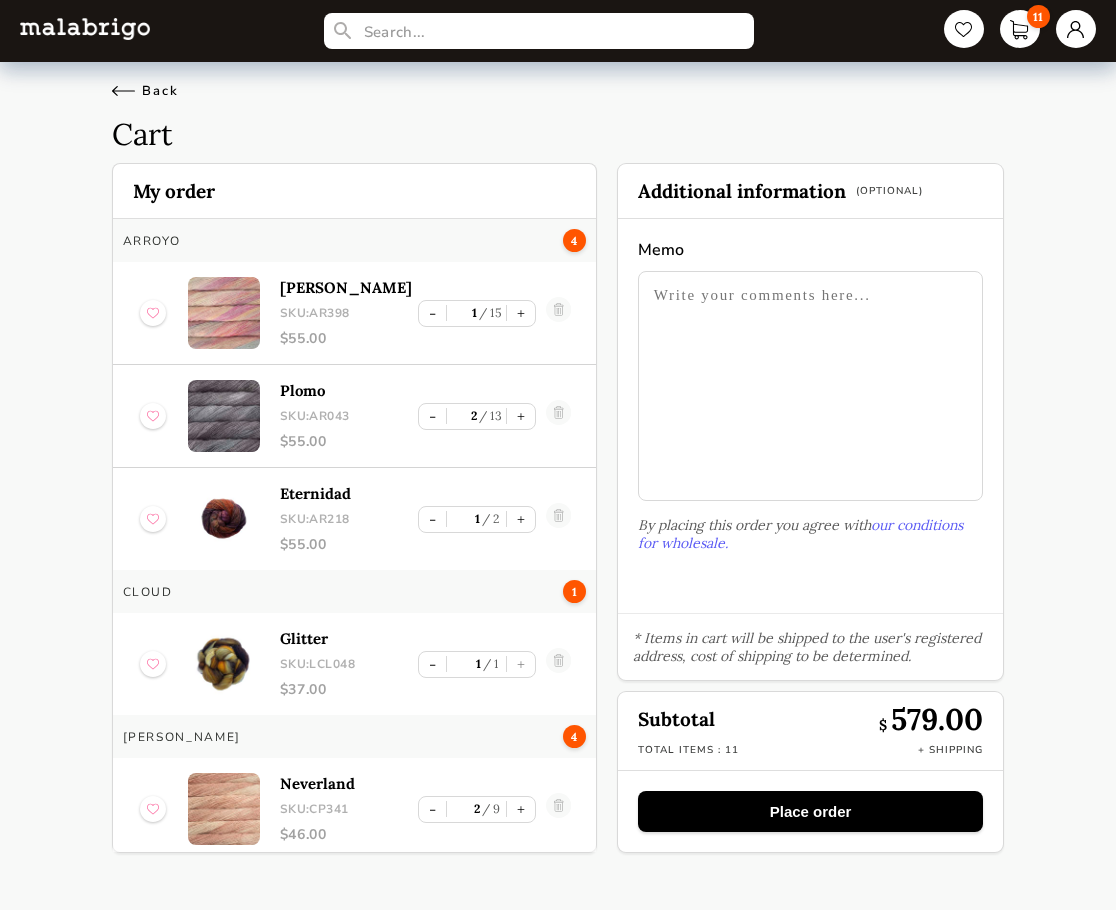 click on "Back" at bounding box center (145, 91) 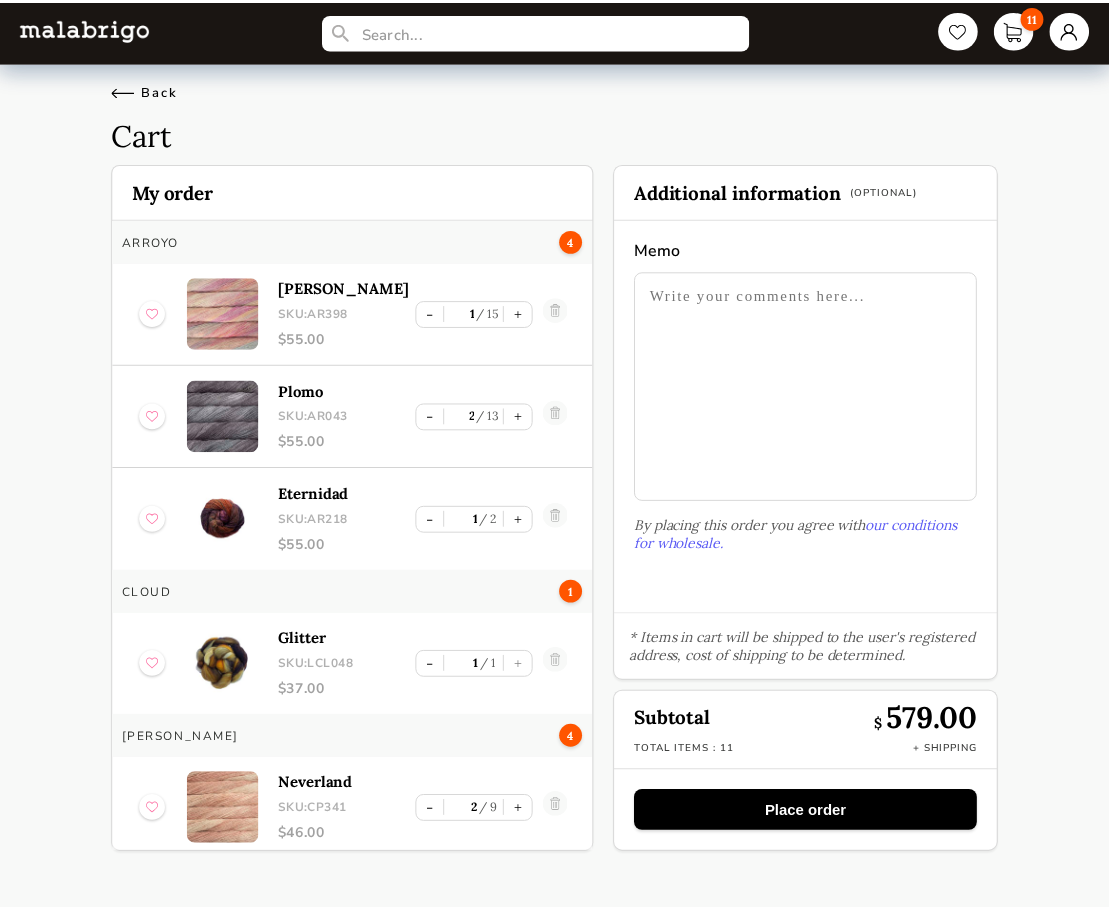 scroll, scrollTop: 900, scrollLeft: 0, axis: vertical 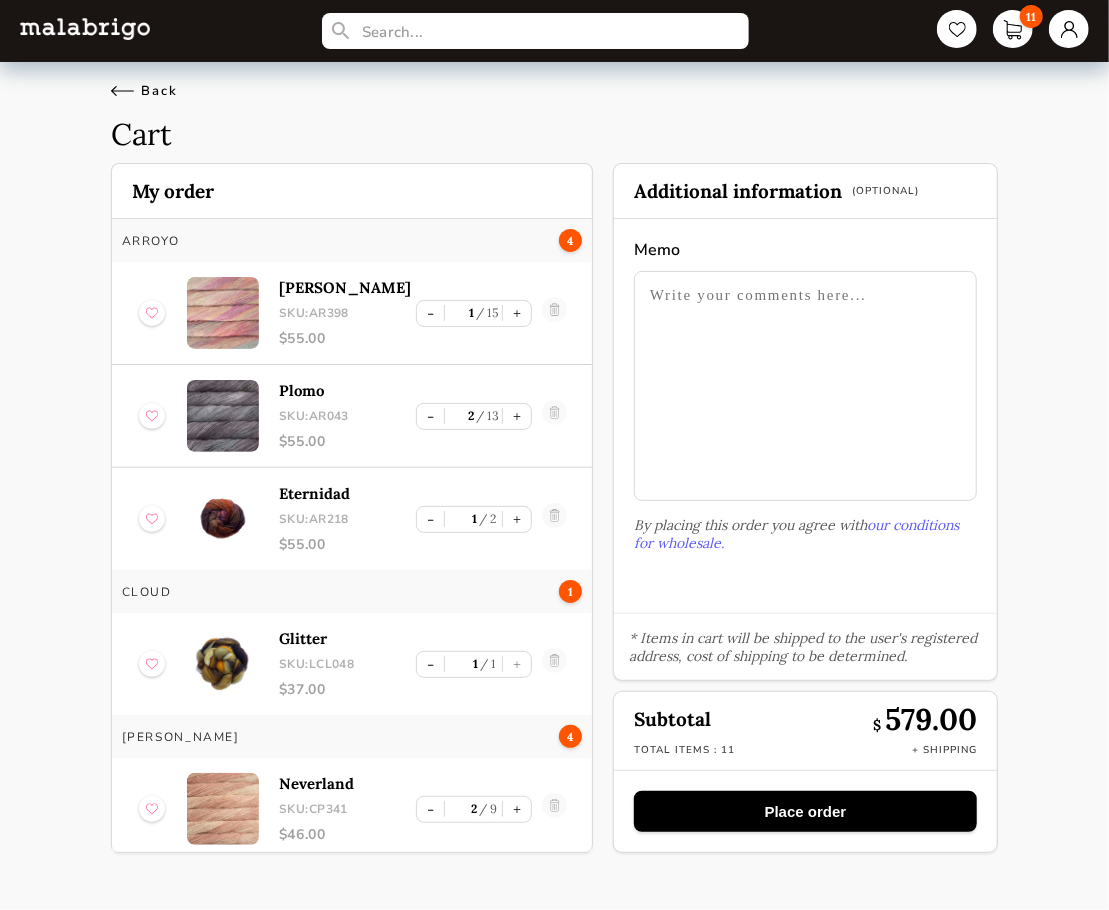 select on "INDEX" 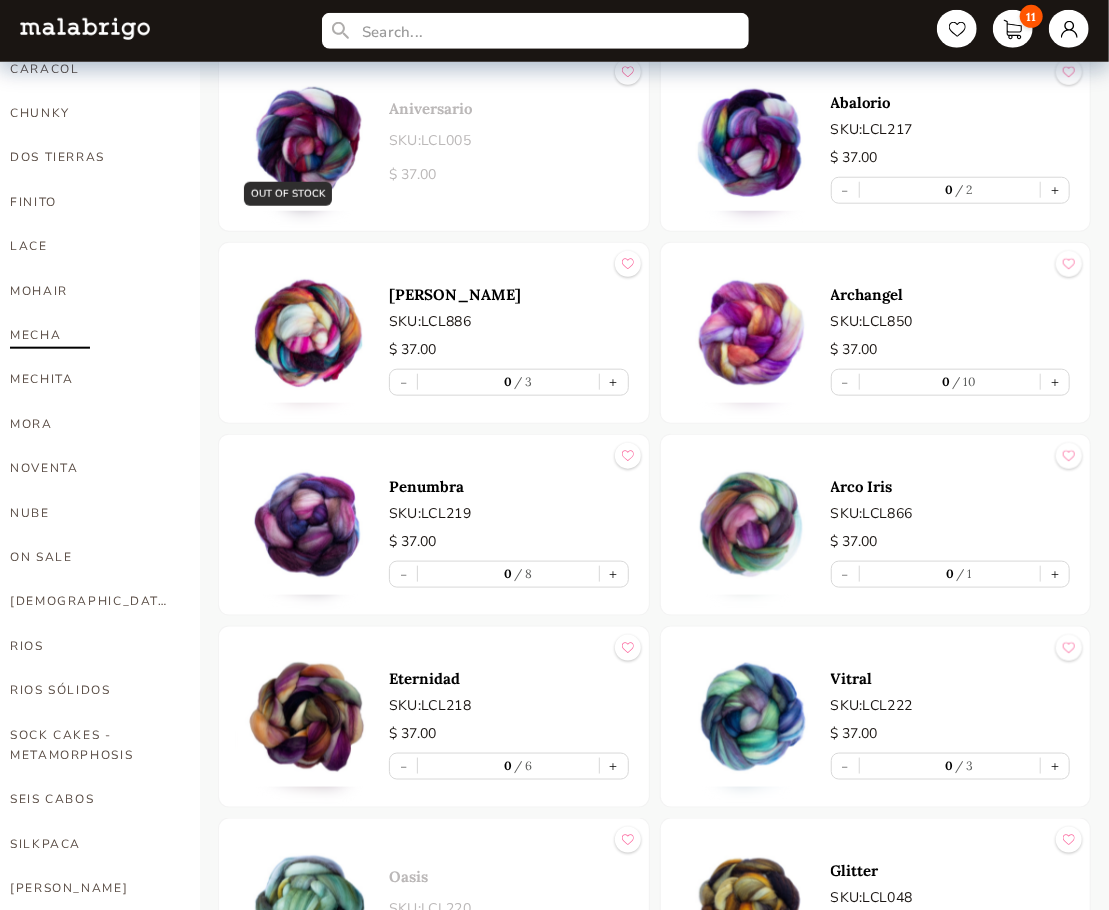 scroll, scrollTop: 700, scrollLeft: 0, axis: vertical 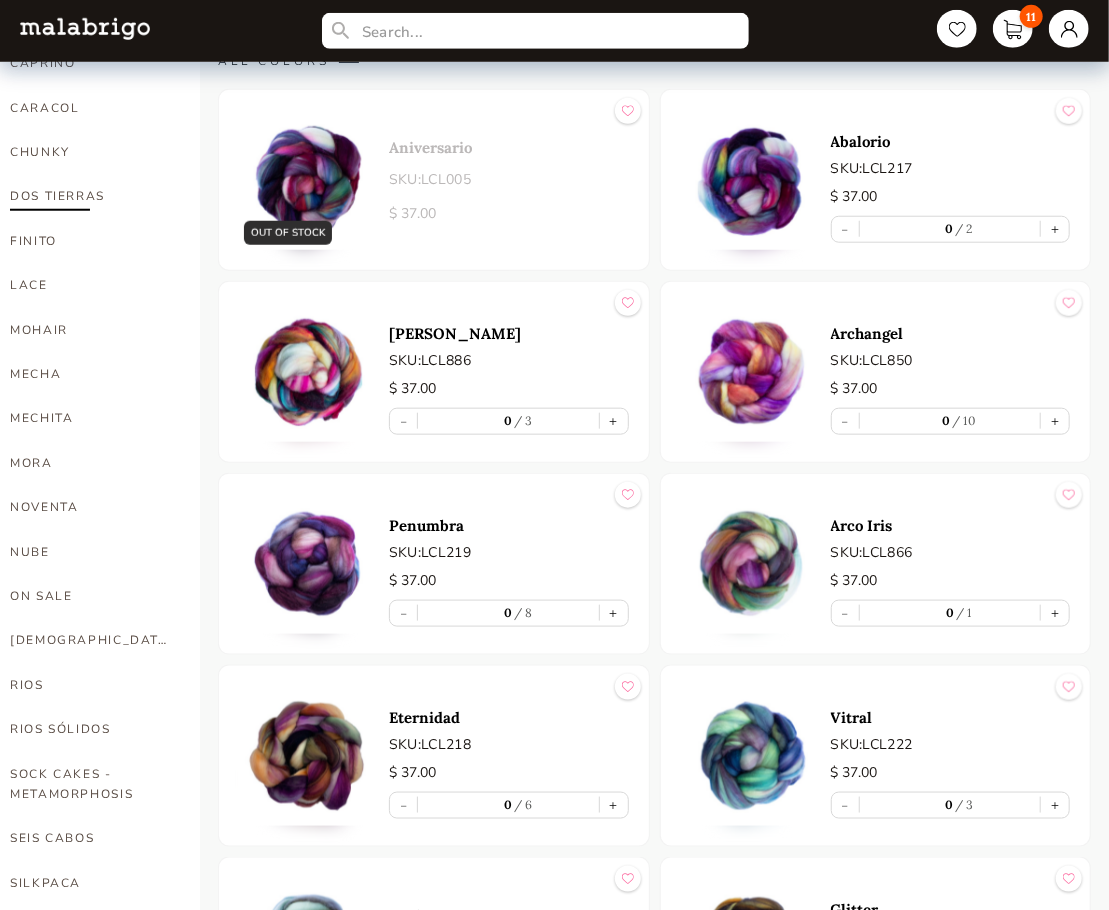 click on "DOS TIERRAS" at bounding box center (90, 196) 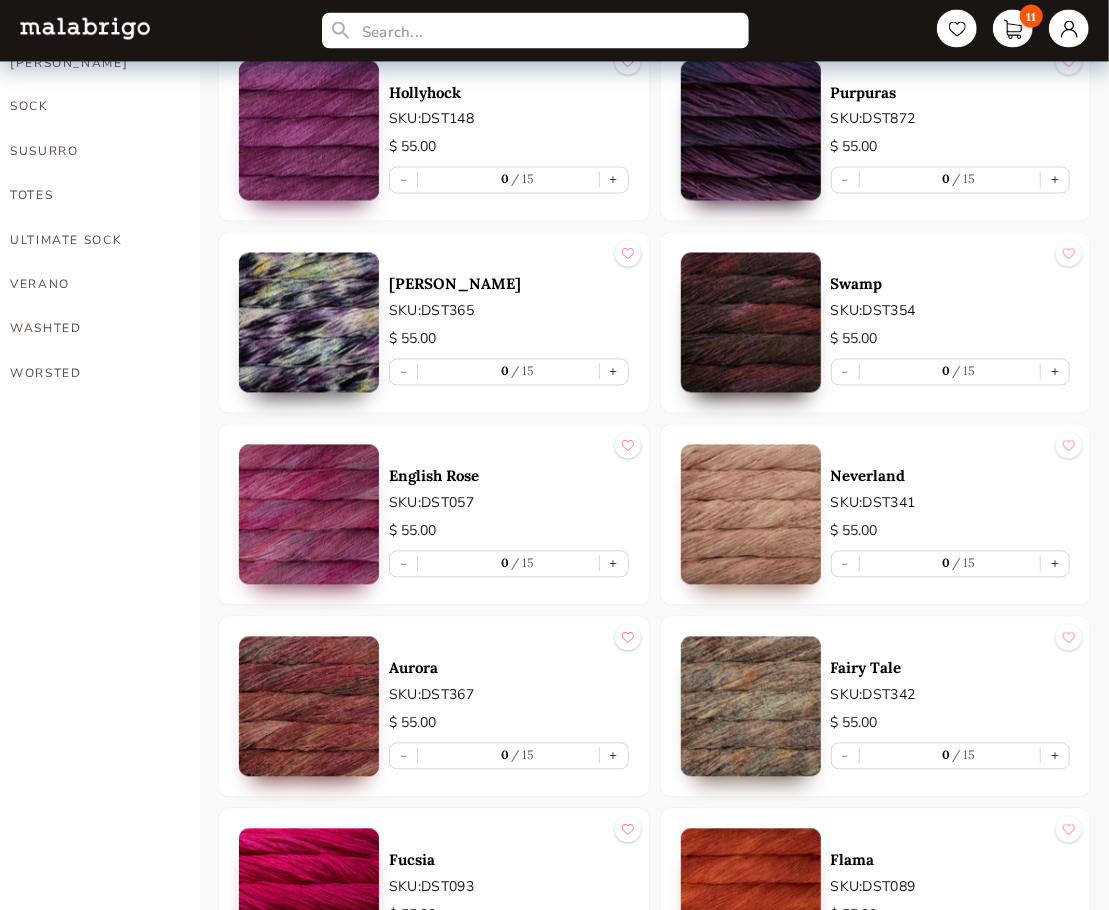 scroll, scrollTop: 1600, scrollLeft: 0, axis: vertical 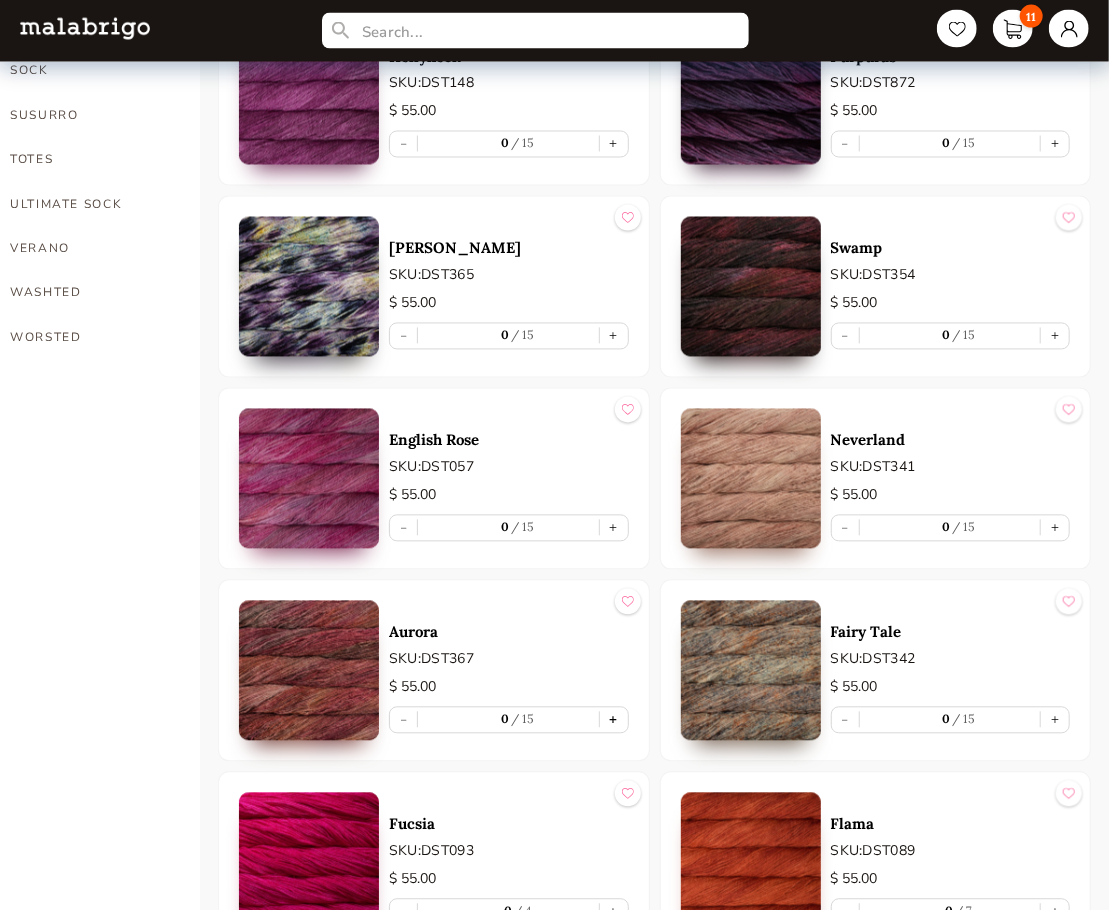 click on "+" at bounding box center (614, 720) 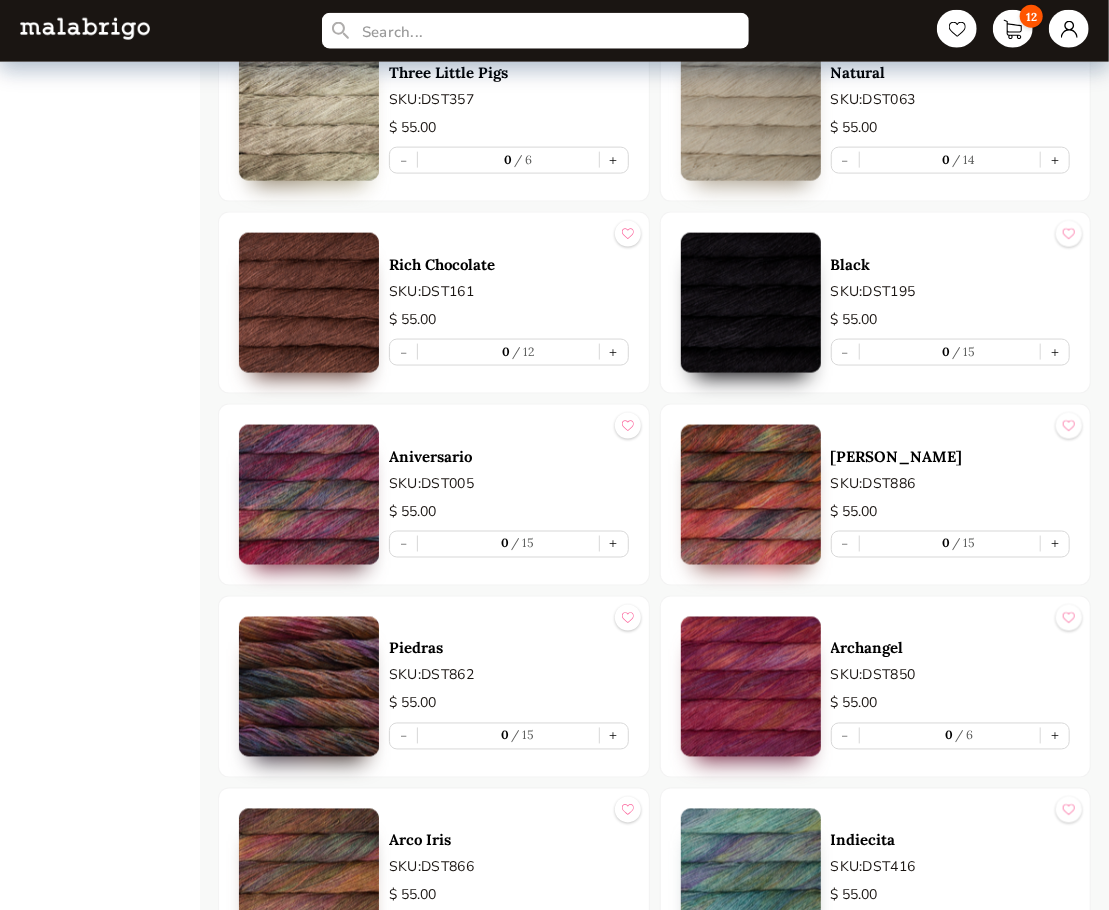 scroll, scrollTop: 4500, scrollLeft: 0, axis: vertical 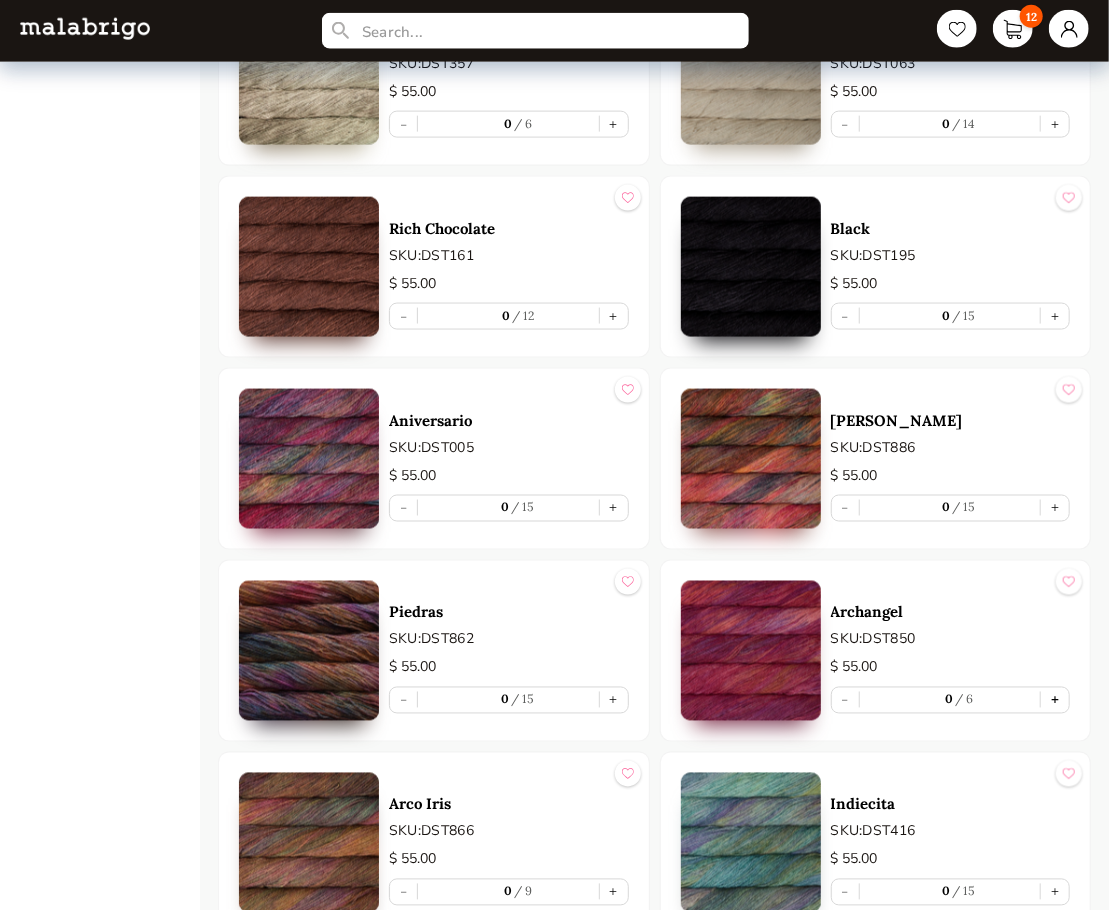 click on "+" at bounding box center (1055, 700) 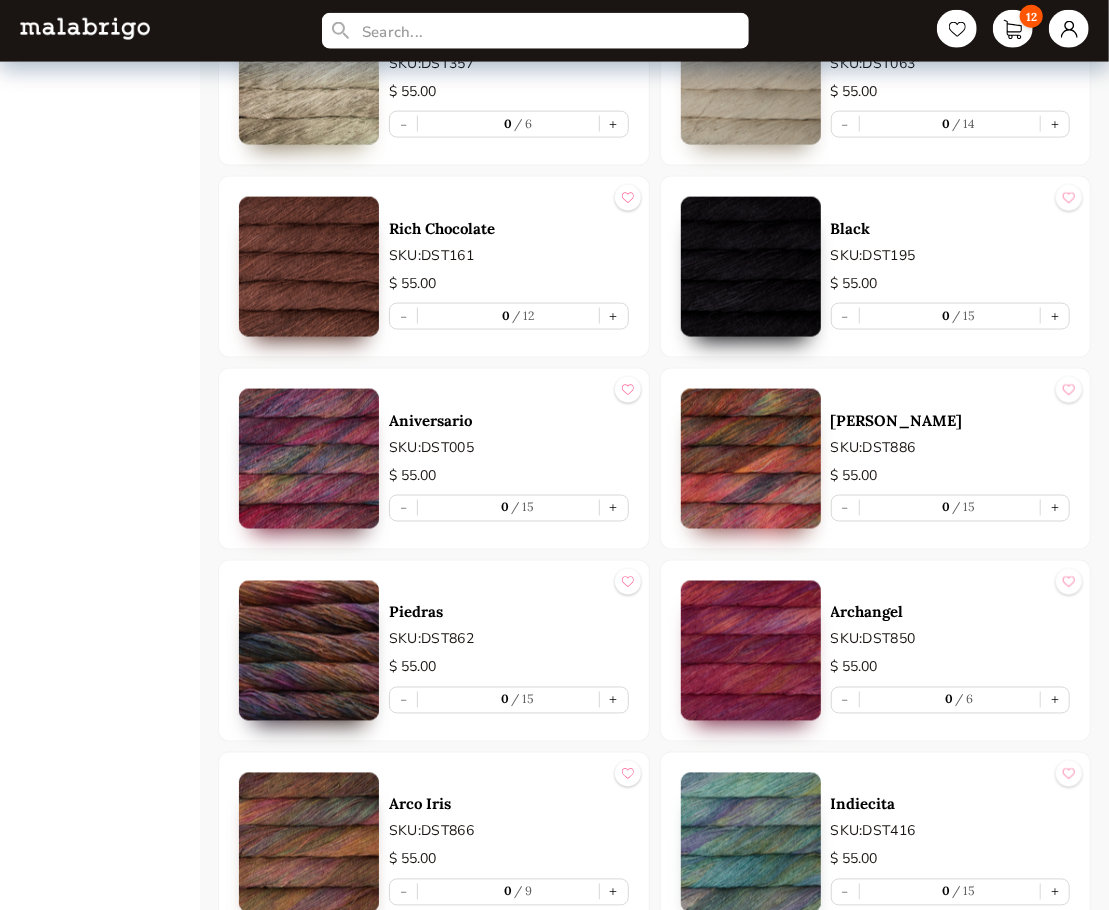 type on "1" 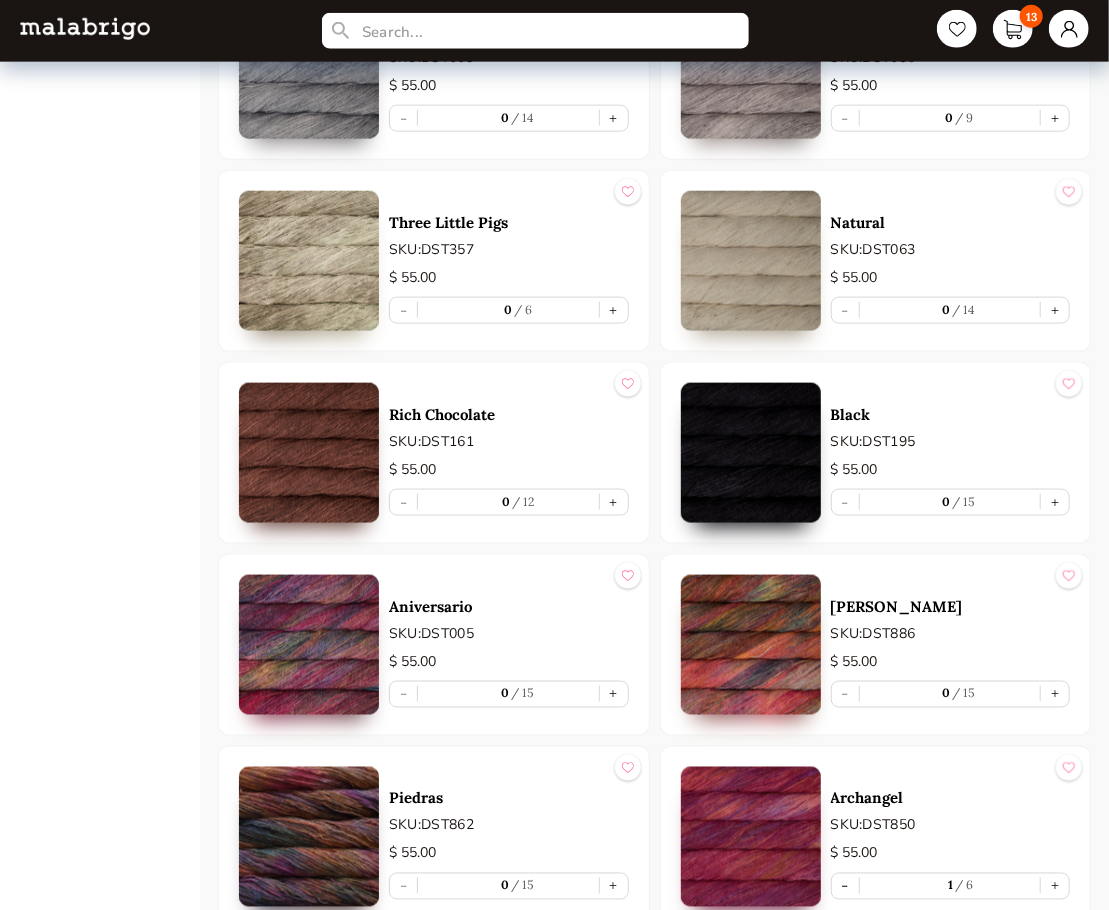 scroll, scrollTop: 4300, scrollLeft: 0, axis: vertical 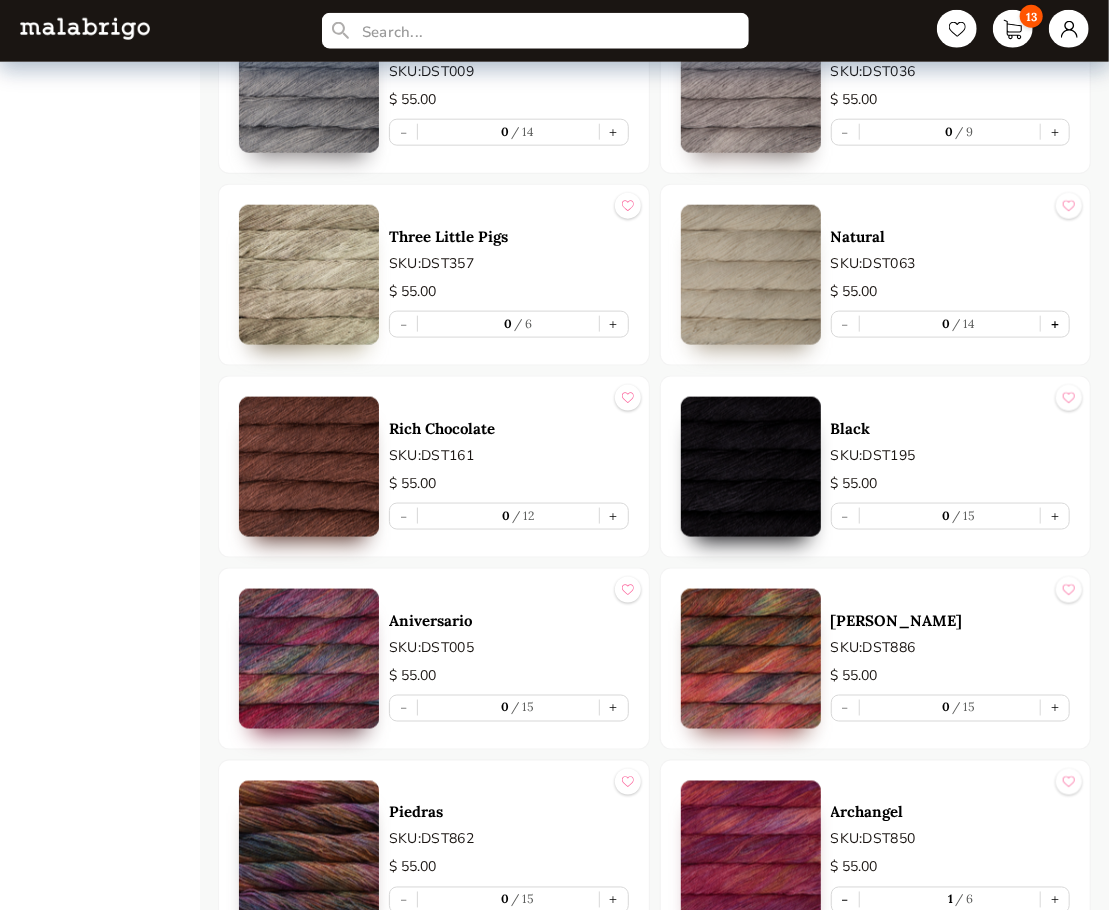 click on "+" at bounding box center [1055, 324] 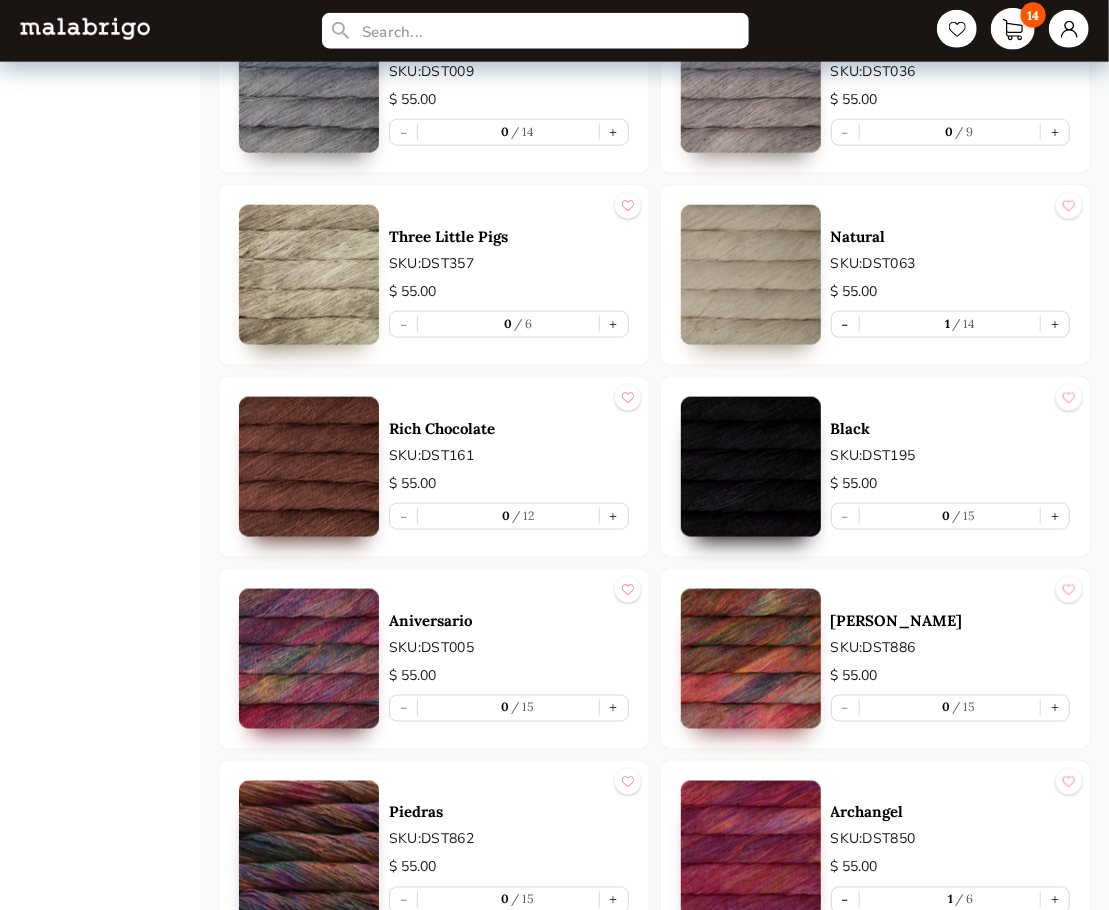 click on "14" at bounding box center (1013, 29) 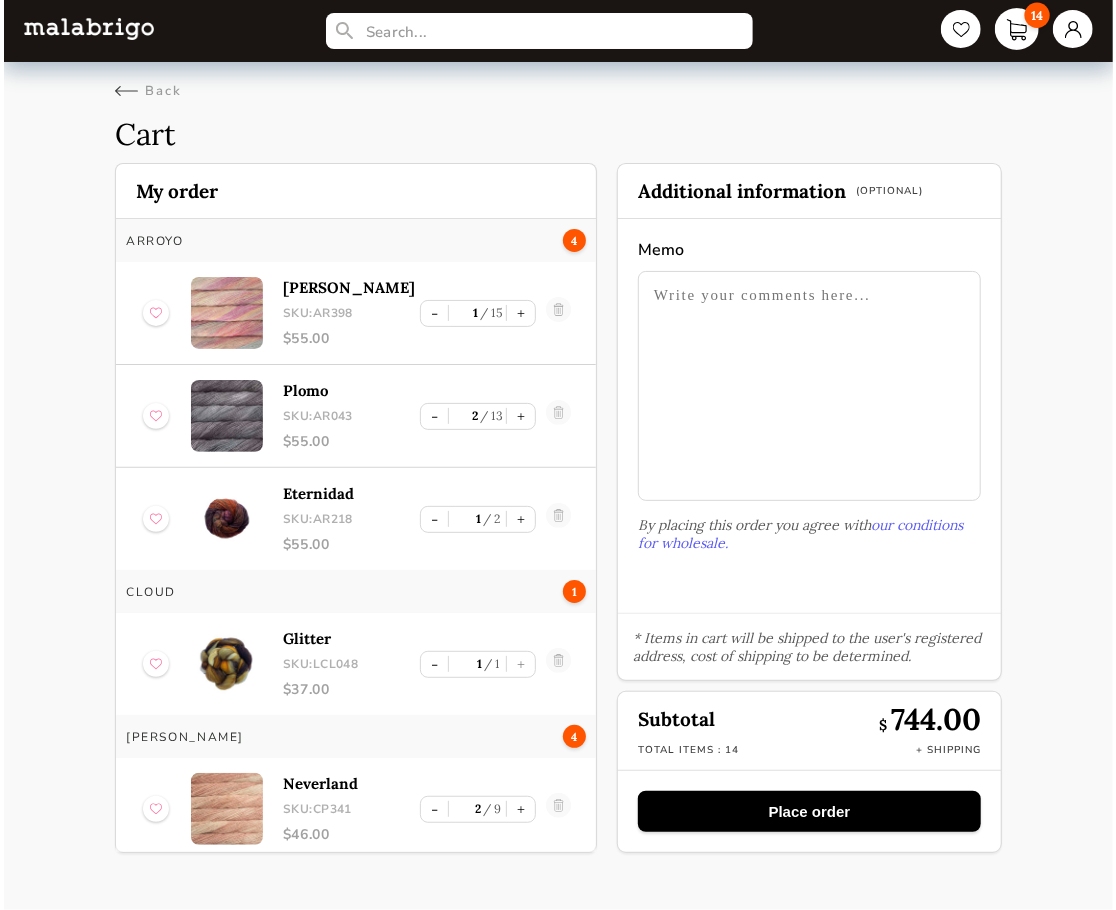 scroll, scrollTop: 0, scrollLeft: 0, axis: both 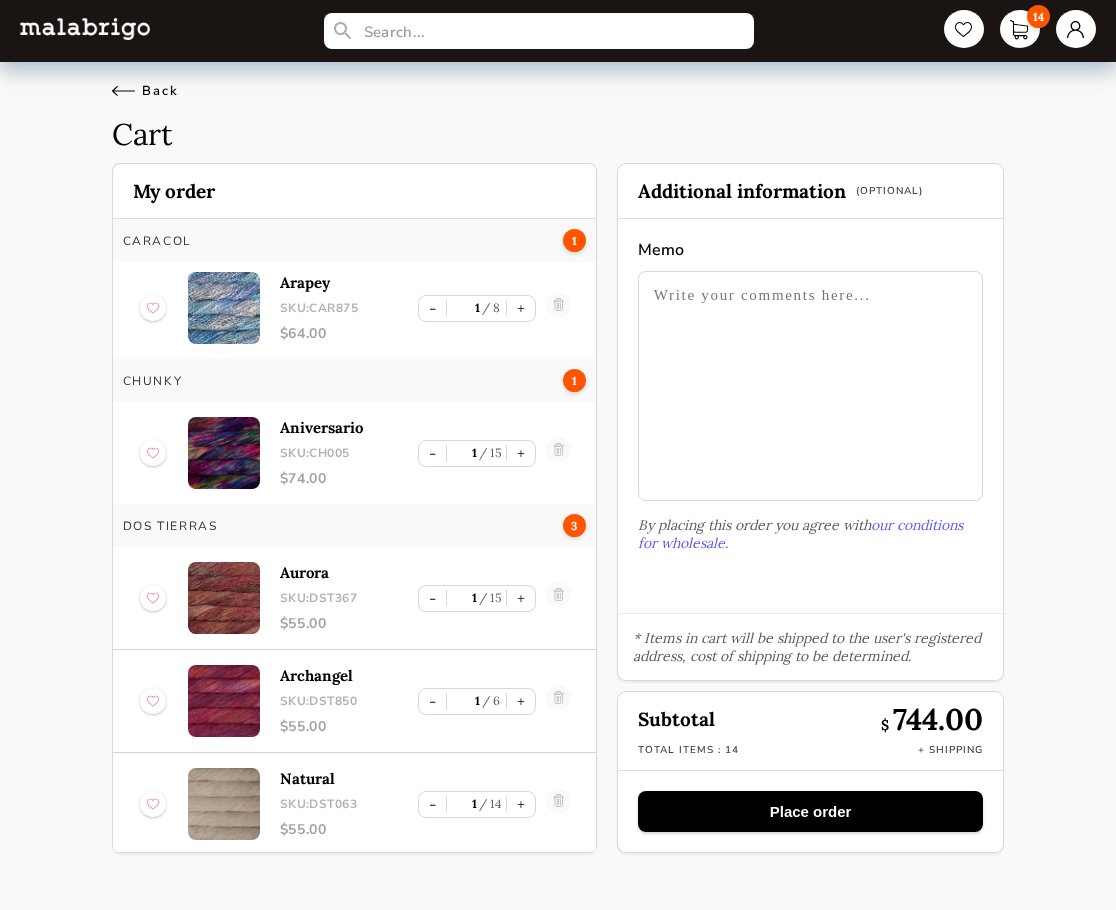 click on "Back" at bounding box center (145, 91) 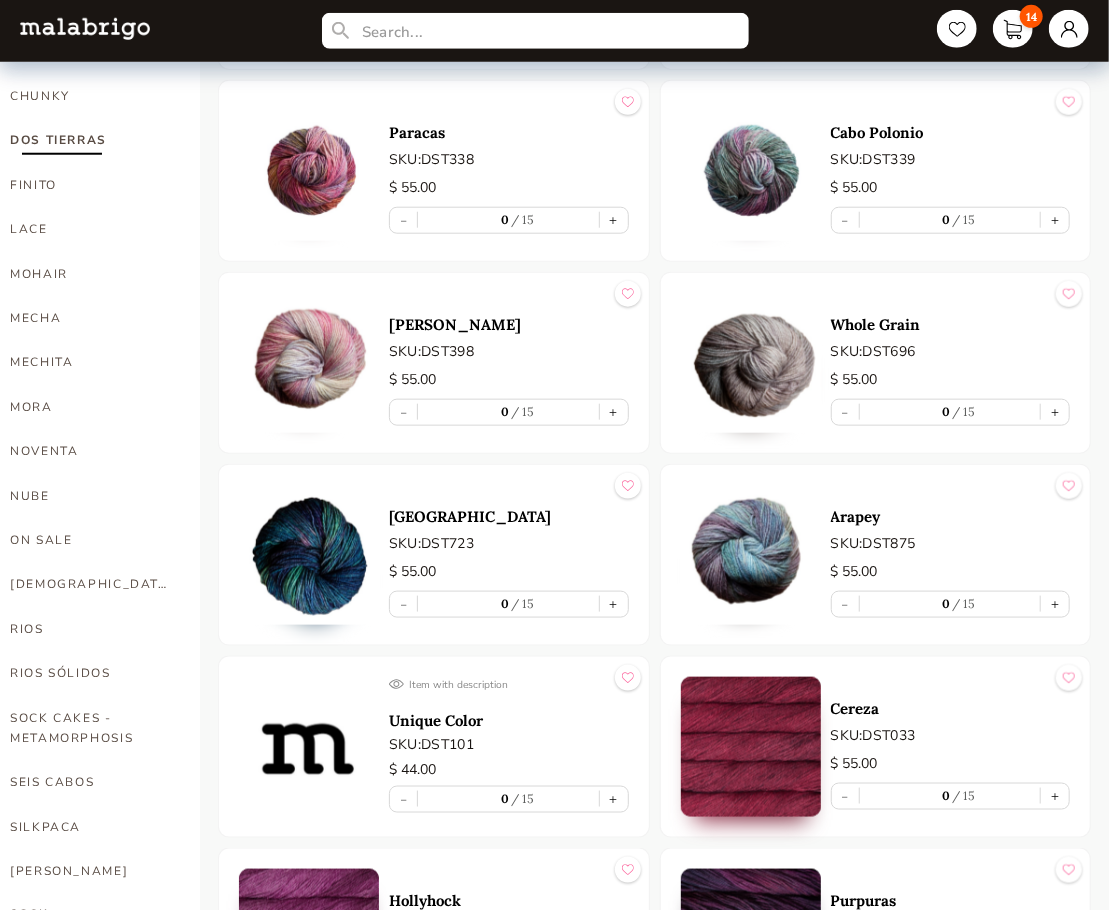 scroll, scrollTop: 700, scrollLeft: 0, axis: vertical 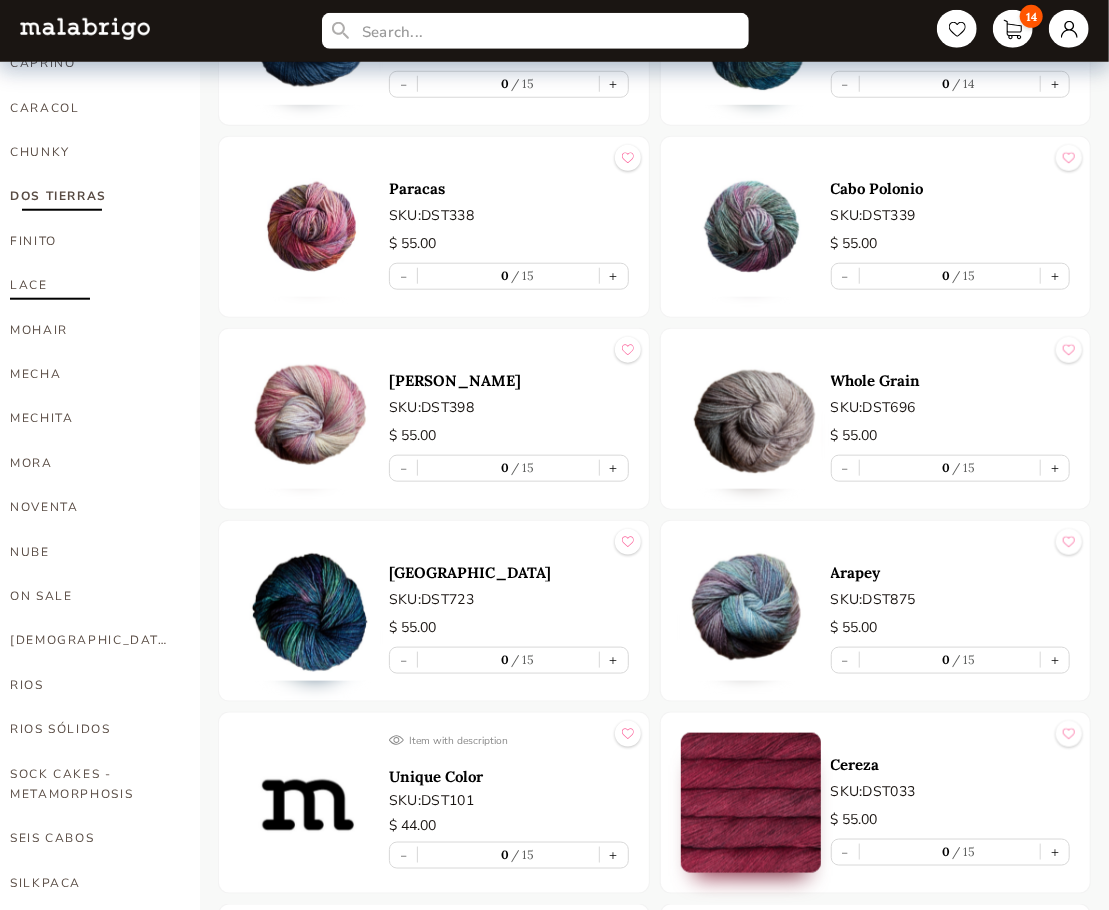 click on "LACE" at bounding box center [90, 285] 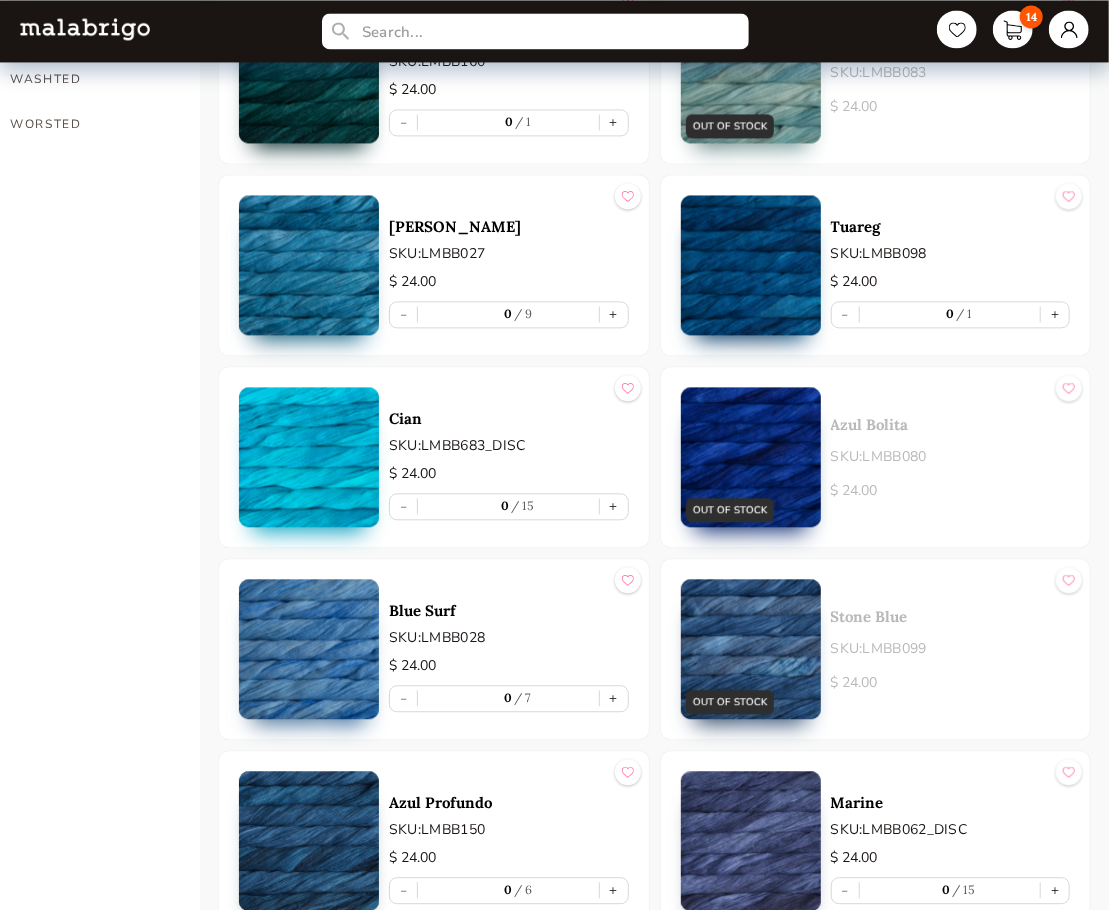 scroll, scrollTop: 1900, scrollLeft: 0, axis: vertical 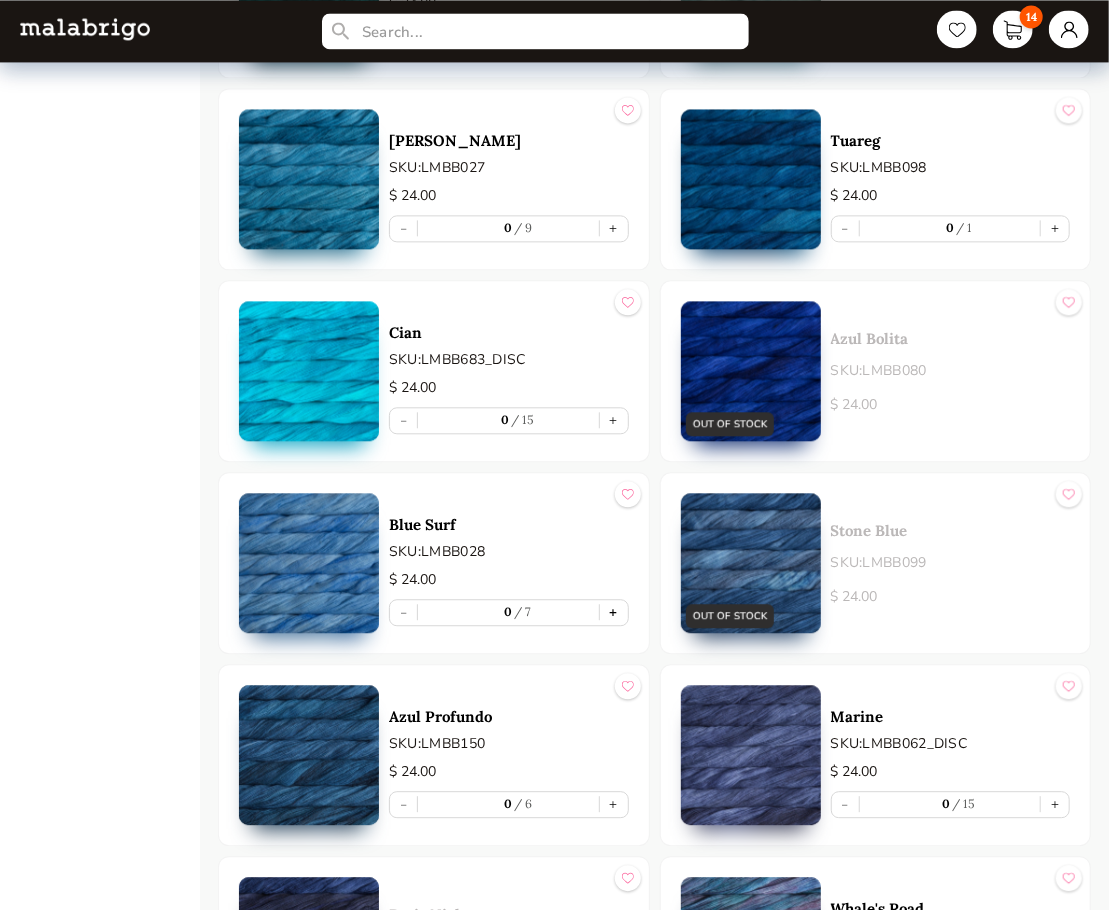 click on "+" at bounding box center (614, 612) 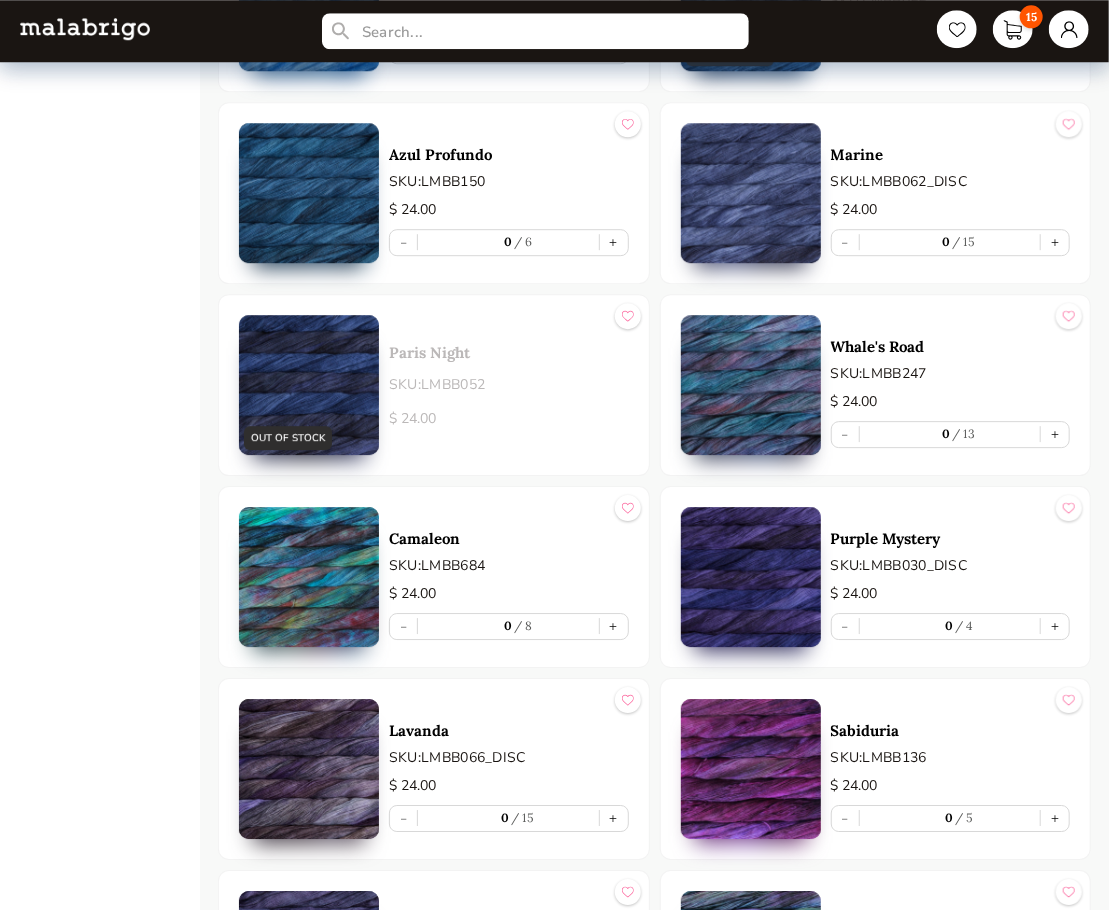 scroll, scrollTop: 2500, scrollLeft: 0, axis: vertical 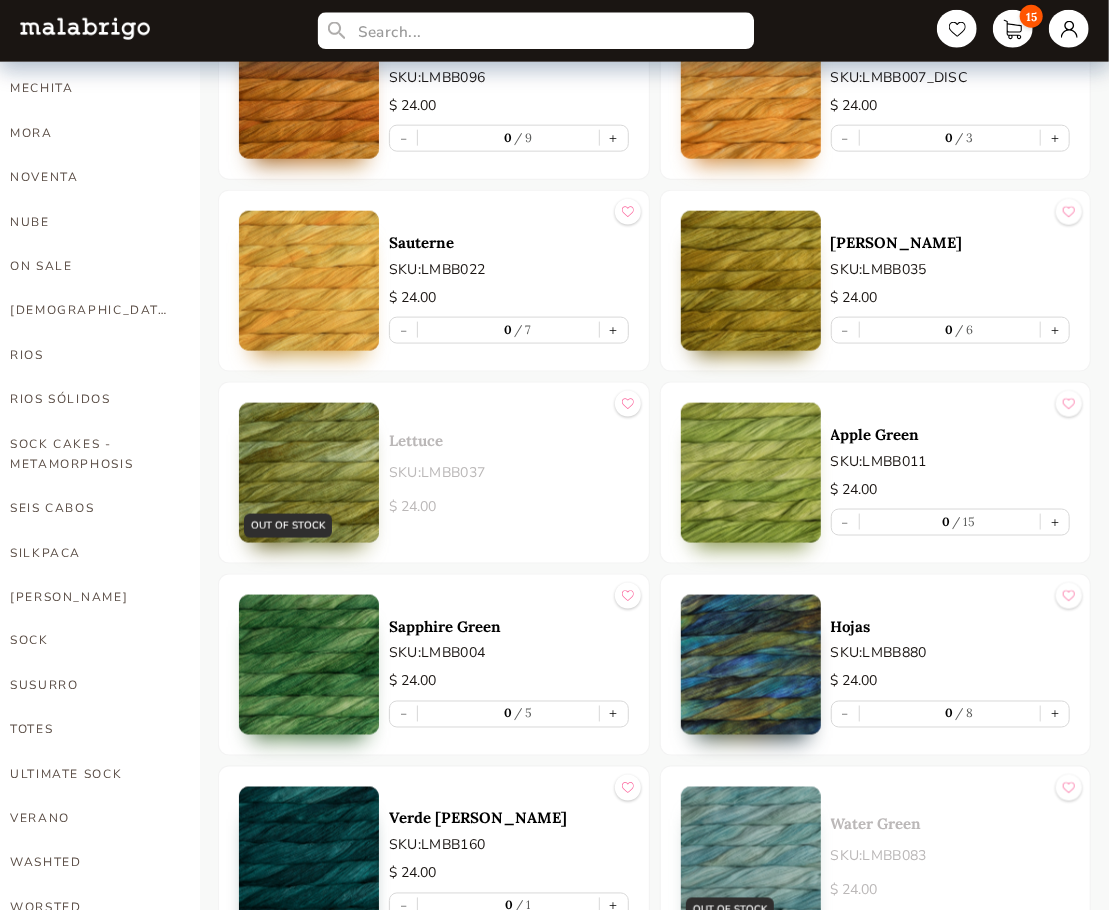 click at bounding box center (535, 31) 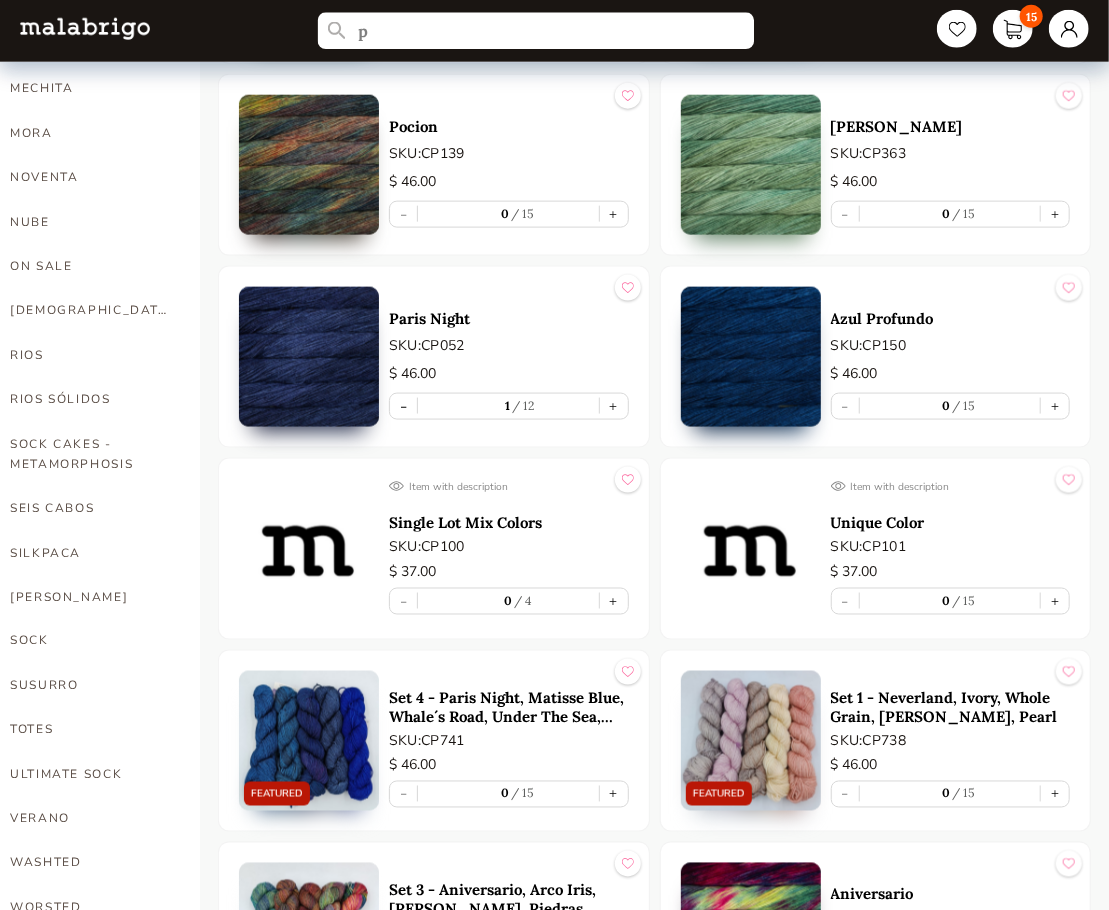 scroll, scrollTop: 2500, scrollLeft: 0, axis: vertical 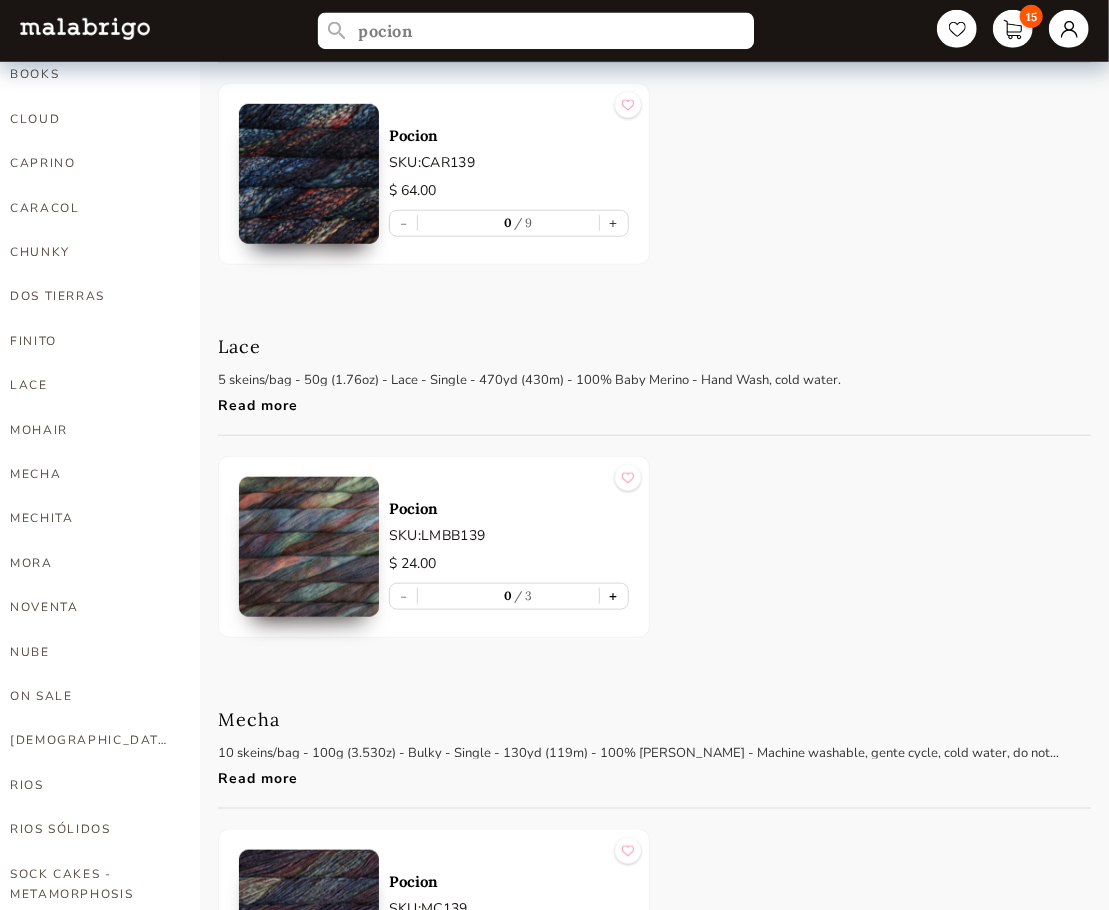 type on "pocion" 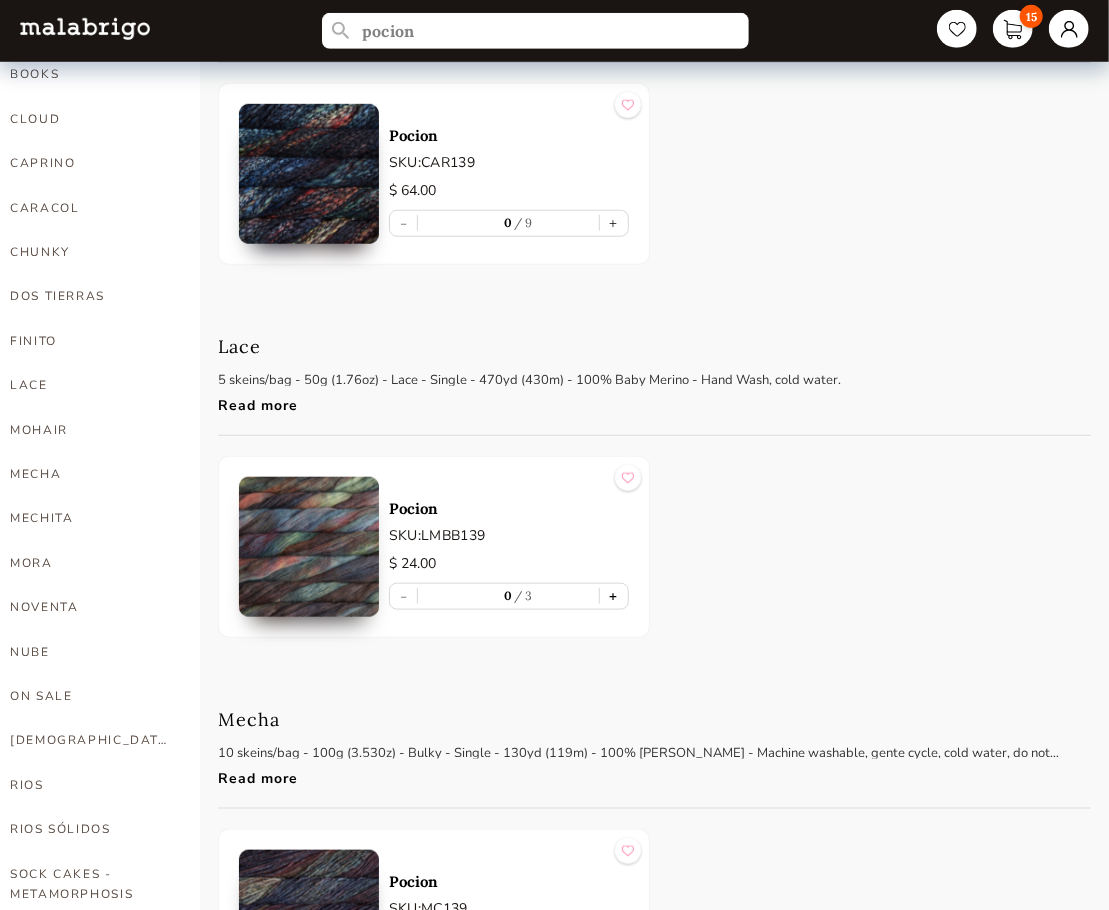 click on "+" at bounding box center [614, 596] 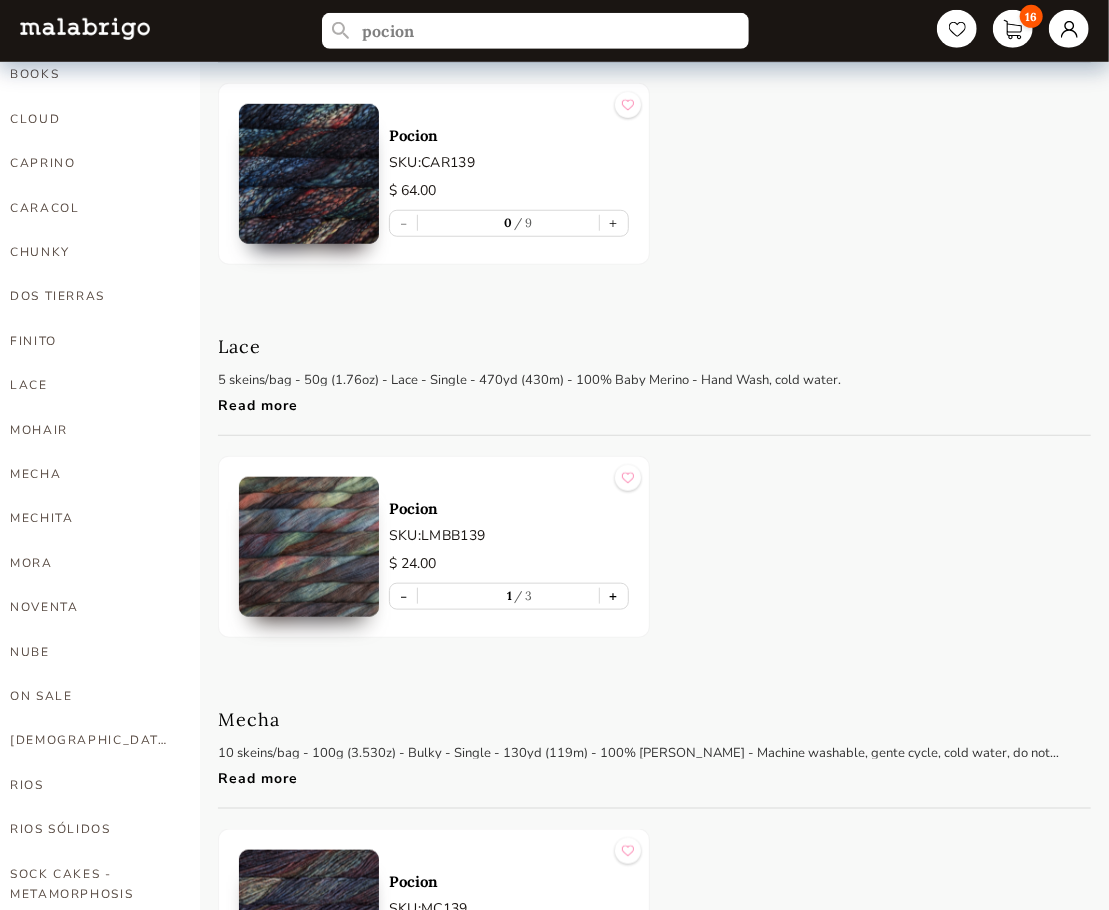 click on "+" at bounding box center [614, 596] 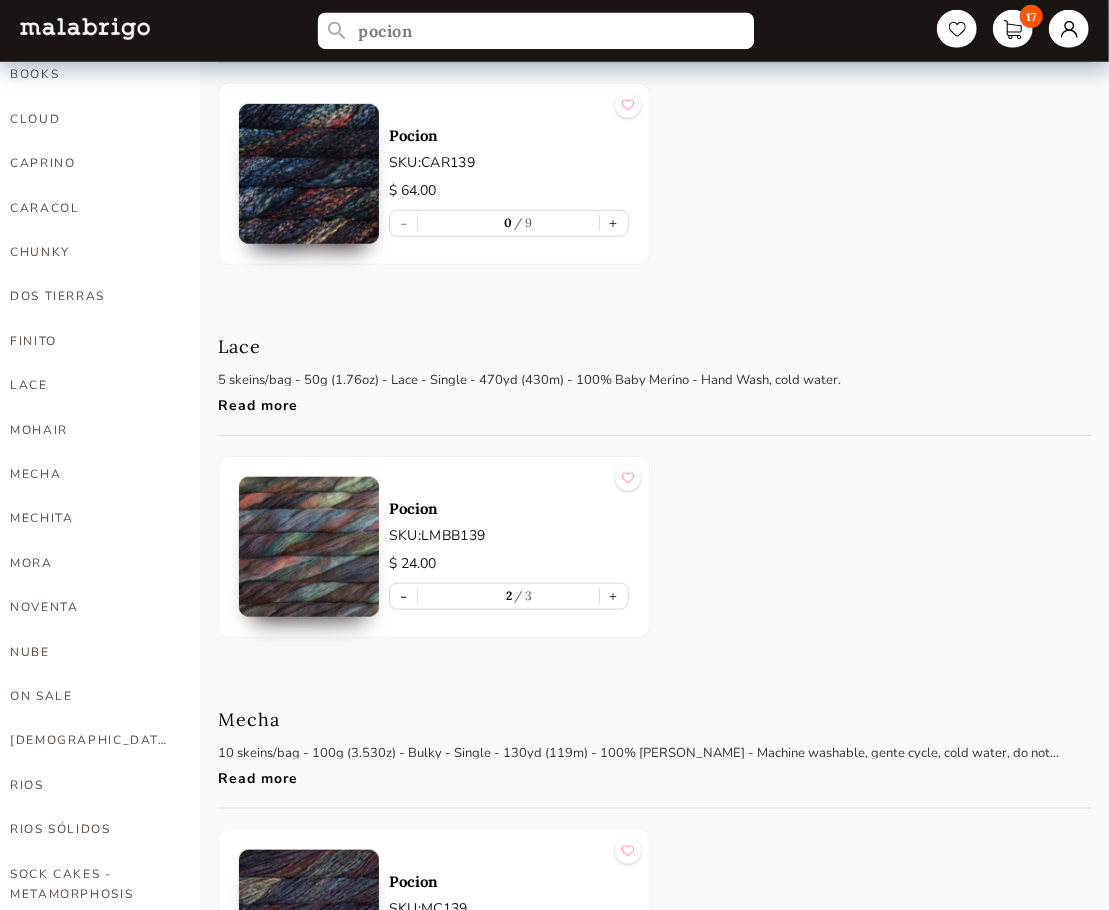click on "pocion" at bounding box center (535, 31) 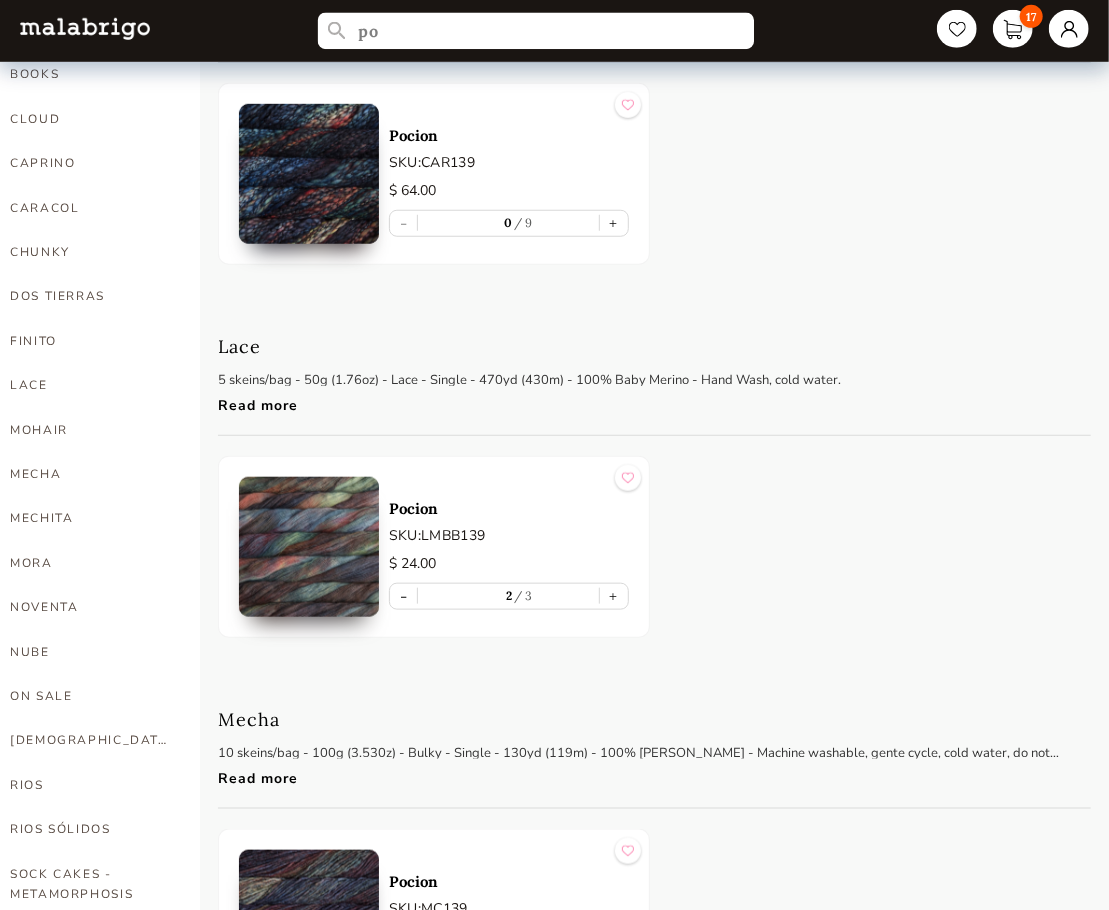 type on "p" 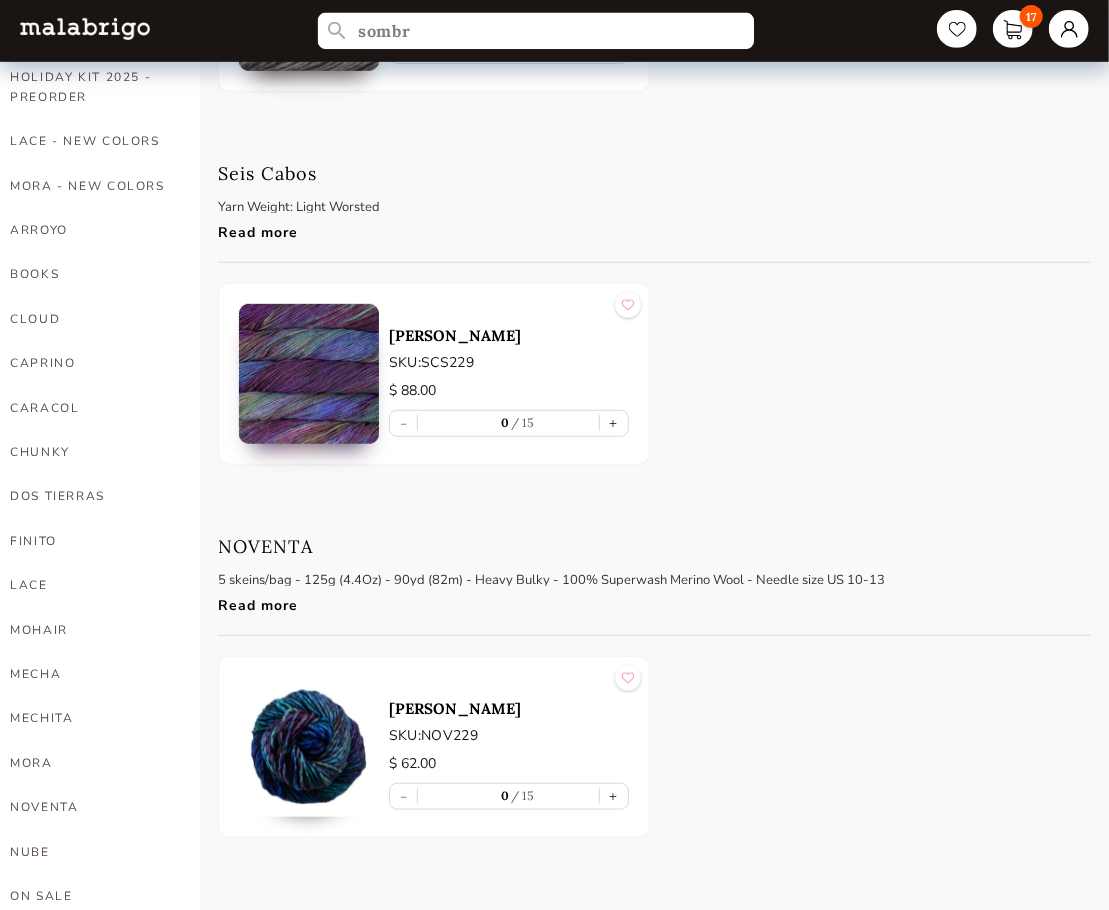 scroll, scrollTop: 0, scrollLeft: 0, axis: both 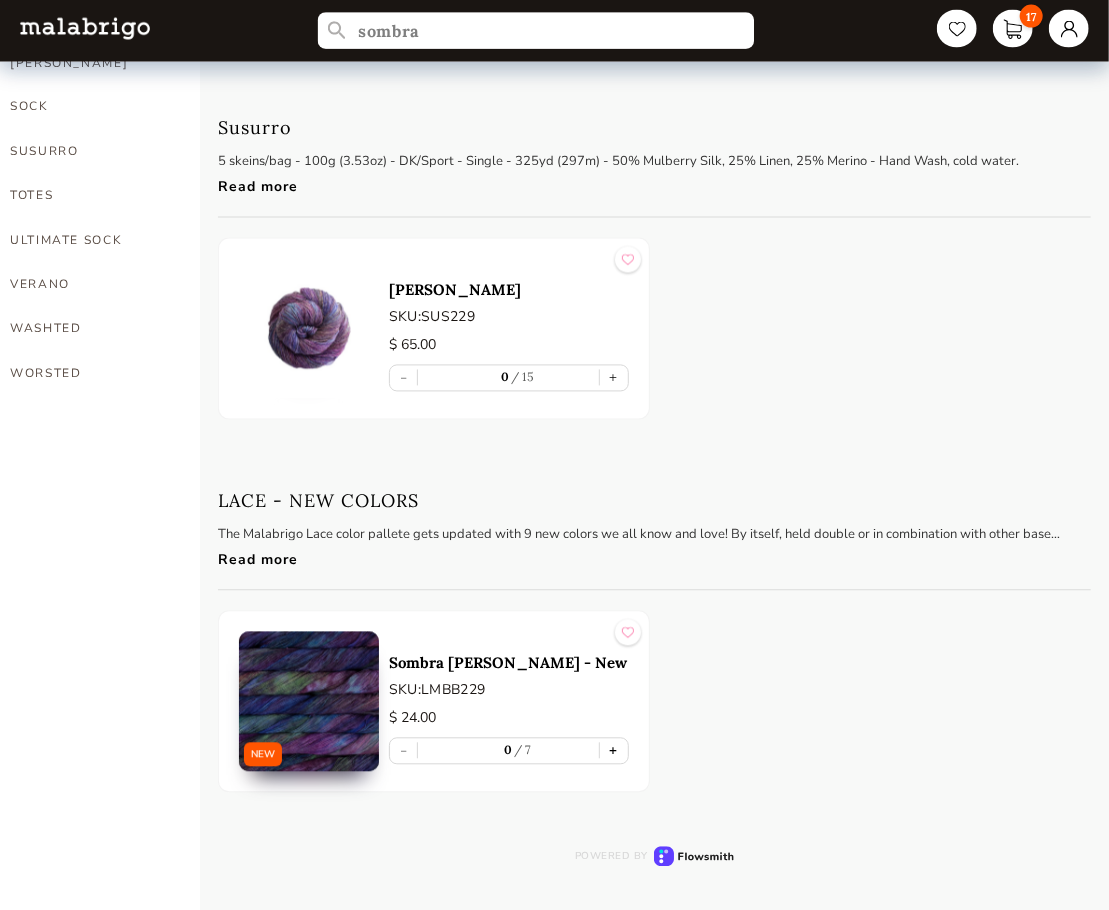 type on "sombra" 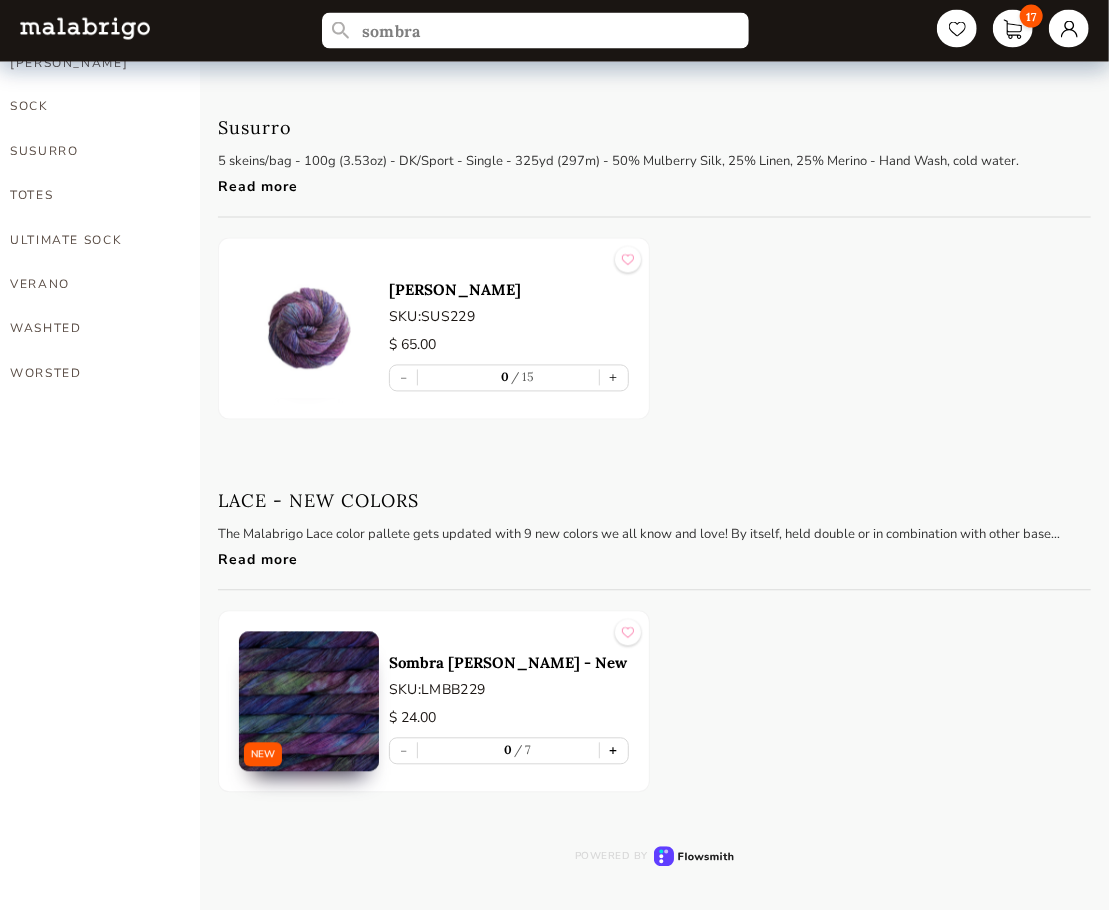 click on "+" at bounding box center [614, 751] 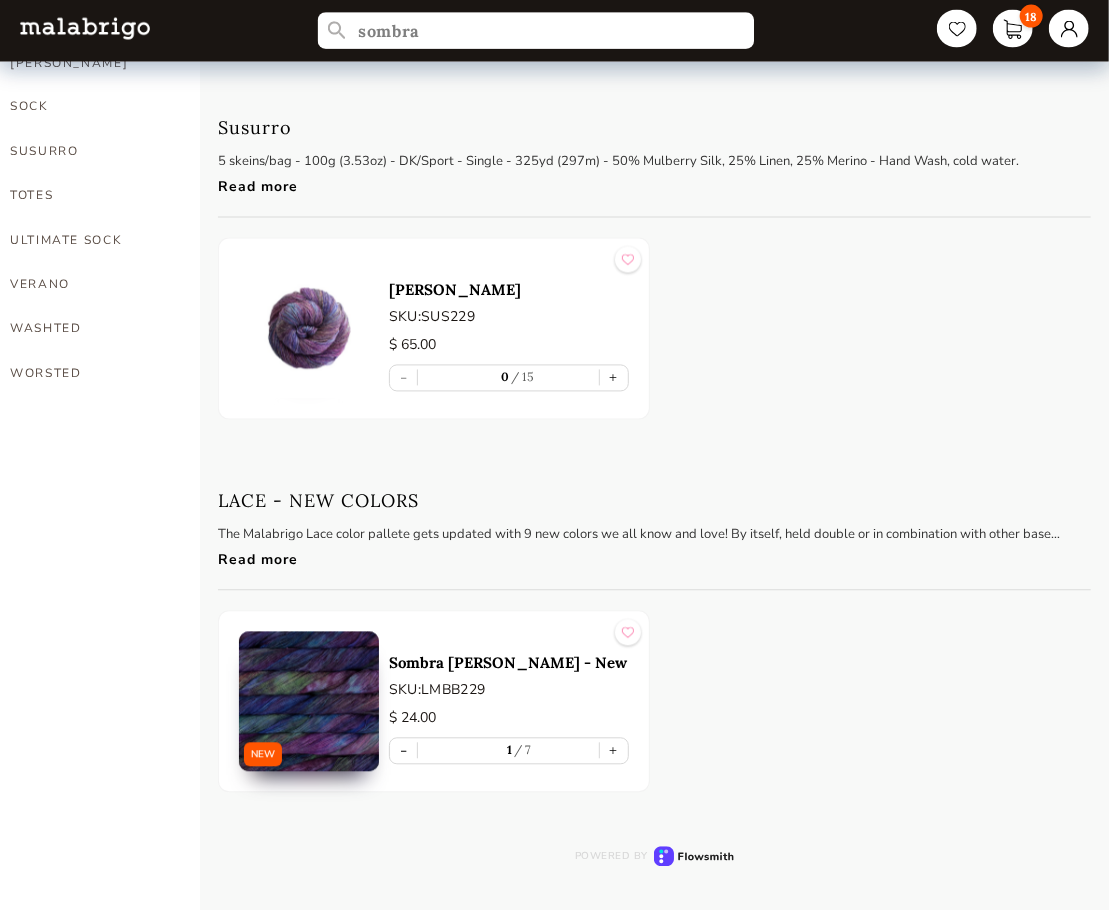 drag, startPoint x: 428, startPoint y: 36, endPoint x: 319, endPoint y: 31, distance: 109.11462 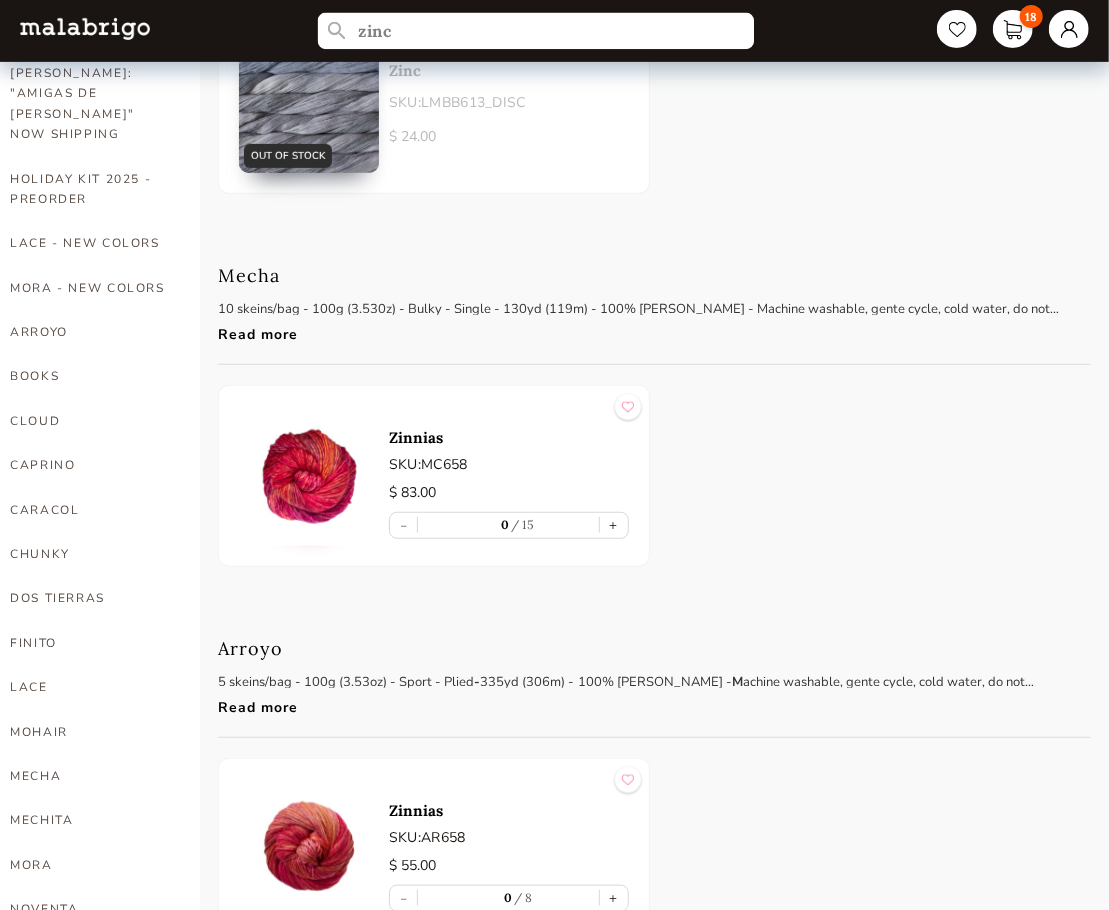scroll, scrollTop: 0, scrollLeft: 0, axis: both 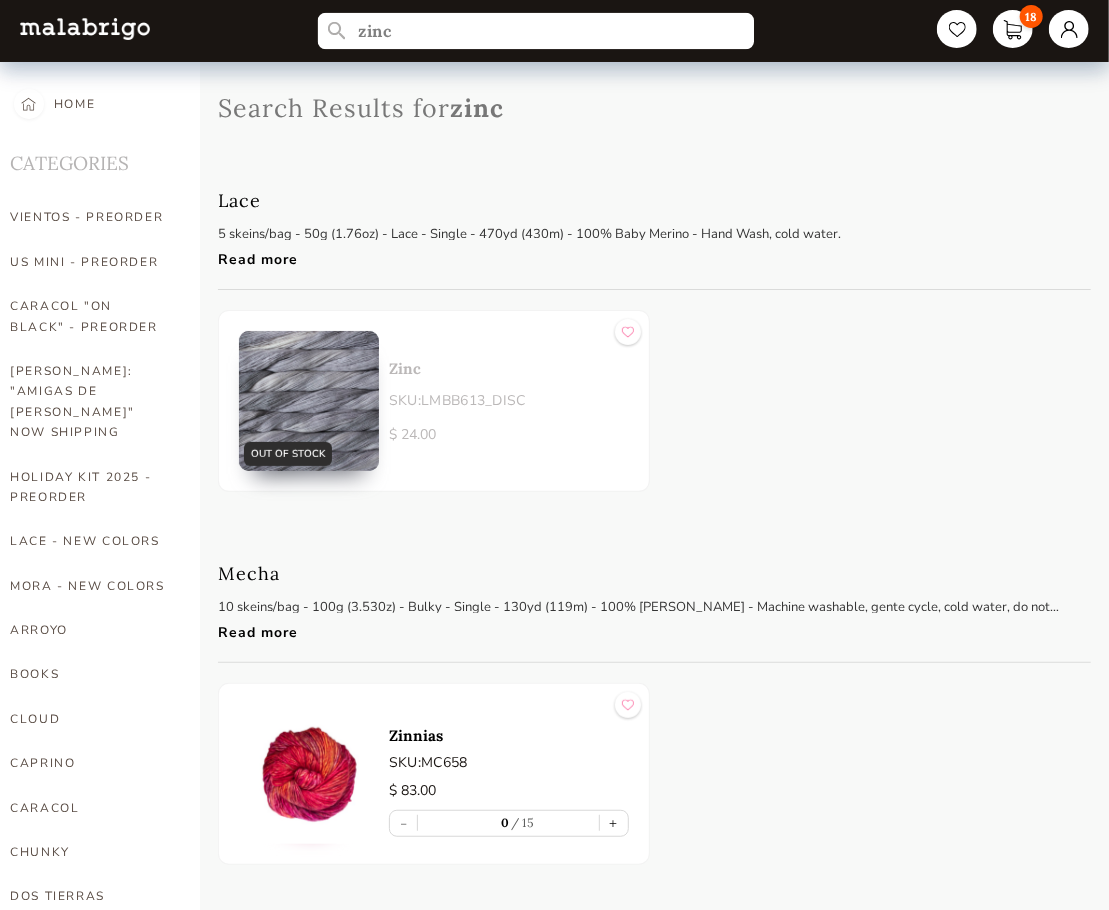 drag, startPoint x: 437, startPoint y: 37, endPoint x: 290, endPoint y: 30, distance: 147.16656 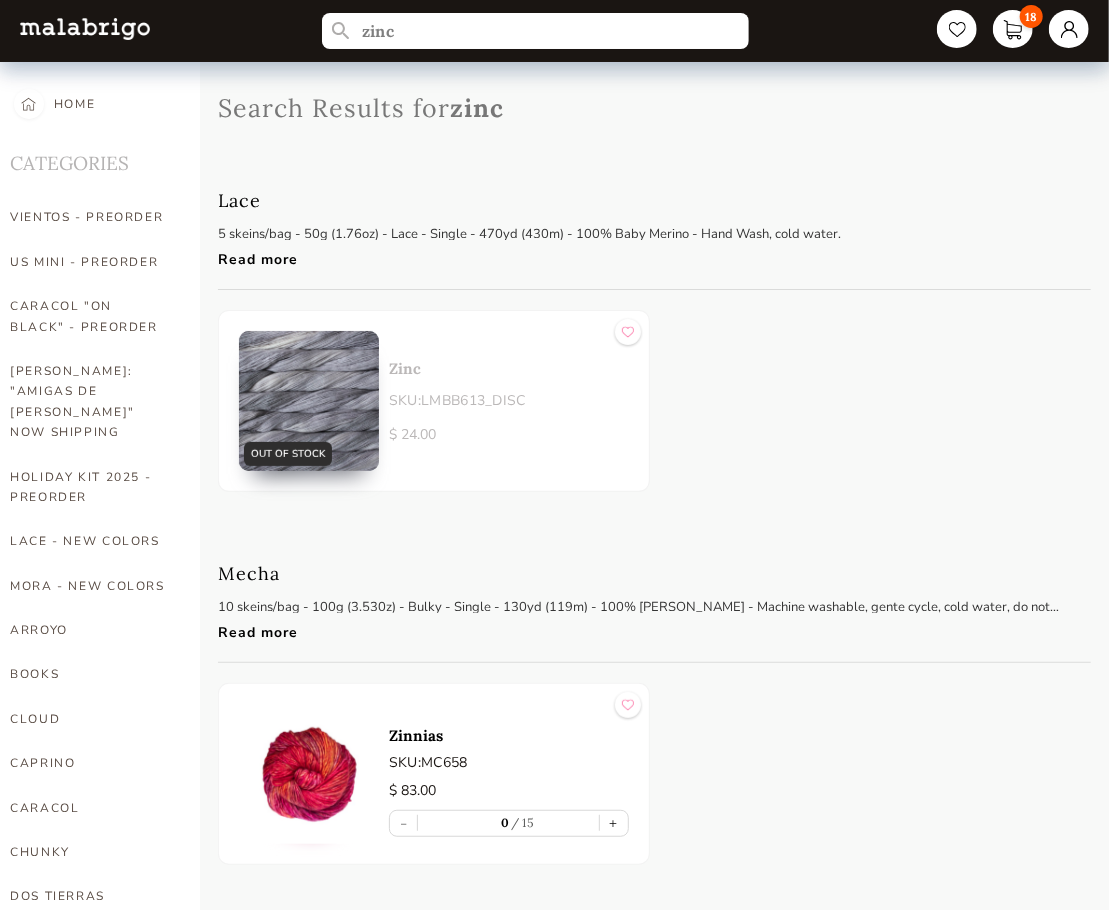 click on "Search Results for  zinc Lace 5 skeins/bag - 50g (1.76oz) - Lace - Single - 470yd (430m) - 100% Baby Merino - Hand Wash, cold water. Read more OUT OF STOCK Zinc SKU:  LMBB613_DISC $   24.00 Mecha 10 skeins/bag - 100g (3.530z) - Bulky - Single - 130yd (119m) - 100% [PERSON_NAME] - Machine washable, gente cycle, cold water, do not tumble Read more Zinnias SKU:  MC658 $   83.00 - 0 15 + [PERSON_NAME] 5 skeins/bag - 100g (3.53oz) - Sport - Plied  -  335yd (306m) -   100% [PERSON_NAME] -  M achine washable, gente cycle, cold water, do not tumble. Read more Zinnias SKU:  AR658 $   55.00 - 0 8 + Ultimate Sock Our newest yarn is no longer available for Pre order, so you can order whatever is in stock now. thanks! Read more Zinnias SKU:  US658 $   55.00 - 0 15 + US MINI - PREORDER TAKING PRE-ORDERS, SHIPS IN SEPTEMBER ﻿ Your ally for that detail of color! A  20g mini skein version of Ultimate Sock Read more NEW Zinnias SKU:  US_MINIUNI658 $   26.00 - 0 15 + Nube Read more Zinnias SKU:  NUB658 $   33.00 - 0 15 + ﻿ NEW $" at bounding box center (654, 1727) 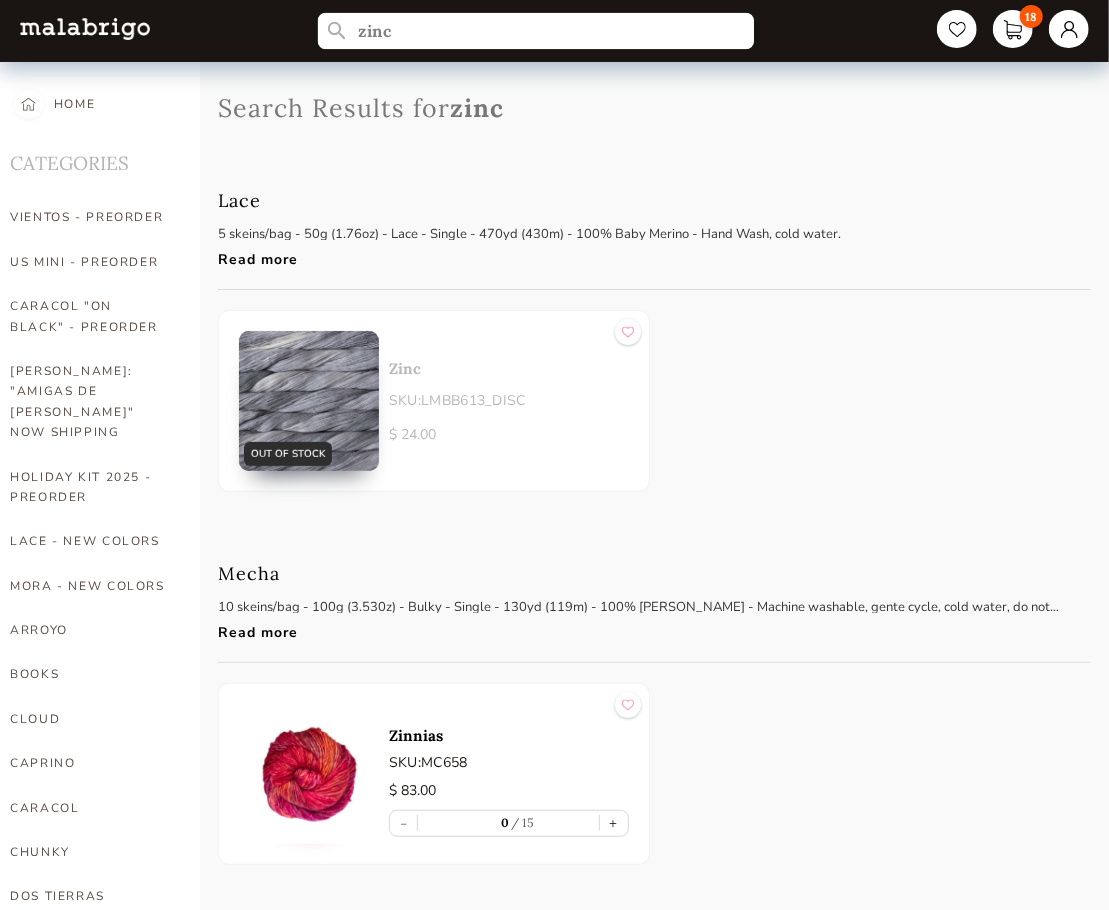 drag, startPoint x: 416, startPoint y: 39, endPoint x: 337, endPoint y: 27, distance: 79.9062 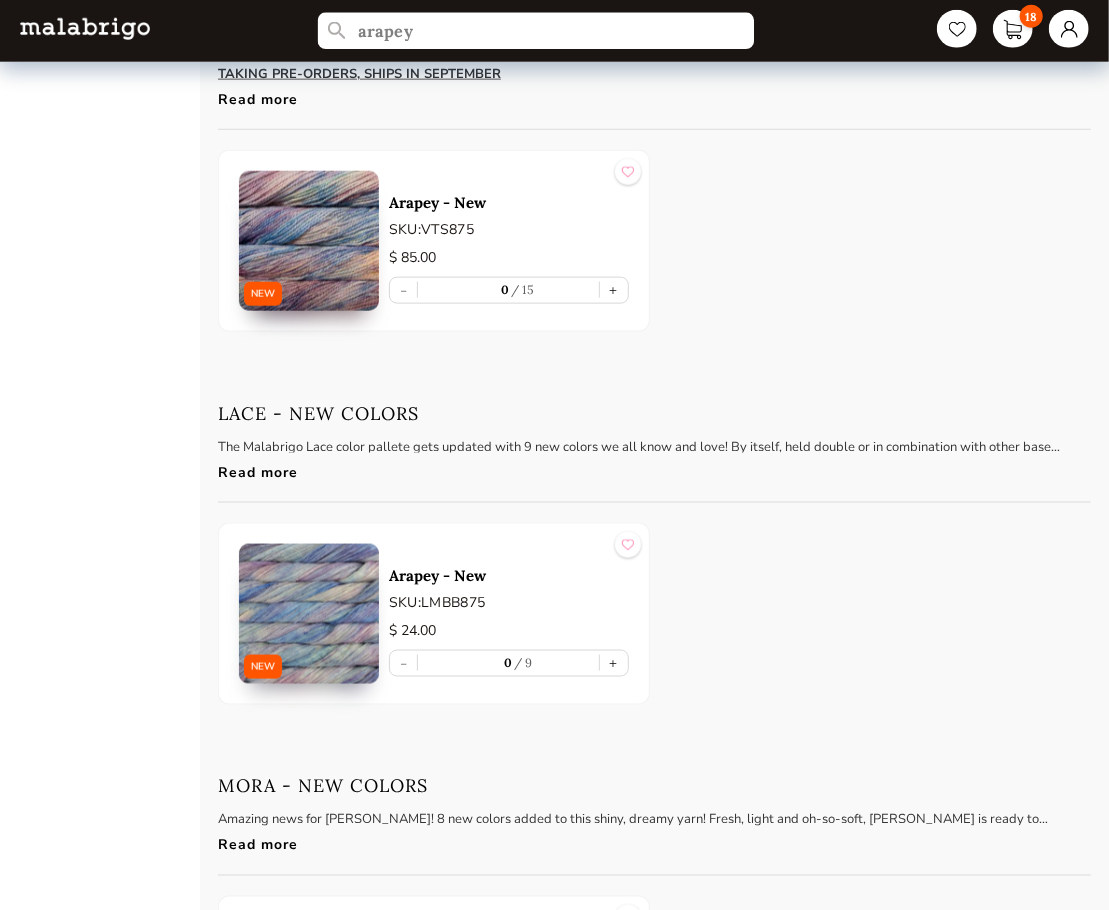 scroll, scrollTop: 4300, scrollLeft: 0, axis: vertical 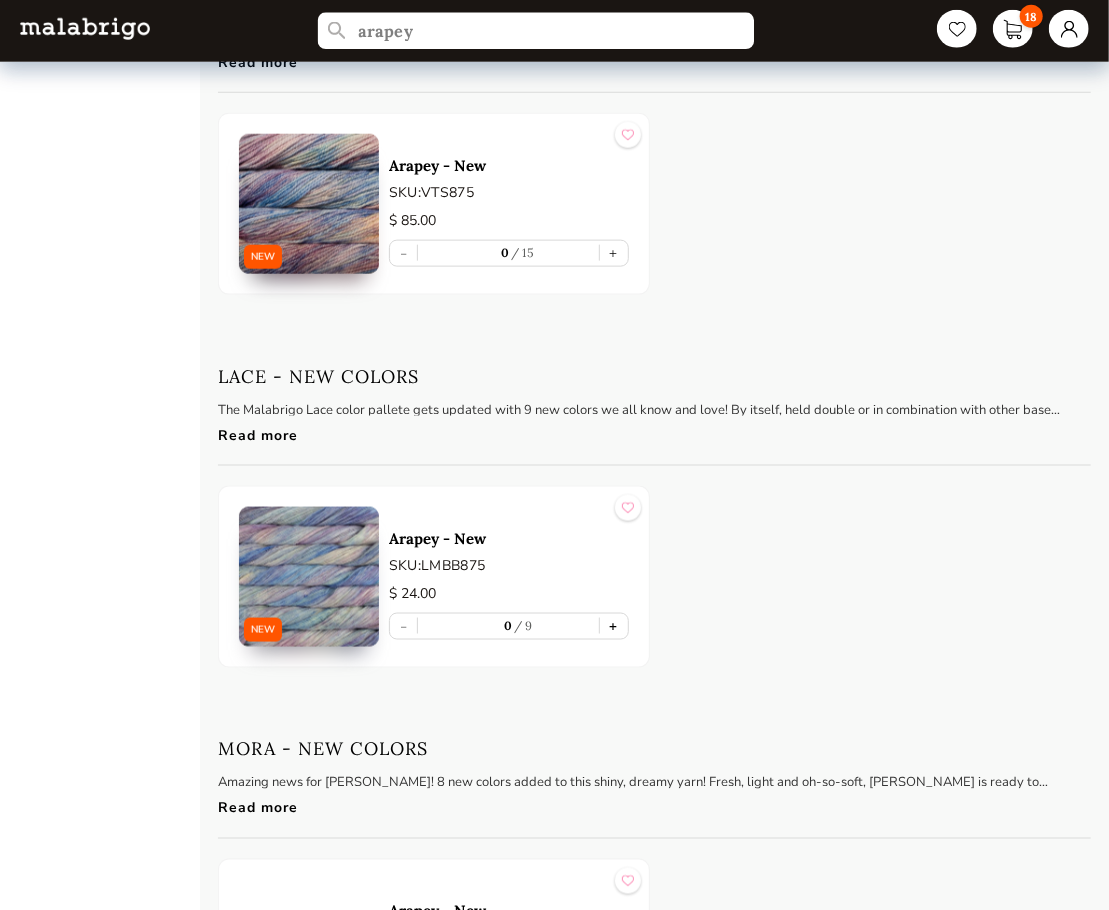 type on "arapey" 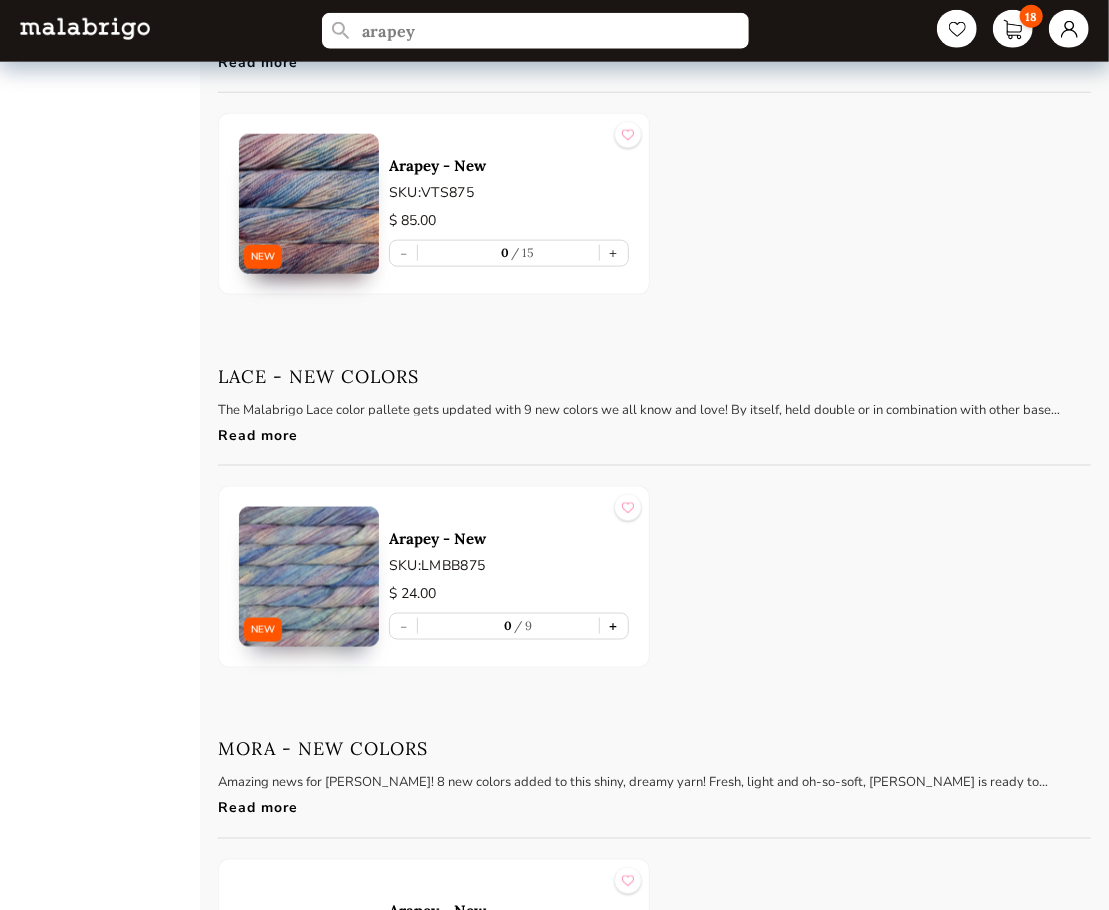 click on "+" at bounding box center (614, 626) 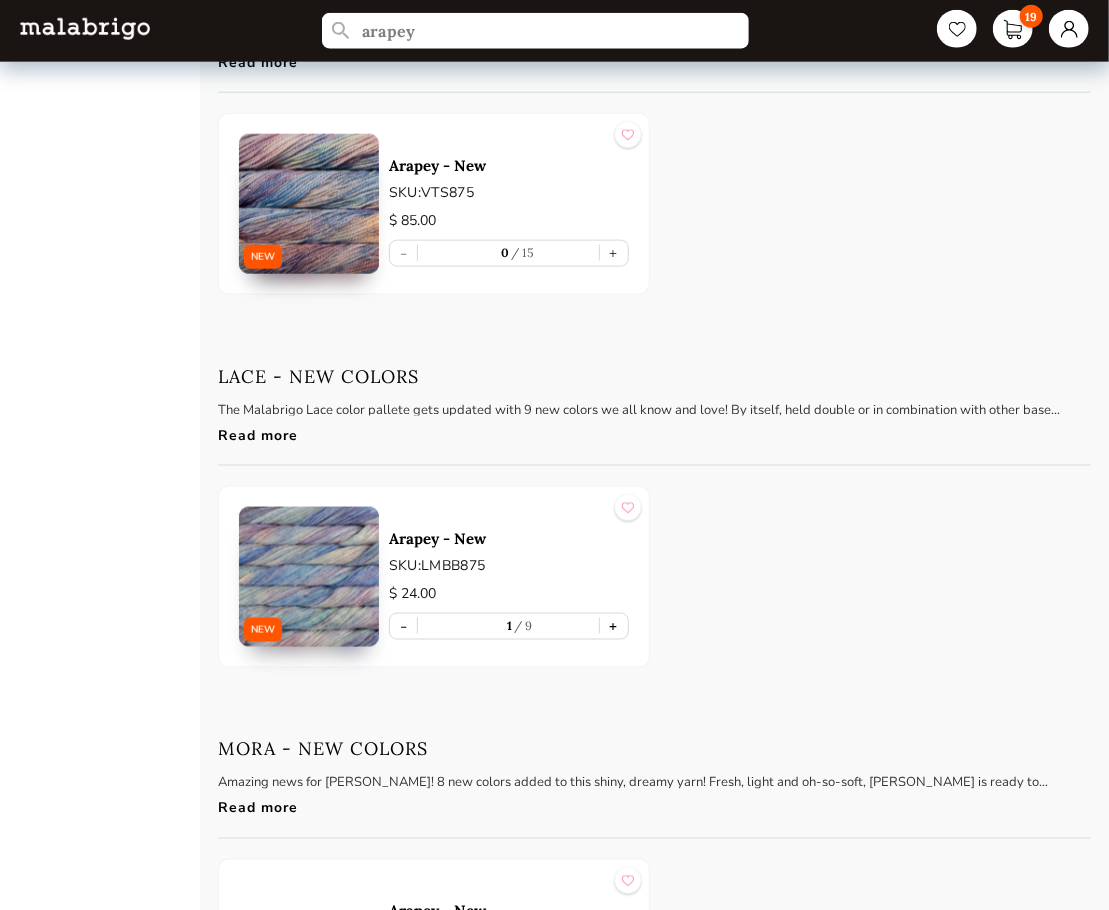 click on "+" at bounding box center (614, 626) 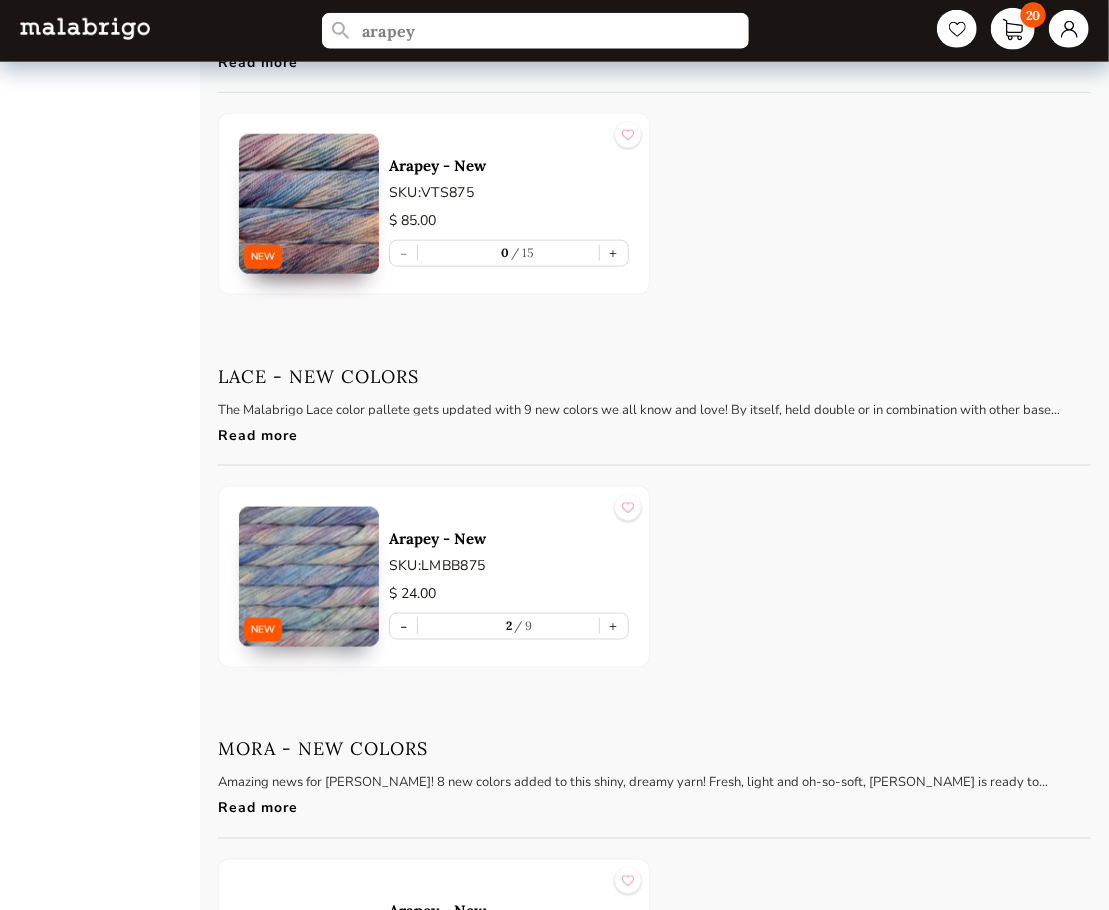 click on "20" at bounding box center (1013, 29) 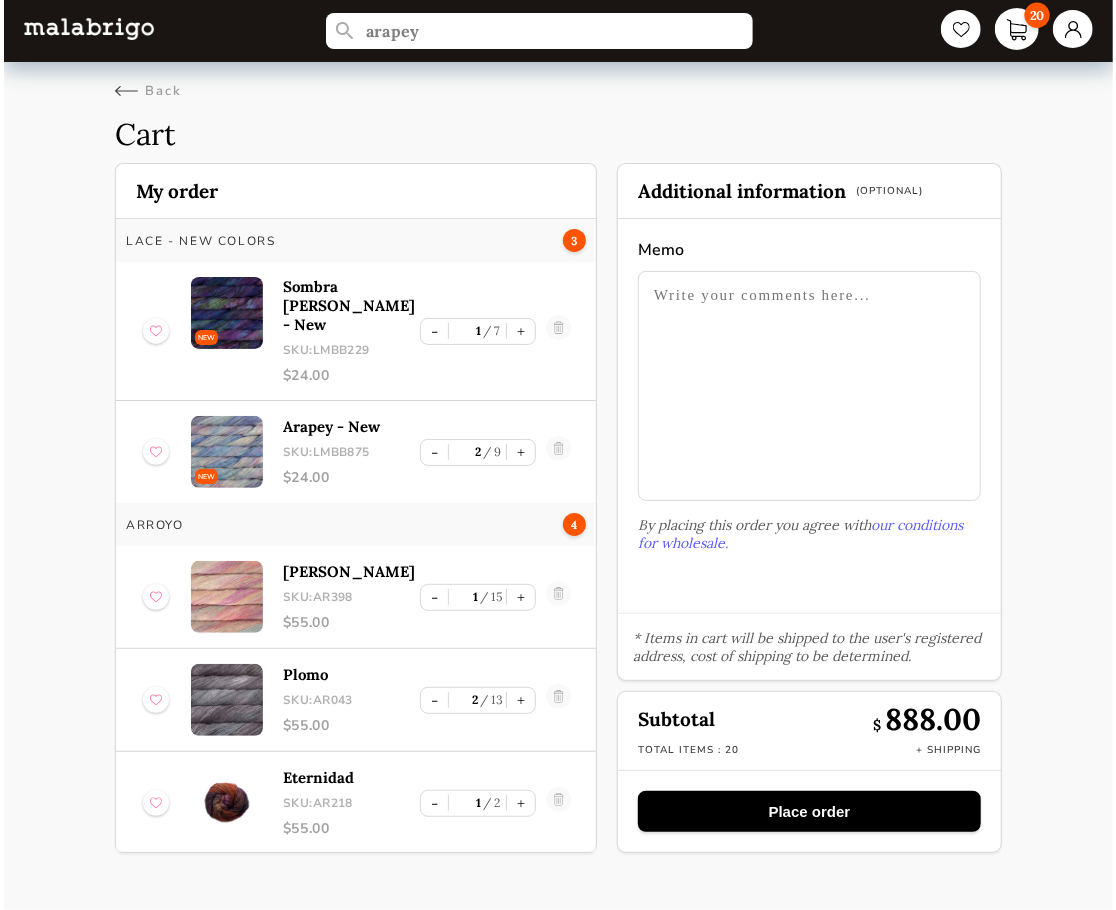 scroll, scrollTop: 0, scrollLeft: 0, axis: both 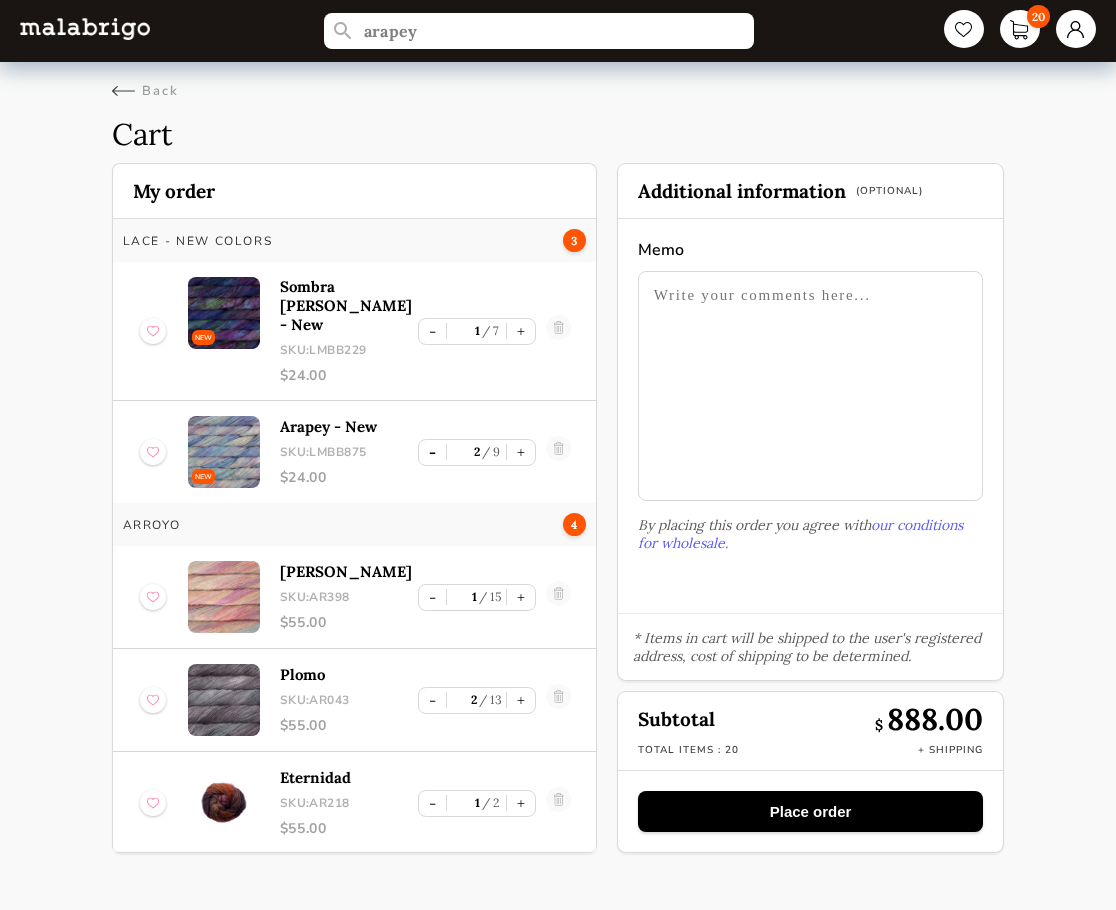 click on "-" at bounding box center (432, 452) 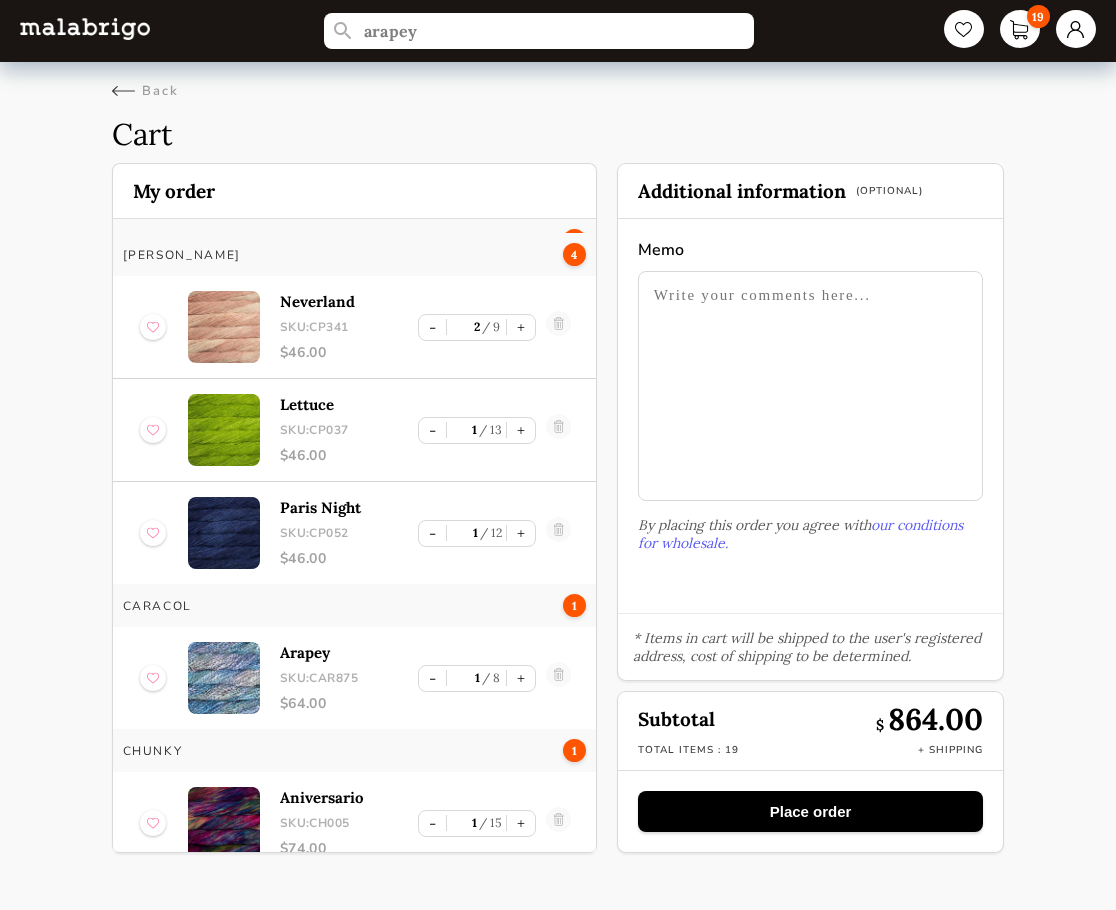 scroll, scrollTop: 765, scrollLeft: 0, axis: vertical 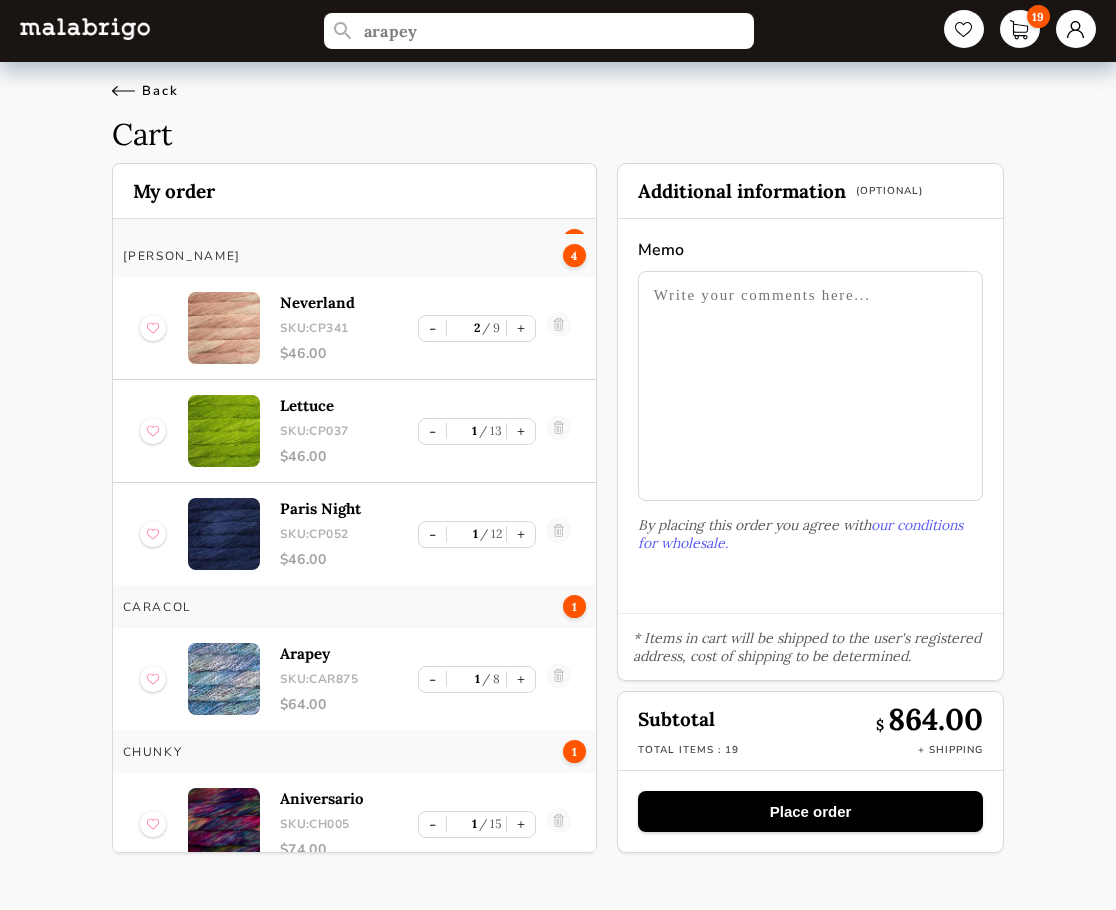 click on "Back" at bounding box center [145, 91] 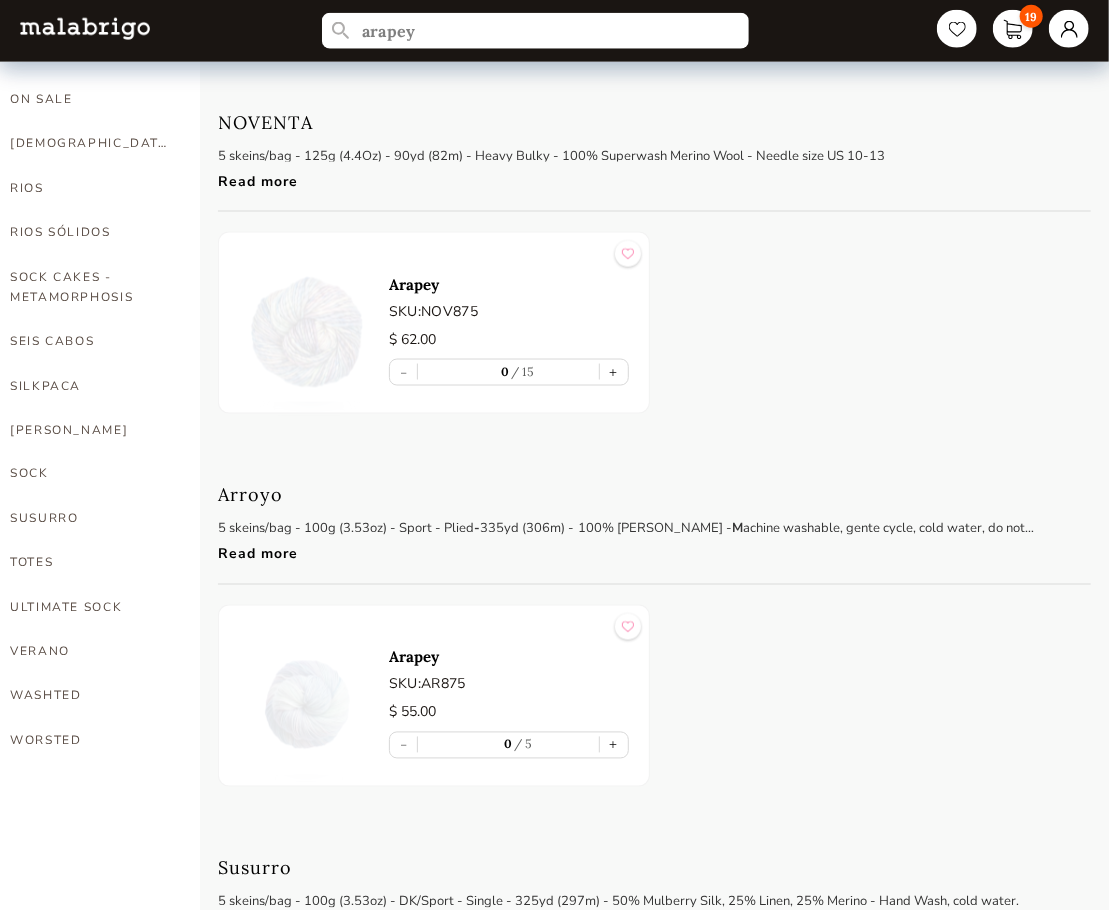scroll, scrollTop: 900, scrollLeft: 0, axis: vertical 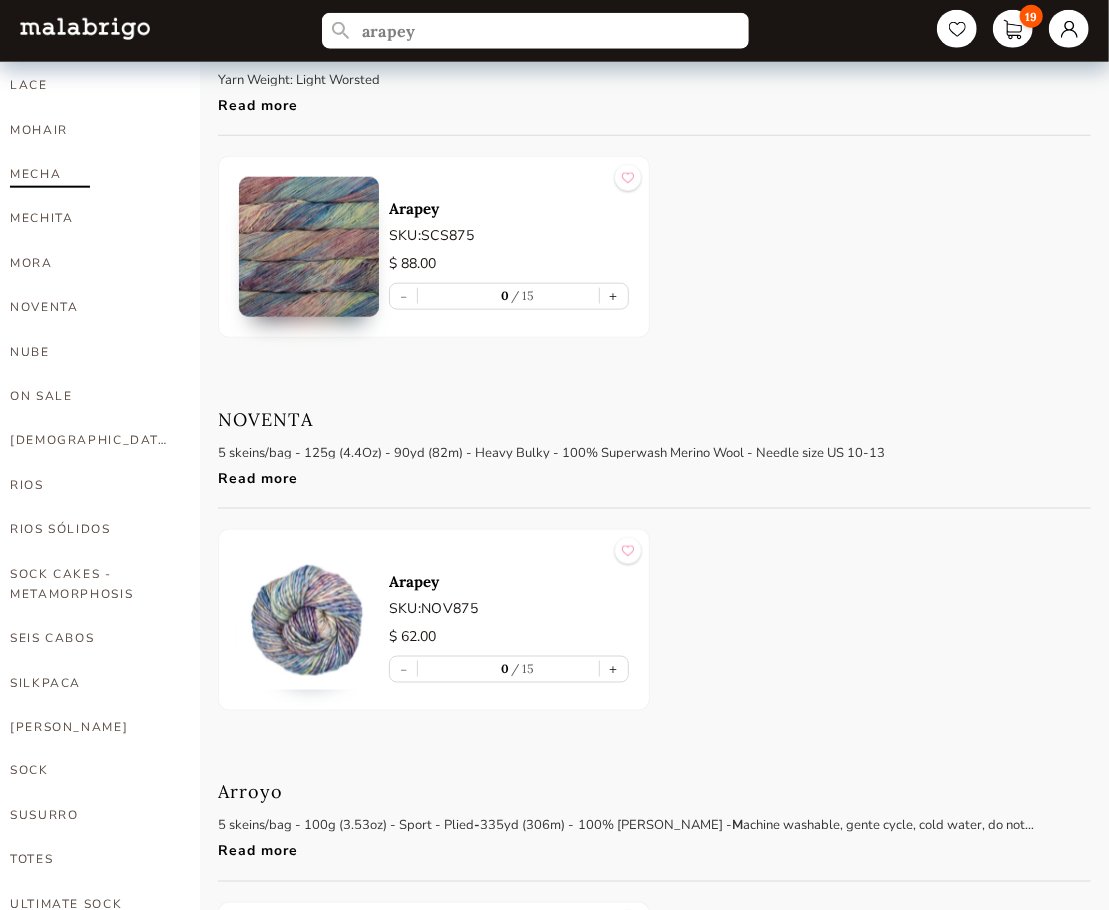 click on "MECHA" at bounding box center [90, 174] 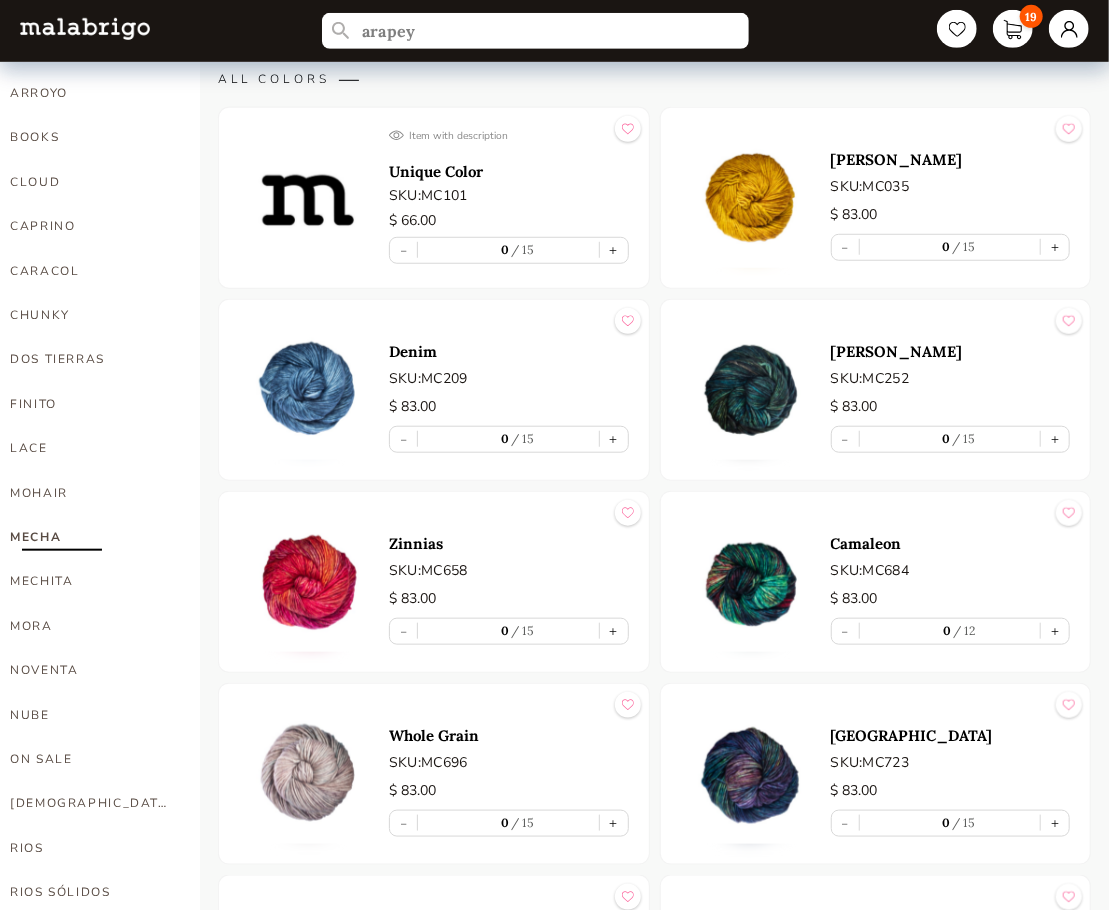 scroll, scrollTop: 500, scrollLeft: 0, axis: vertical 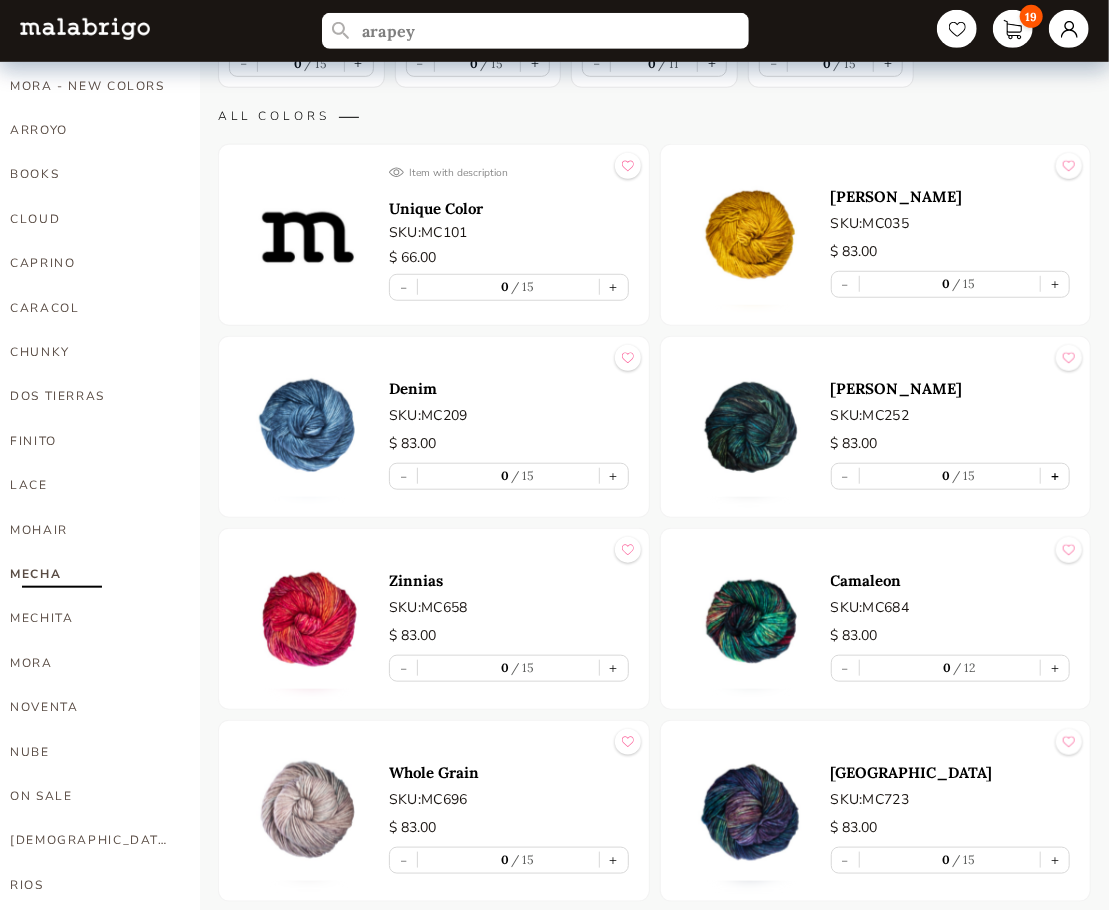click on "+" at bounding box center [1055, 476] 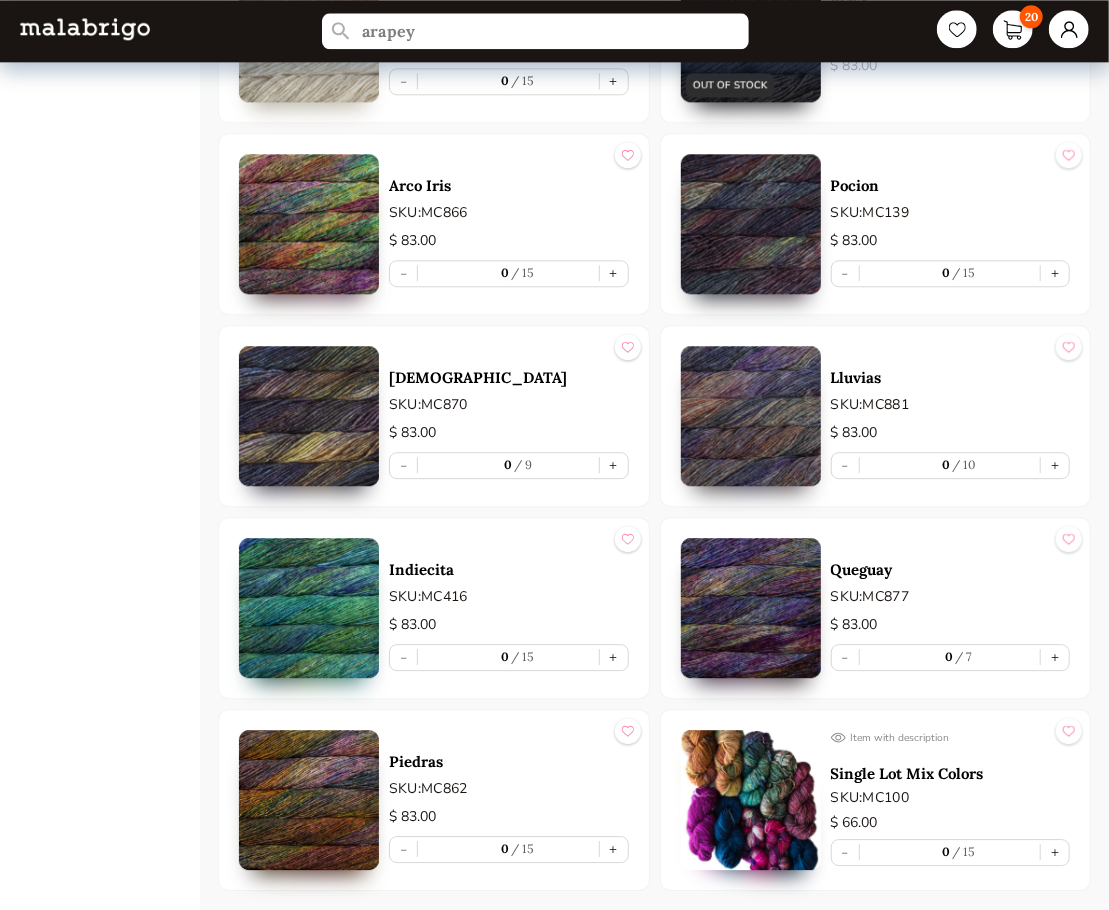 scroll, scrollTop: 5509, scrollLeft: 0, axis: vertical 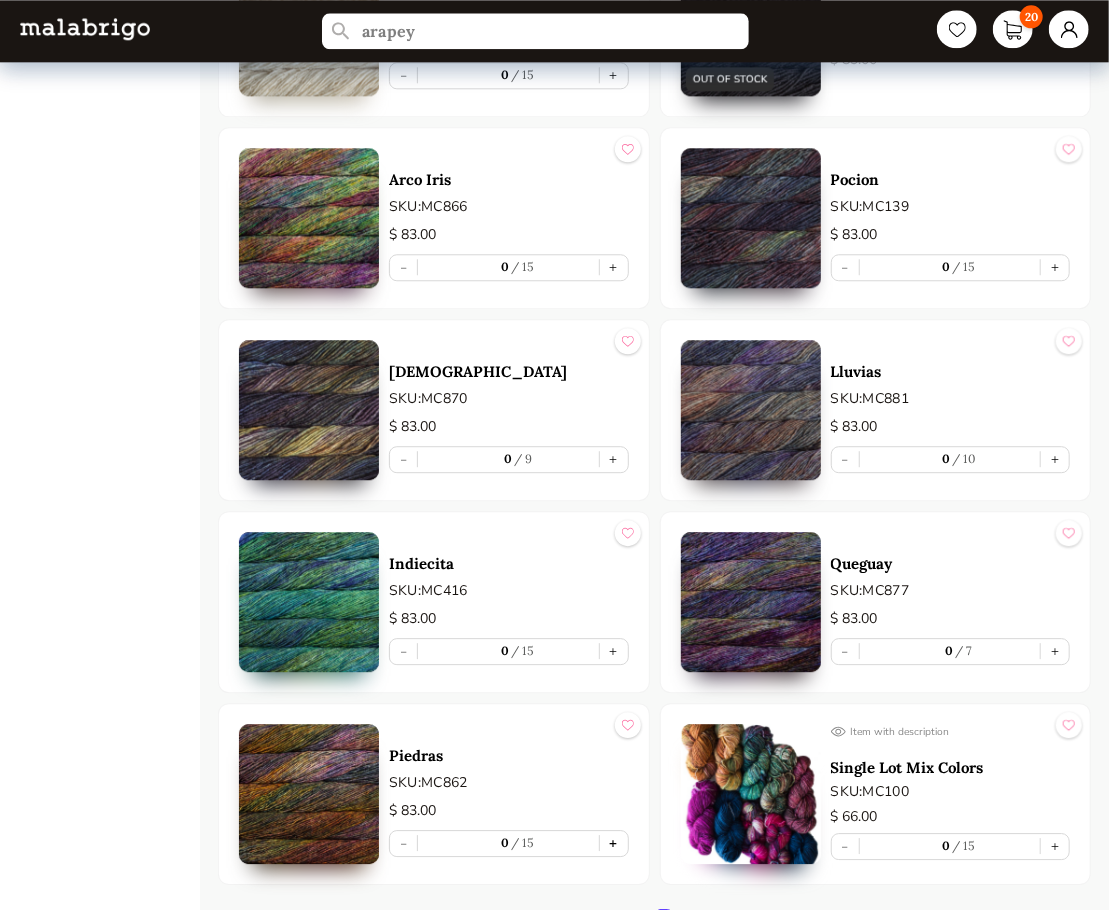 click on "+" at bounding box center (614, 843) 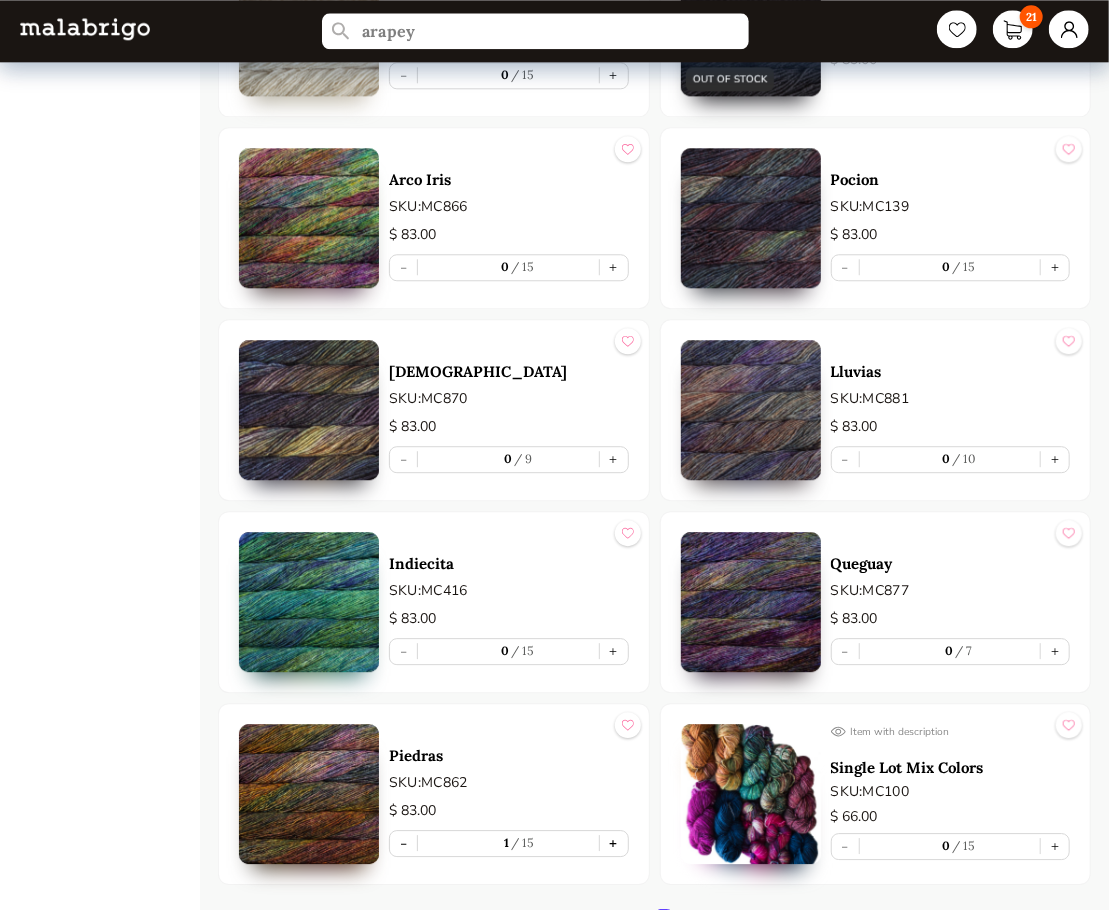 click on "+" at bounding box center (614, 843) 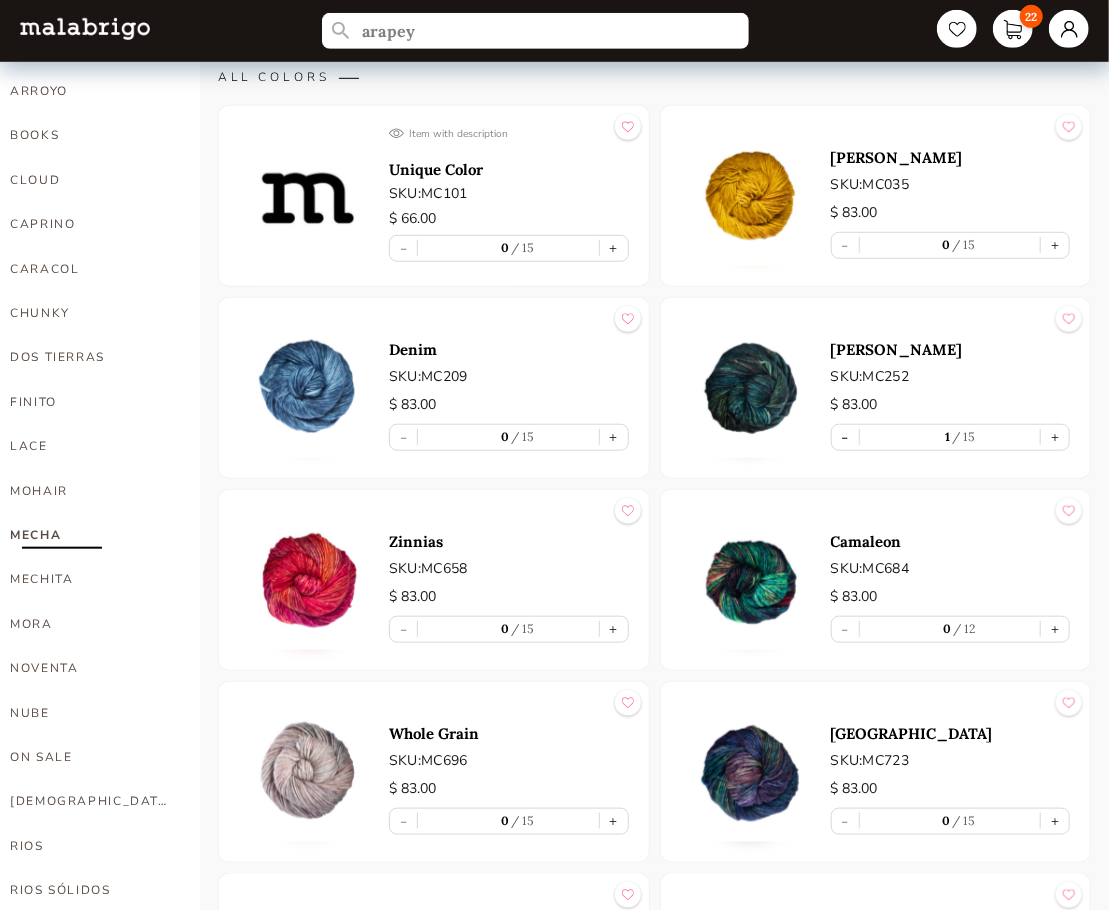 scroll, scrollTop: 509, scrollLeft: 0, axis: vertical 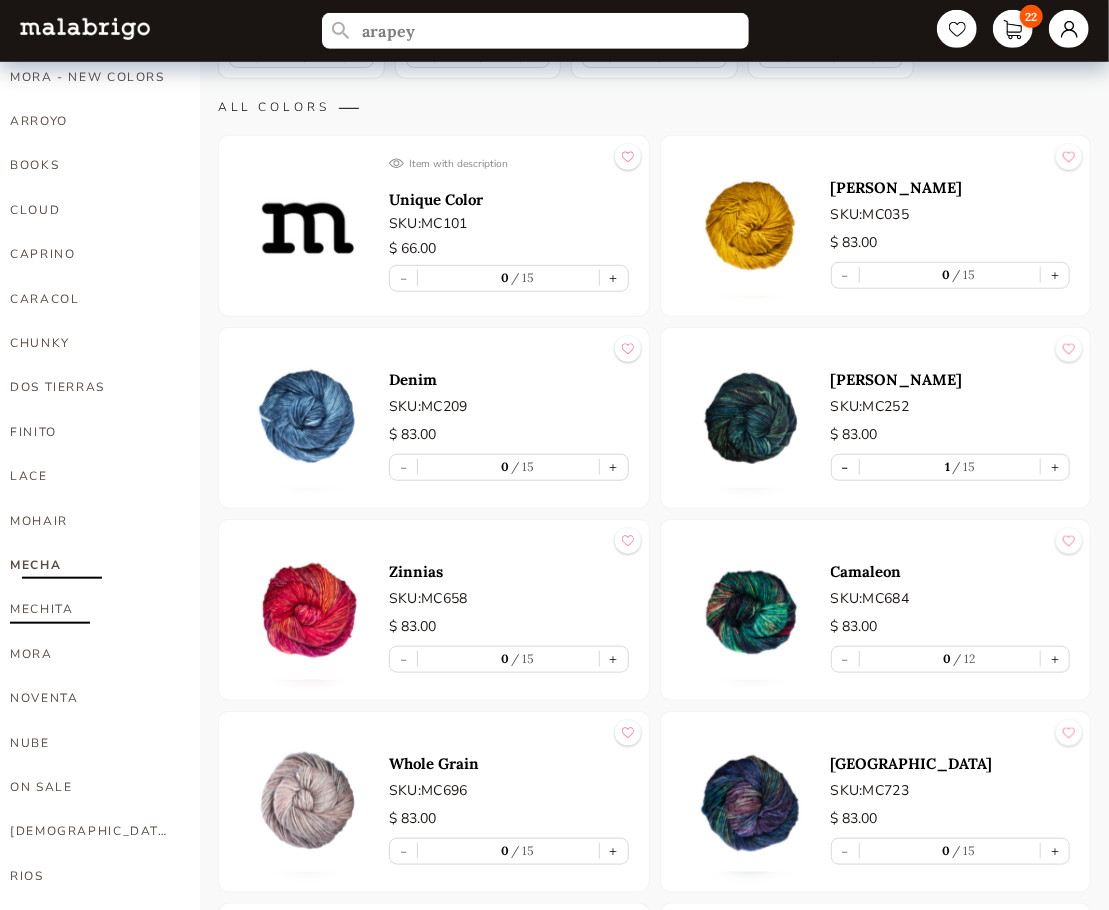 click on "MECHITA" at bounding box center [90, 609] 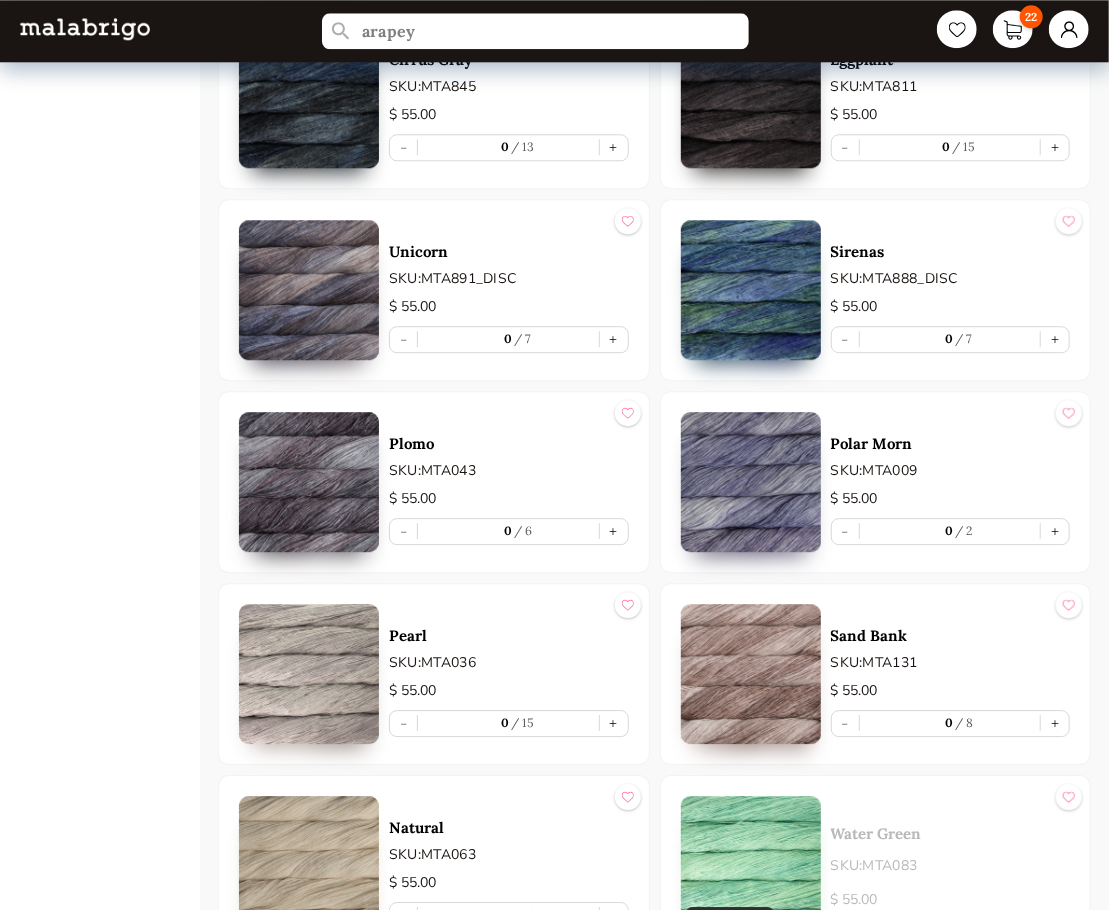 scroll, scrollTop: 5809, scrollLeft: 0, axis: vertical 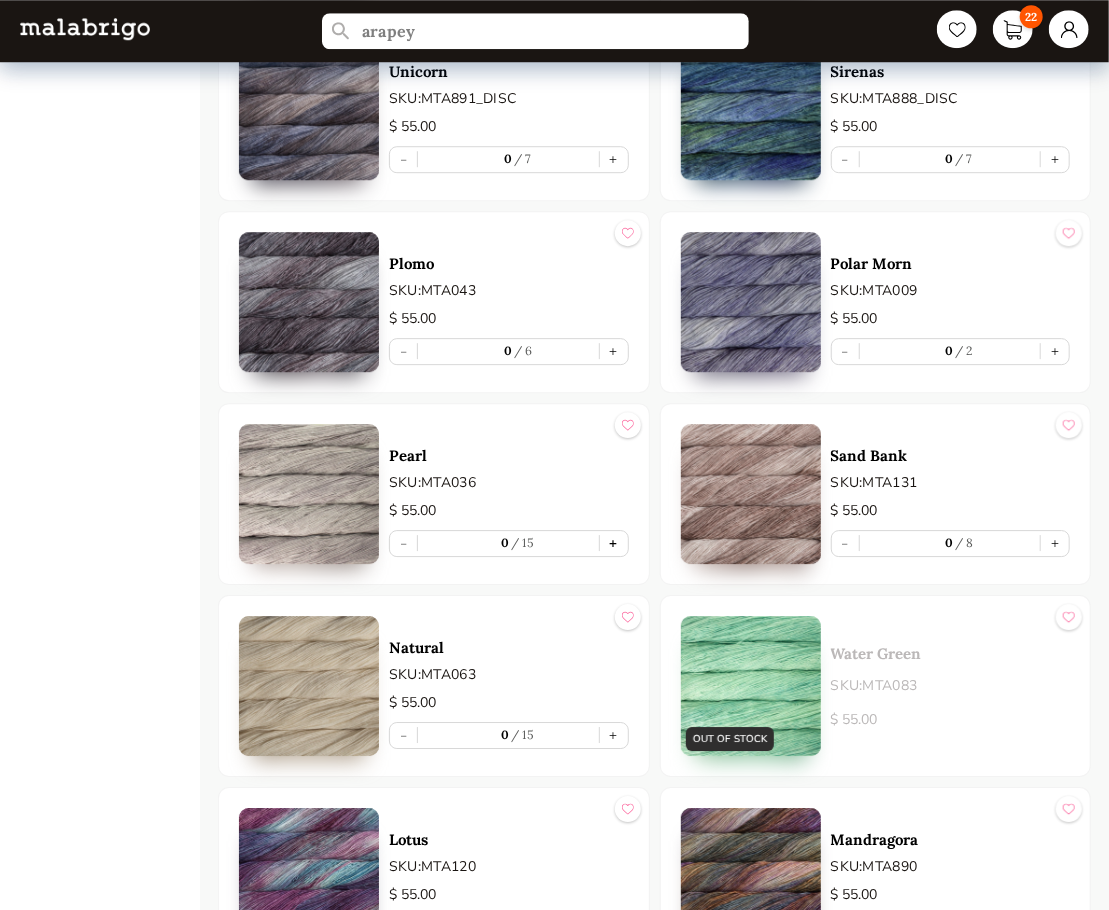 click on "+" at bounding box center (614, 543) 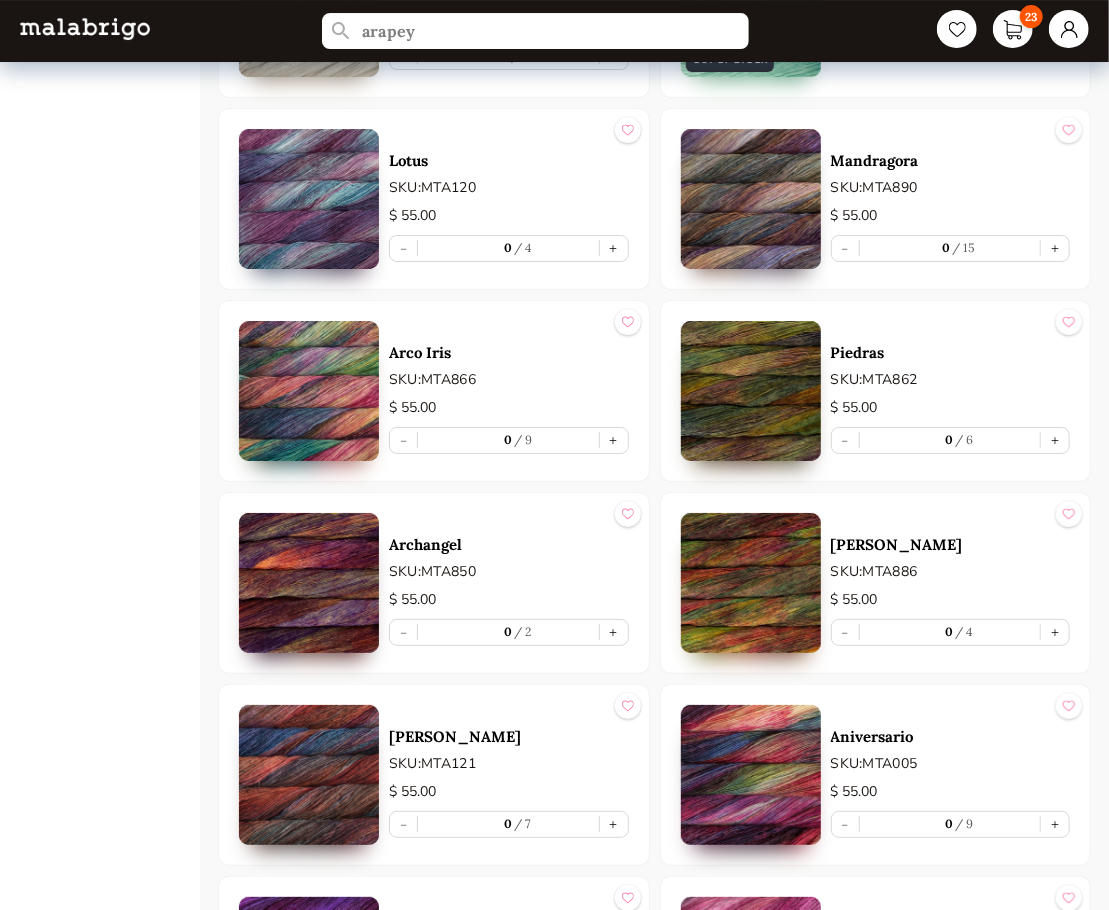 scroll, scrollTop: 6509, scrollLeft: 0, axis: vertical 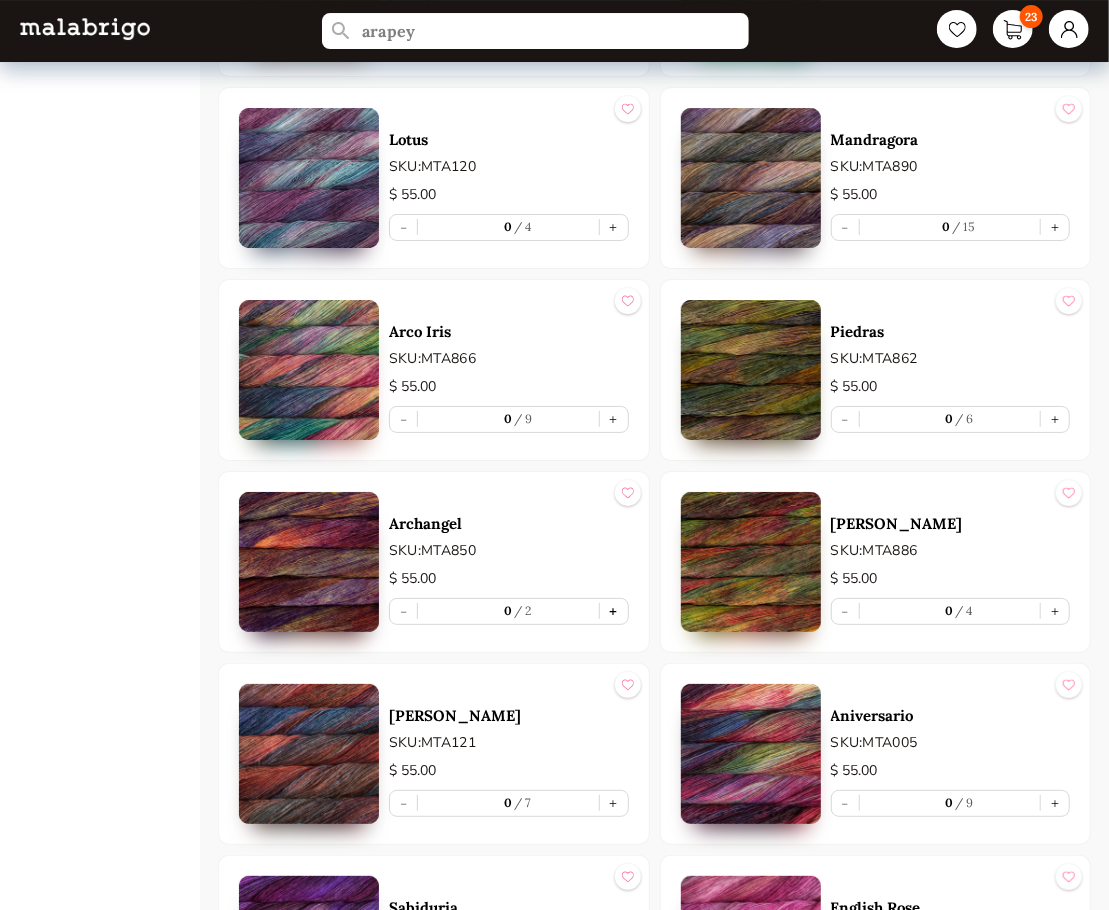 click on "+" at bounding box center (614, 611) 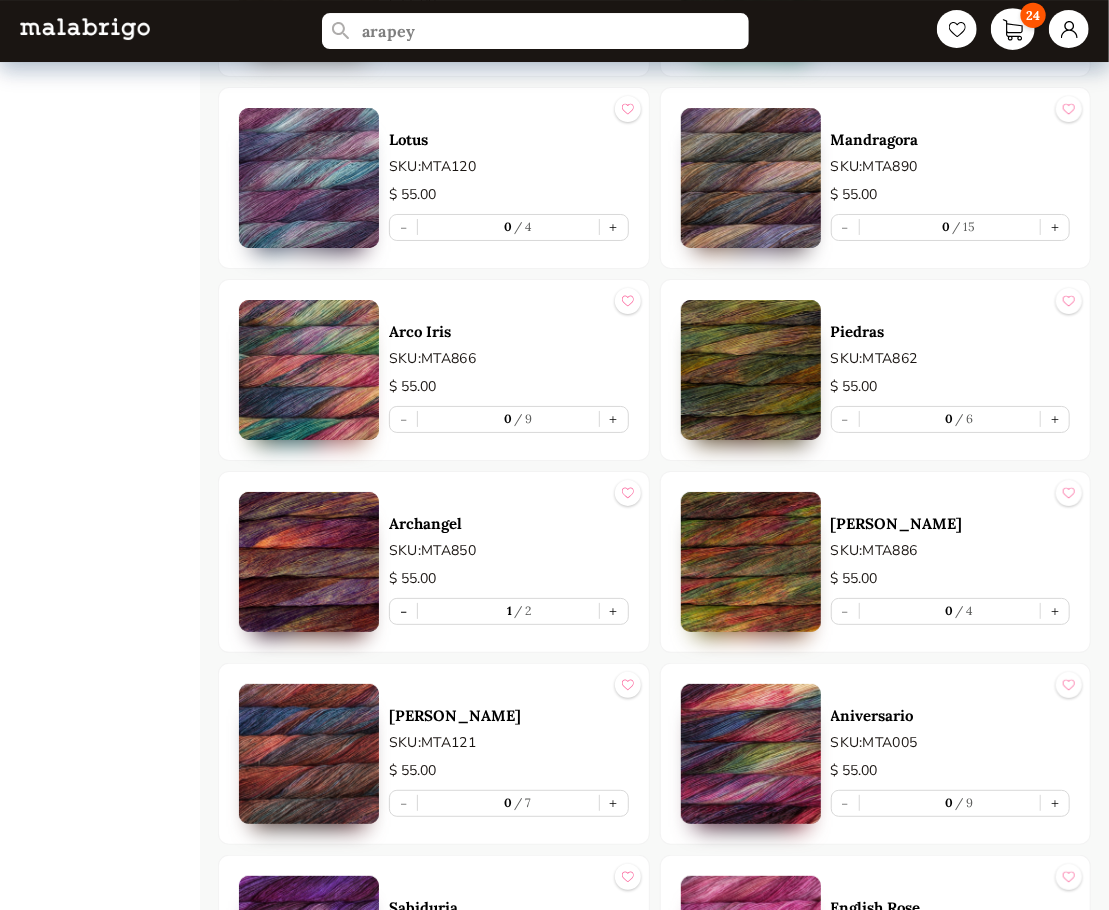 click on "24" at bounding box center [1013, 29] 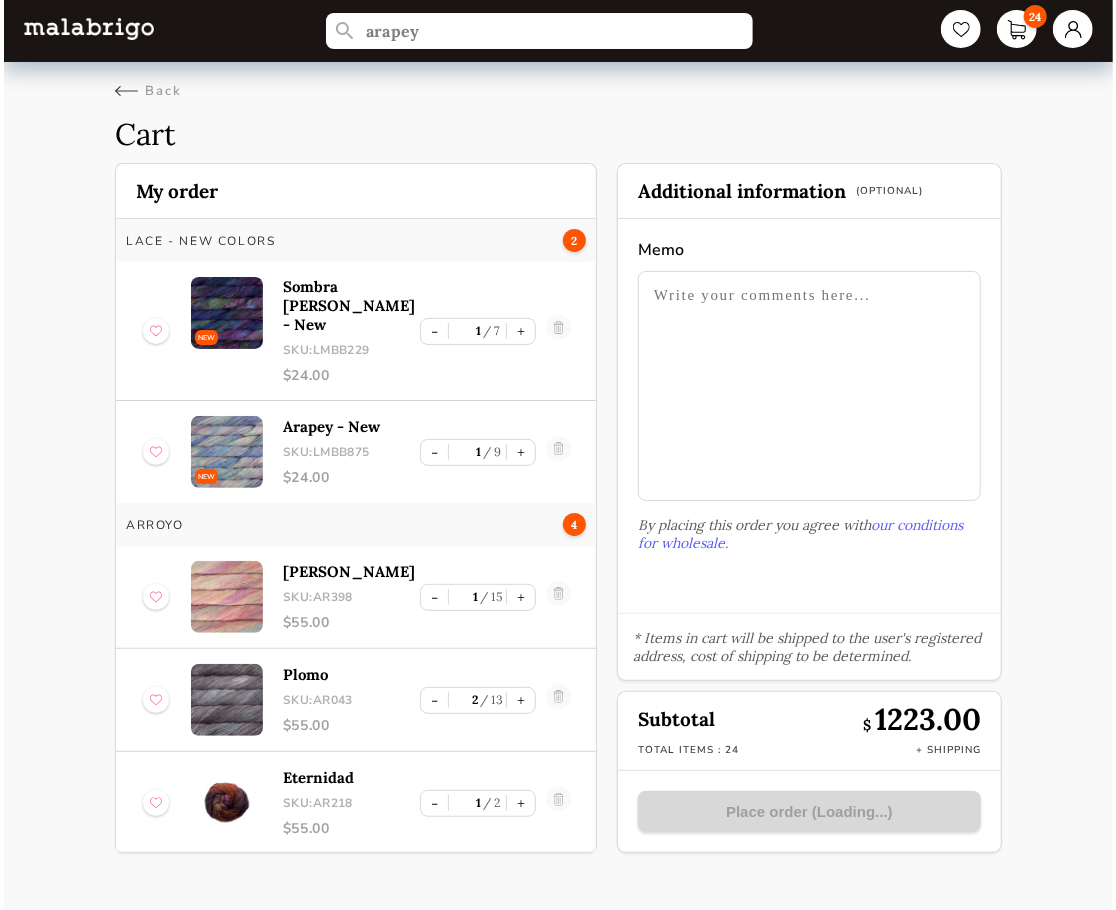 scroll, scrollTop: 0, scrollLeft: 0, axis: both 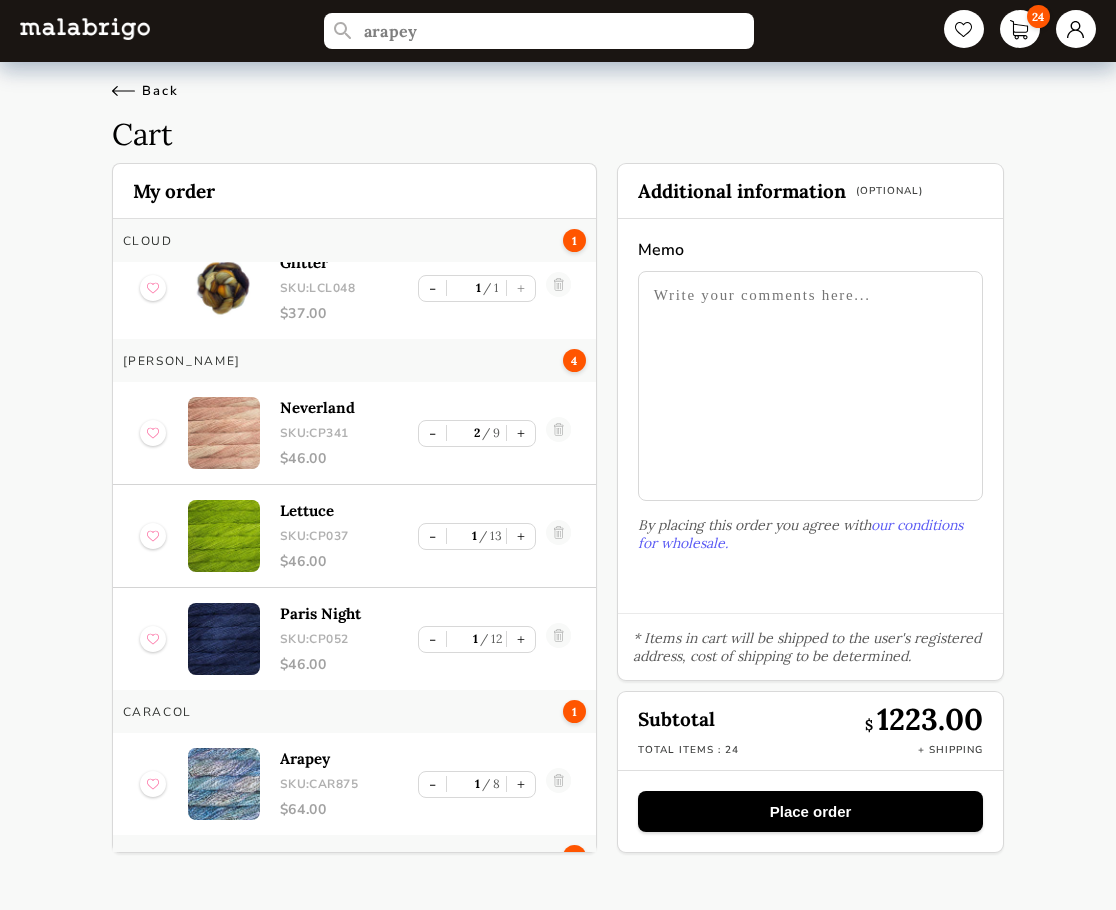 click on "Back" at bounding box center [145, 91] 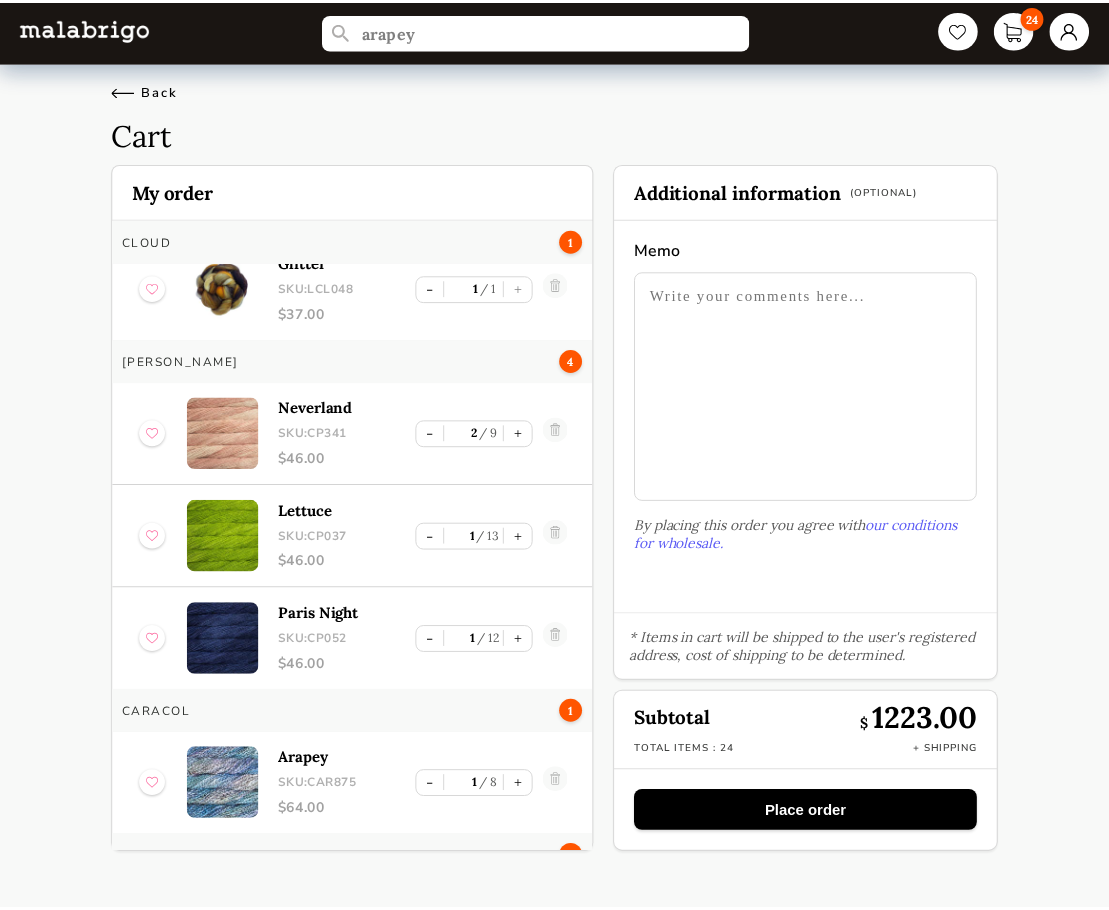 scroll, scrollTop: 6509, scrollLeft: 0, axis: vertical 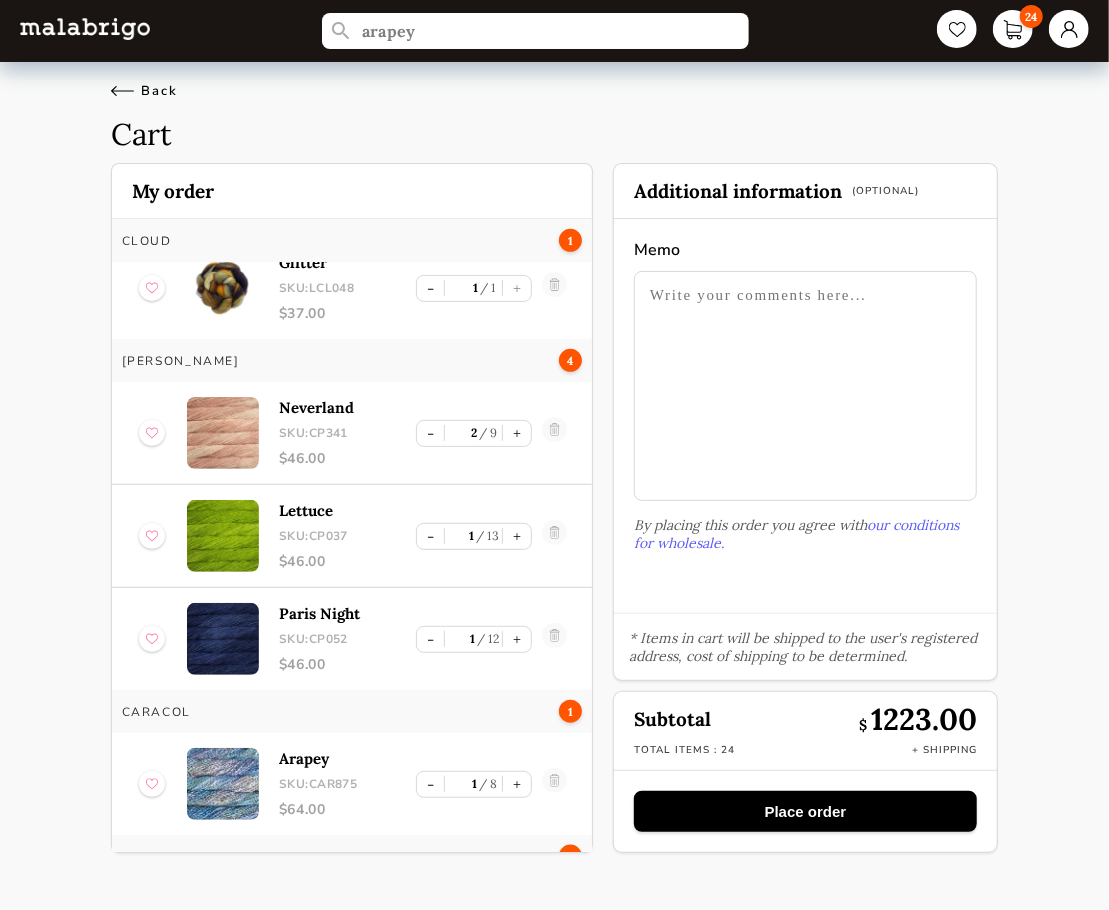 select on "INDEX" 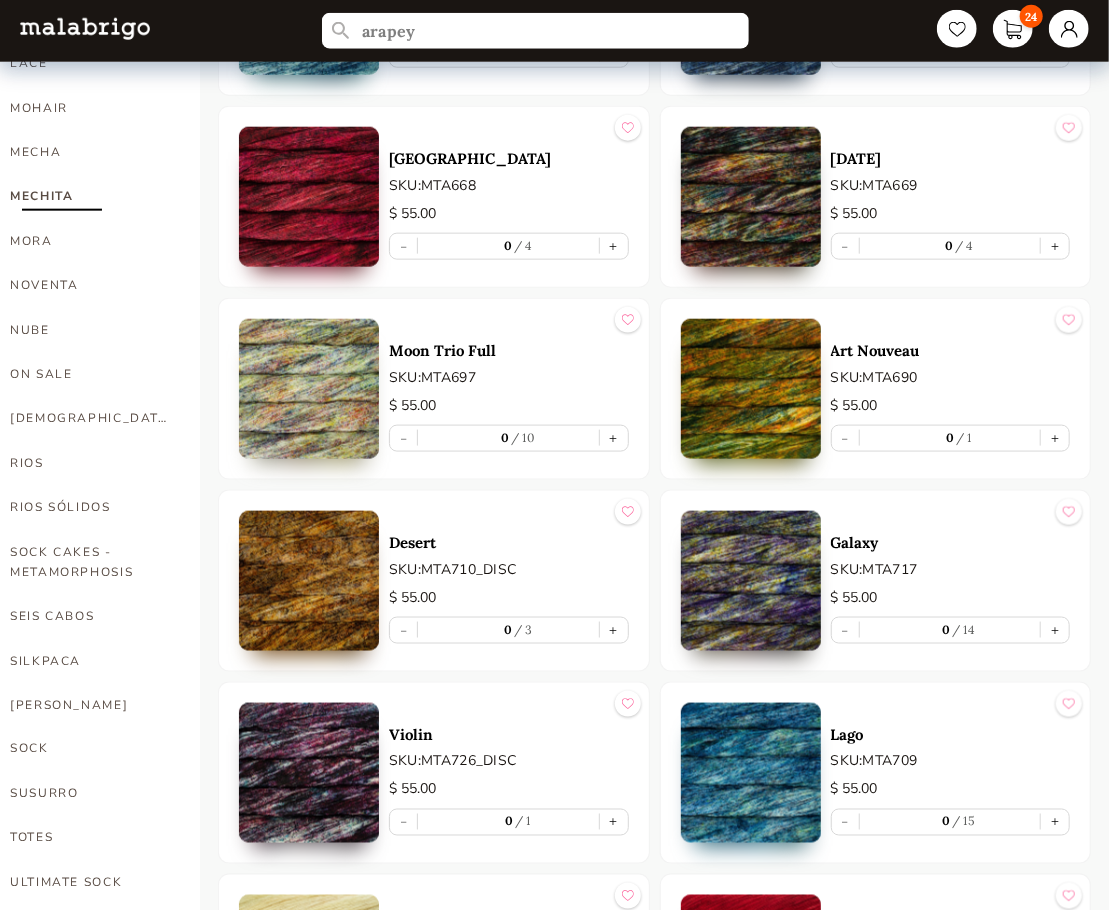 scroll, scrollTop: 909, scrollLeft: 0, axis: vertical 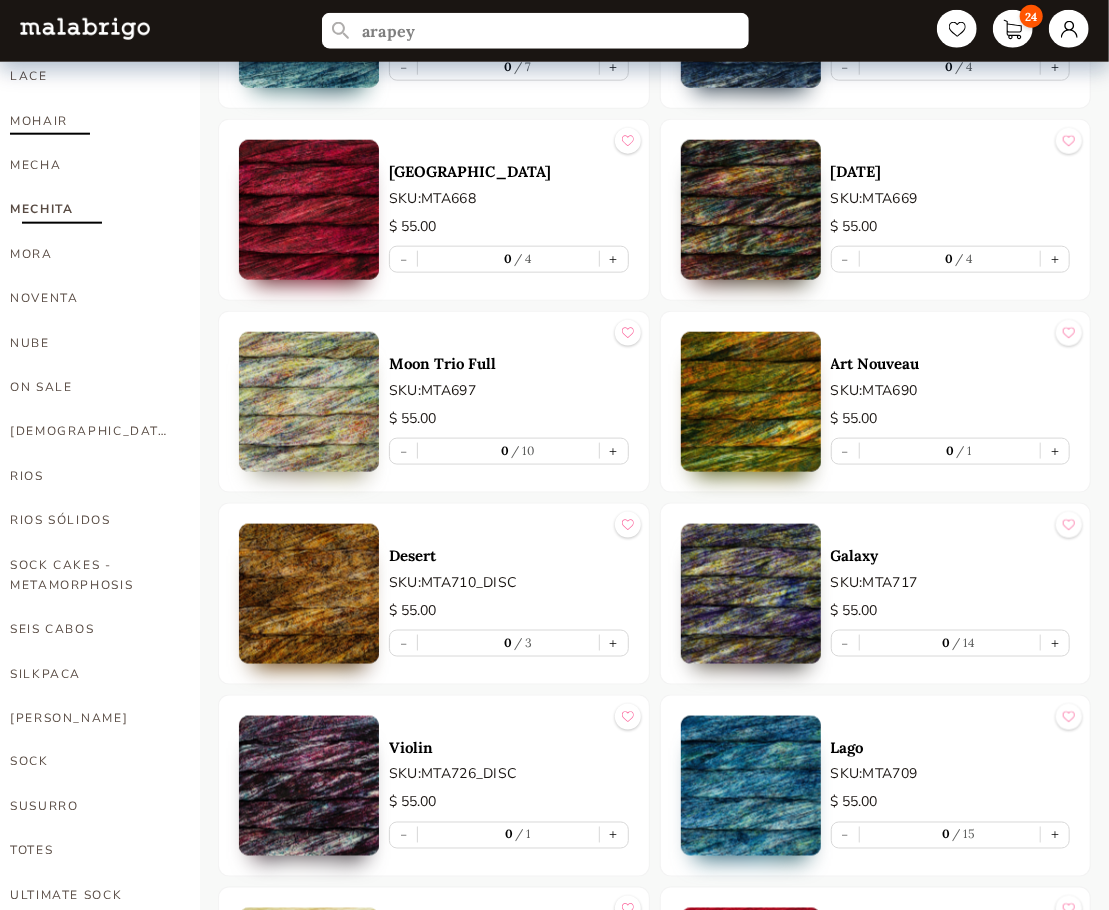 click on "MOHAIR" at bounding box center [90, 121] 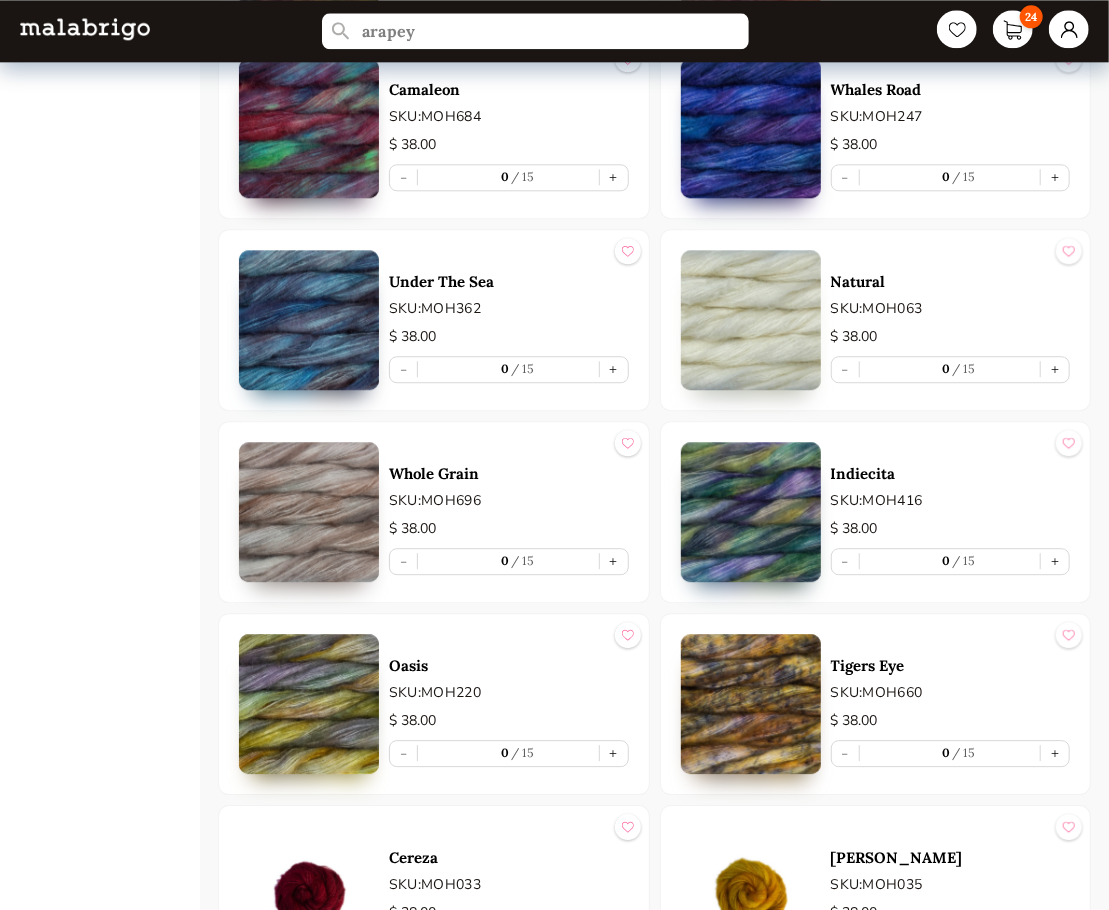 scroll, scrollTop: 2209, scrollLeft: 0, axis: vertical 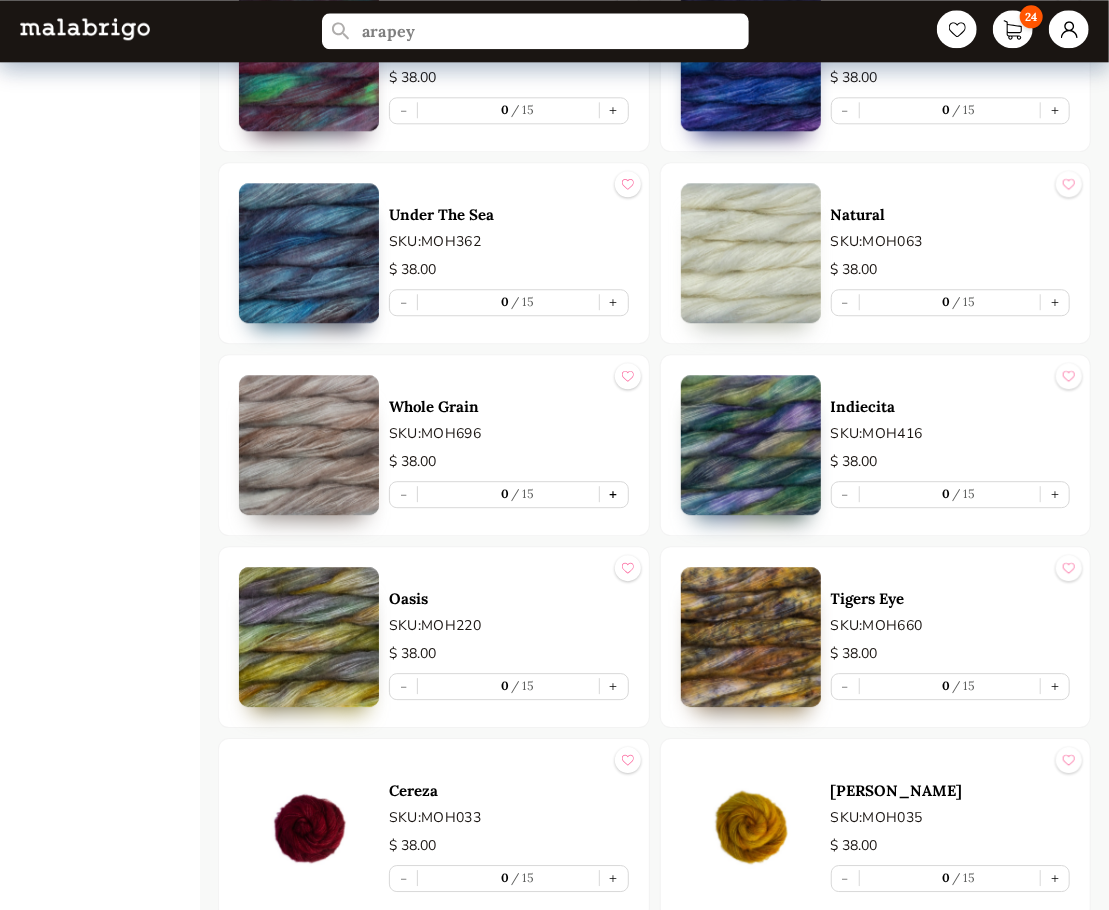 click on "+" at bounding box center [614, 494] 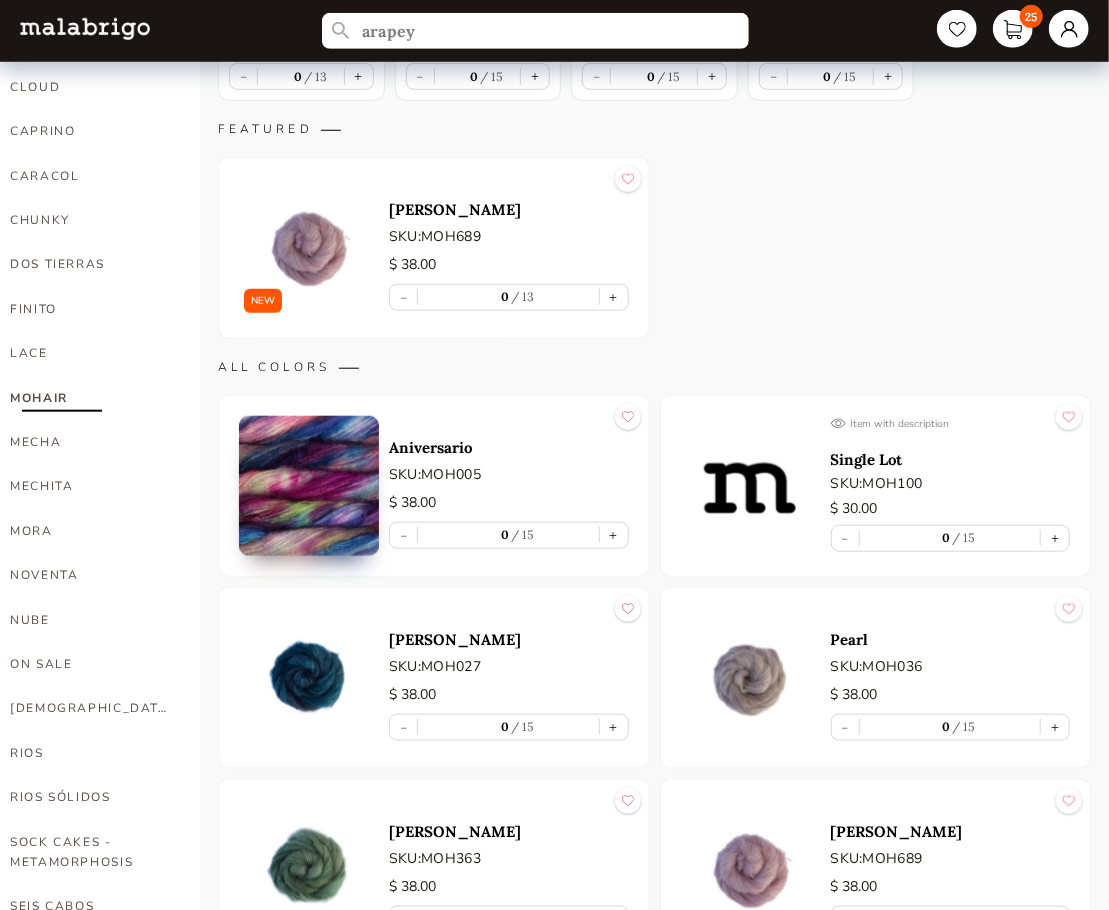 scroll, scrollTop: 609, scrollLeft: 0, axis: vertical 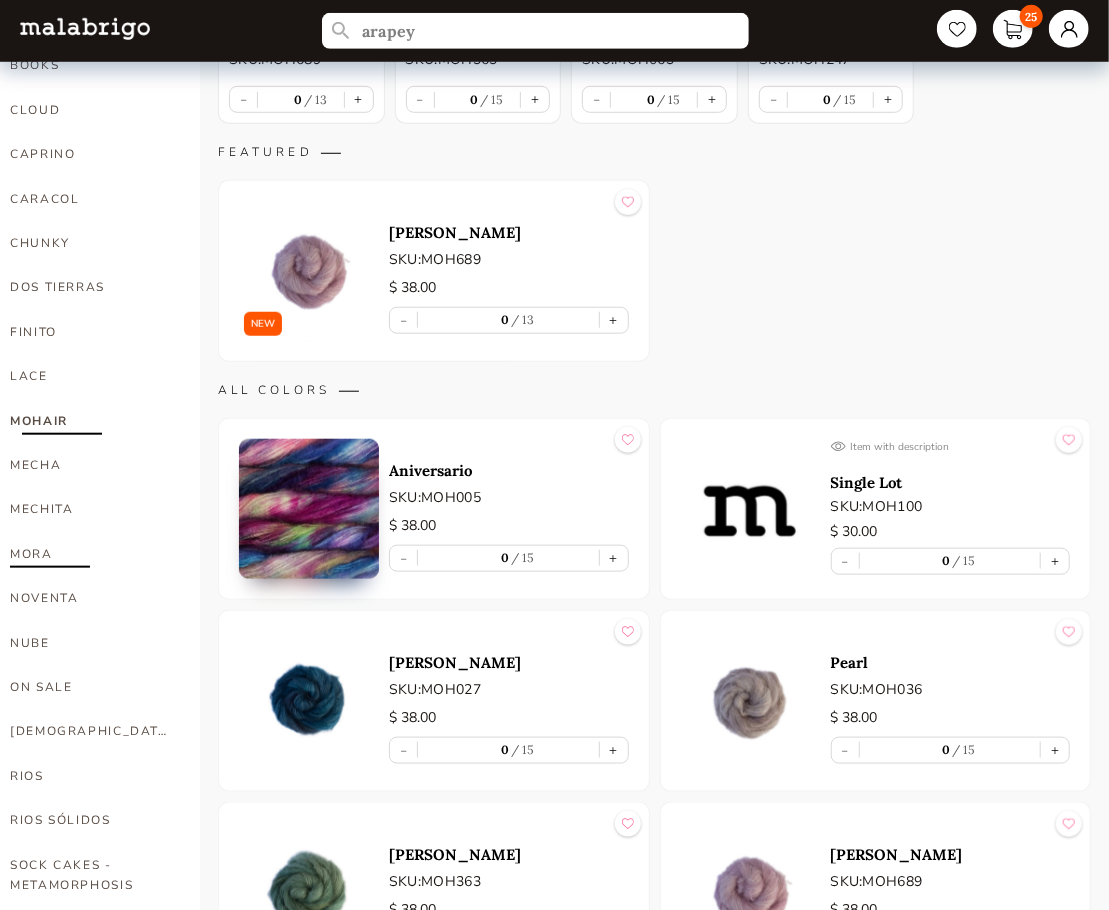click on "MORA" at bounding box center (90, 554) 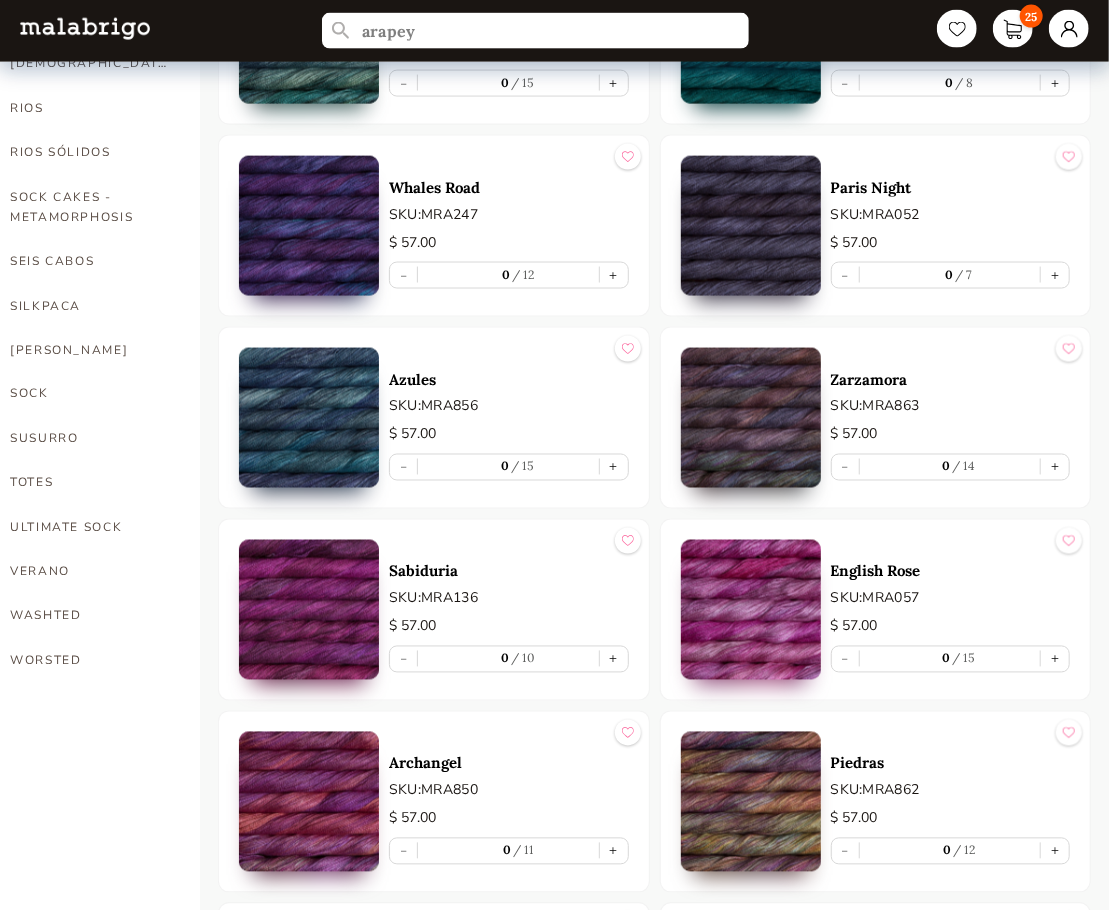 scroll, scrollTop: 1409, scrollLeft: 0, axis: vertical 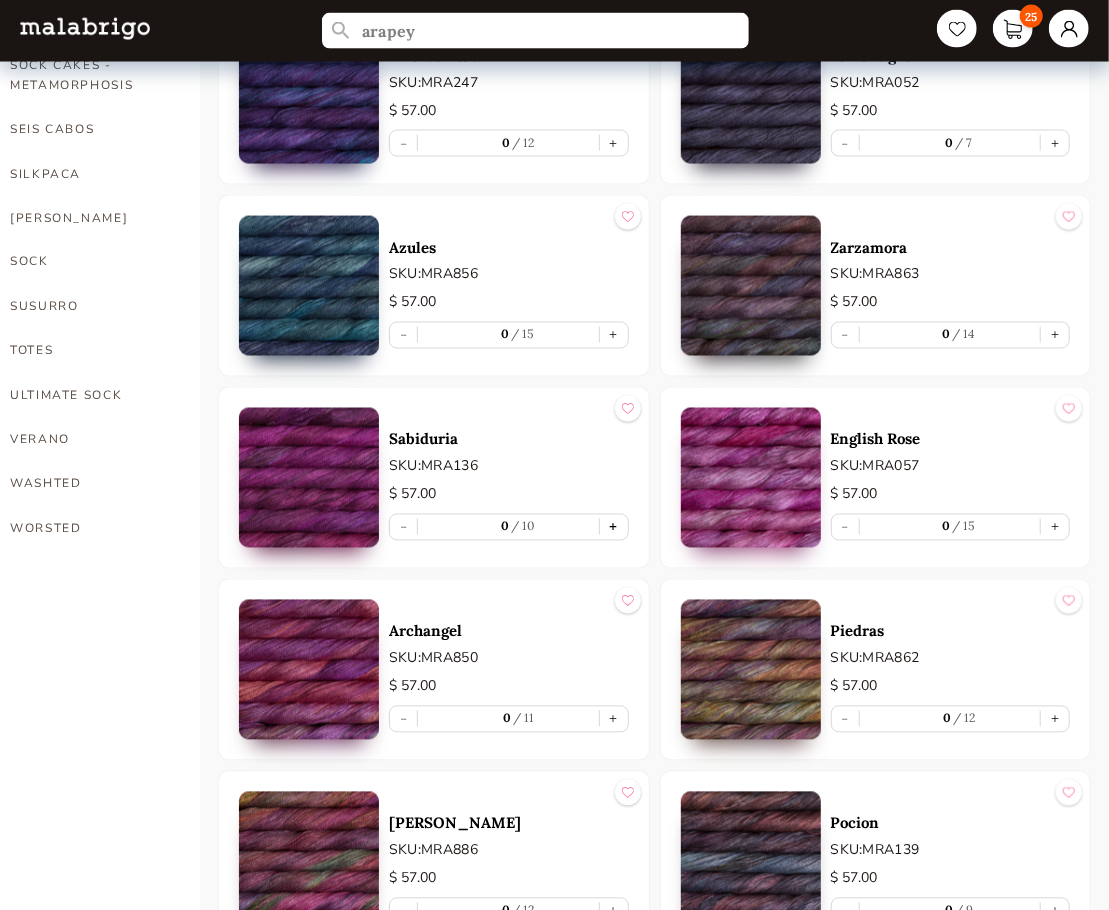 click on "+" at bounding box center [614, 527] 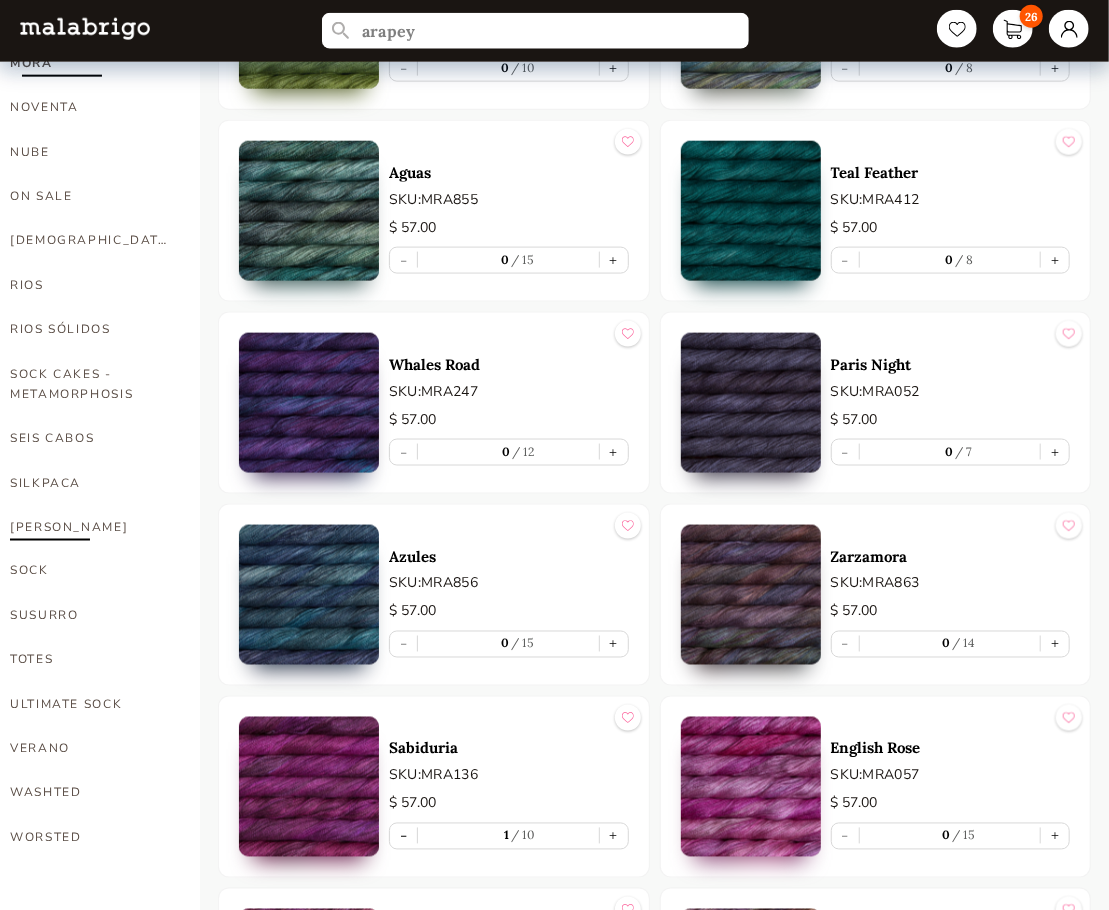 scroll, scrollTop: 1009, scrollLeft: 0, axis: vertical 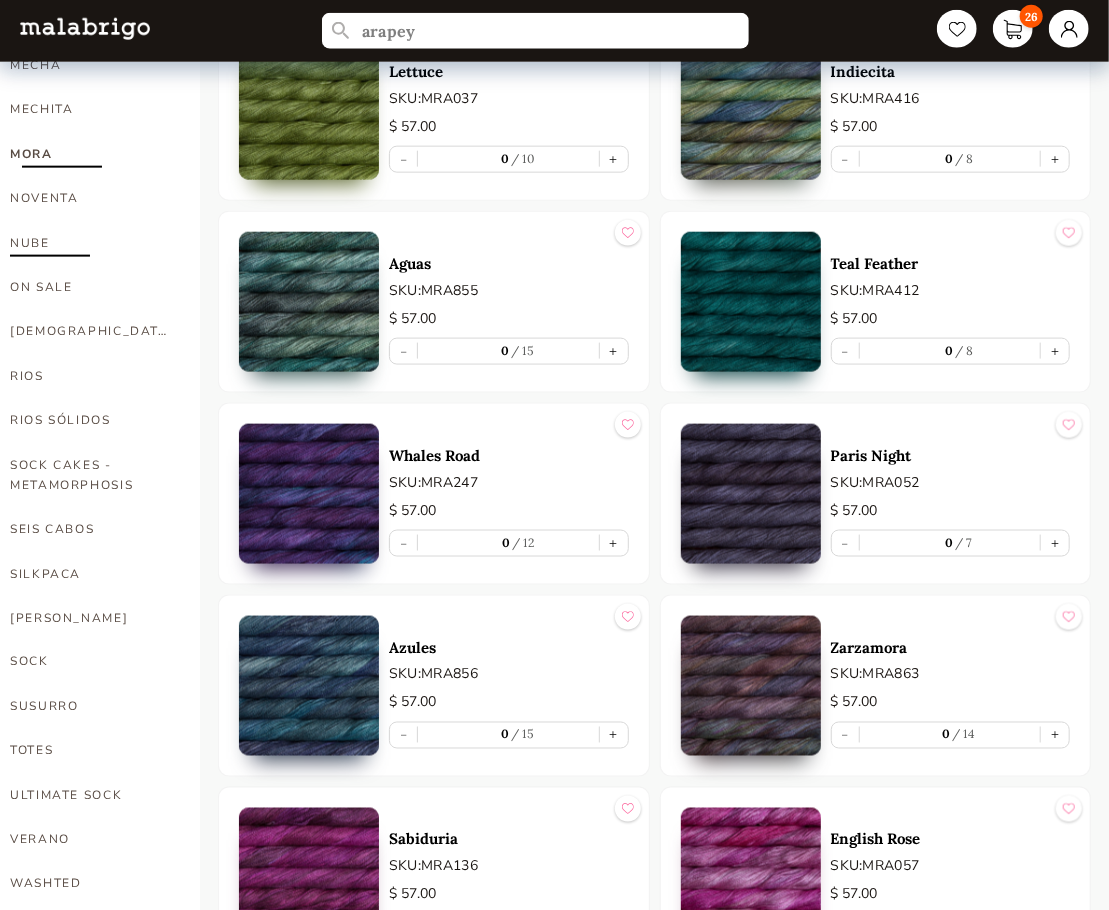 click on "NUBE" at bounding box center (90, 243) 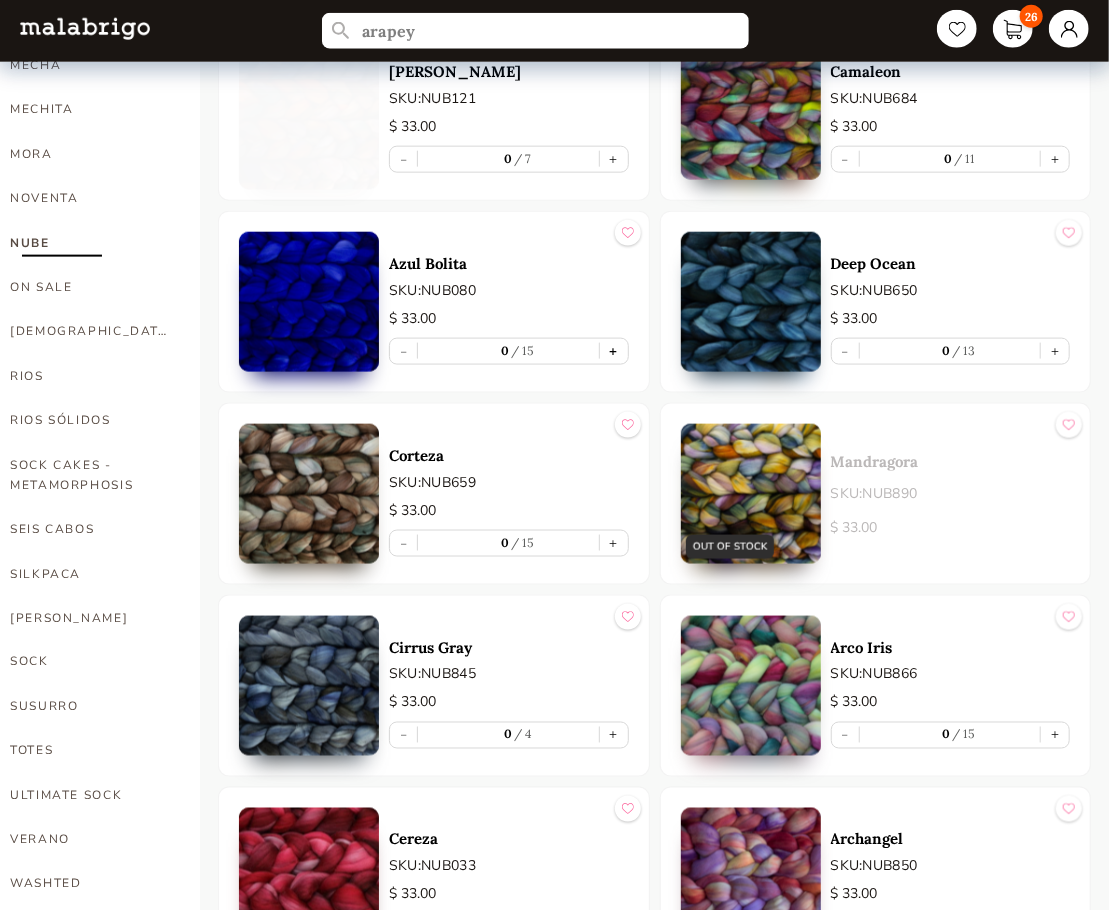 click on "+" at bounding box center [614, 351] 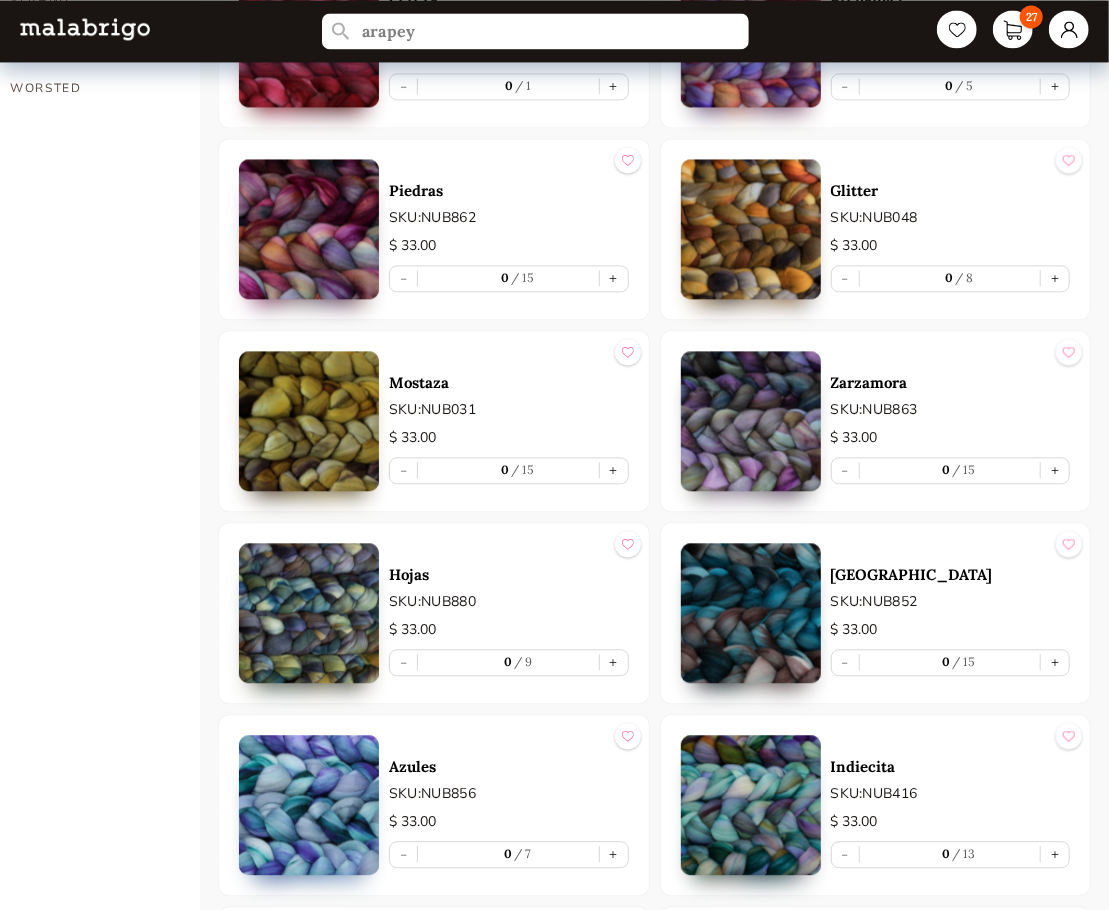 scroll, scrollTop: 1909, scrollLeft: 0, axis: vertical 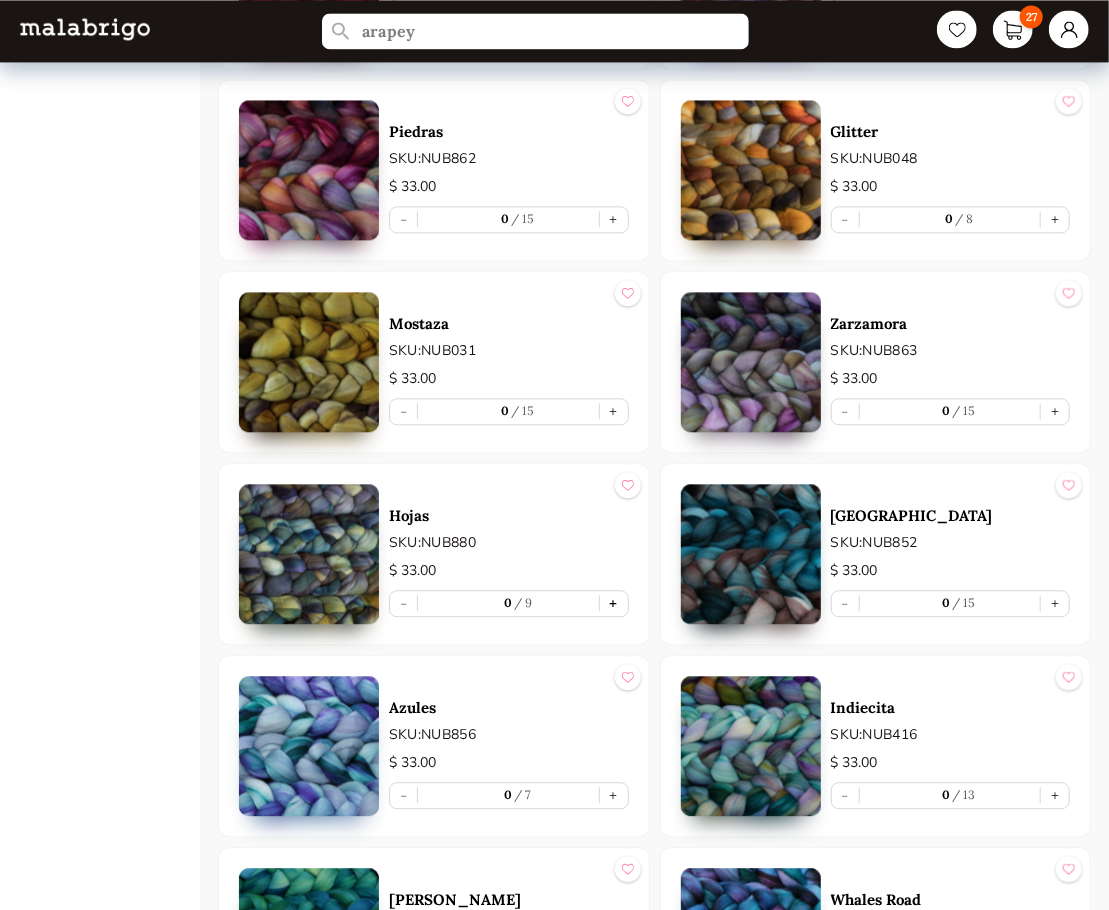 click on "+" at bounding box center (614, 603) 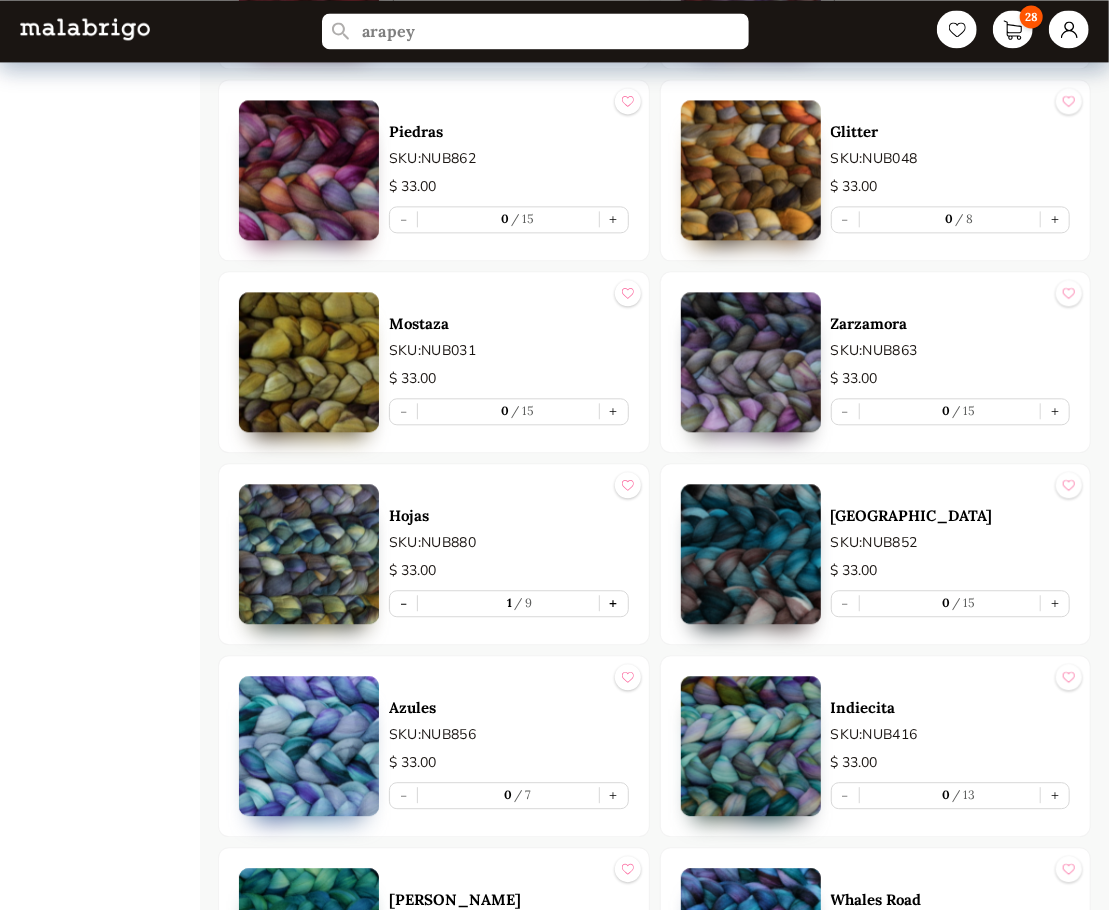 click on "+" at bounding box center (614, 603) 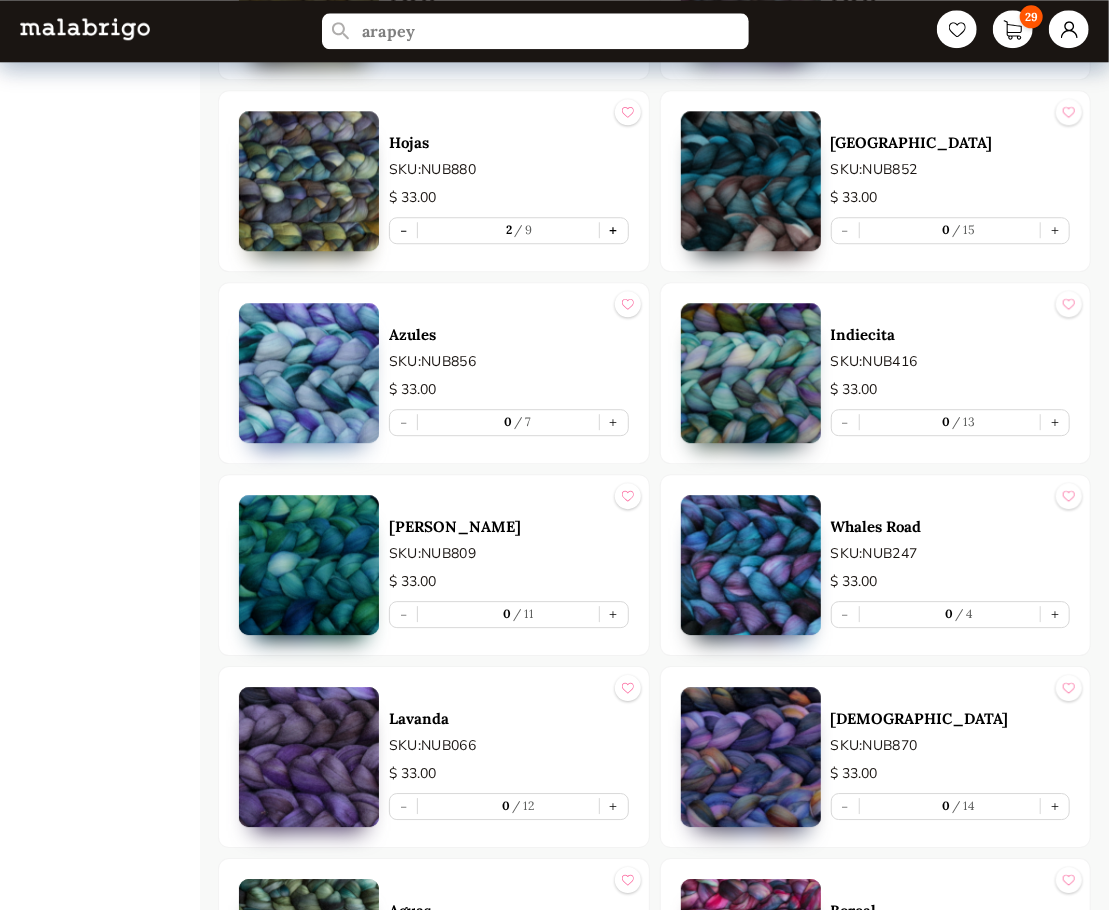 scroll, scrollTop: 2309, scrollLeft: 0, axis: vertical 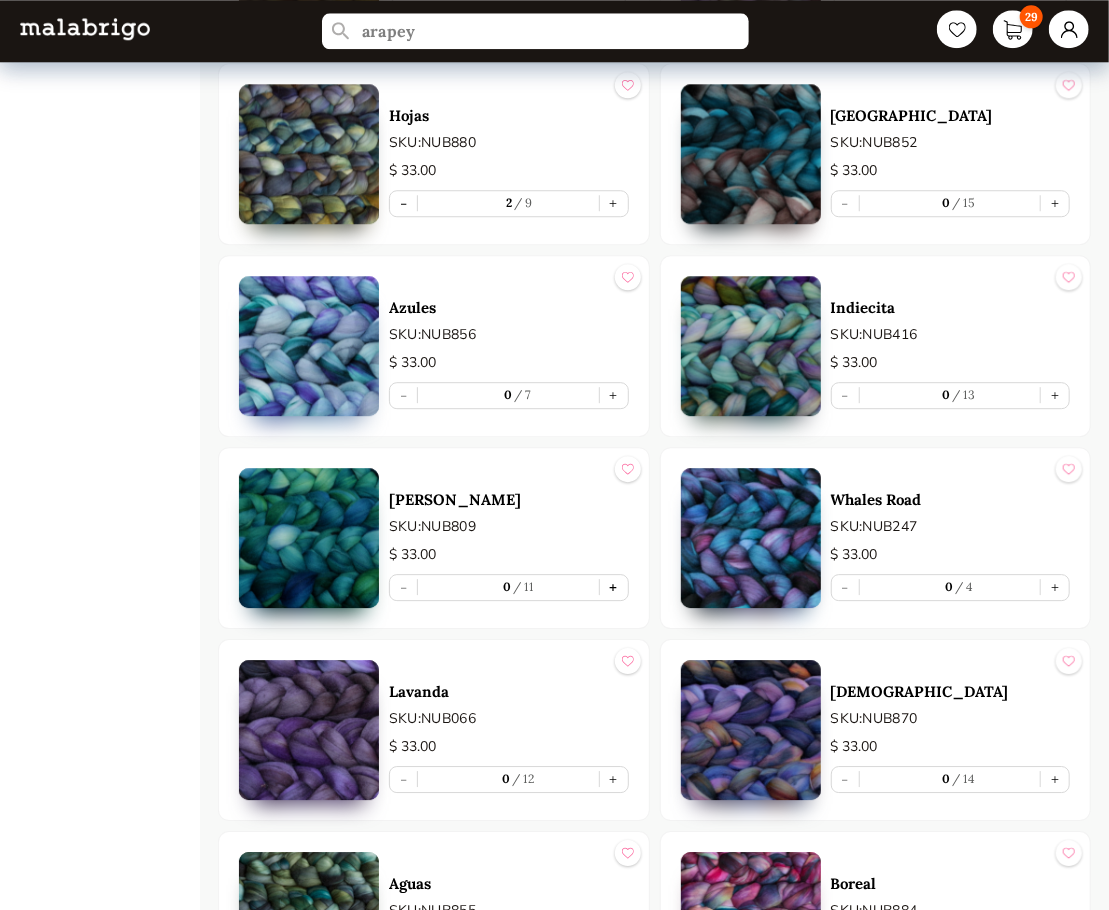 click on "+" at bounding box center [614, 587] 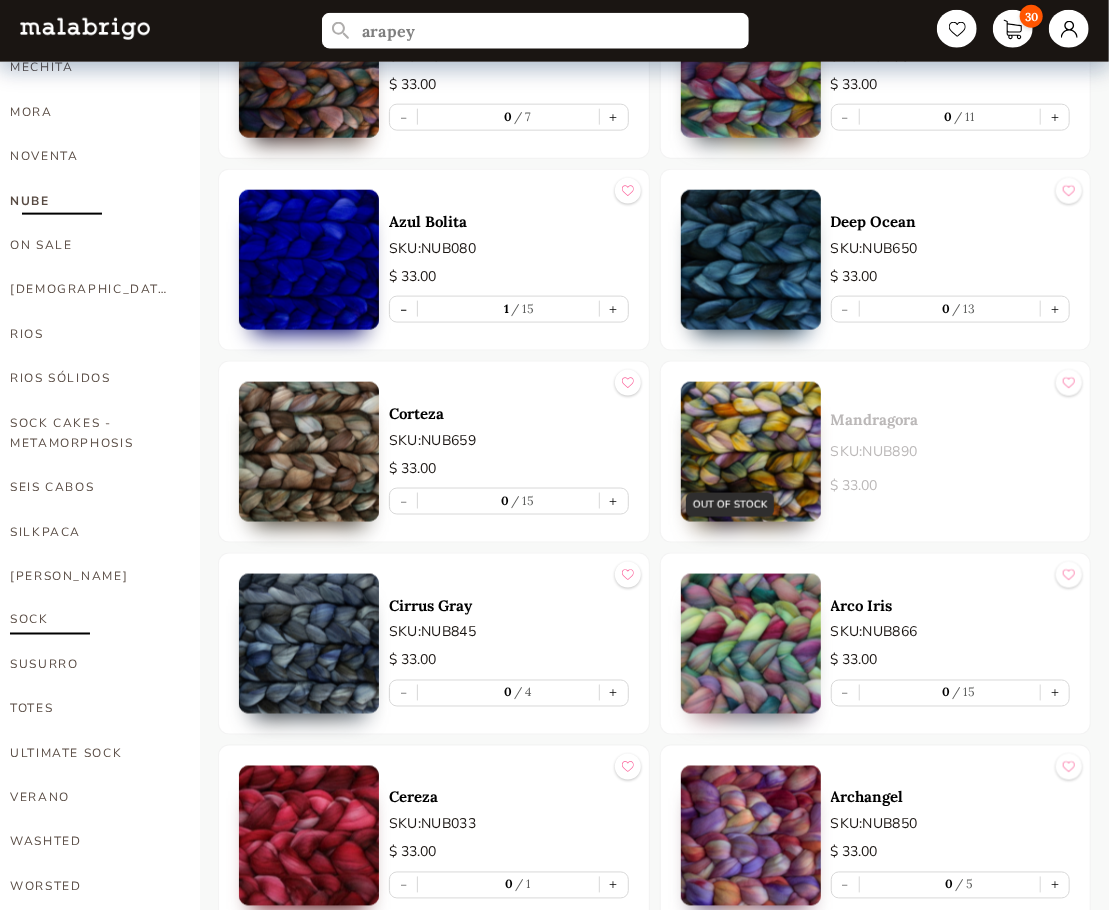 scroll, scrollTop: 1009, scrollLeft: 0, axis: vertical 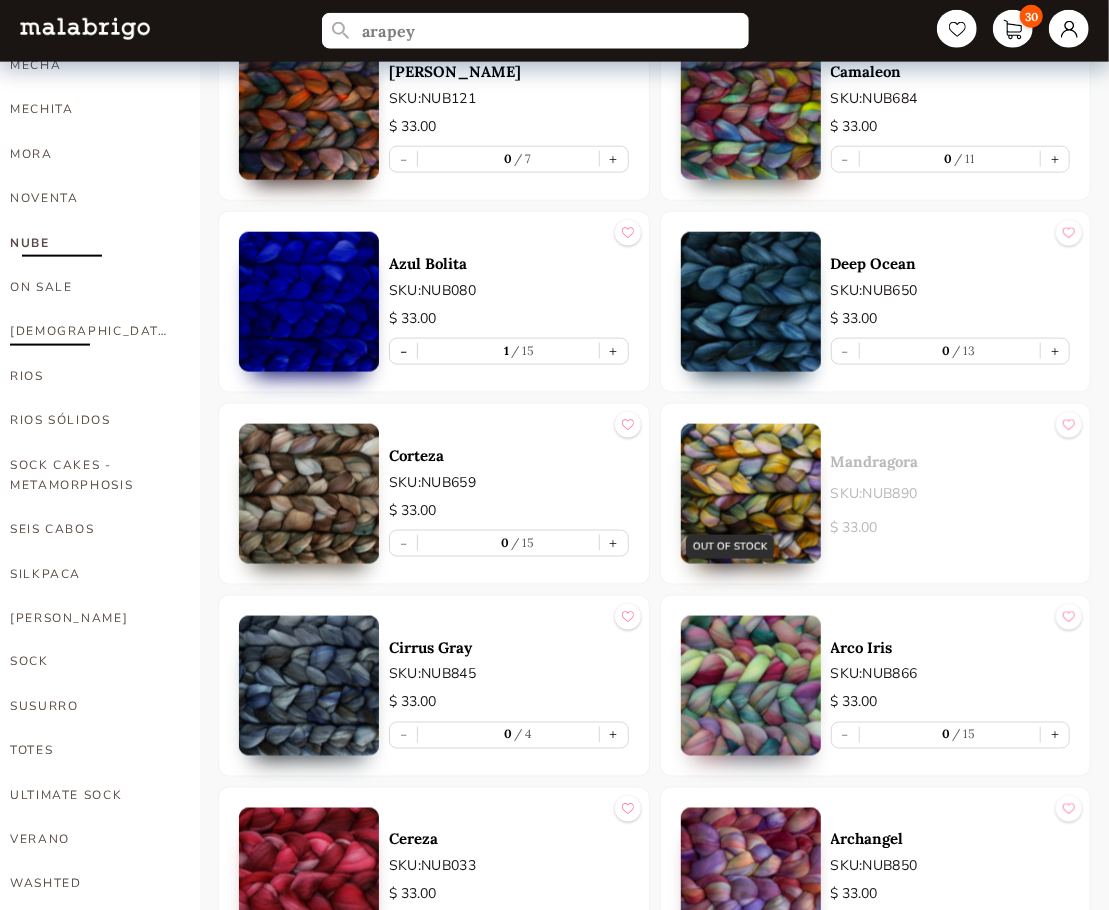 click on "[DEMOGRAPHIC_DATA]" at bounding box center [90, 331] 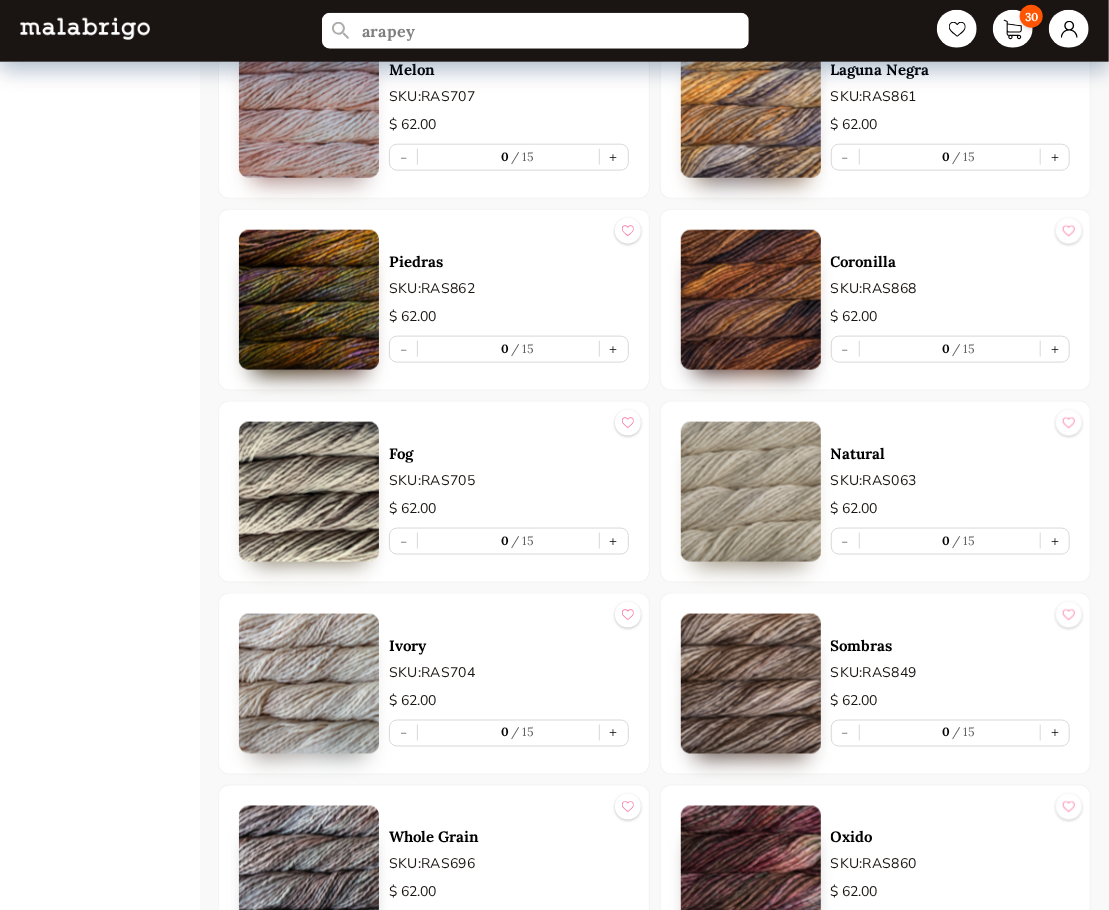 scroll, scrollTop: 7609, scrollLeft: 0, axis: vertical 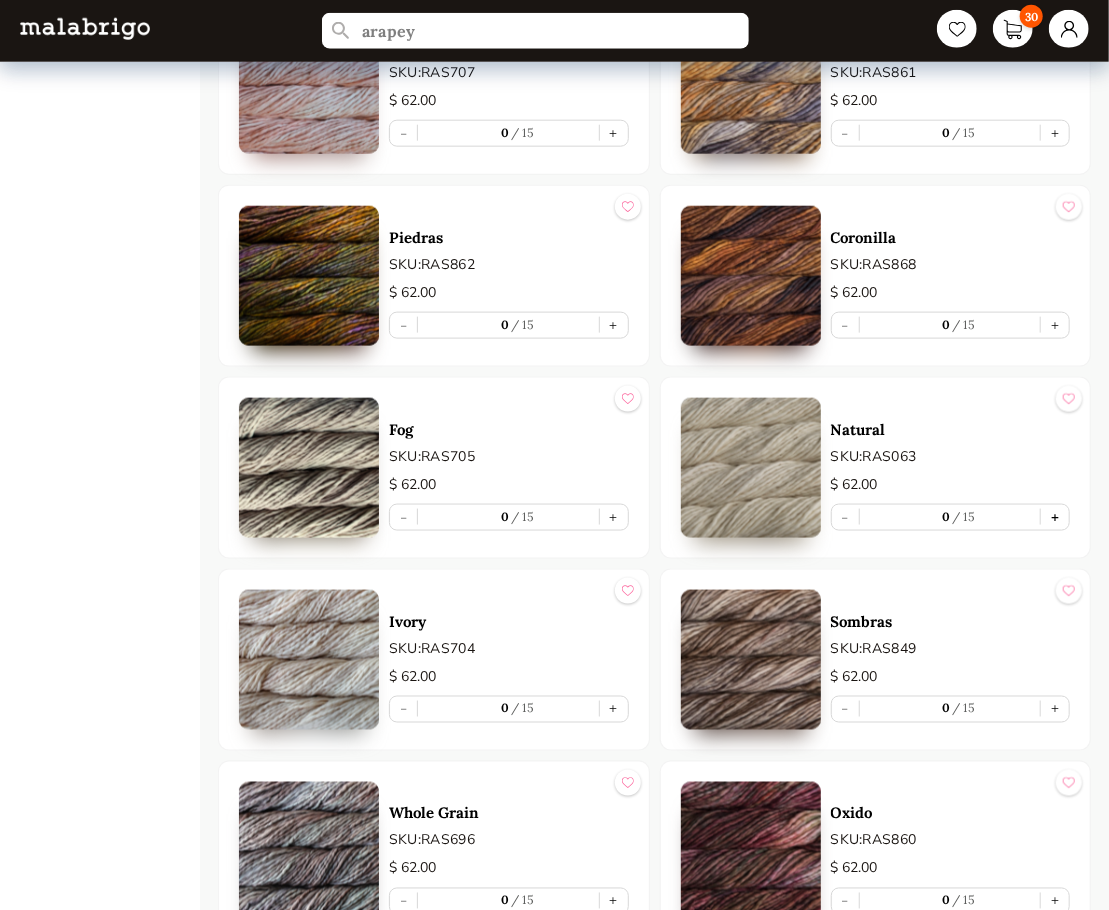 click on "+" at bounding box center [1055, 517] 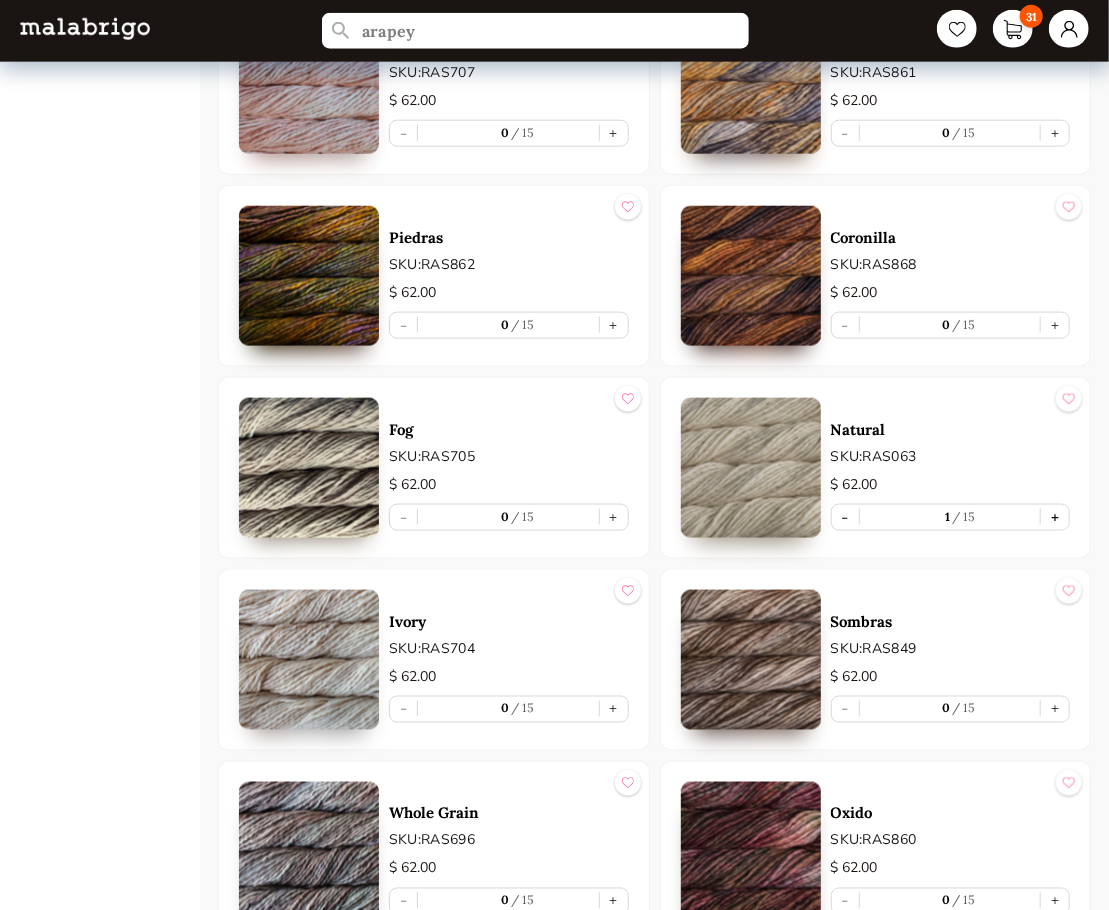 click on "+" at bounding box center (1055, 517) 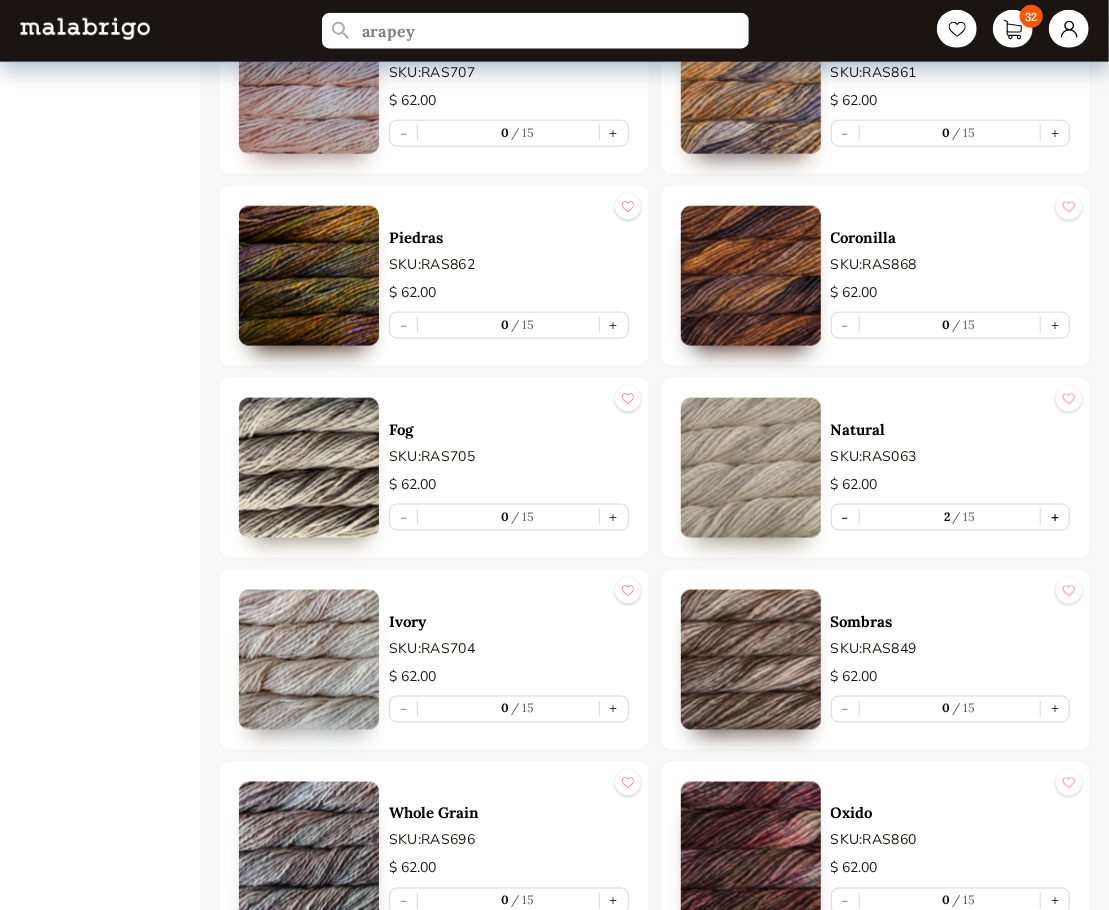 click on "+" at bounding box center [1055, 517] 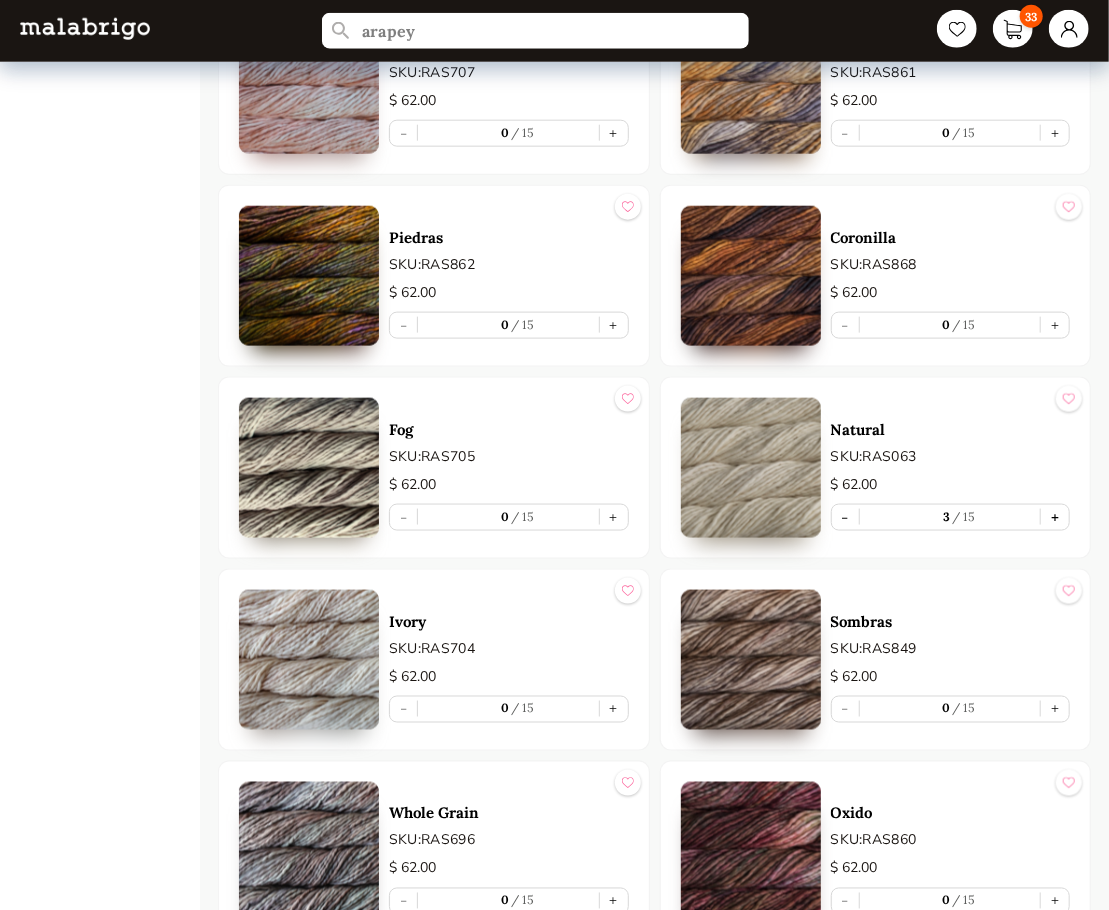 click on "+" at bounding box center (1055, 517) 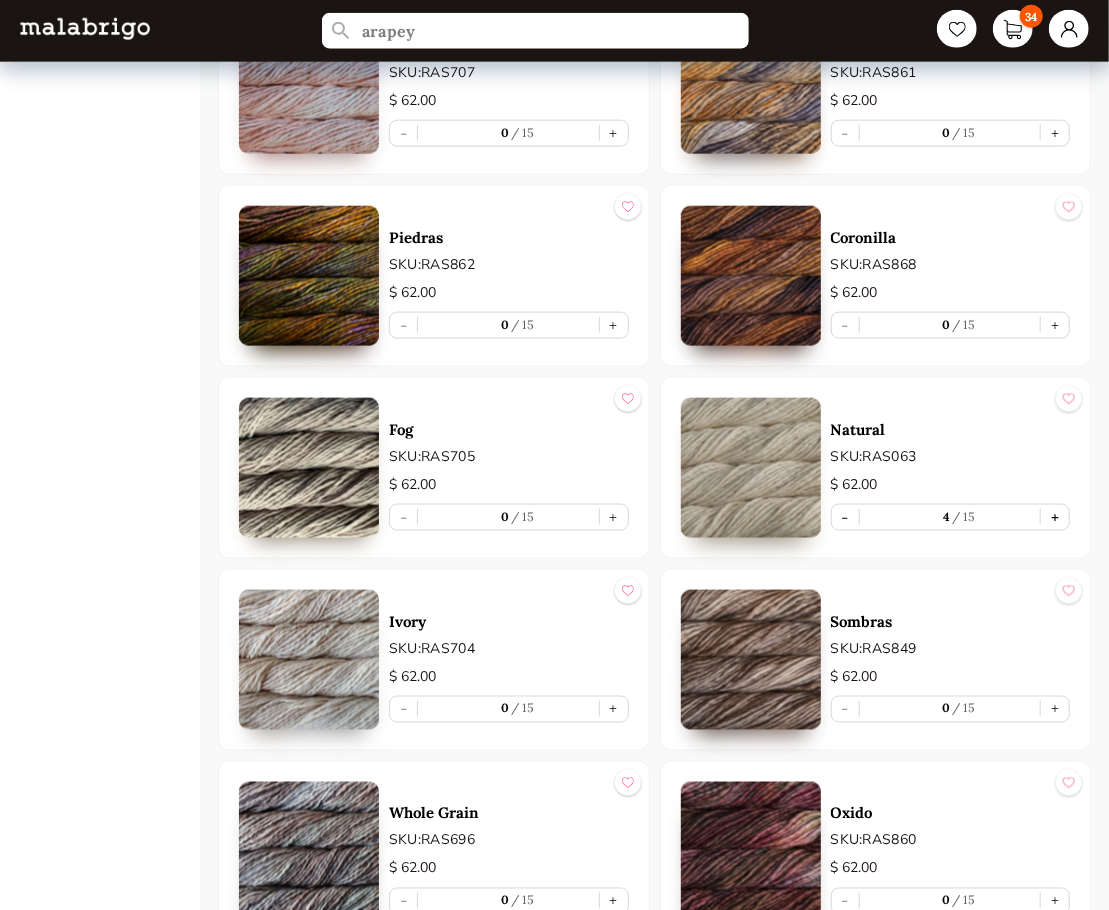click on "+" at bounding box center (1055, 517) 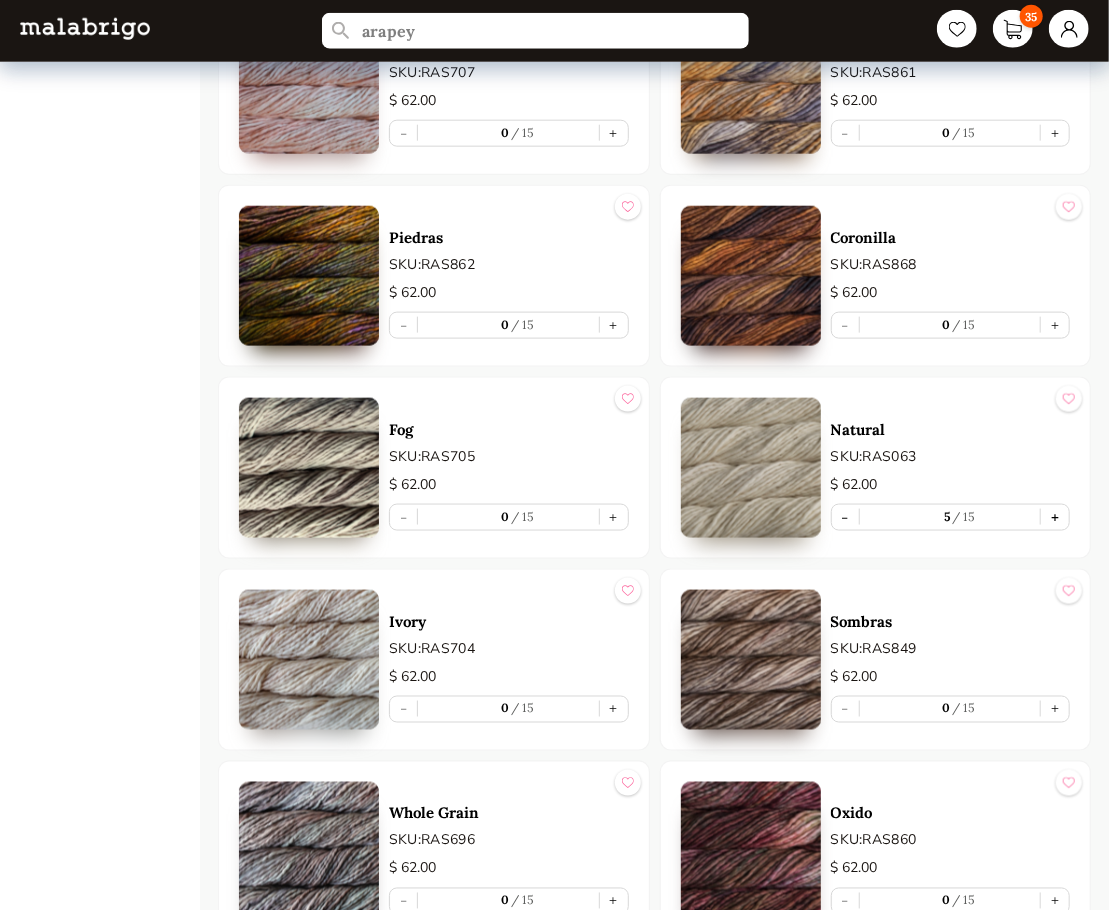 click on "+" at bounding box center [1055, 517] 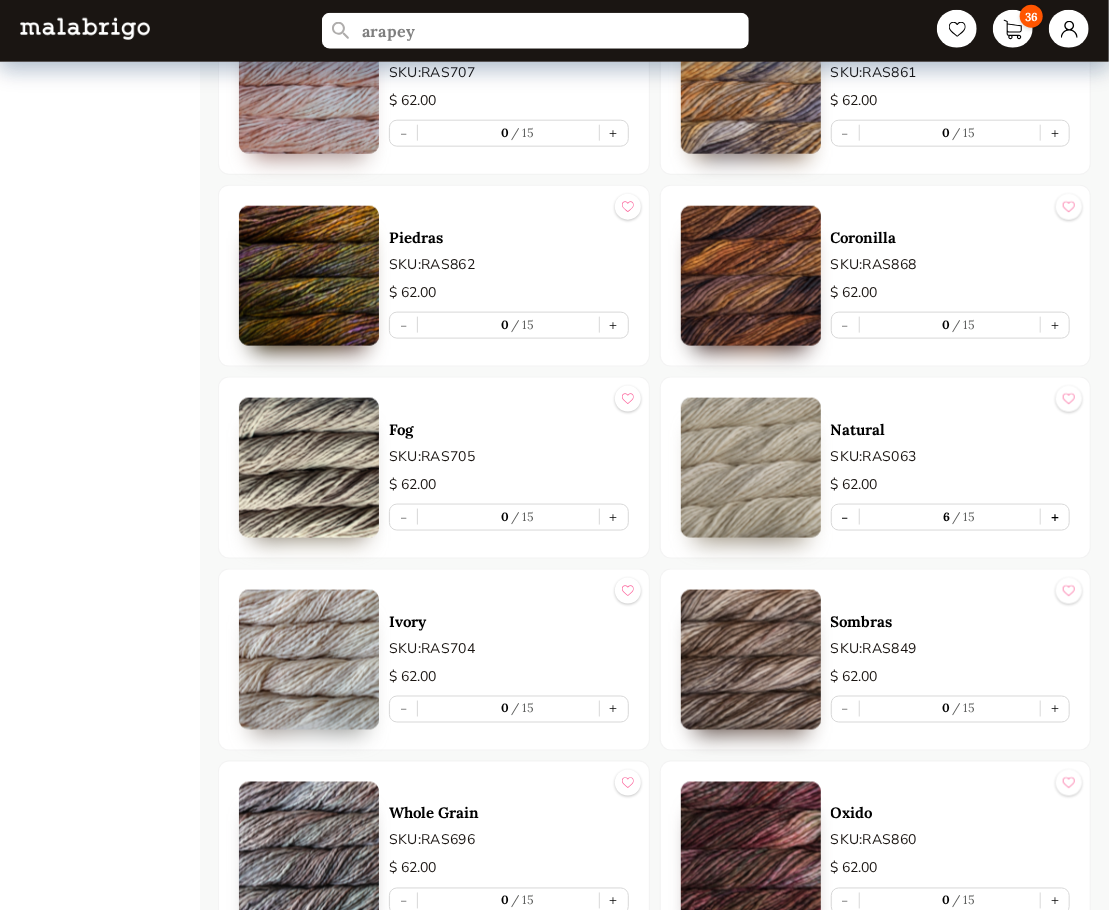 click on "+" at bounding box center (1055, 517) 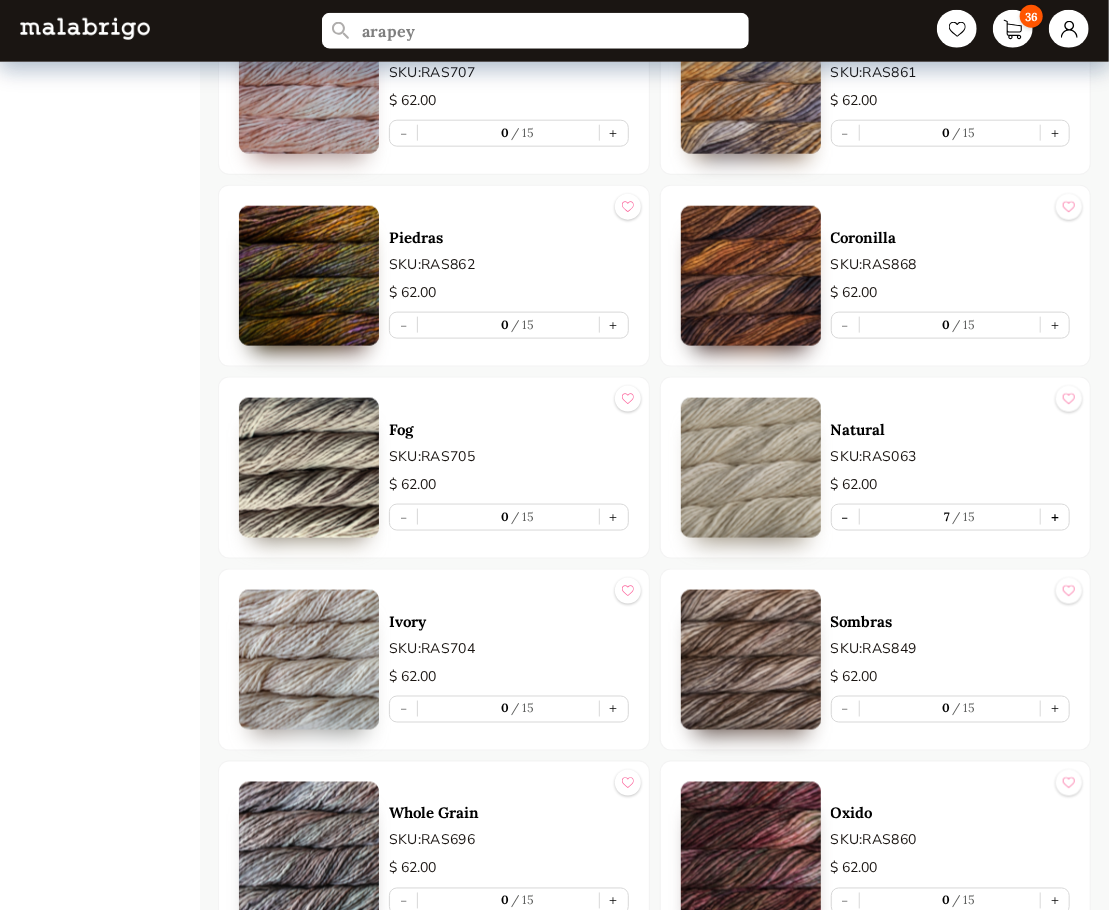 click on "+" at bounding box center (1055, 517) 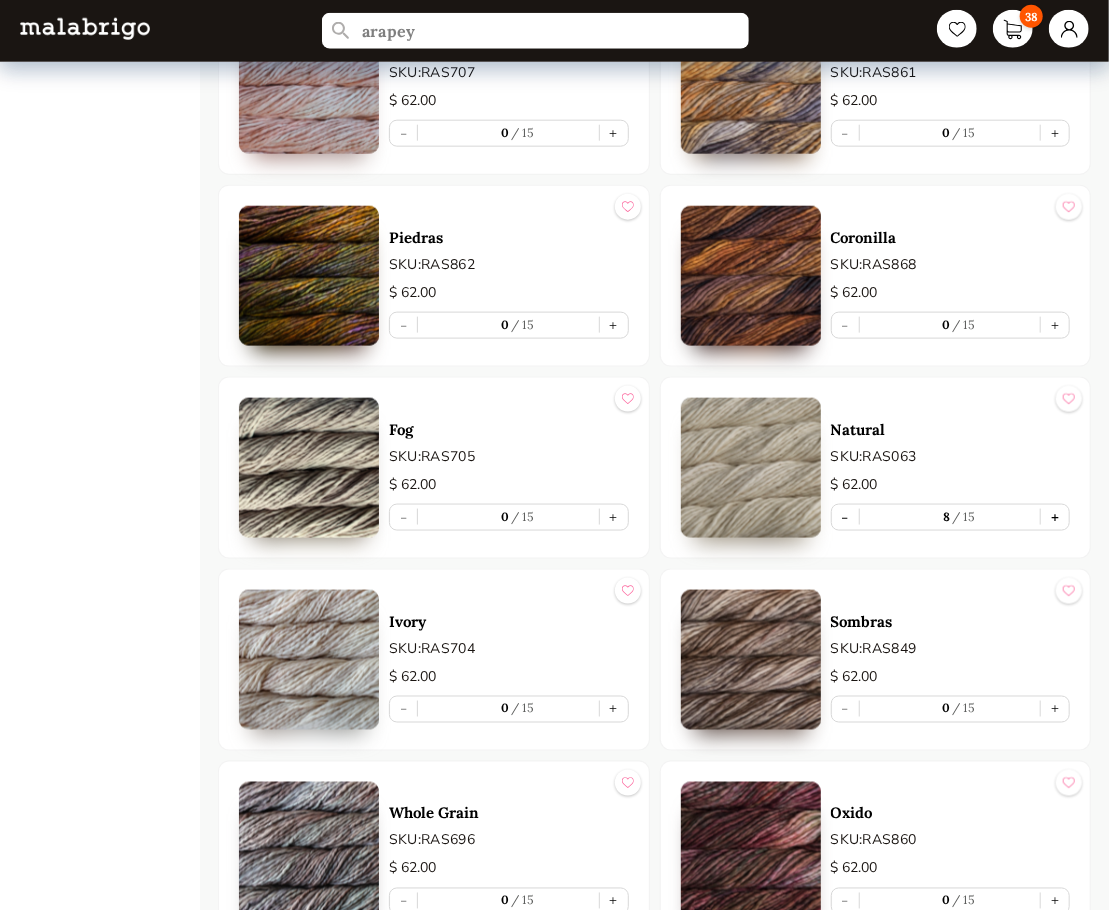 click on "+" at bounding box center [1055, 517] 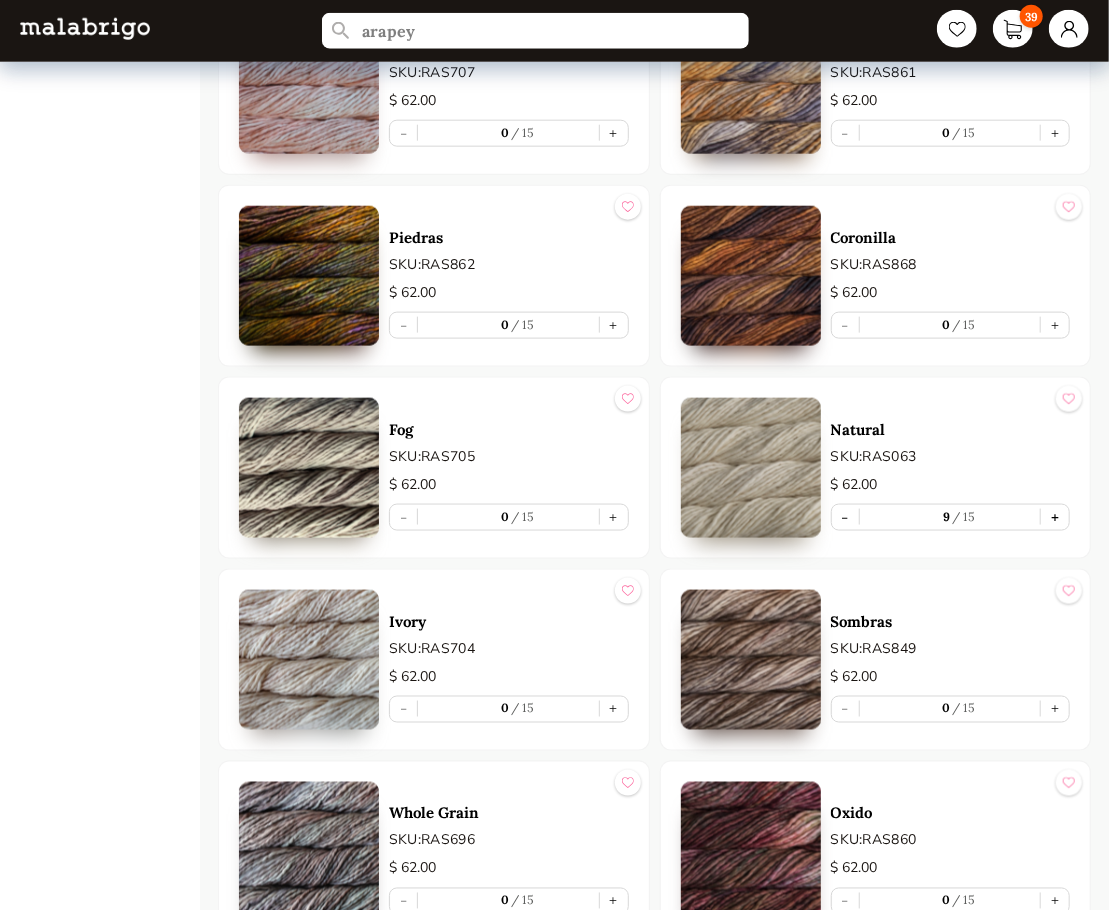 click on "+" at bounding box center (1055, 517) 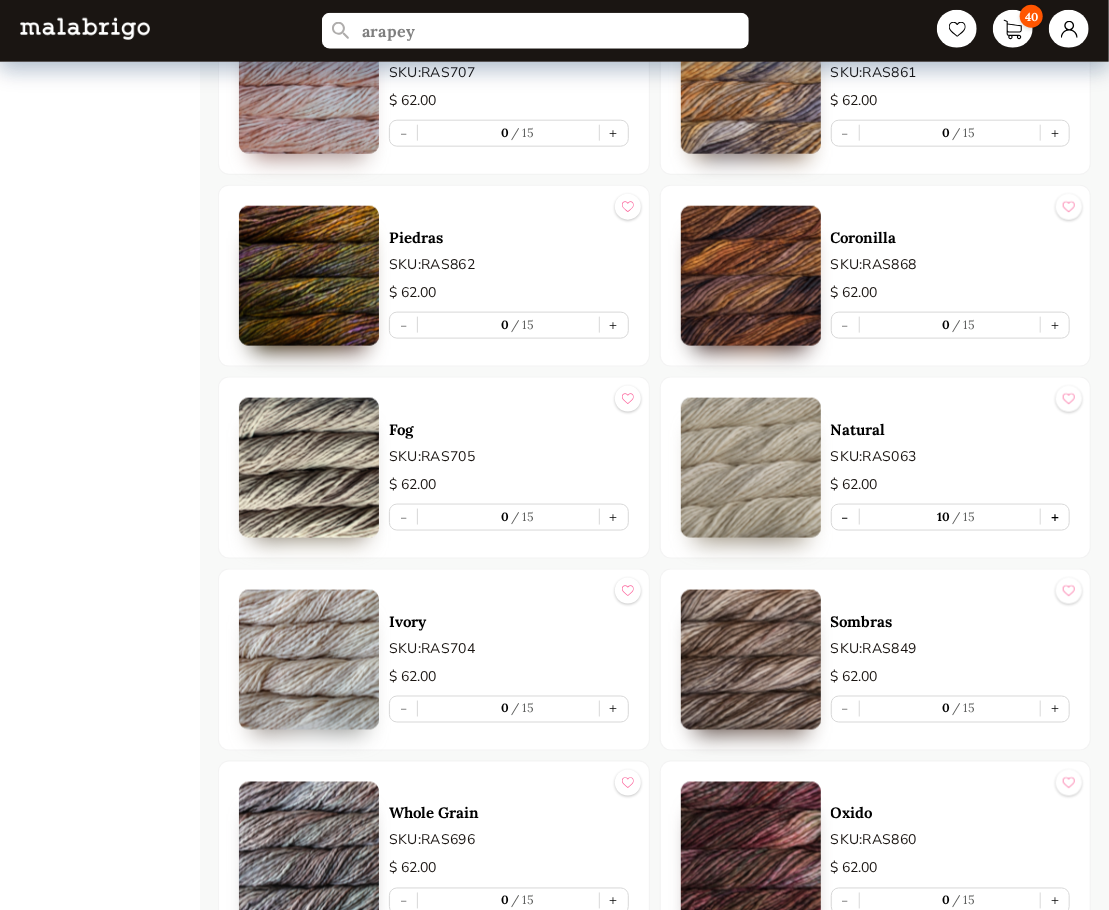 click on "+" at bounding box center [1055, 517] 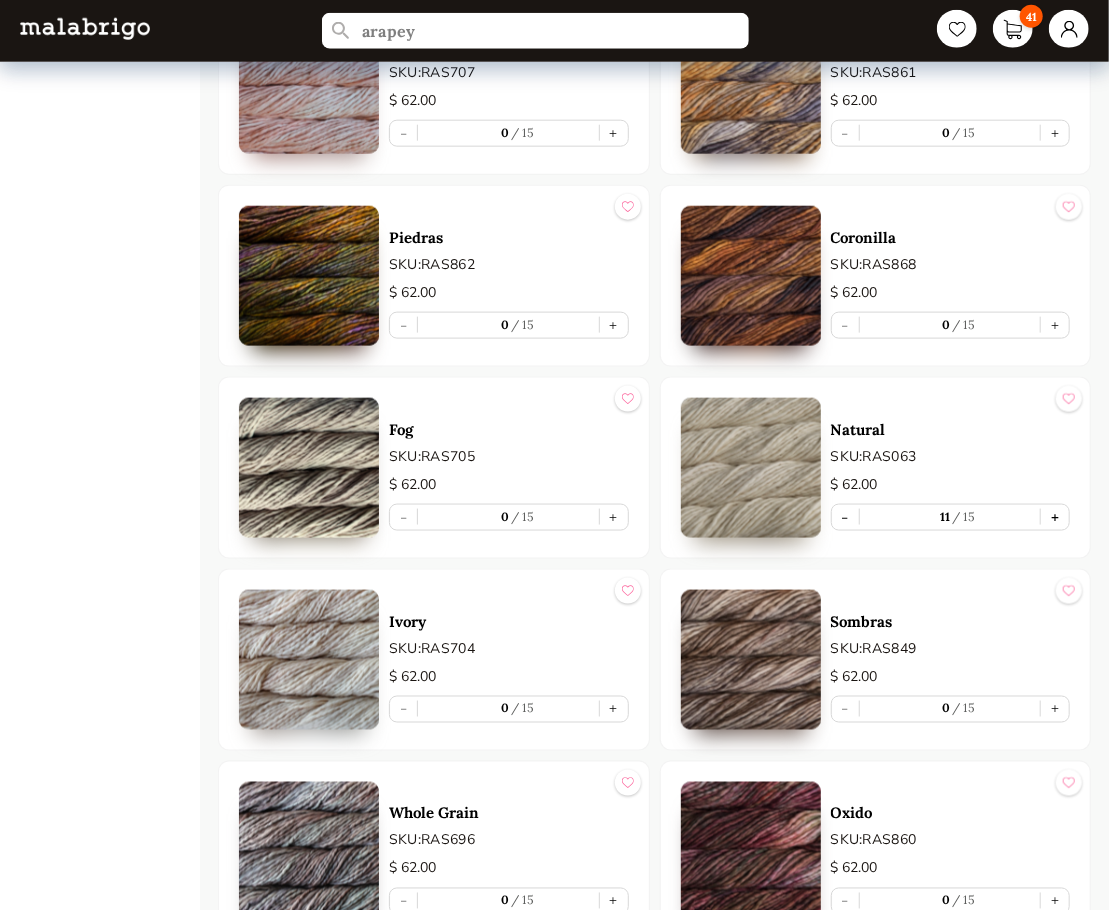 click on "+" at bounding box center [1055, 517] 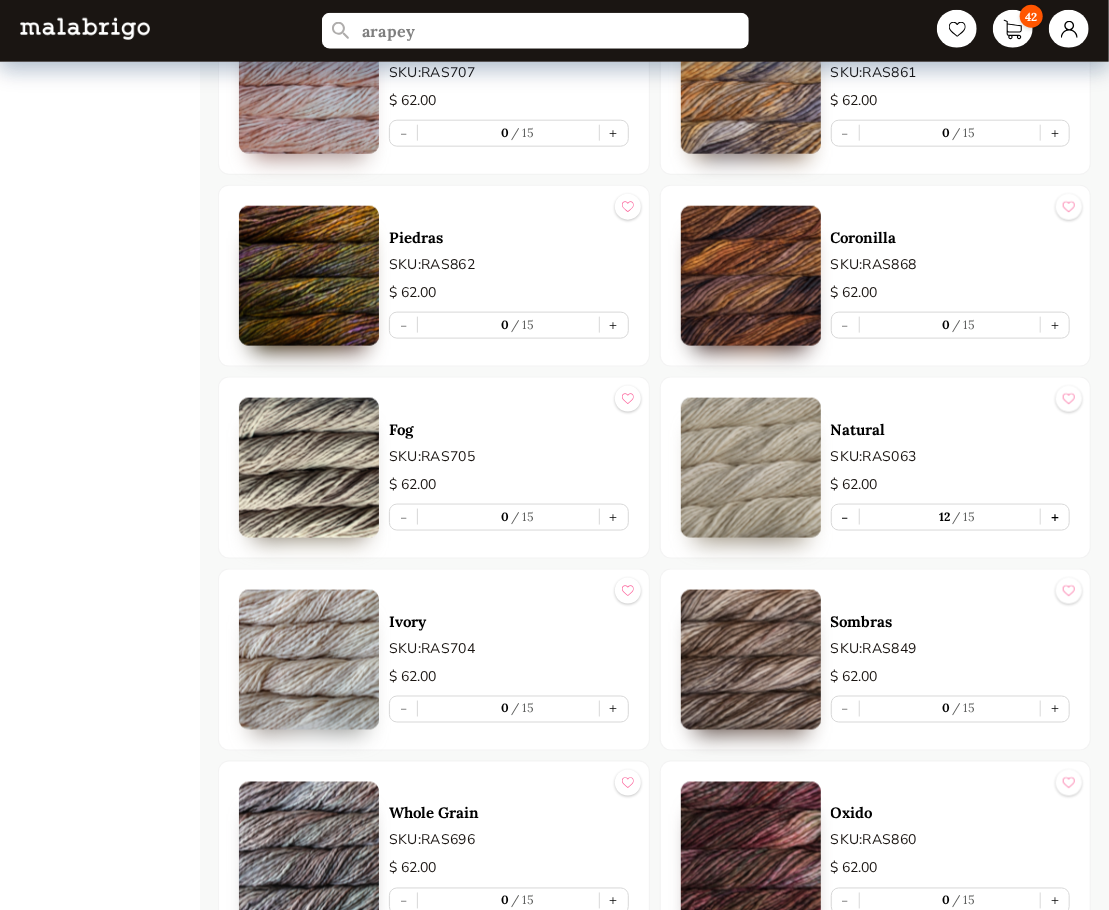 click on "+" at bounding box center [1055, 517] 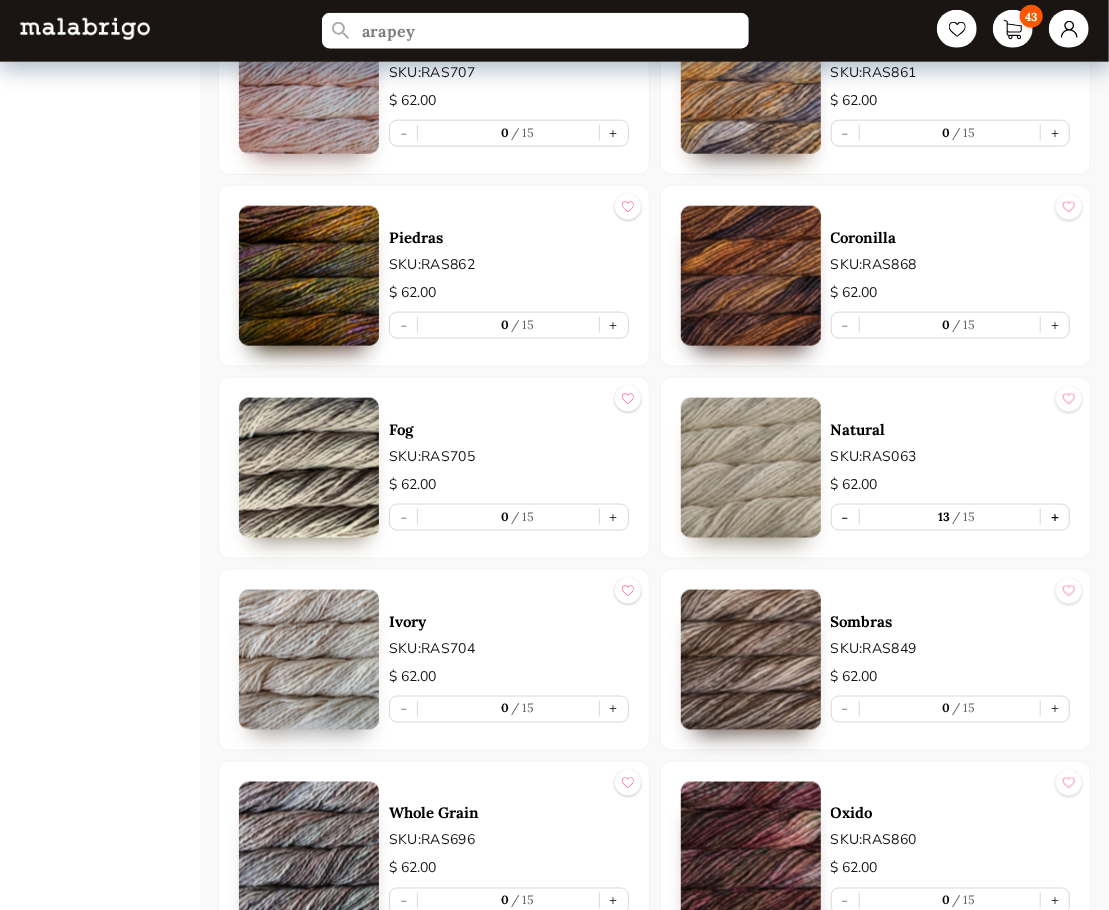 click on "+" at bounding box center [1055, 517] 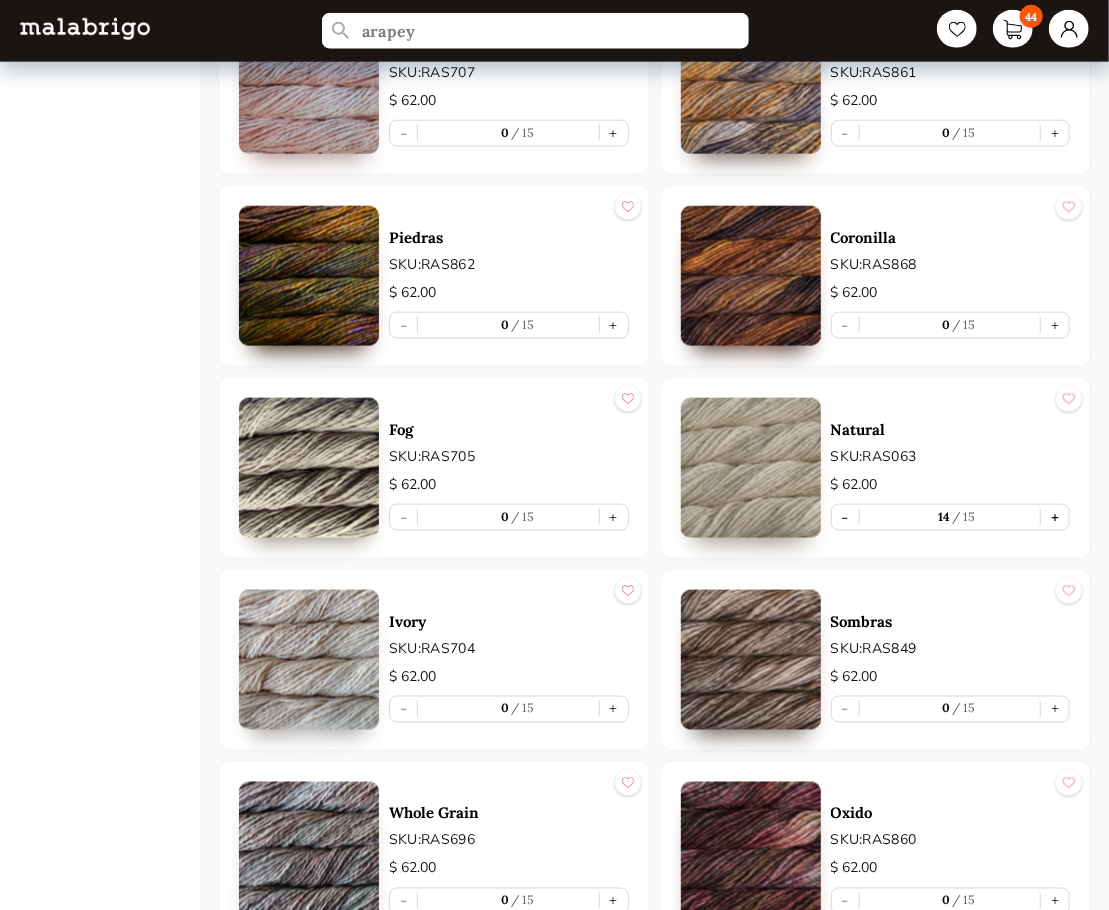 click on "+" at bounding box center (1055, 517) 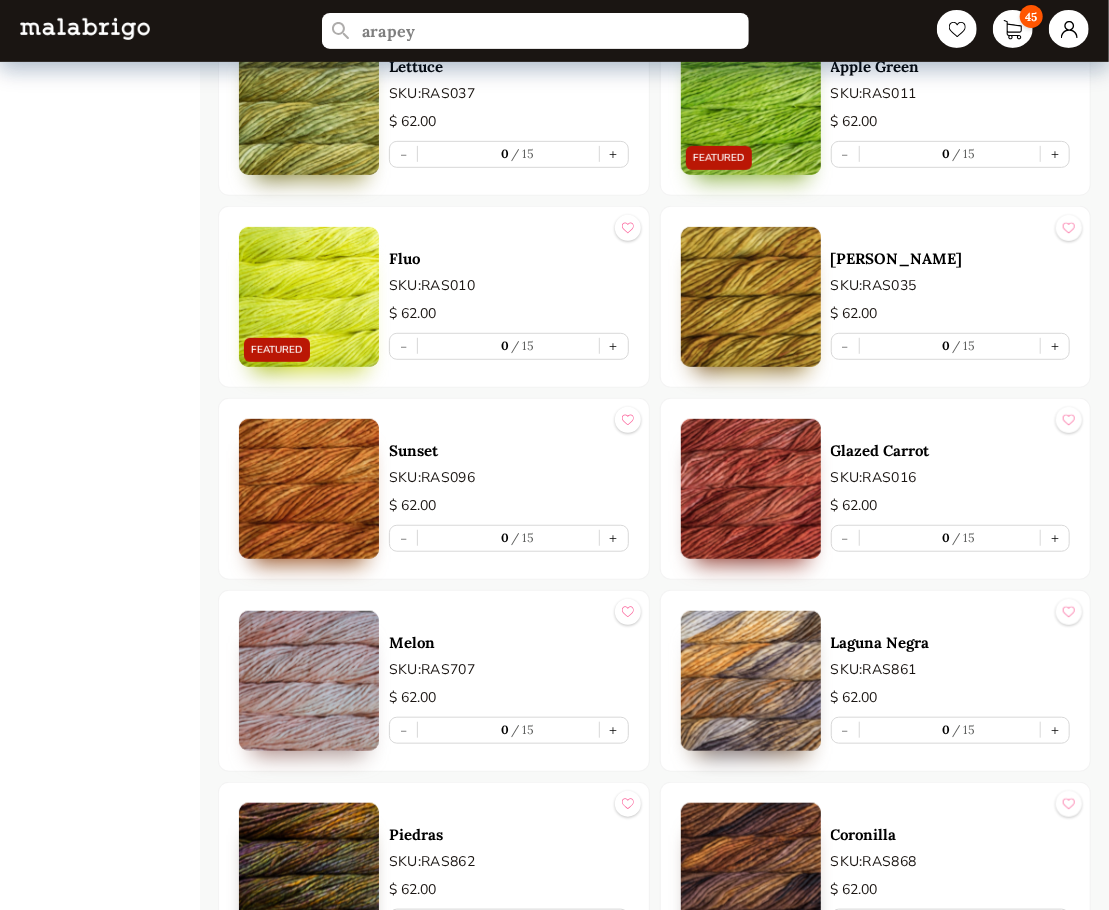 scroll, scrollTop: 7009, scrollLeft: 0, axis: vertical 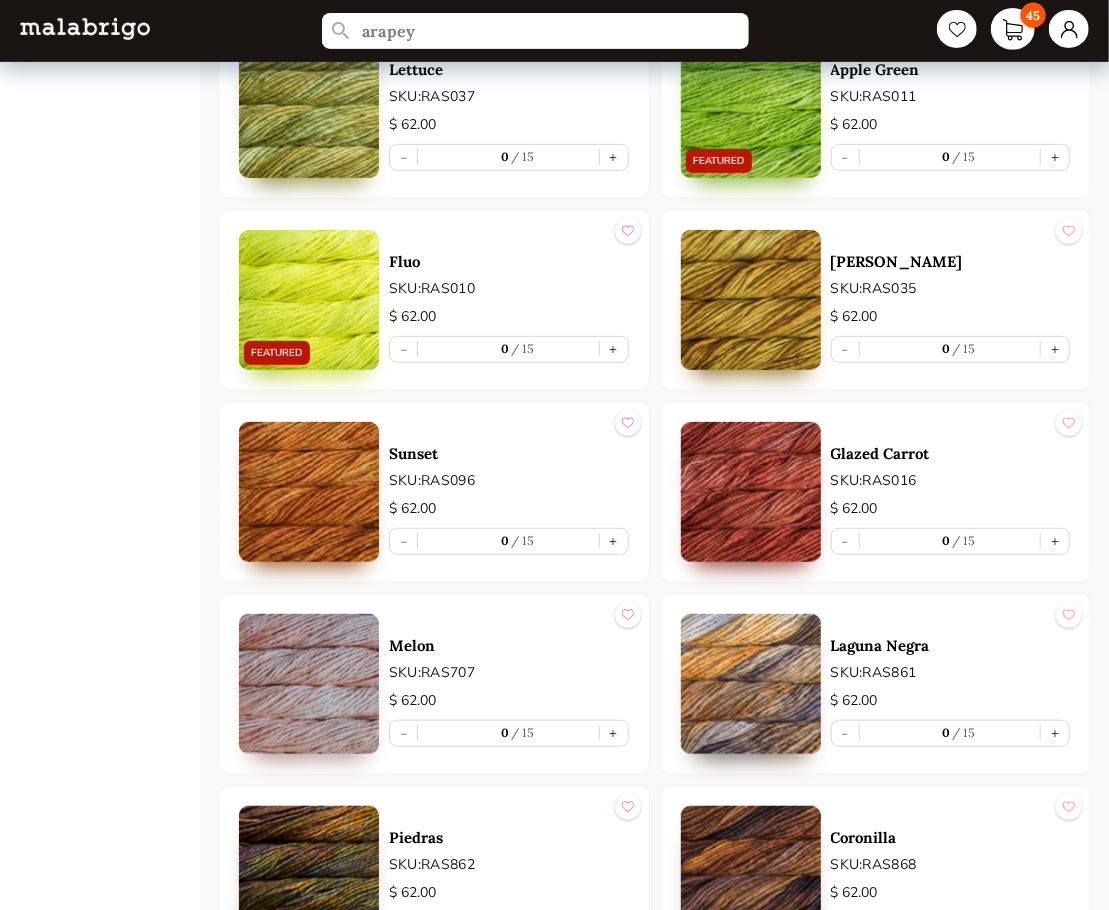 click on "45" at bounding box center (1013, 29) 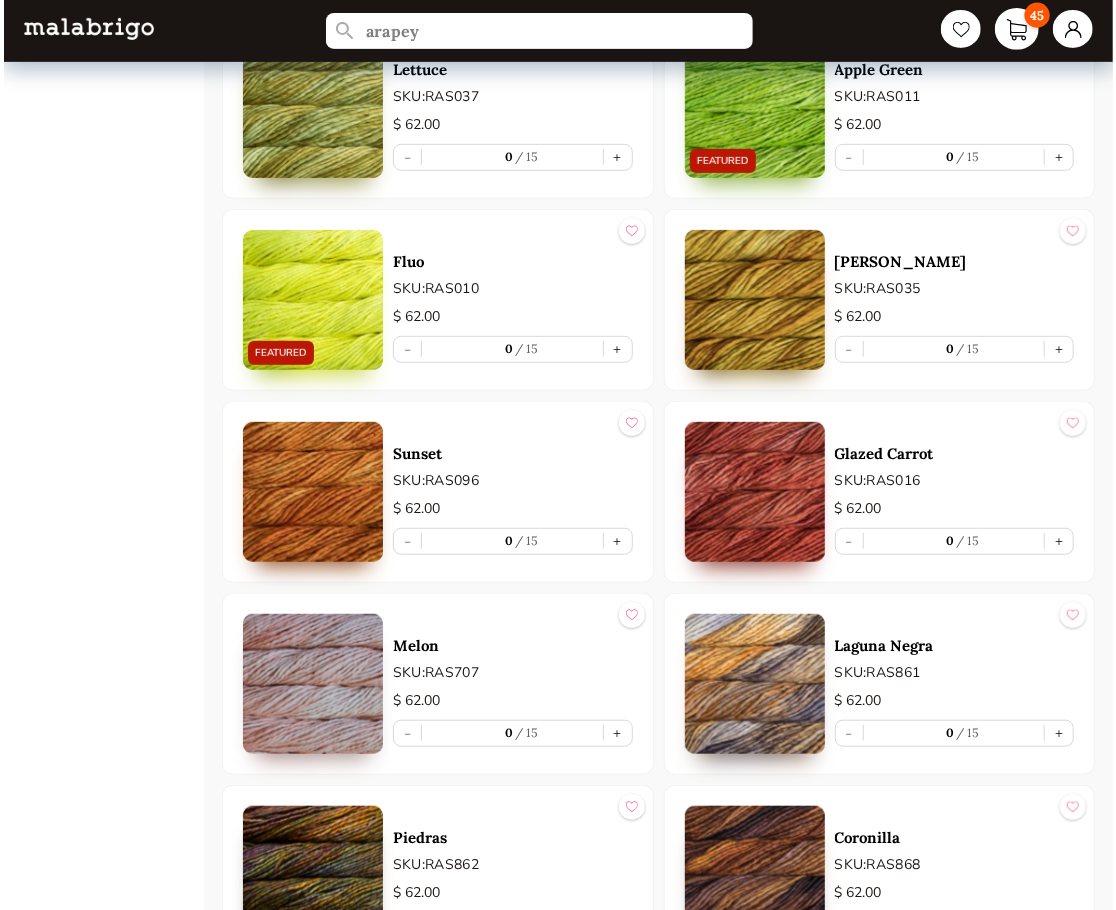 scroll, scrollTop: 0, scrollLeft: 0, axis: both 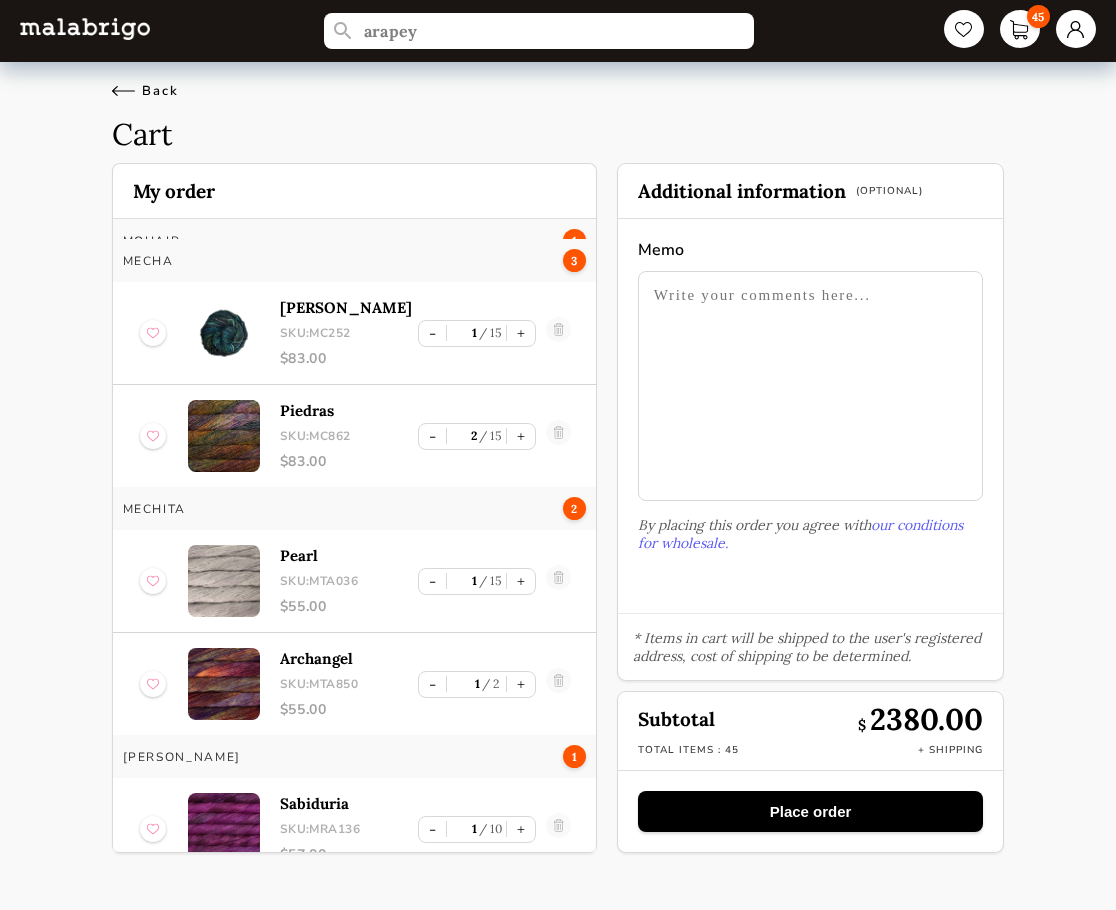 click on "Back" at bounding box center (145, 91) 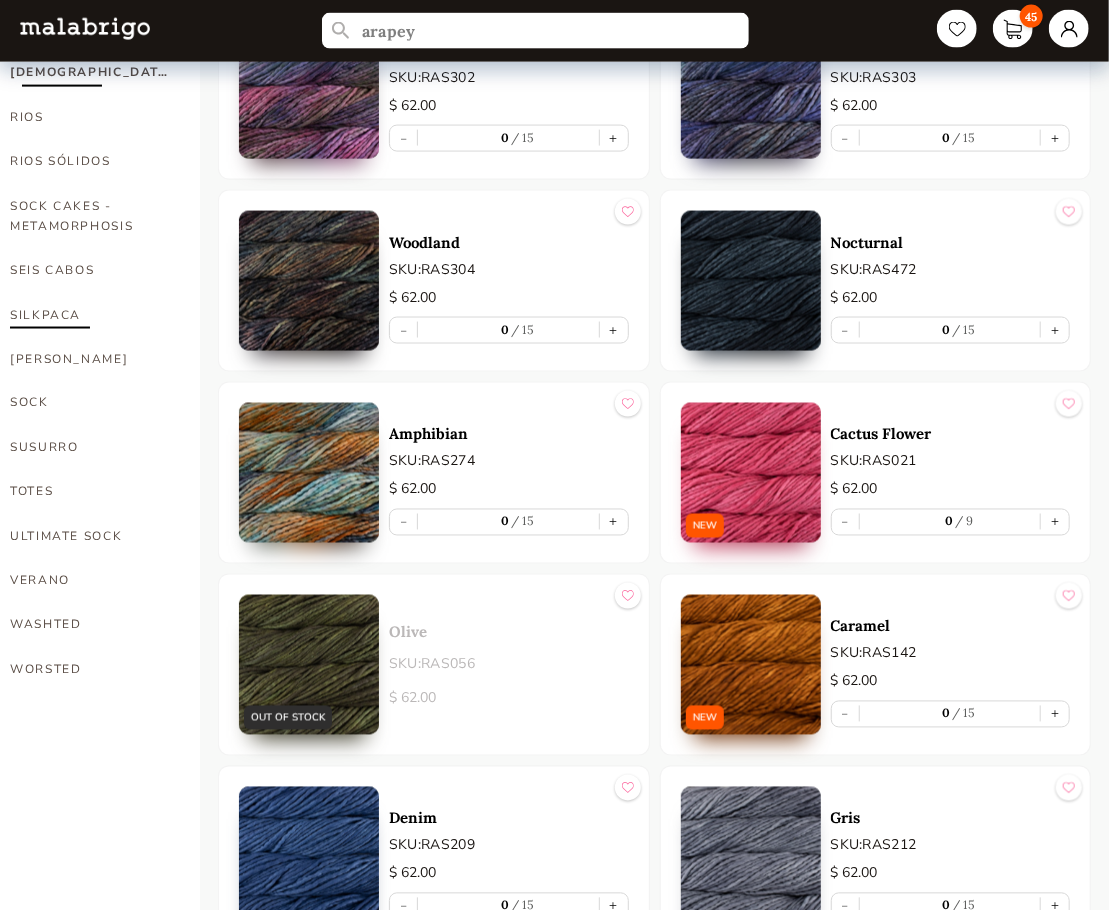 scroll, scrollTop: 1209, scrollLeft: 0, axis: vertical 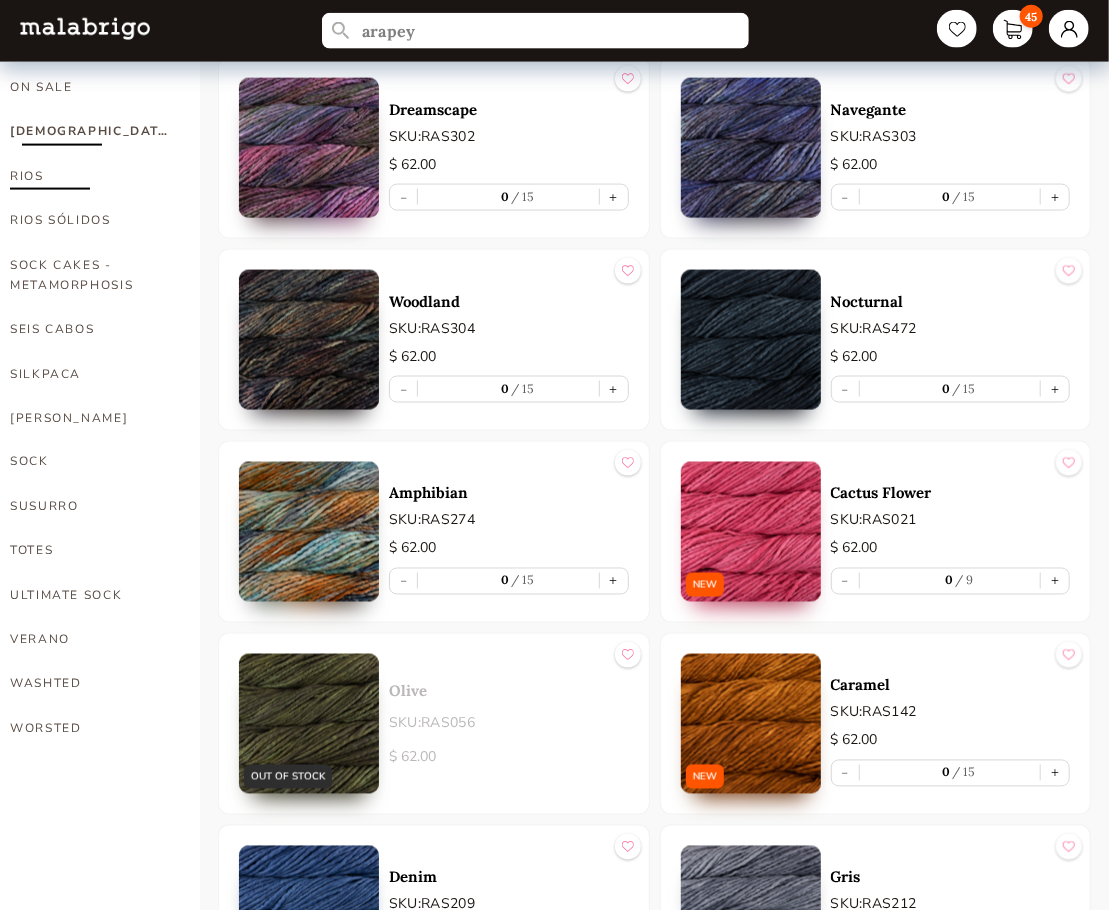 click on "RIOS" at bounding box center (90, 176) 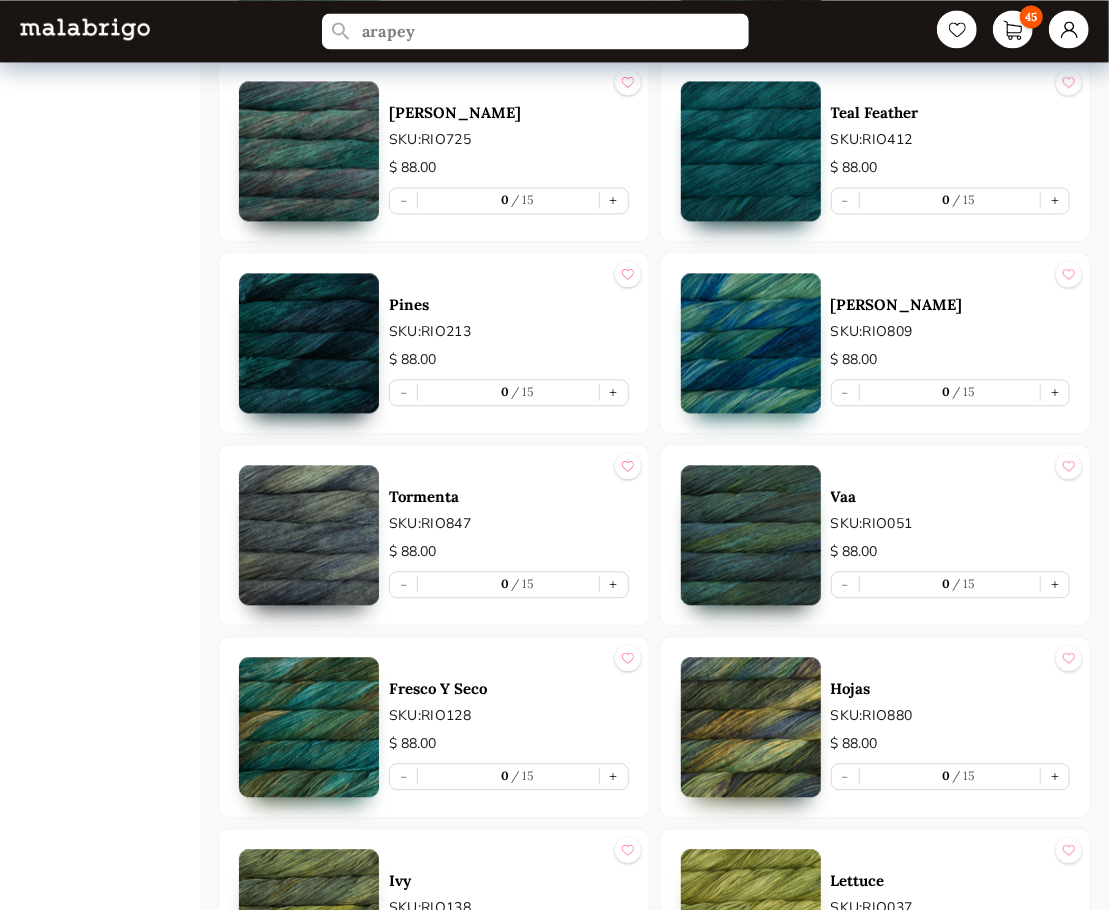 scroll, scrollTop: 5209, scrollLeft: 0, axis: vertical 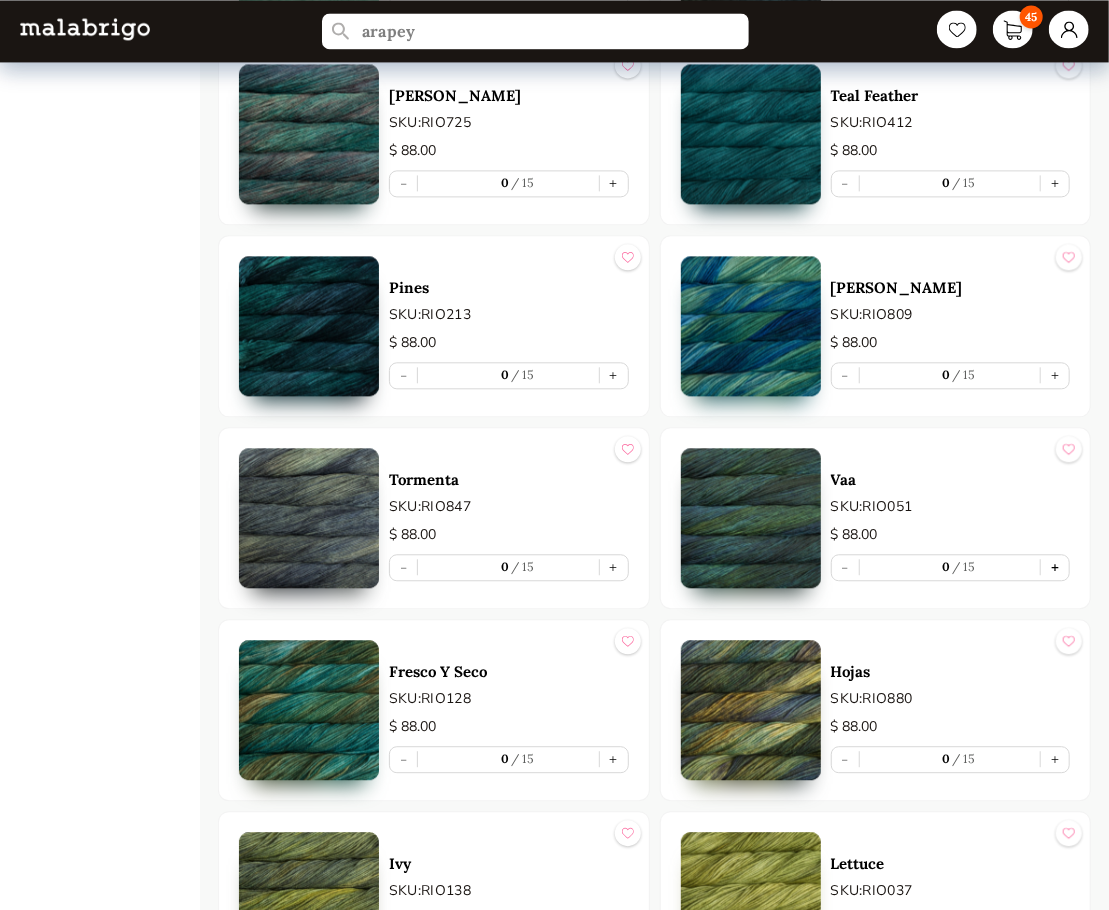 click on "+" at bounding box center [1055, 567] 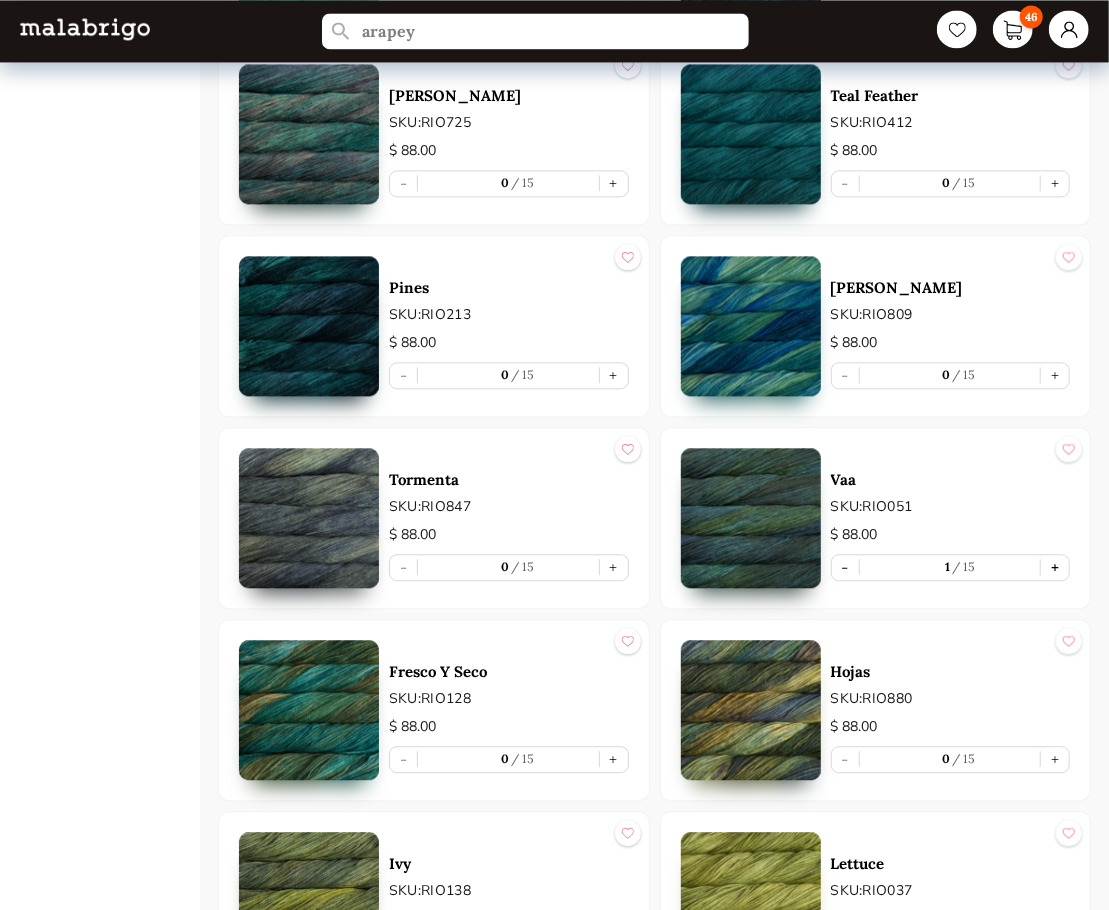 click on "+" at bounding box center (1055, 567) 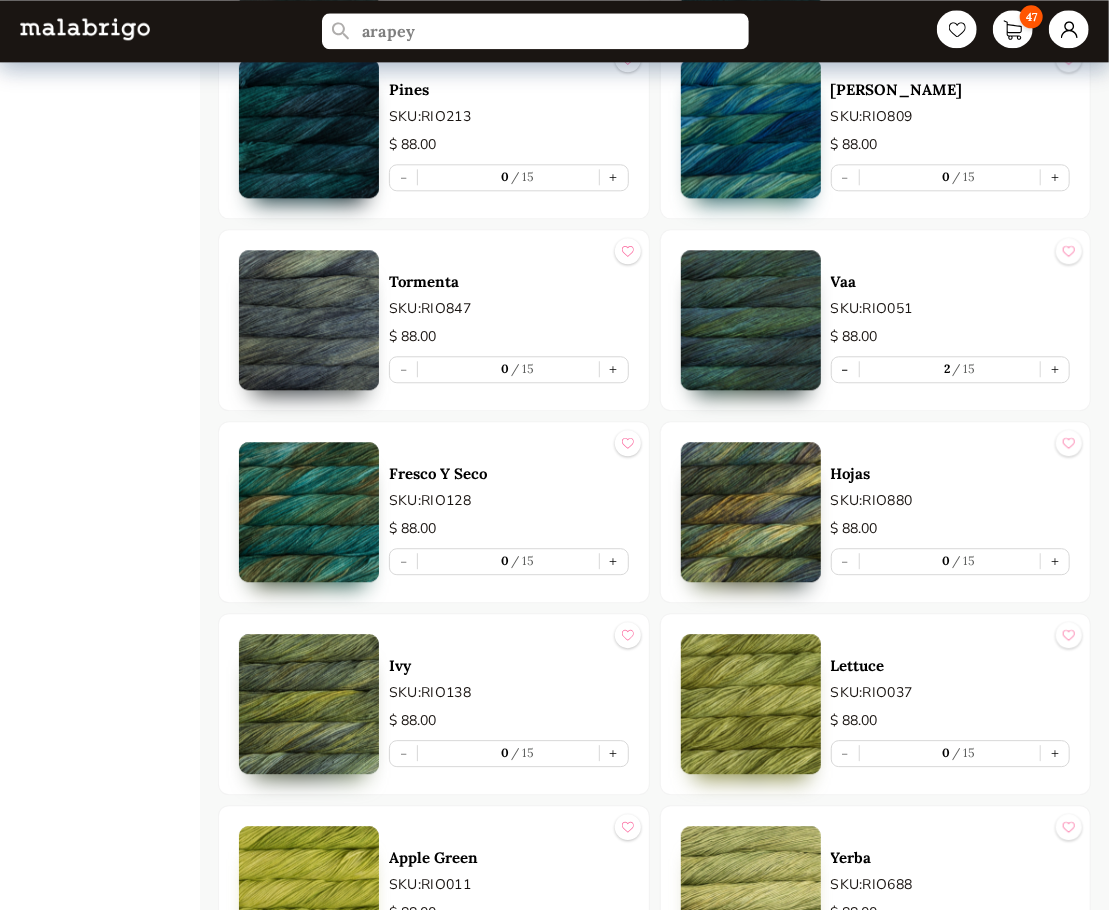 scroll, scrollTop: 5509, scrollLeft: 0, axis: vertical 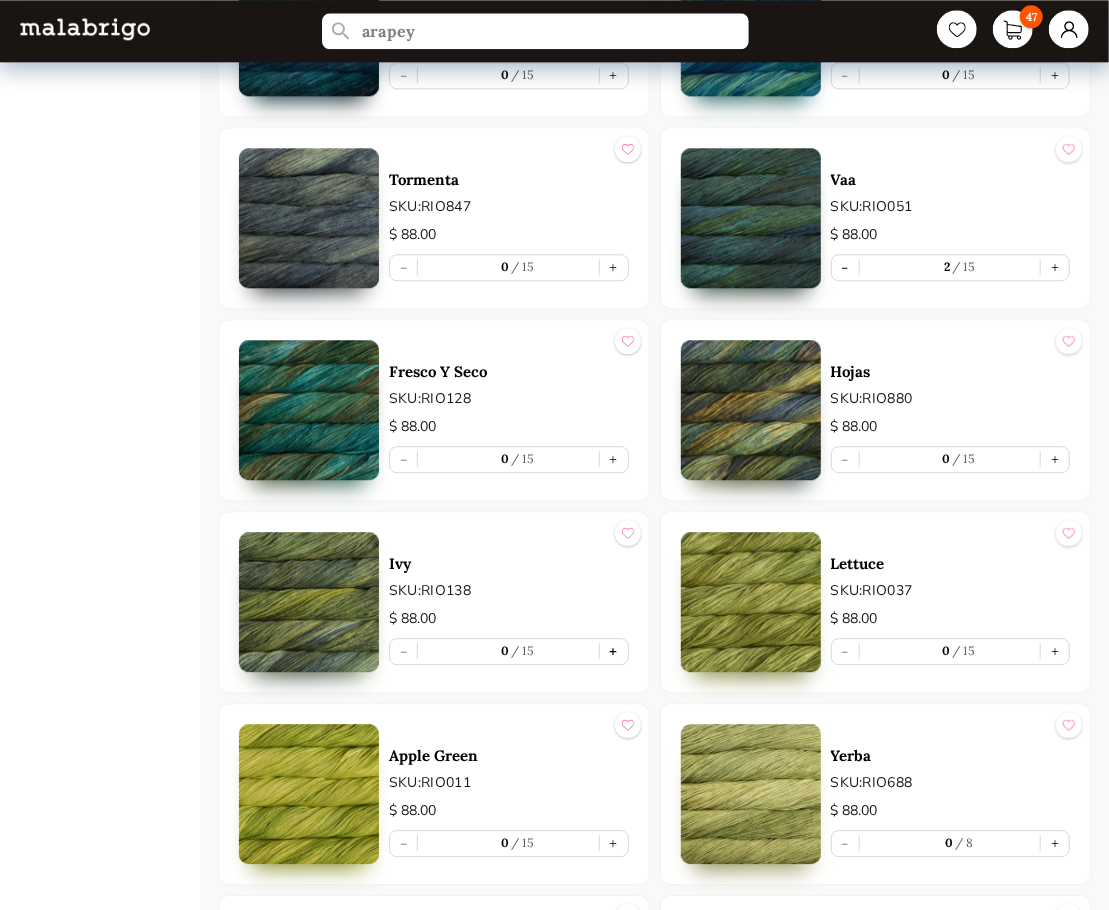 click on "+" at bounding box center (614, 651) 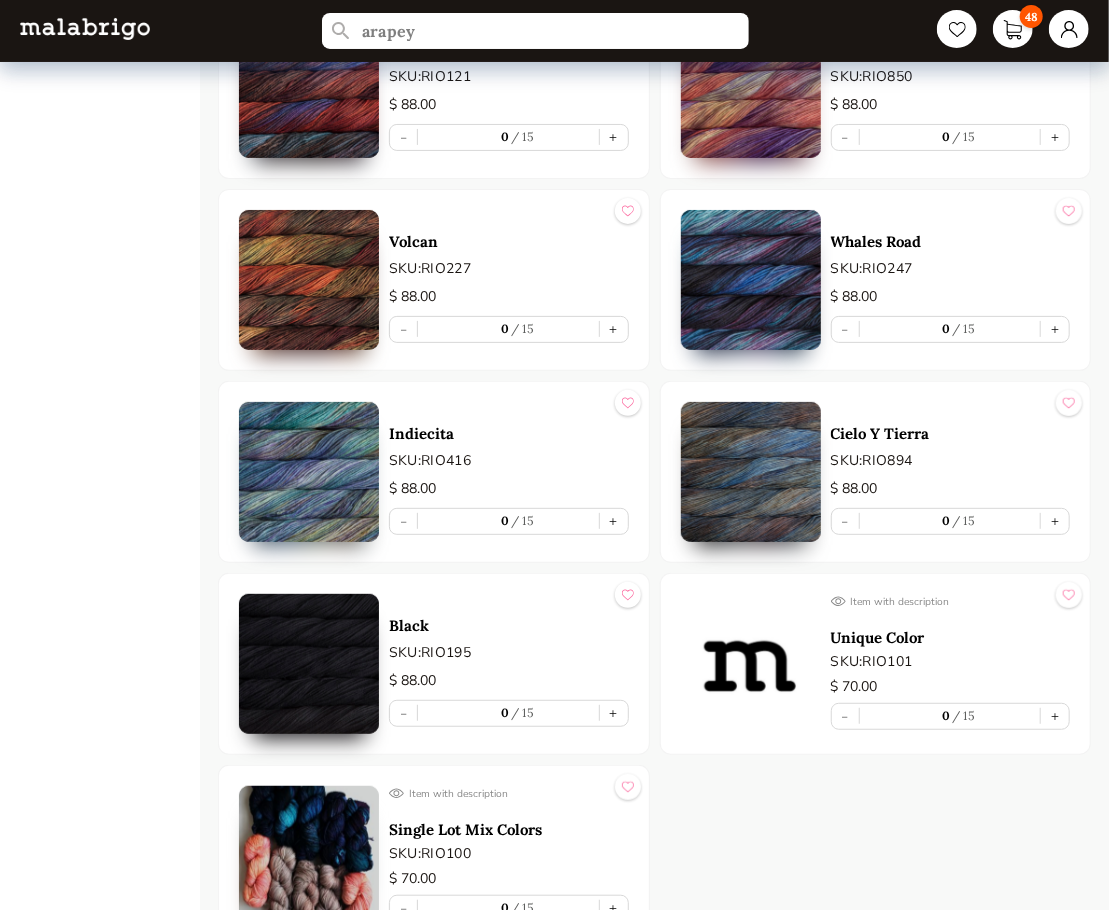 scroll, scrollTop: 10101, scrollLeft: 0, axis: vertical 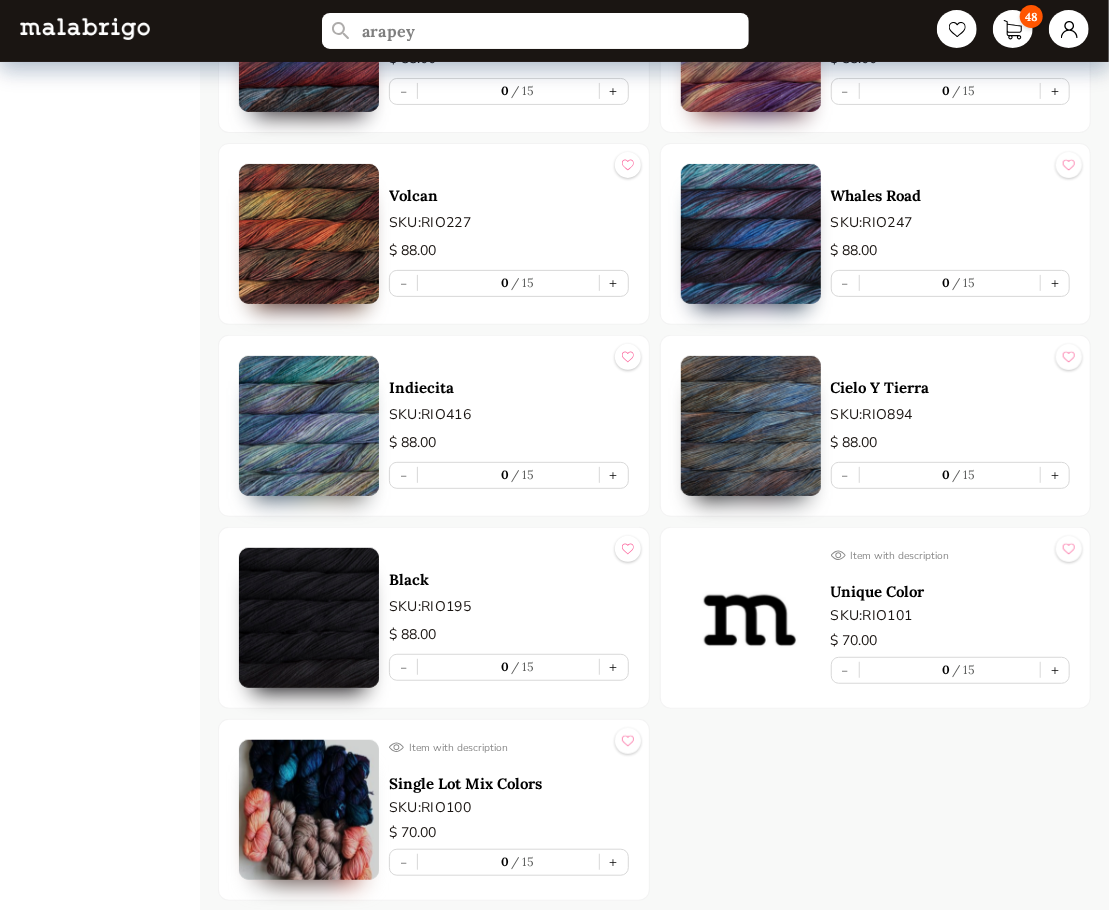 click on "Volcan SKU:  RIO227 $   88.00 - 0 15 +" at bounding box center [509, 234] 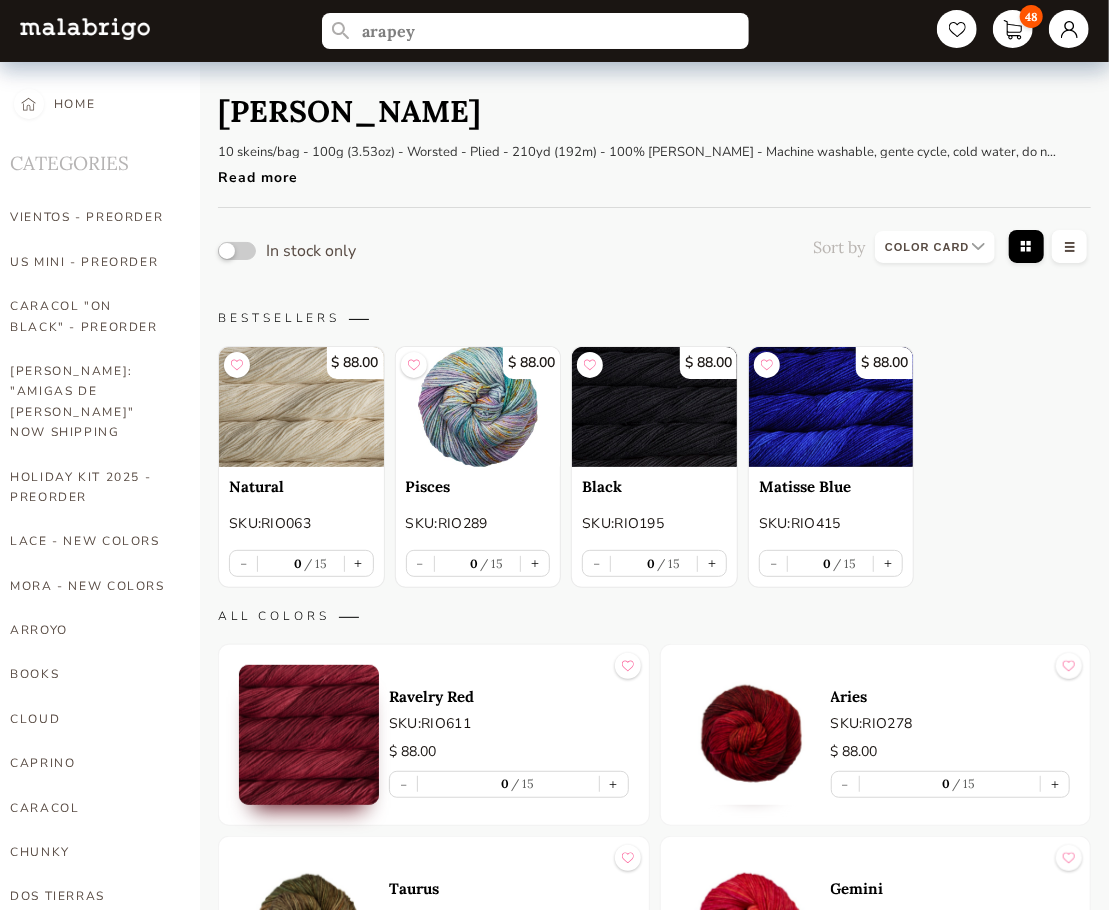 scroll, scrollTop: 621, scrollLeft: 0, axis: vertical 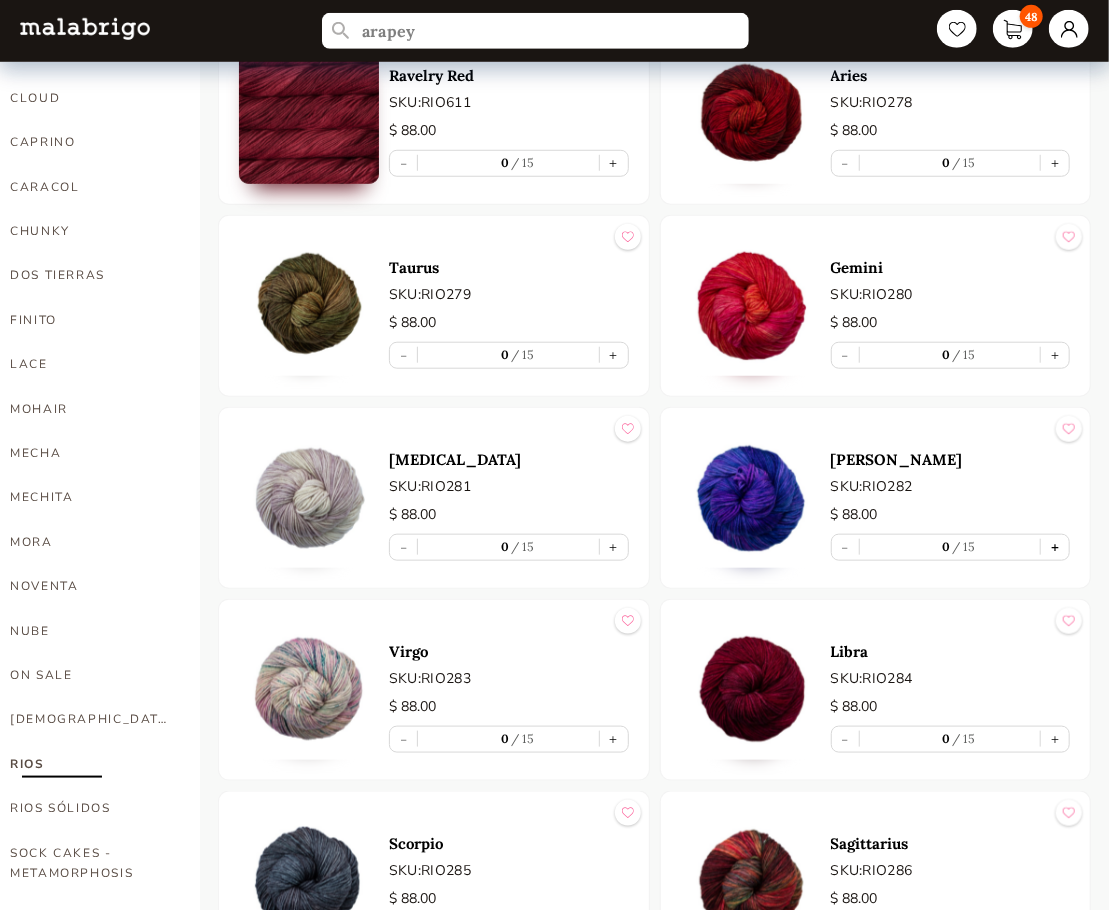 click on "+" at bounding box center [1055, 547] 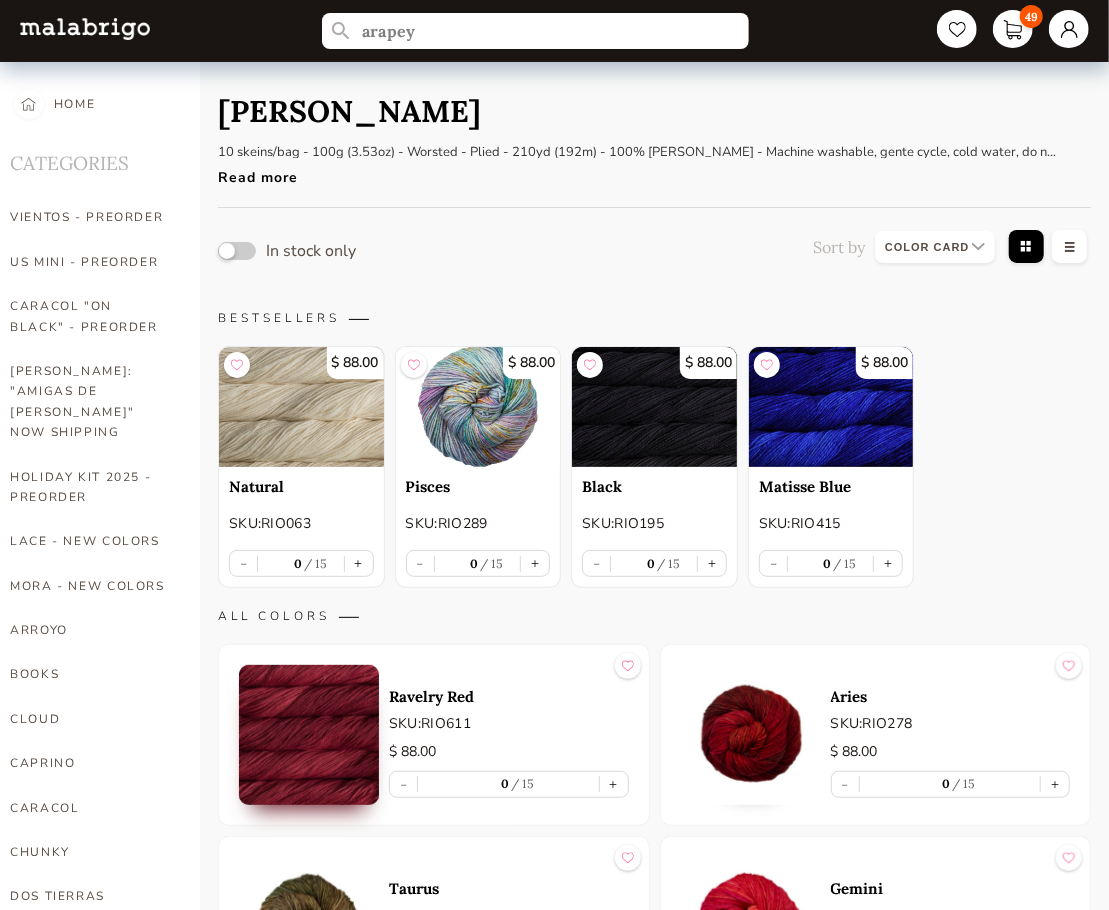 scroll, scrollTop: 7318, scrollLeft: 0, axis: vertical 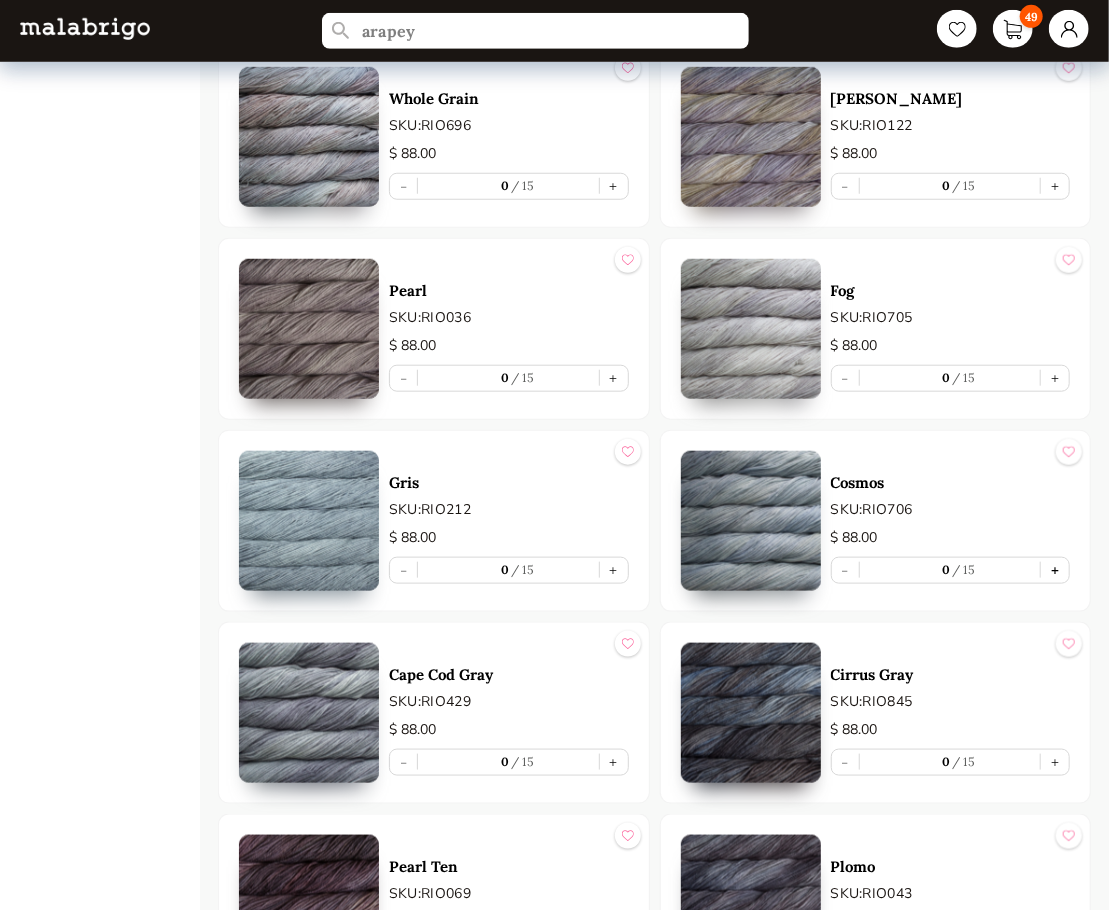 click on "+" at bounding box center (1055, 570) 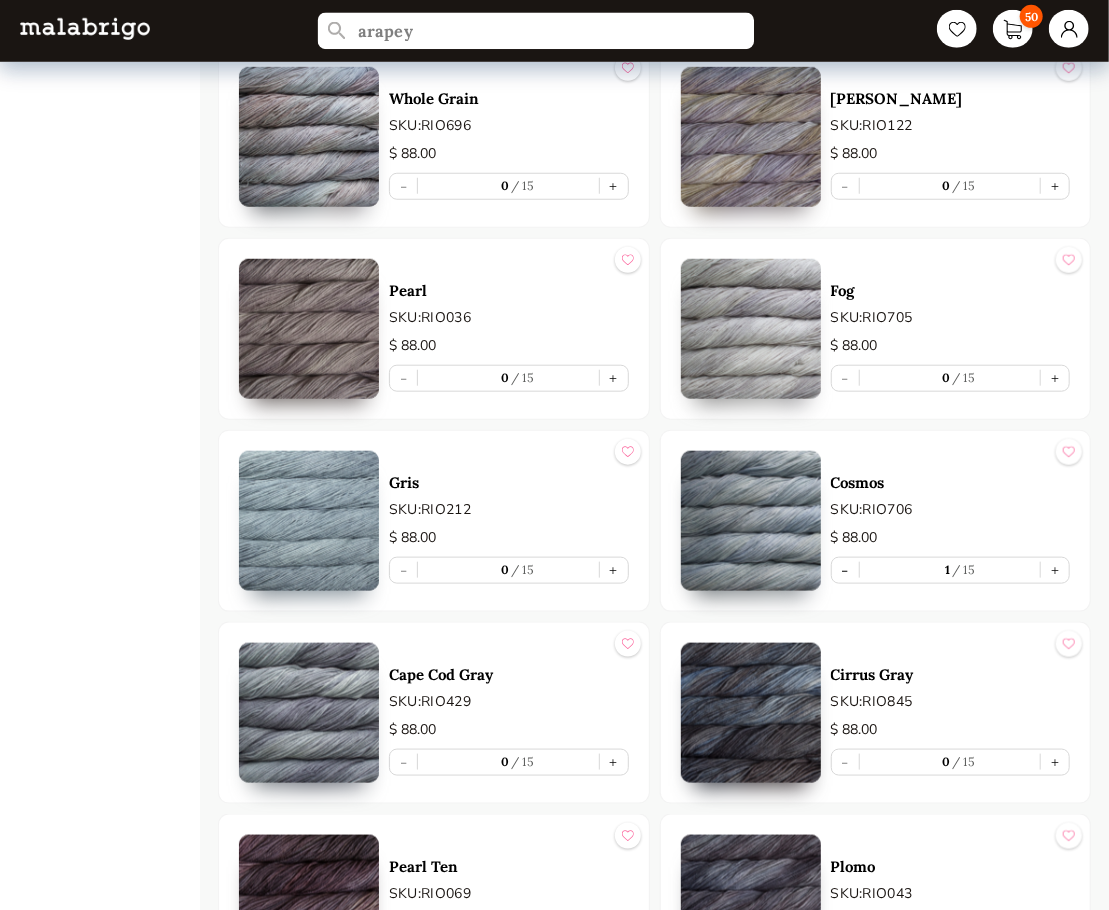 click on "arapey" at bounding box center [535, 31] 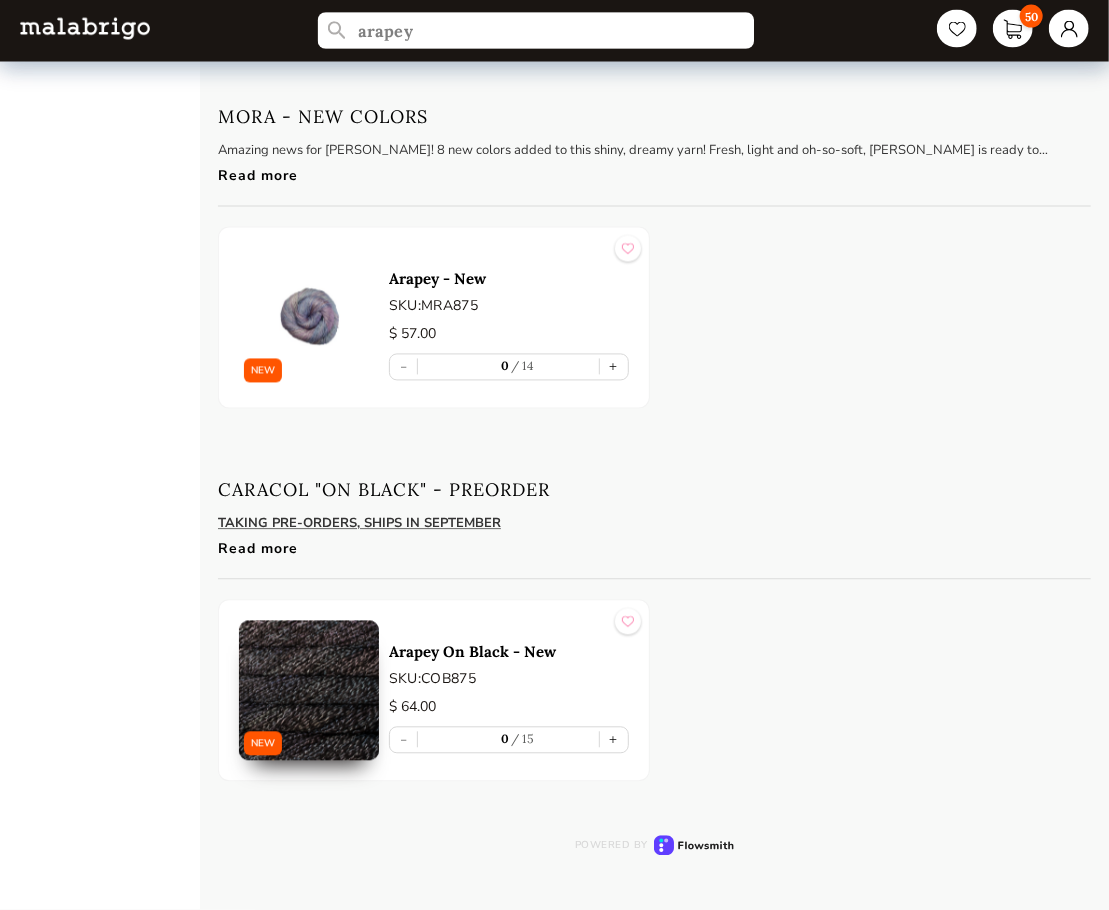 scroll, scrollTop: 4906, scrollLeft: 0, axis: vertical 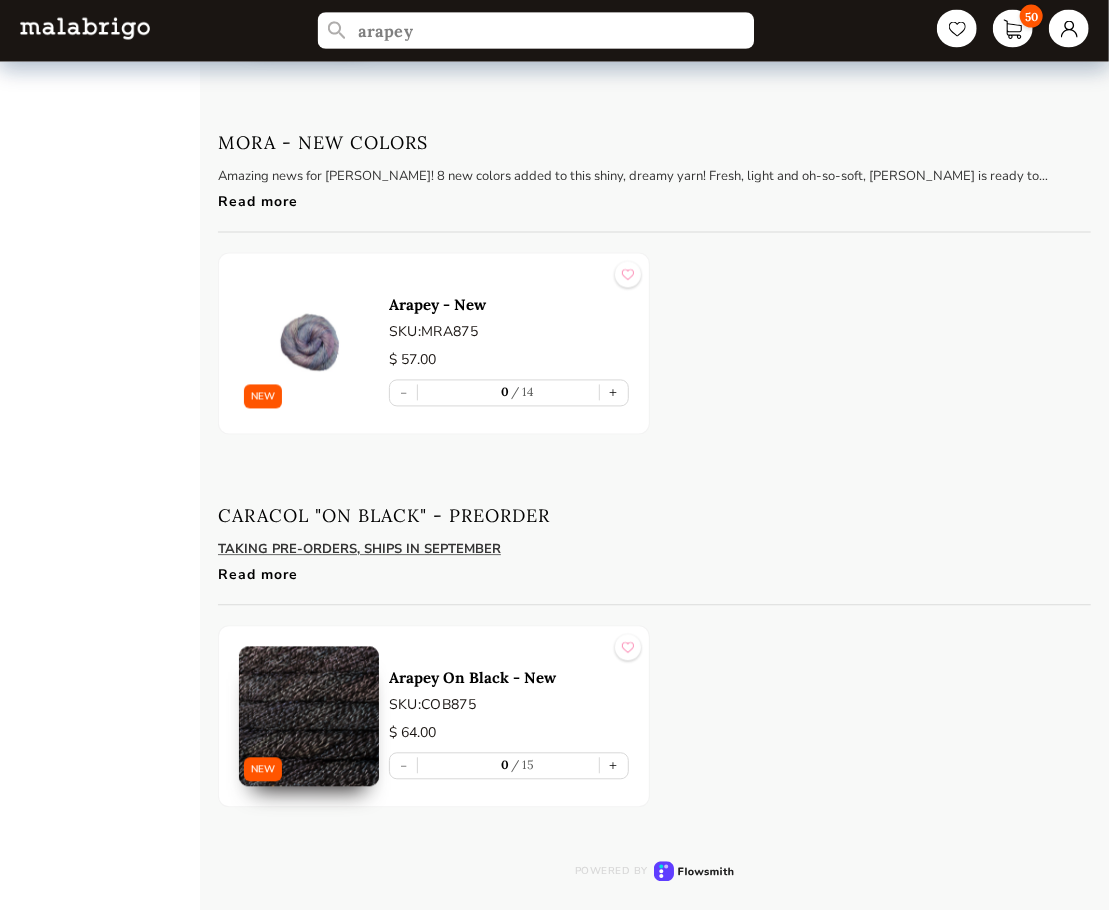 drag, startPoint x: 462, startPoint y: 39, endPoint x: 275, endPoint y: 36, distance: 187.02406 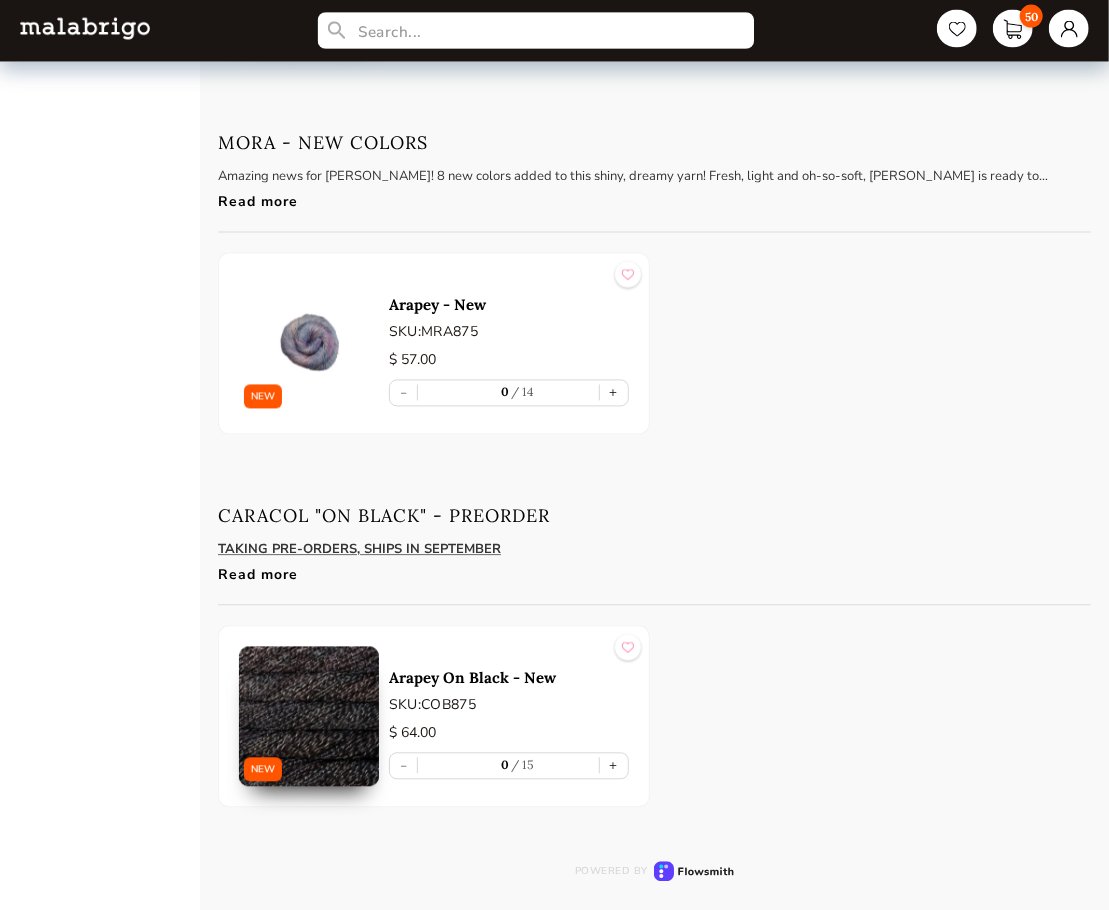 scroll, scrollTop: 1030, scrollLeft: 0, axis: vertical 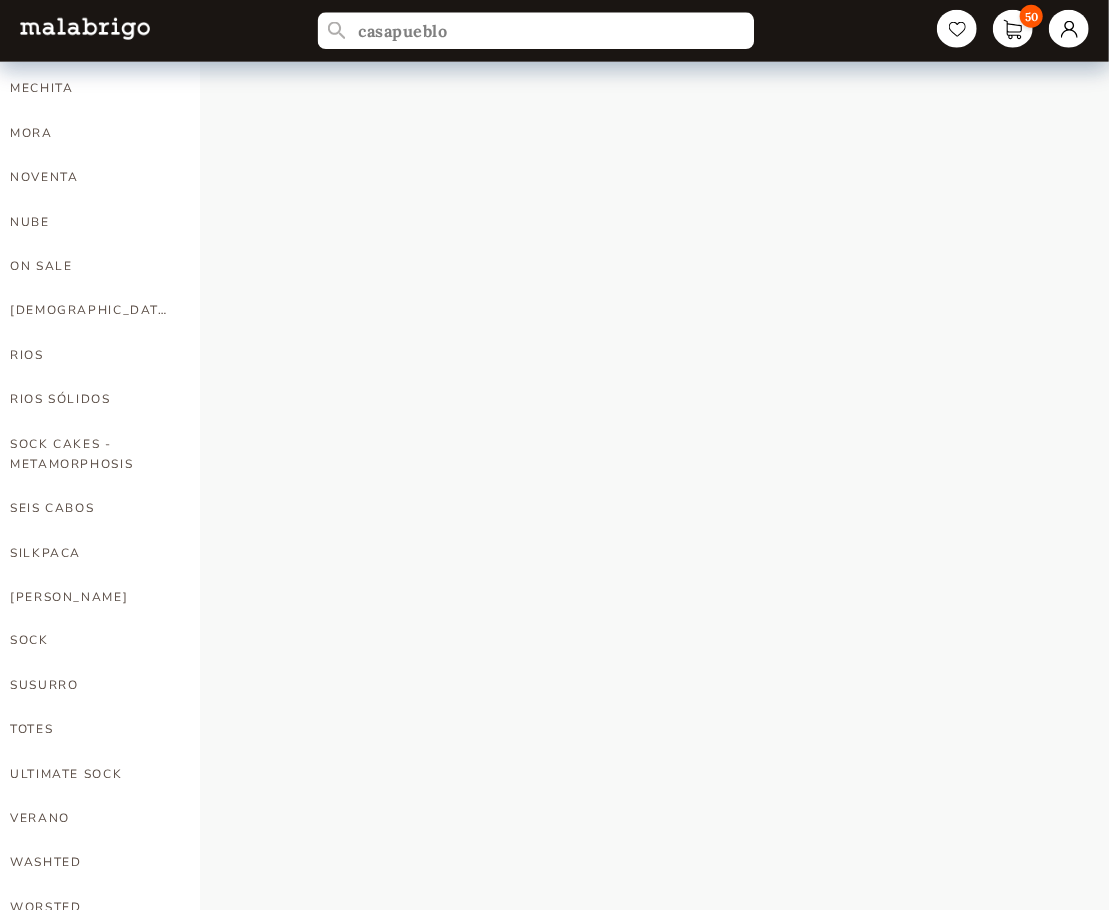 click on "casapueblo" at bounding box center (535, 31) 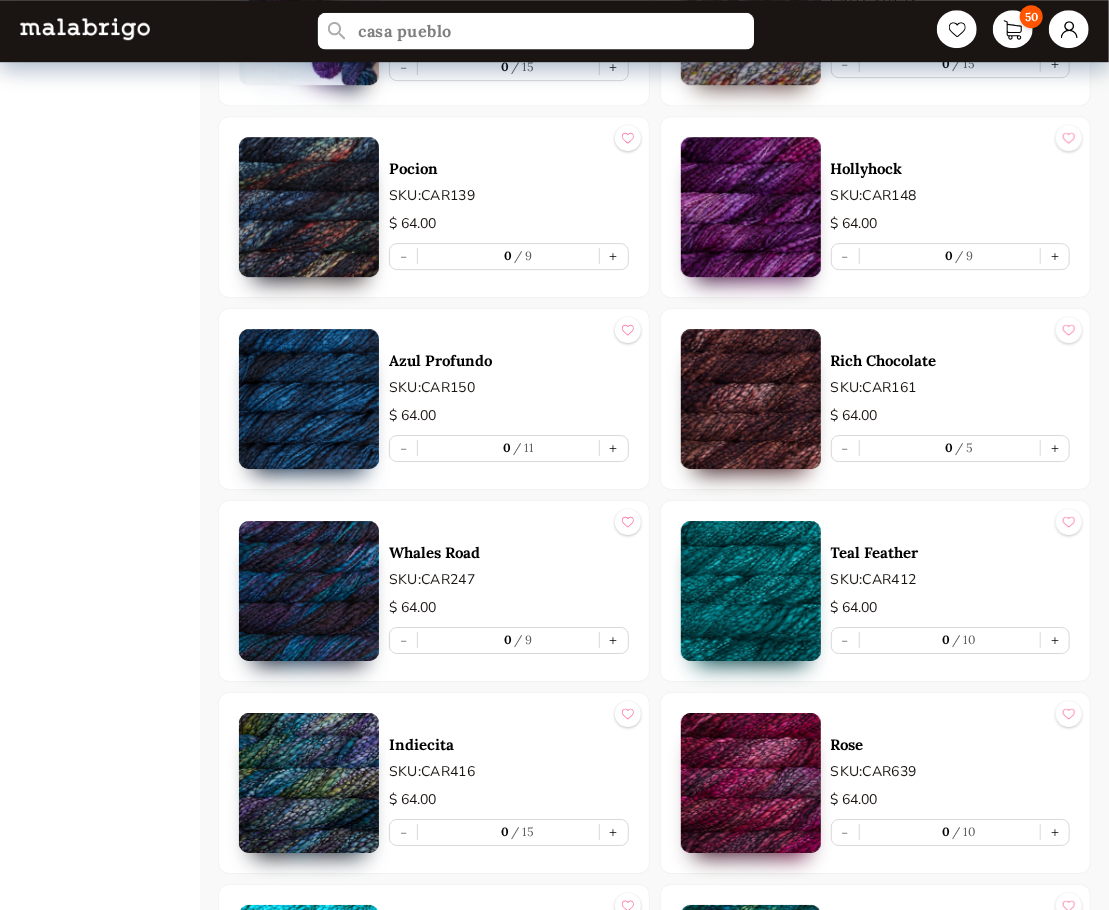 scroll, scrollTop: 2079, scrollLeft: 0, axis: vertical 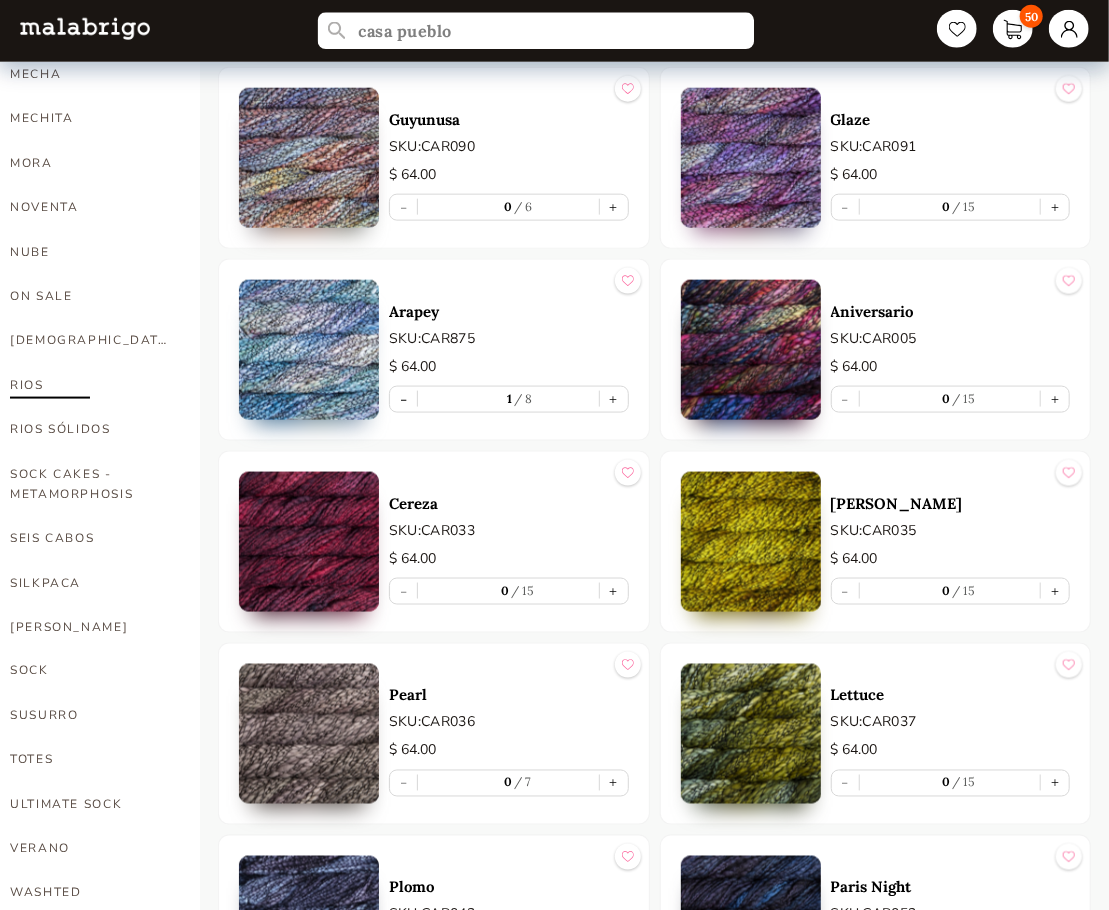 type on "casa pueblo" 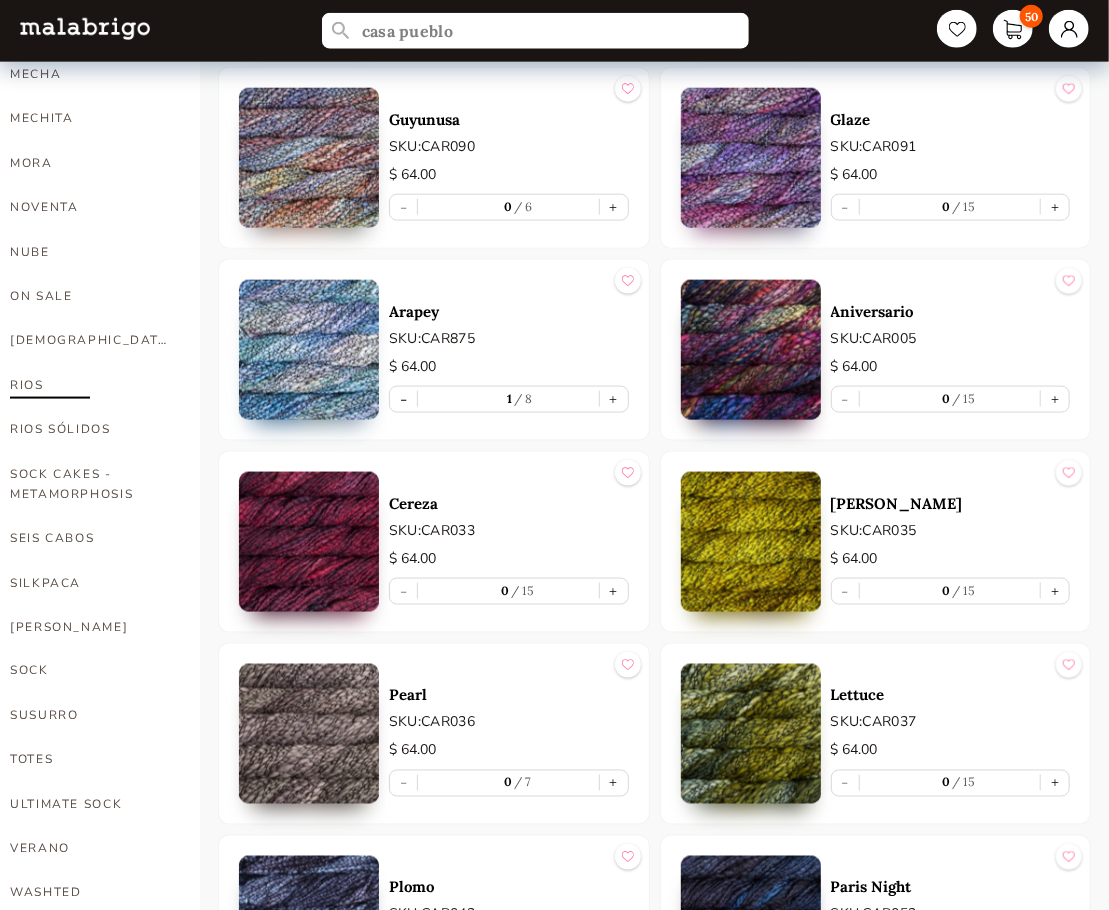 click on "RIOS" at bounding box center (90, 385) 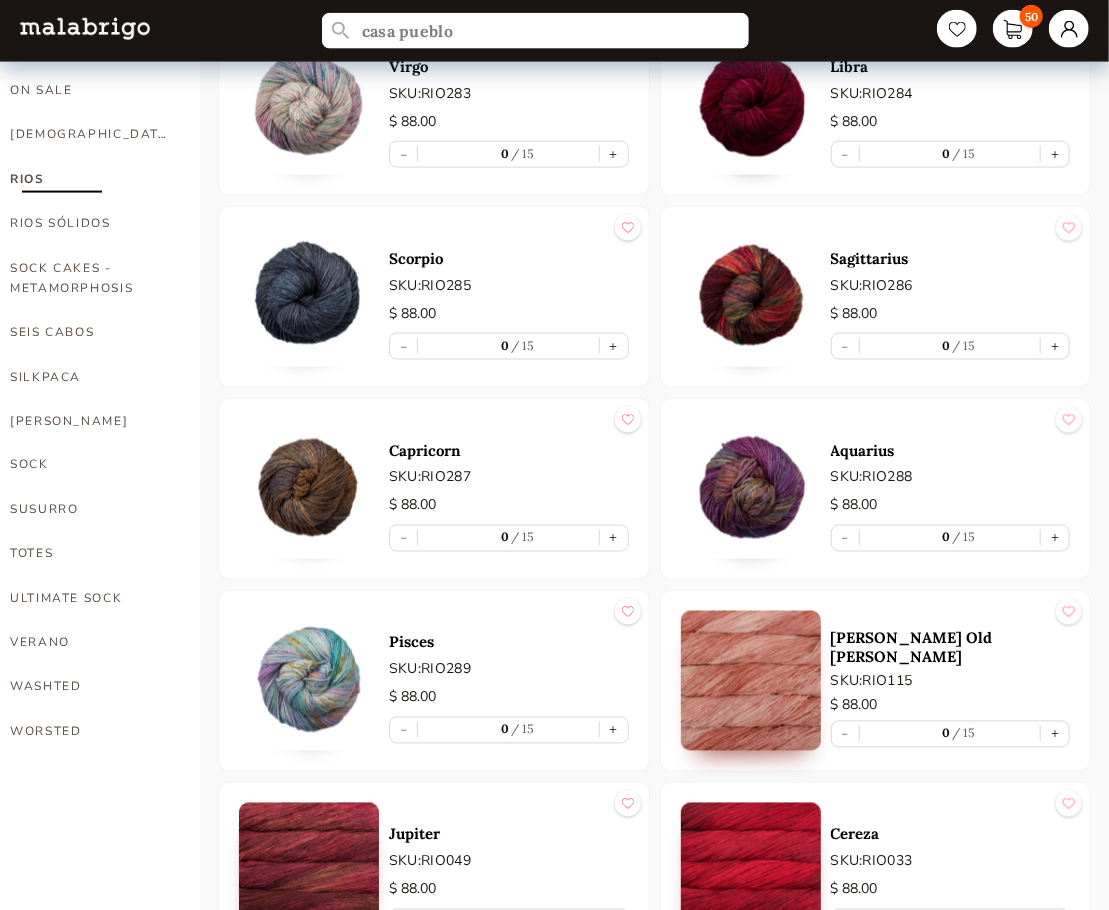 scroll, scrollTop: 1300, scrollLeft: 0, axis: vertical 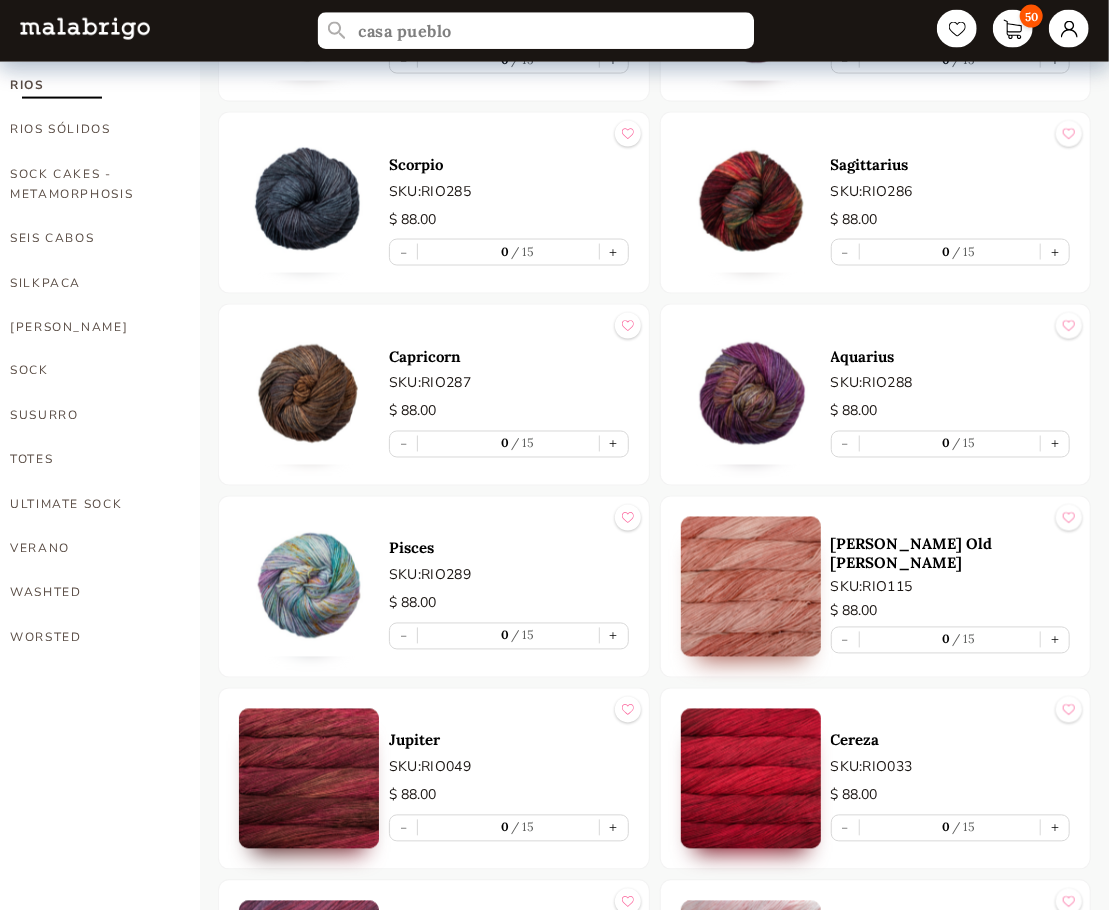 click on "casa pueblo" at bounding box center (535, 31) 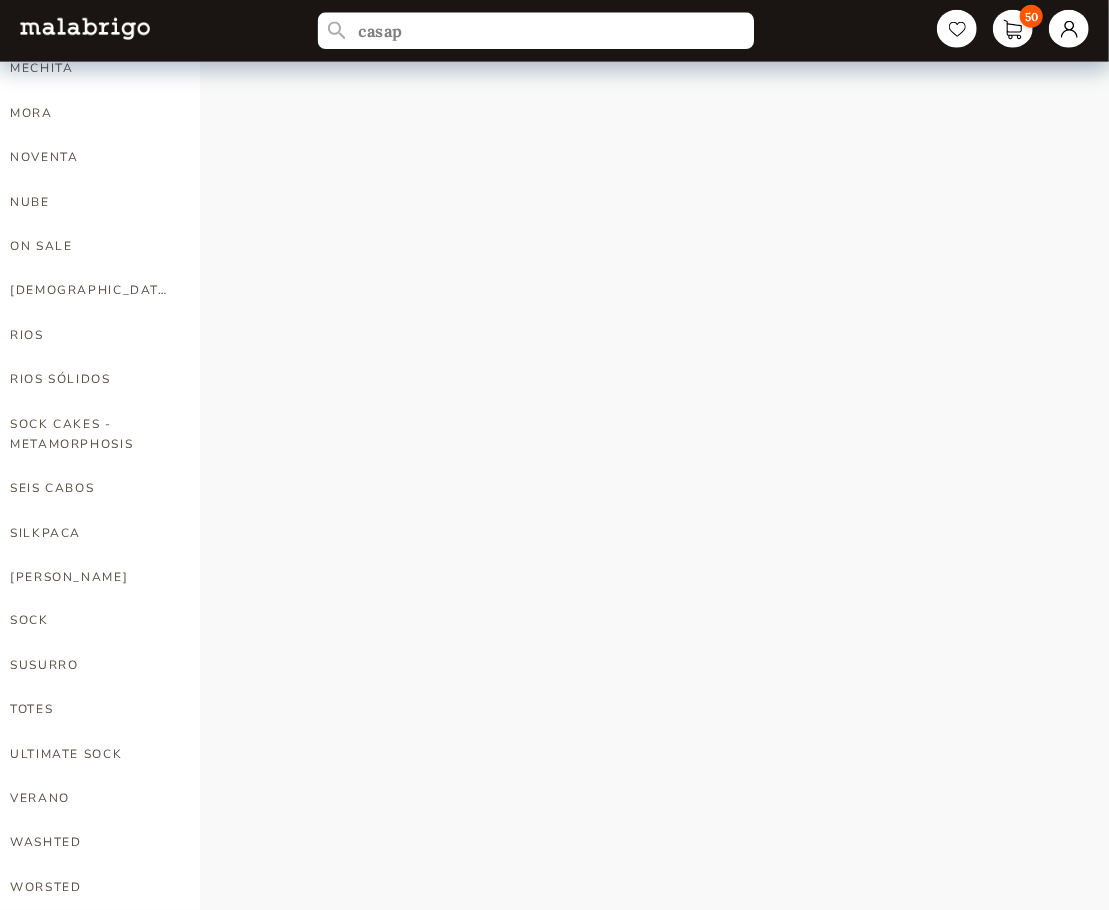 scroll, scrollTop: 1030, scrollLeft: 0, axis: vertical 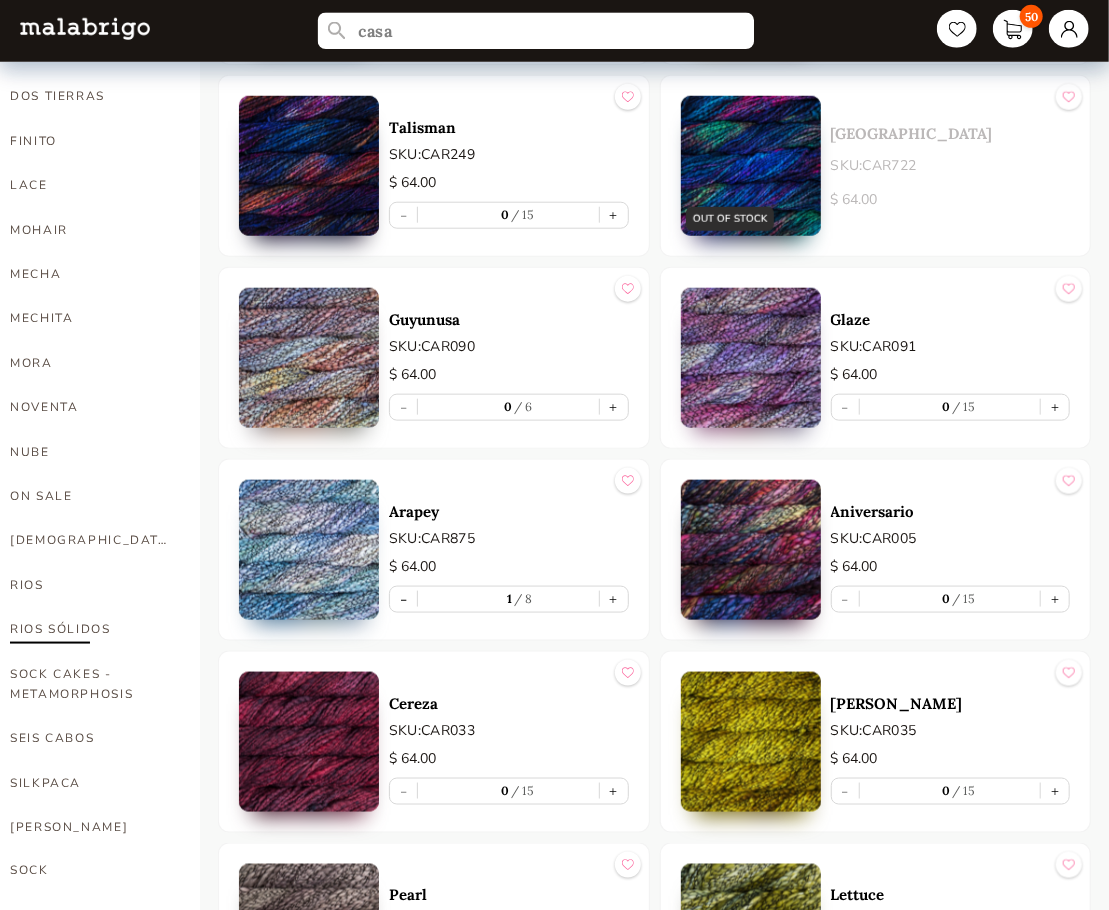 type on "casa" 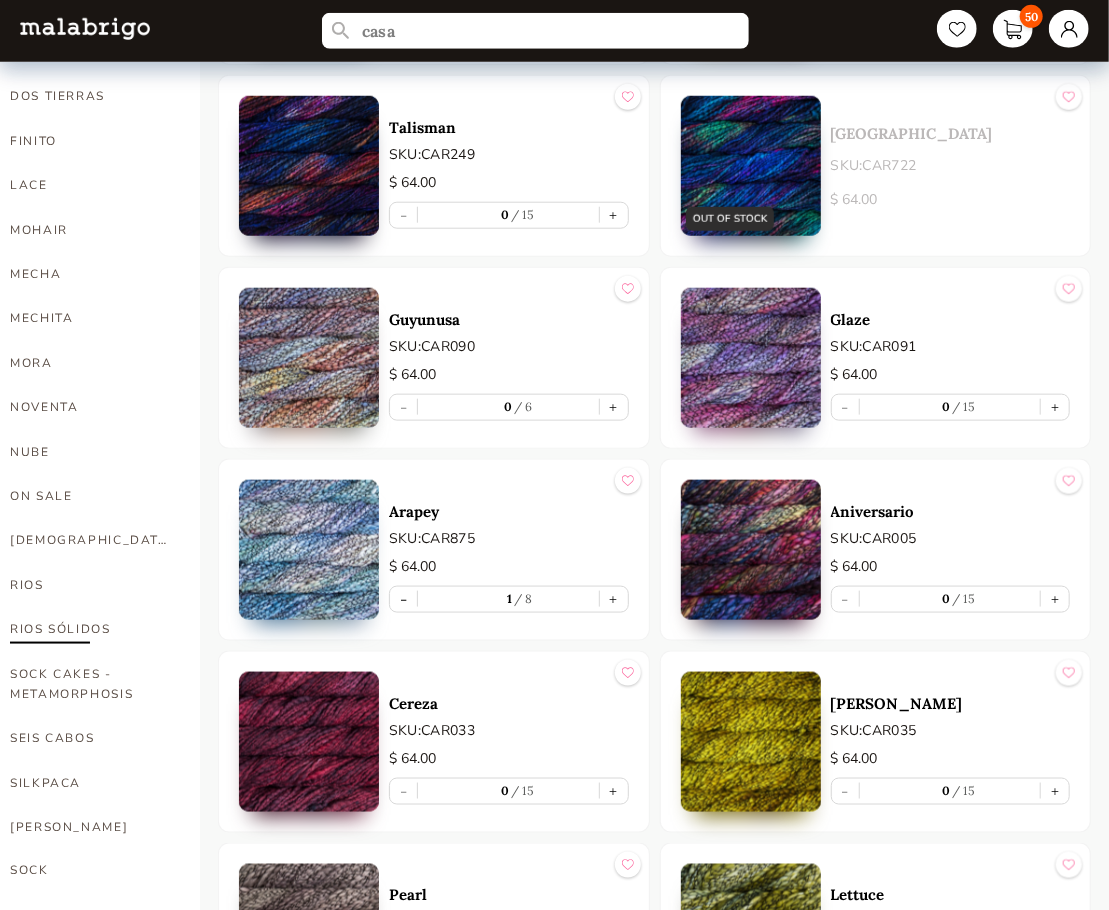 click on "RIOS SÓLIDOS" at bounding box center [90, 629] 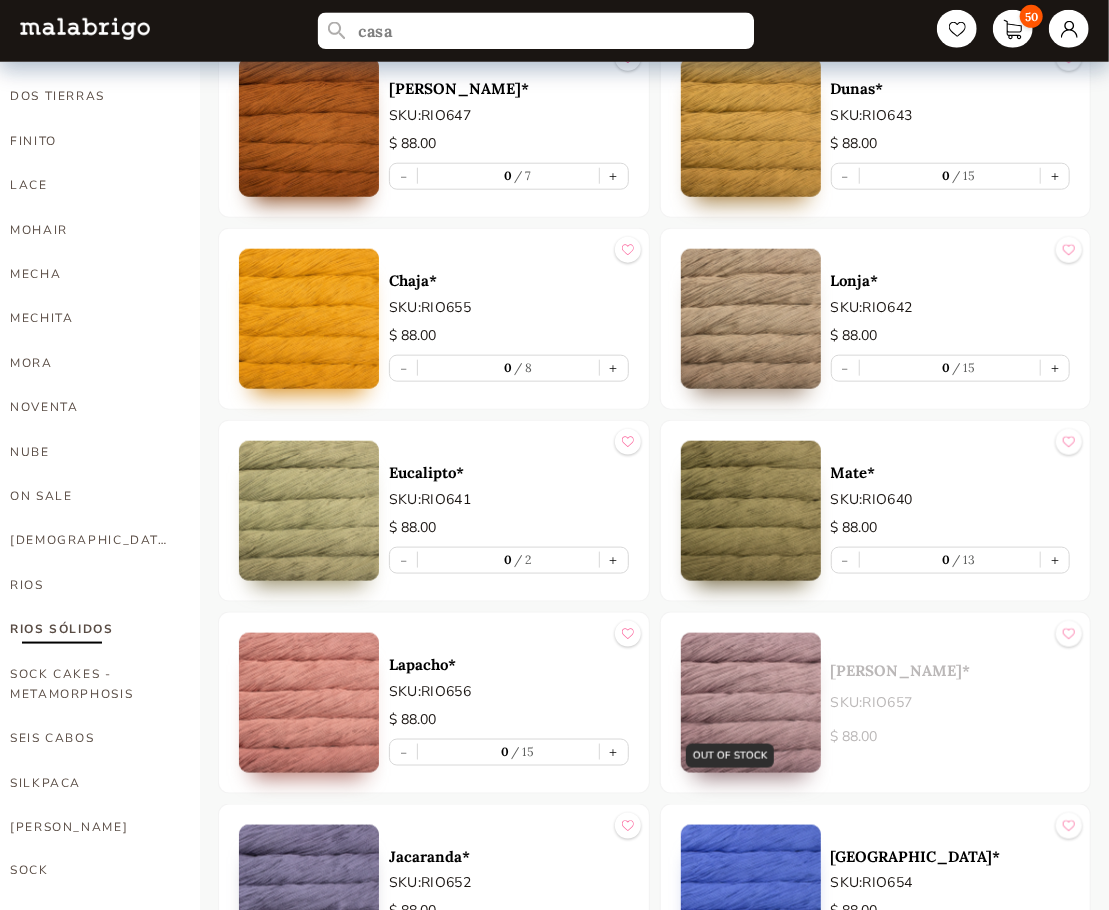 click on "casa" at bounding box center [535, 31] 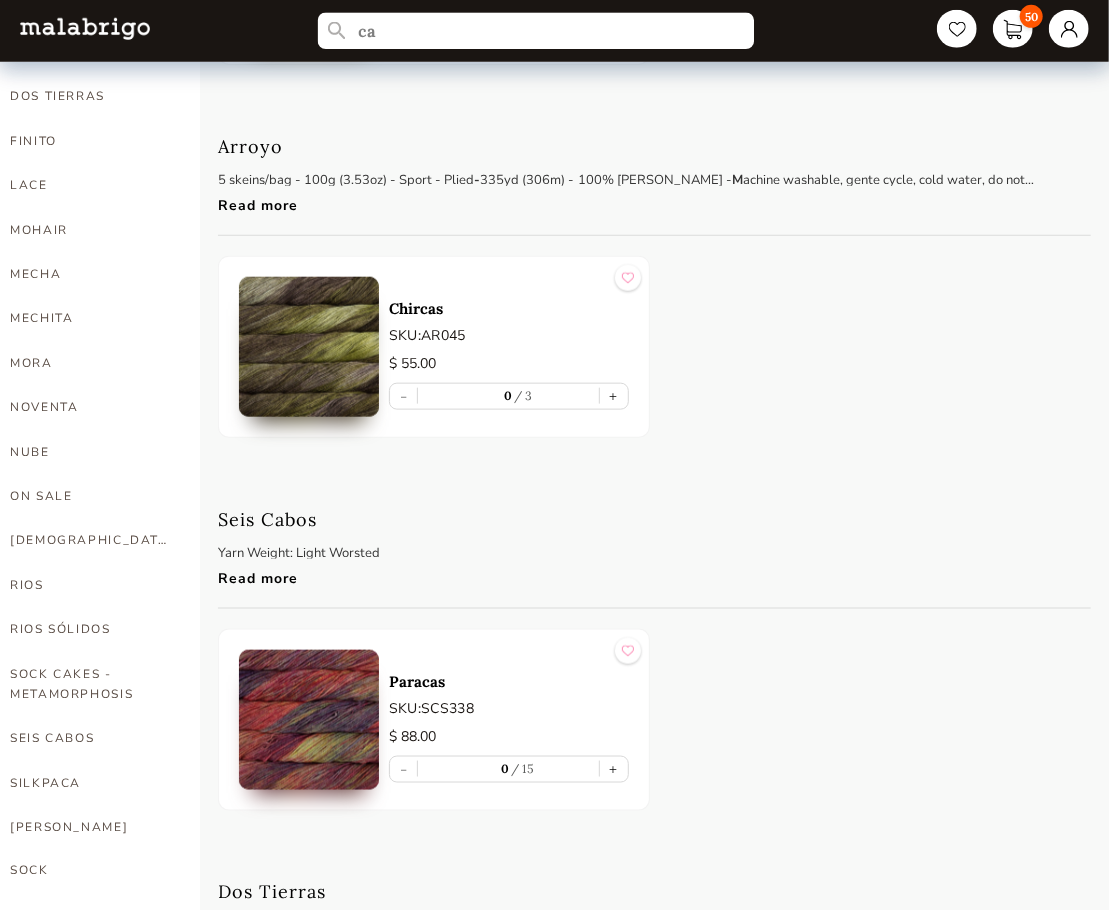 type on "c" 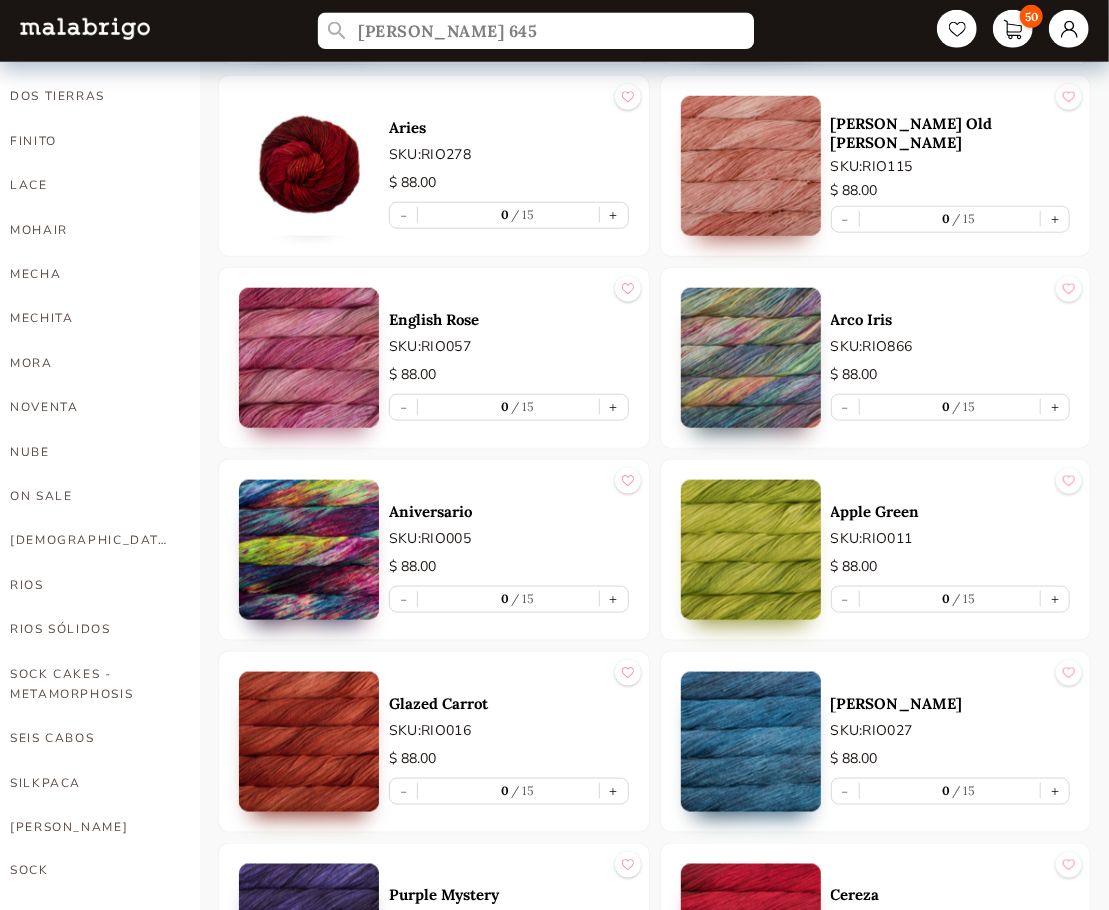 type on "[PERSON_NAME] 645" 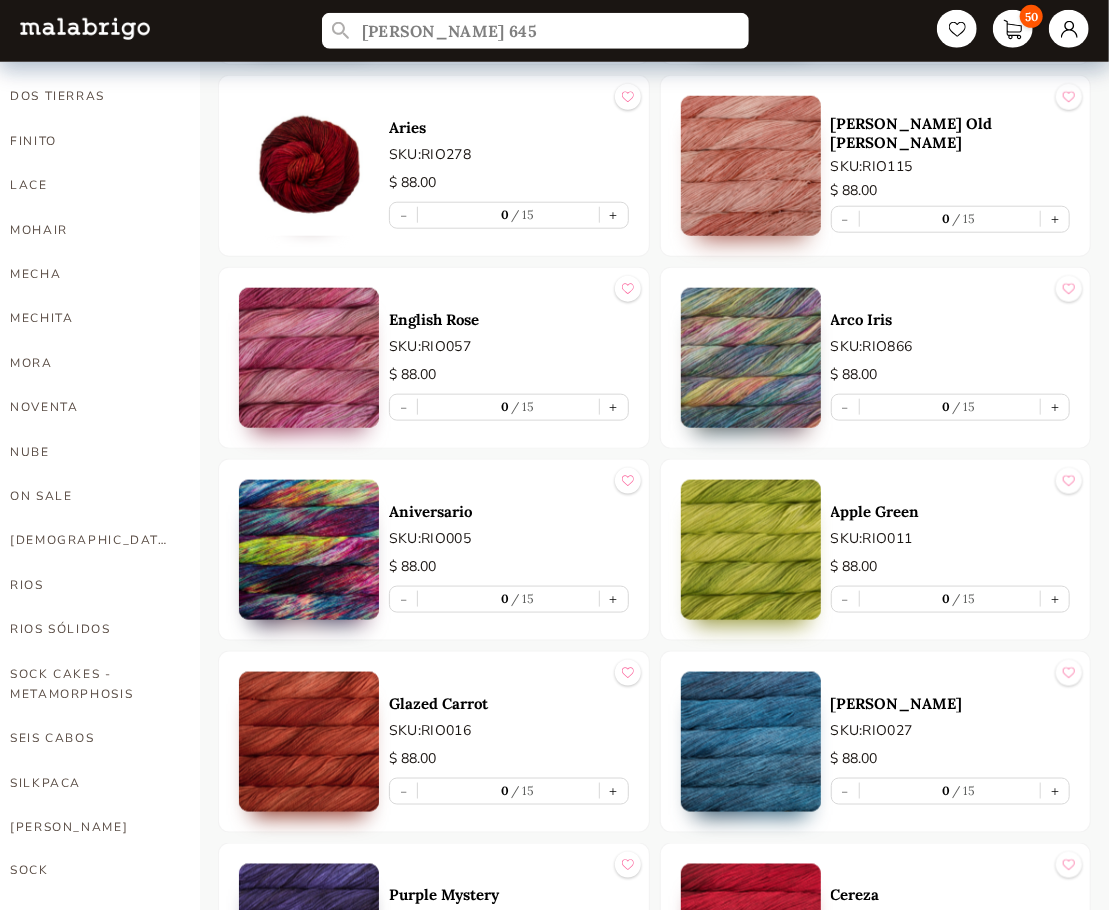 click on "SKU:  RIO278" at bounding box center [509, 154] 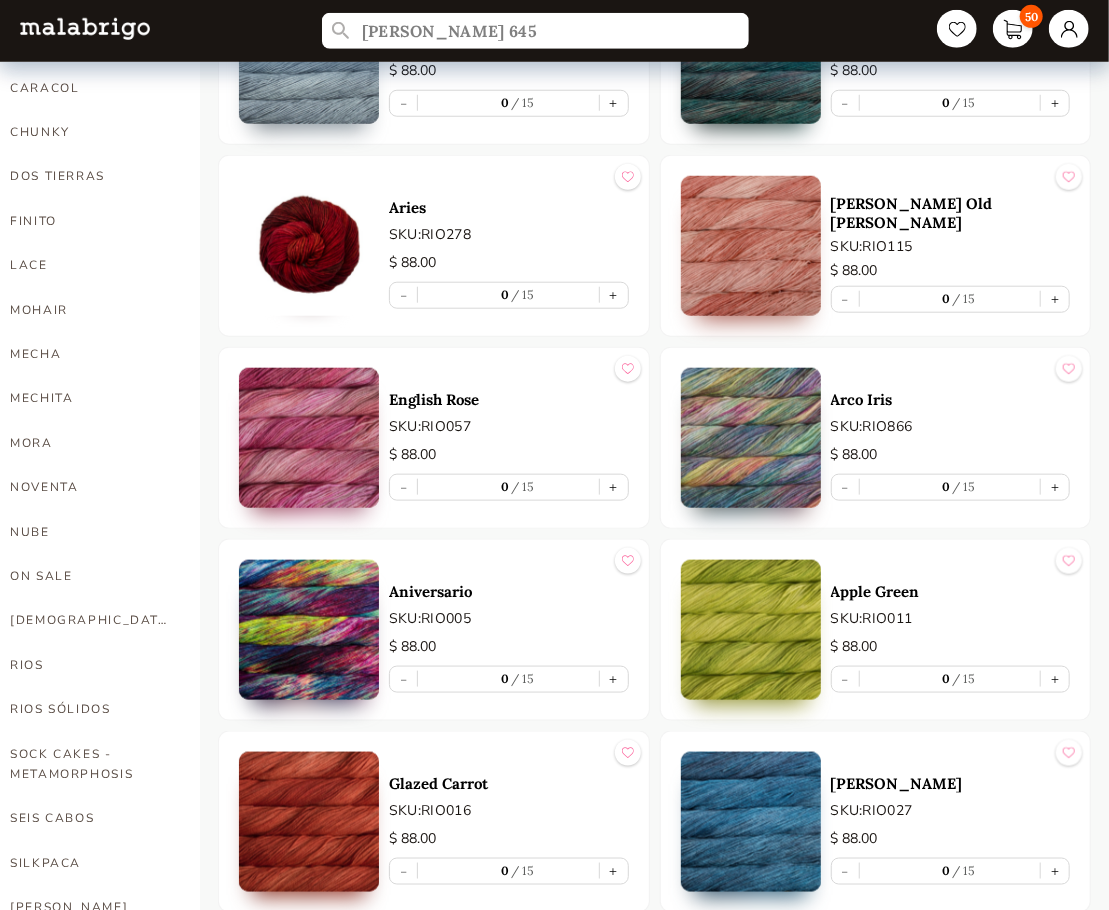 scroll, scrollTop: 800, scrollLeft: 0, axis: vertical 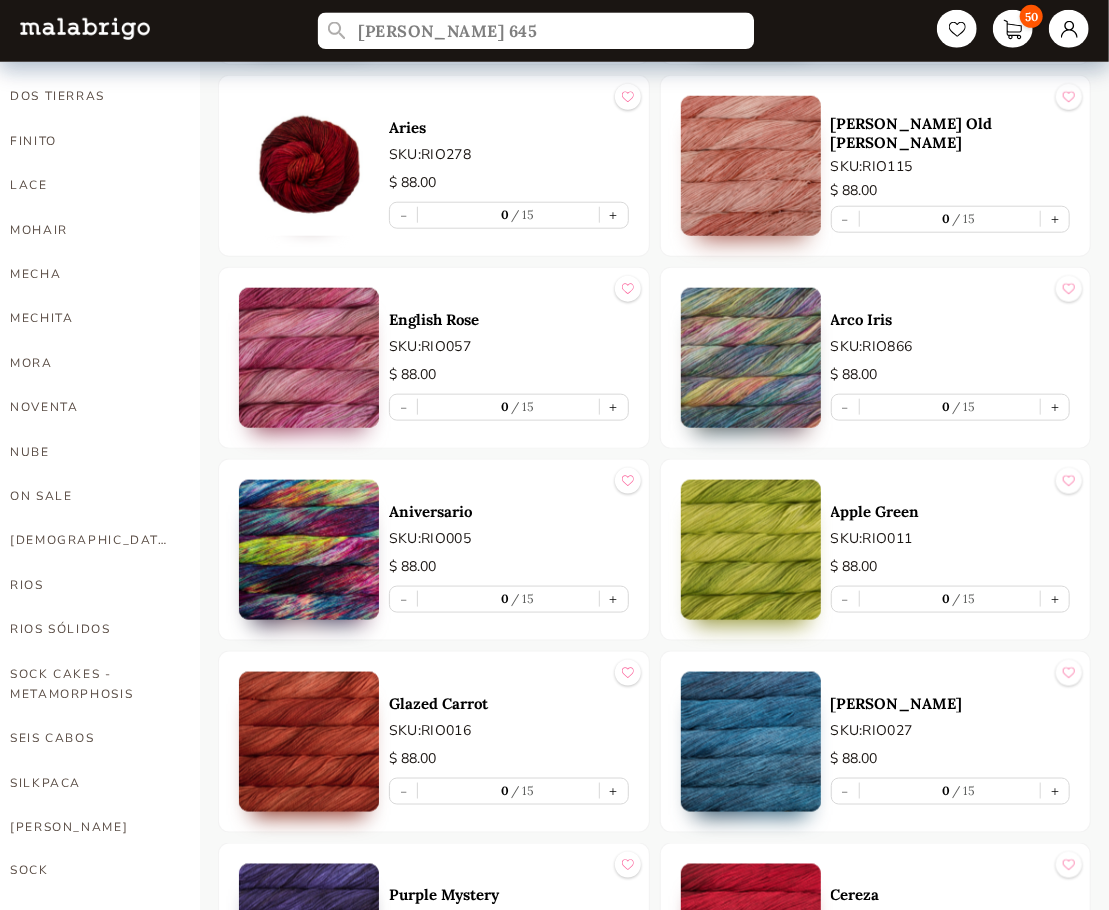 click on "[PERSON_NAME] 645" at bounding box center (535, 31) 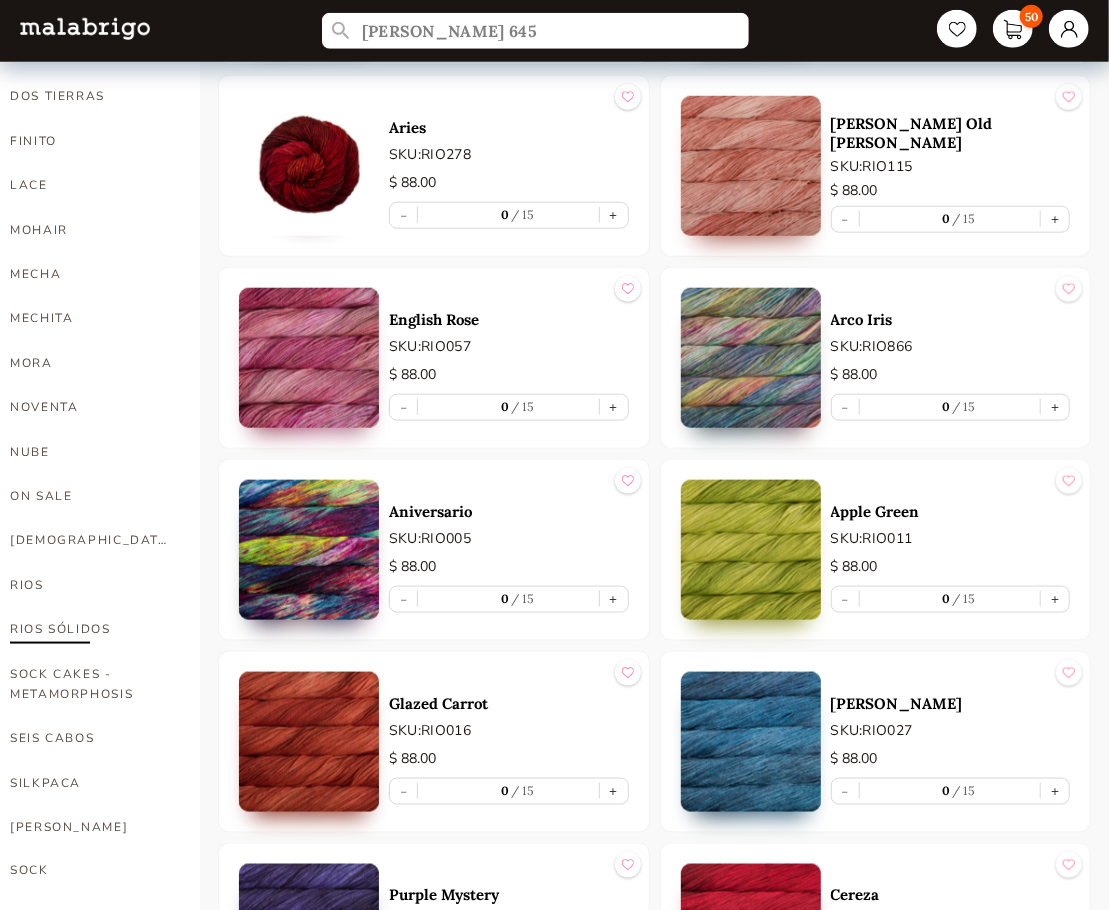 click on "RIOS SÓLIDOS" at bounding box center [90, 629] 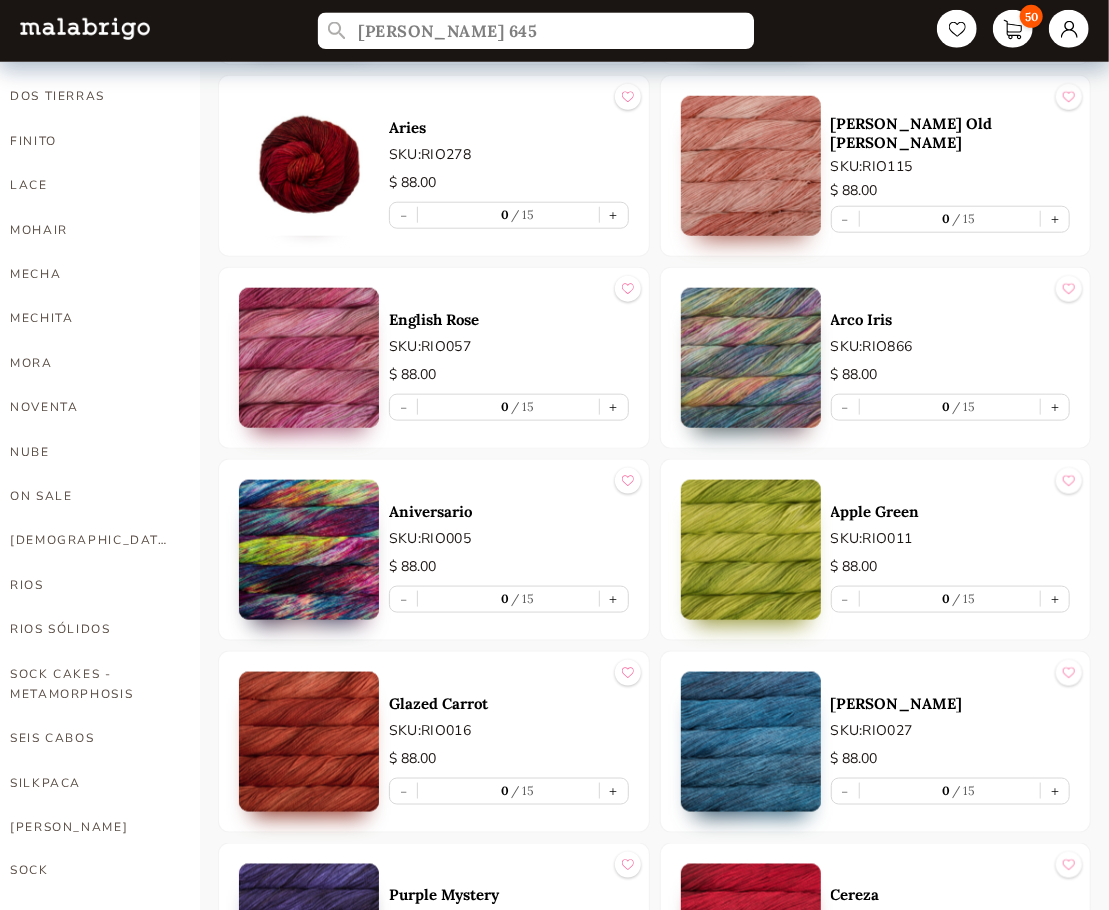 drag, startPoint x: 394, startPoint y: 35, endPoint x: 341, endPoint y: 37, distance: 53.037724 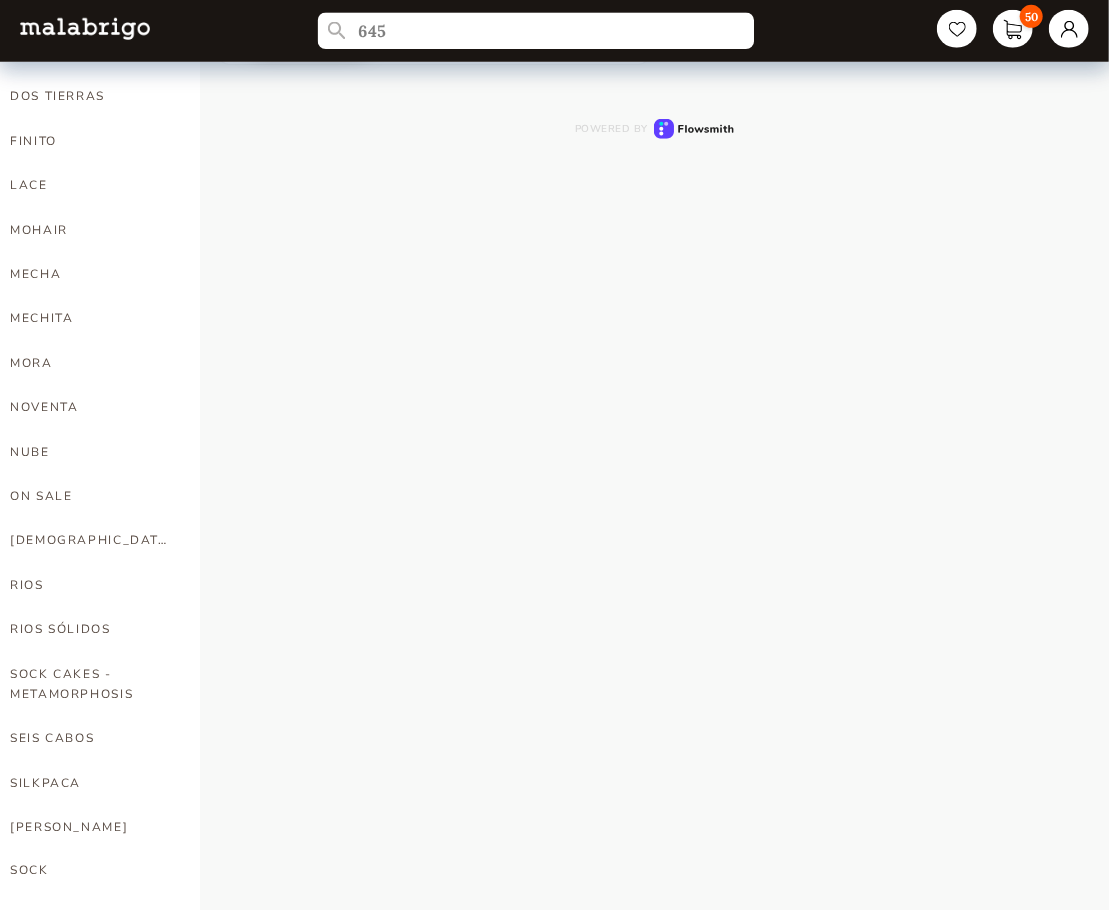 click on "645" at bounding box center (535, 31) 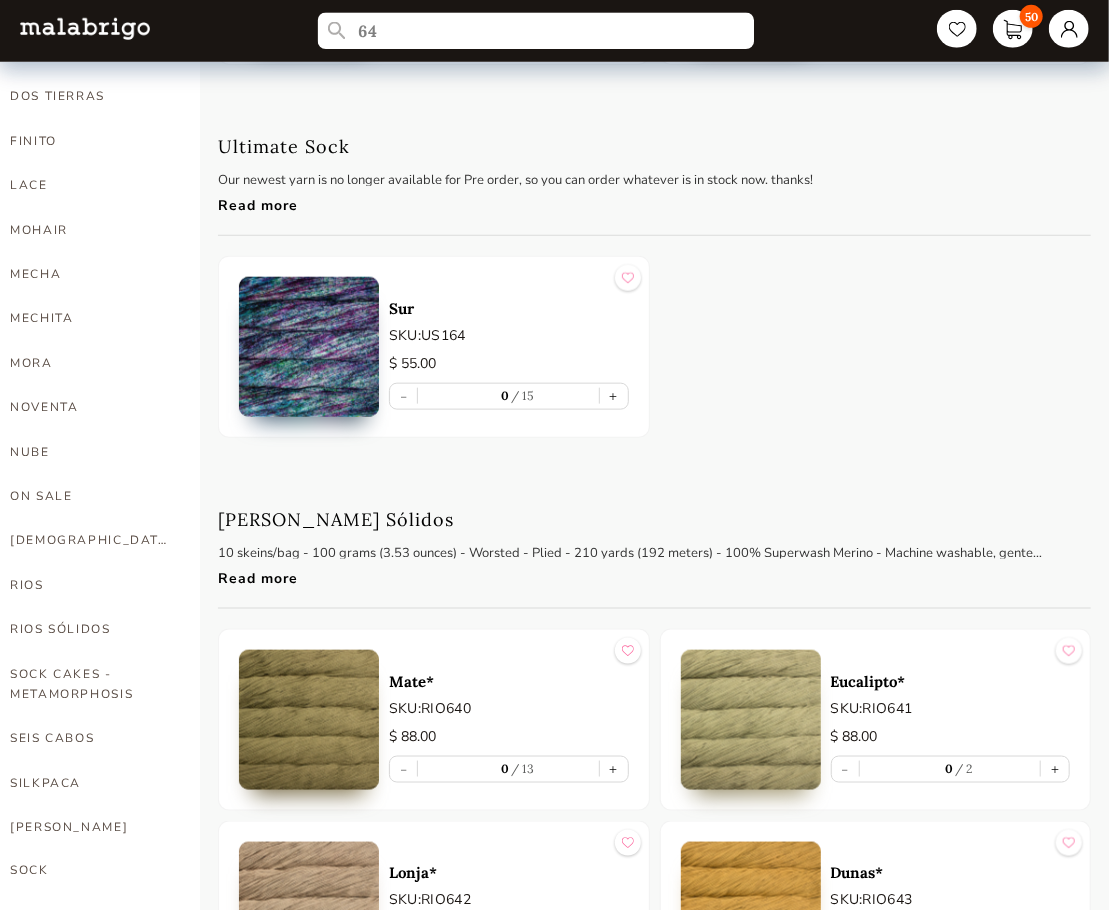 type on "6" 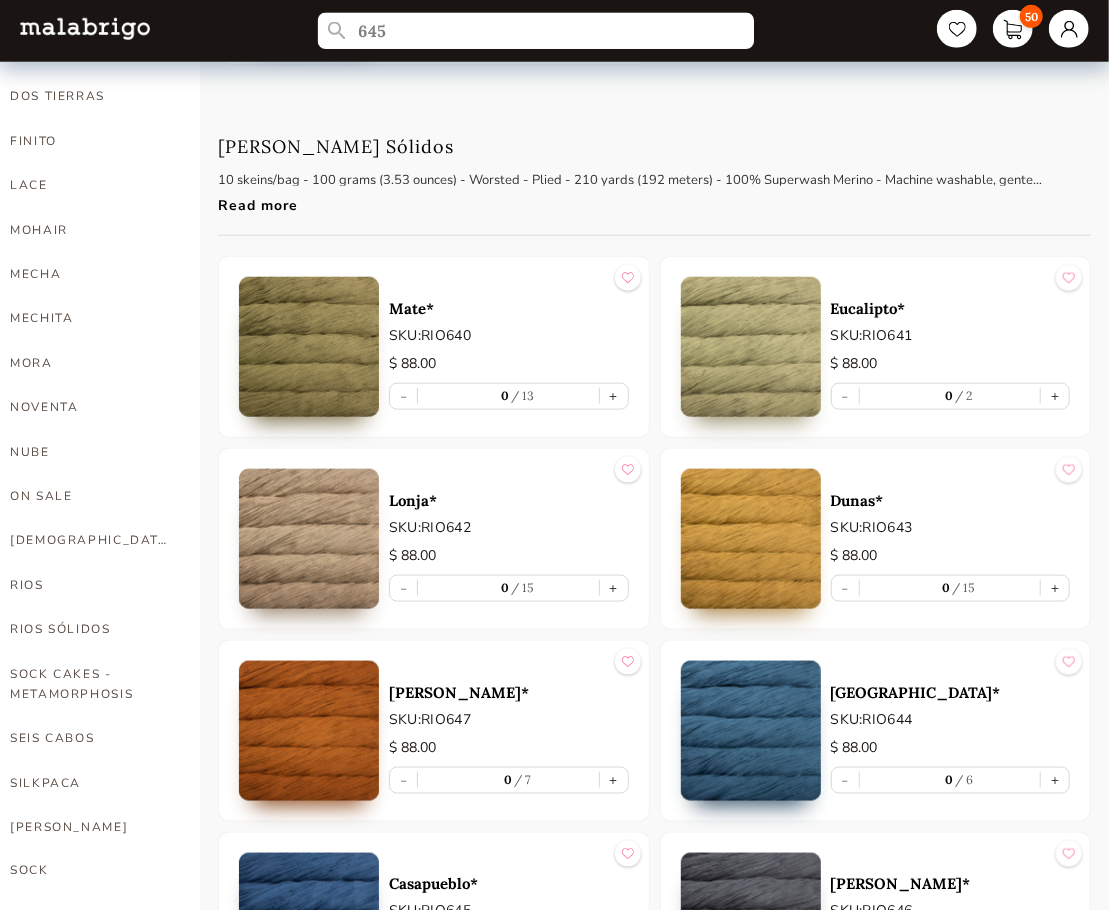type on "645" 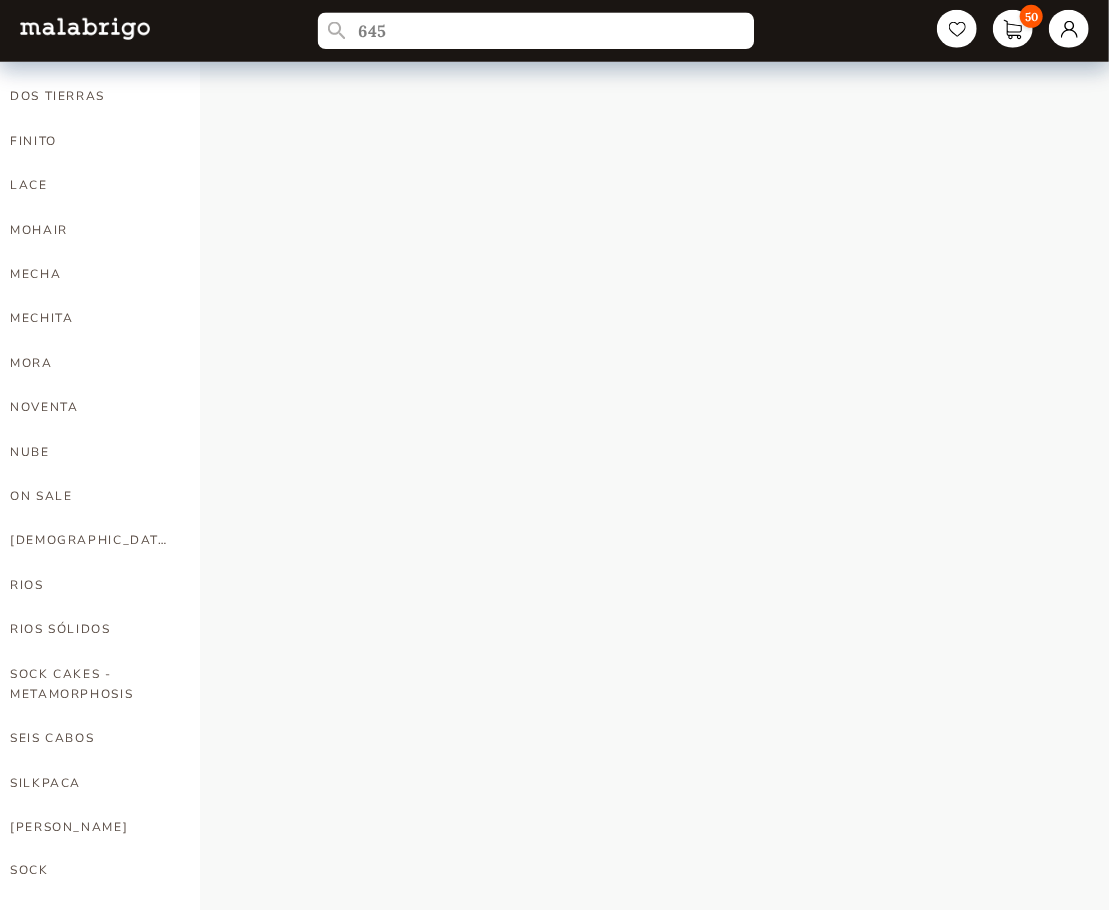 drag, startPoint x: 449, startPoint y: 32, endPoint x: 320, endPoint y: 32, distance: 129 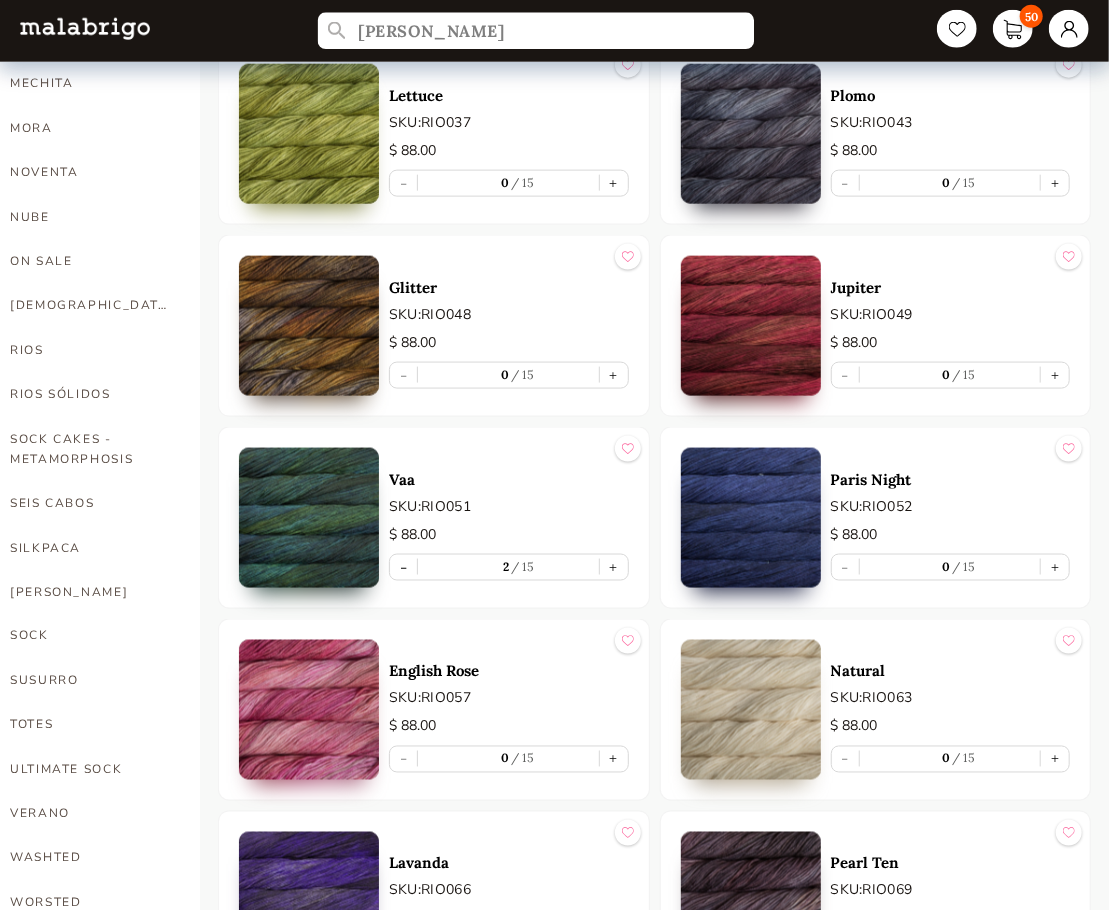scroll, scrollTop: 1100, scrollLeft: 0, axis: vertical 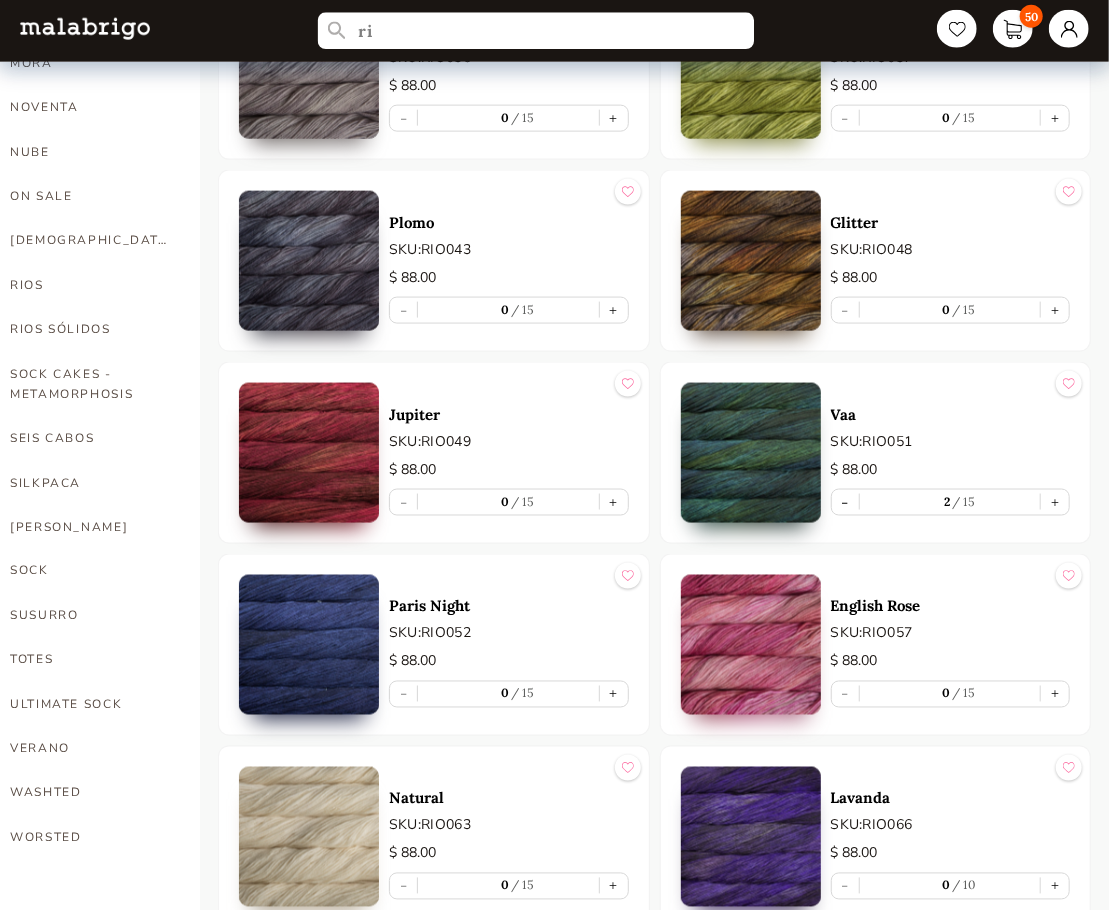 type on "r" 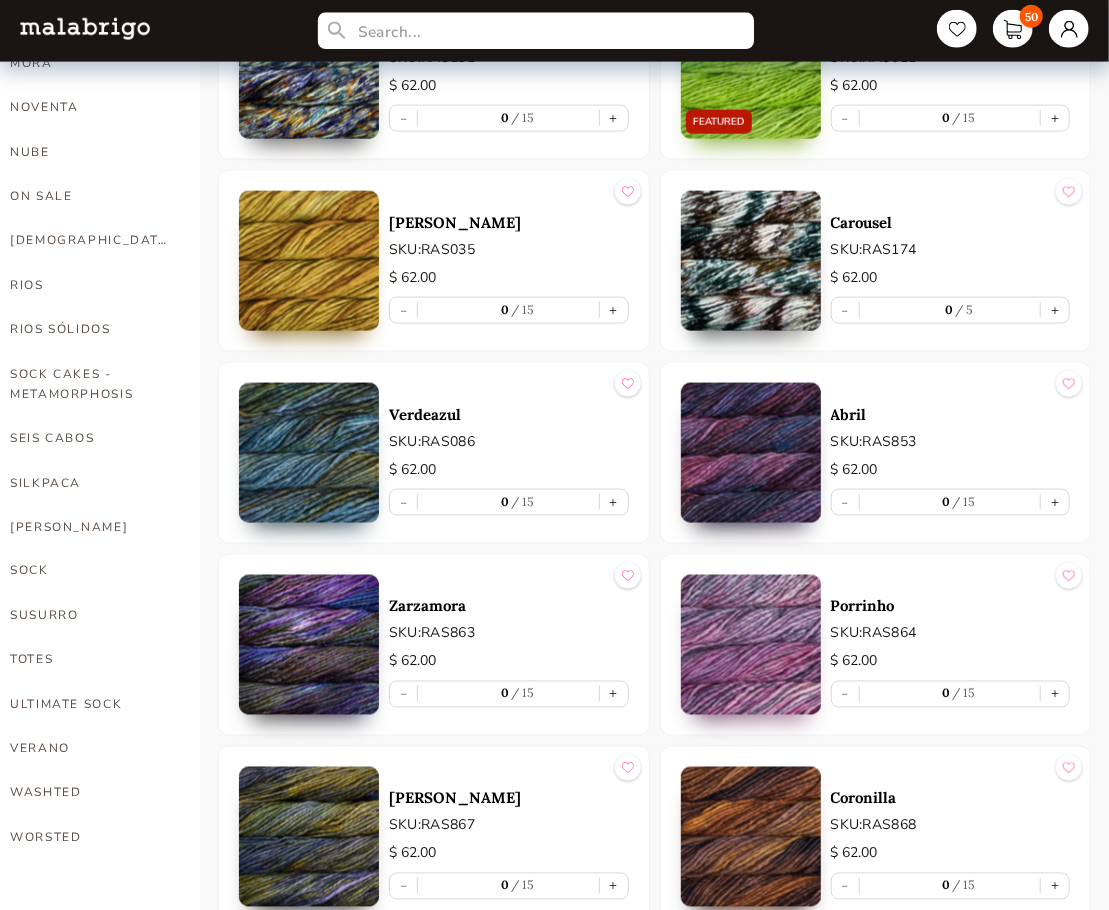 scroll, scrollTop: 1030, scrollLeft: 0, axis: vertical 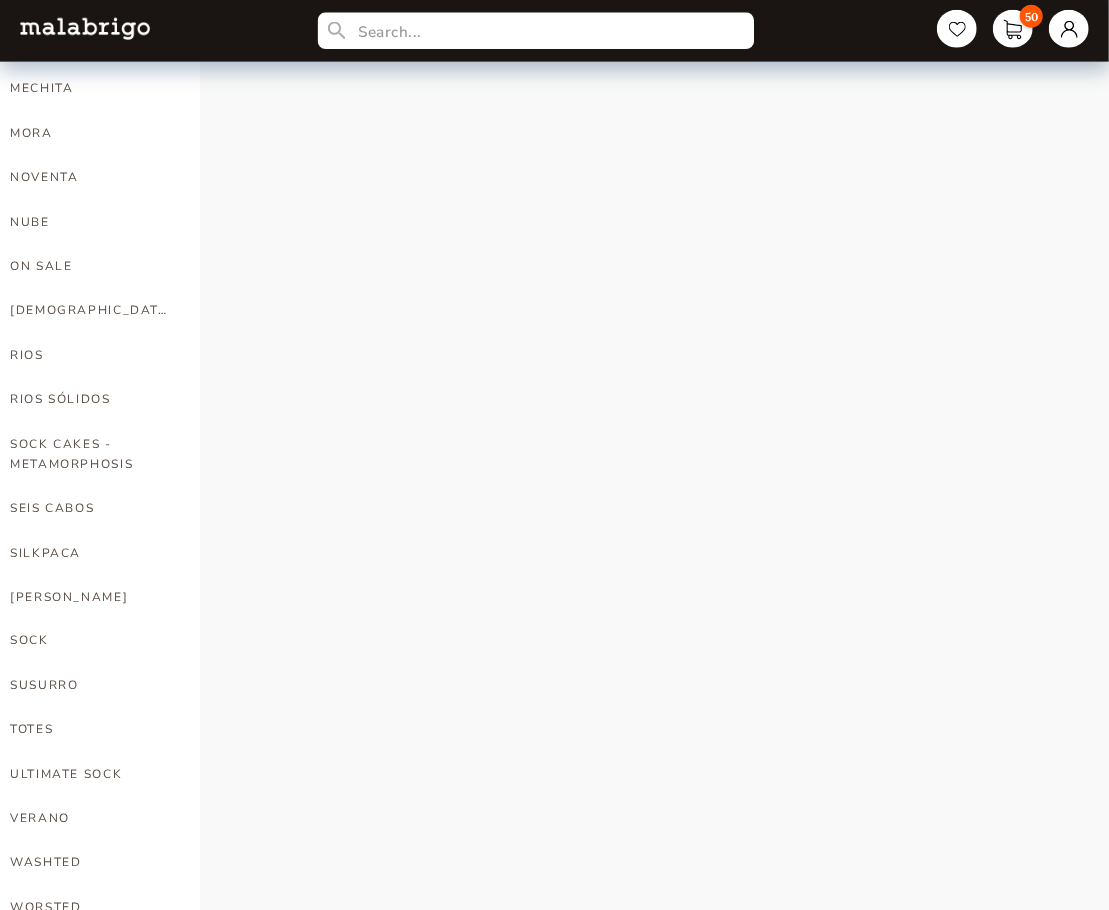 type 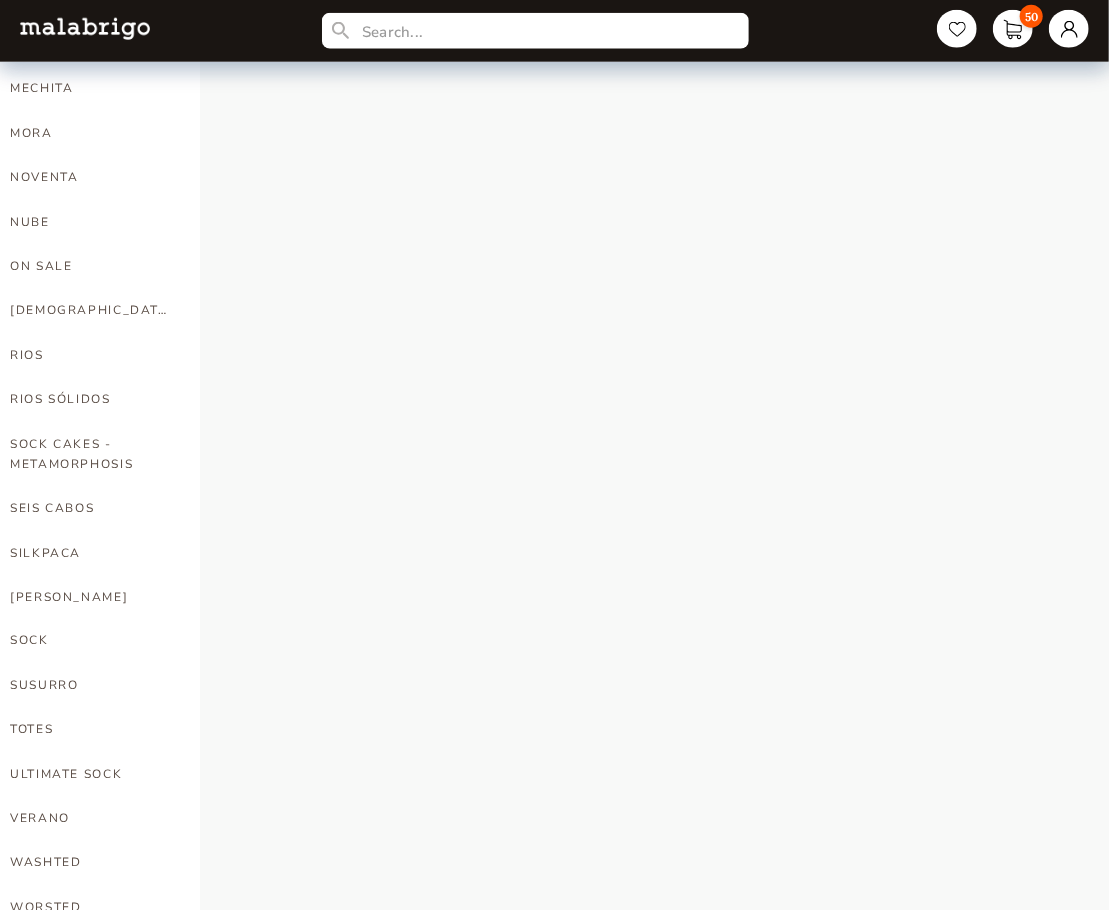 click on "HOME CATEGORIES VIENTOS - PREORDER US MINI - PREORDER CARACOL "ON BLACK" - PREORDER [PERSON_NAME]: "AMIGAS DE [PERSON_NAME]"  NOW SHIPPING HOLIDAY KIT 2025 - PREORDER LACE - NEW COLORS [PERSON_NAME] - NEW COLORS [PERSON_NAME] BOOKS CLOUD [PERSON_NAME] CARACOL CHUNKY DOS TIERRAS FINITO LACE MOHAIR MECHA [PERSON_NAME] NOVENTA NUBE ON SALE RASTA [PERSON_NAME] SÓLIDOS SOCK CAKES - METAMORPHOSIS SEIS CABOS SILKPACA SILKY MERINO SOCK SUSURRO TOTES ULTIMATE SOCK VERANO WASHTED WORSTED What are you looking for? Type something to search. Powered by My order LACE - NEW COLORS 2 NEW Sombra [PERSON_NAME] - New LMBB229 $   24.00 - 1 7 + NEW Arapey - New LMBB875 $   24.00 - 1 9 + [PERSON_NAME] 4 [PERSON_NAME] AR398 $   55.00 - 1 15 + Plomo AR043 $   55.00 - 2 13 + Eternidad AR218 $   55.00 - 1 2 + CLOUD 1 Glitter LCL048 $   37.00 - 1 1 + [PERSON_NAME] 4 Neverland CP341 $   46.00 - 2 9 + Lettuce CP037 $   46.00 - 1 13 + Paris Night CP052 $   46.00 - 1 12 + Caracol 1 Arapey CAR875 $   64.00 - 1 8 + Chunky 1 Aniversario CH005 $   74.00 - 1 15 + Dos Tierras 3 Aurora DST367 $   55.00 - 1" at bounding box center (554, -19) 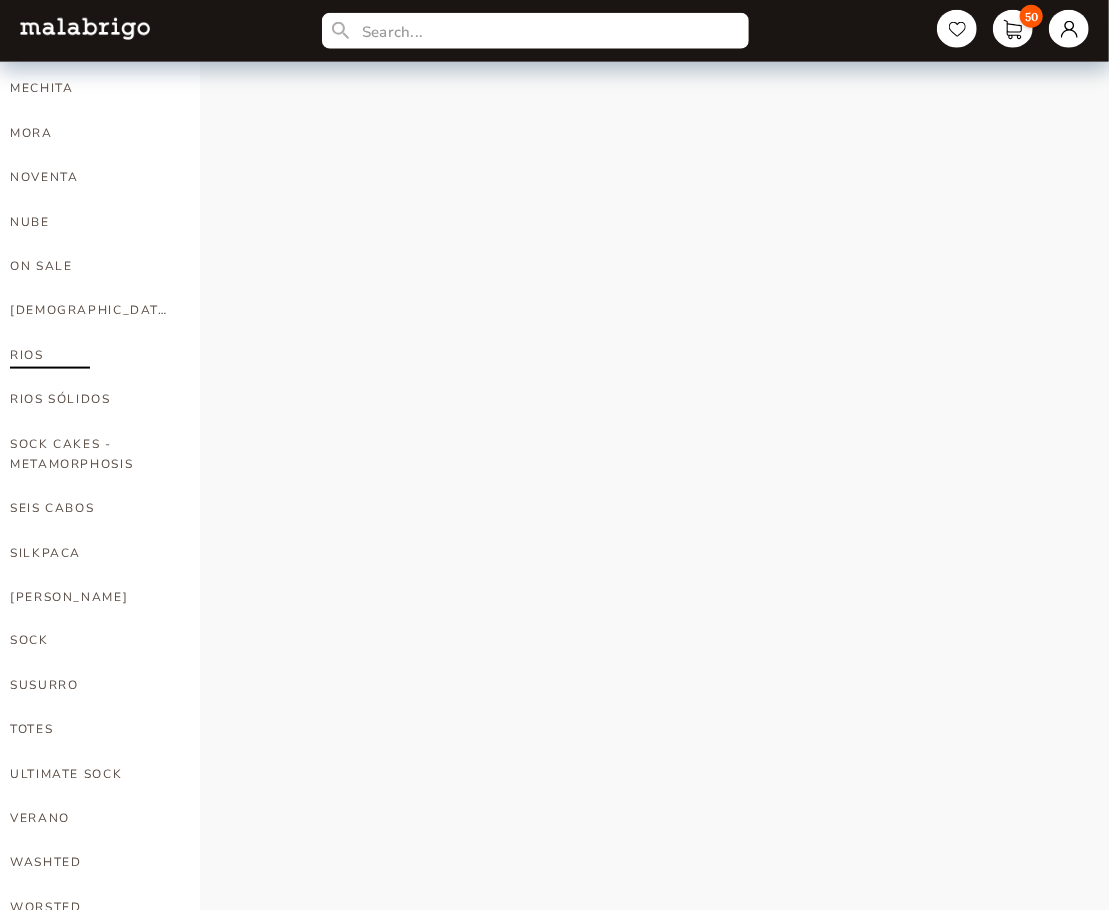 click on "RIOS" at bounding box center (90, 355) 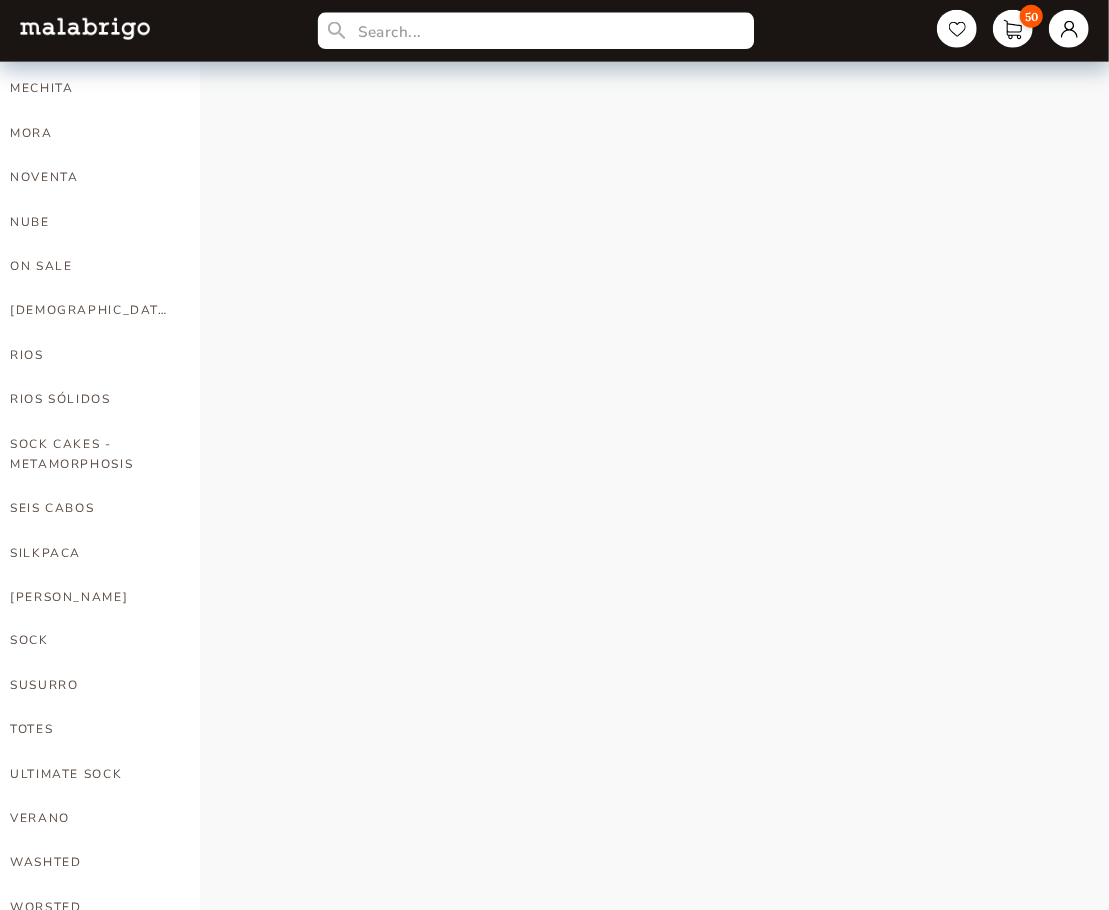 click at bounding box center (535, 31) 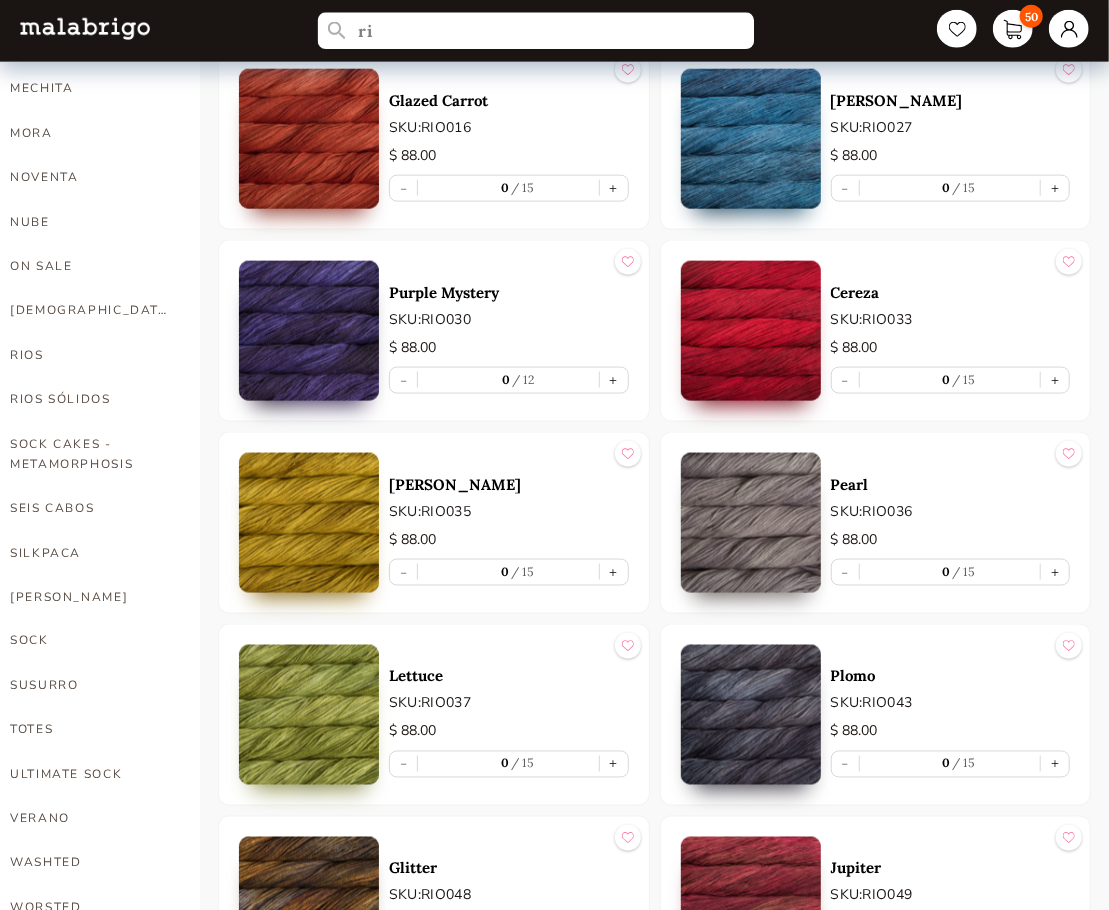 type on "r" 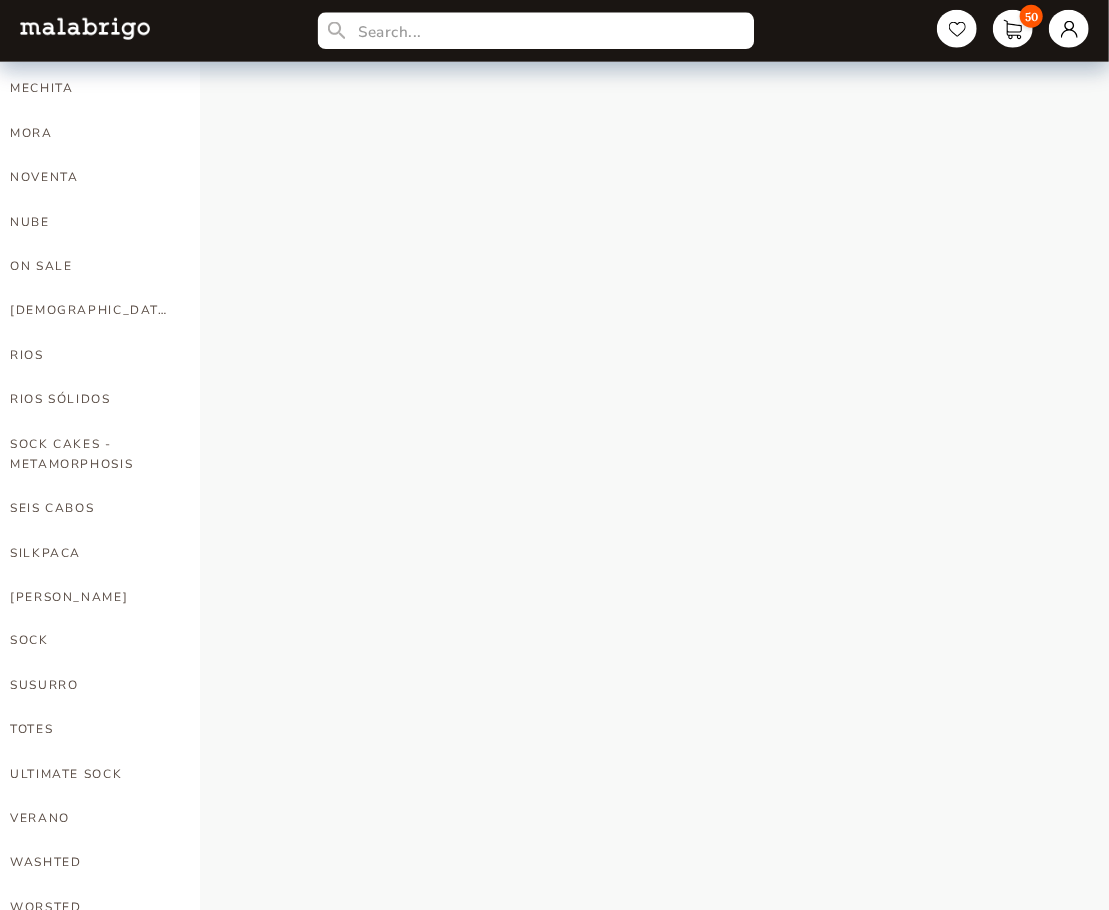 type 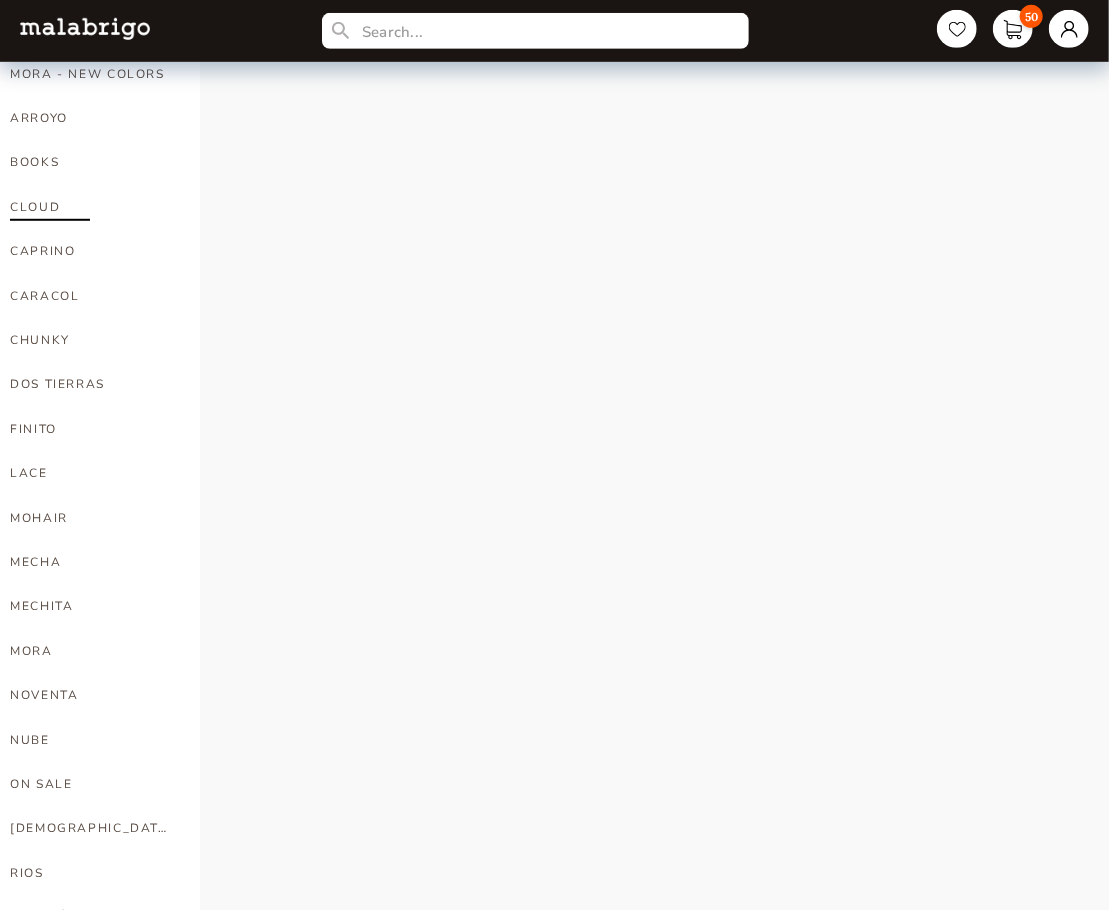 scroll, scrollTop: 600, scrollLeft: 0, axis: vertical 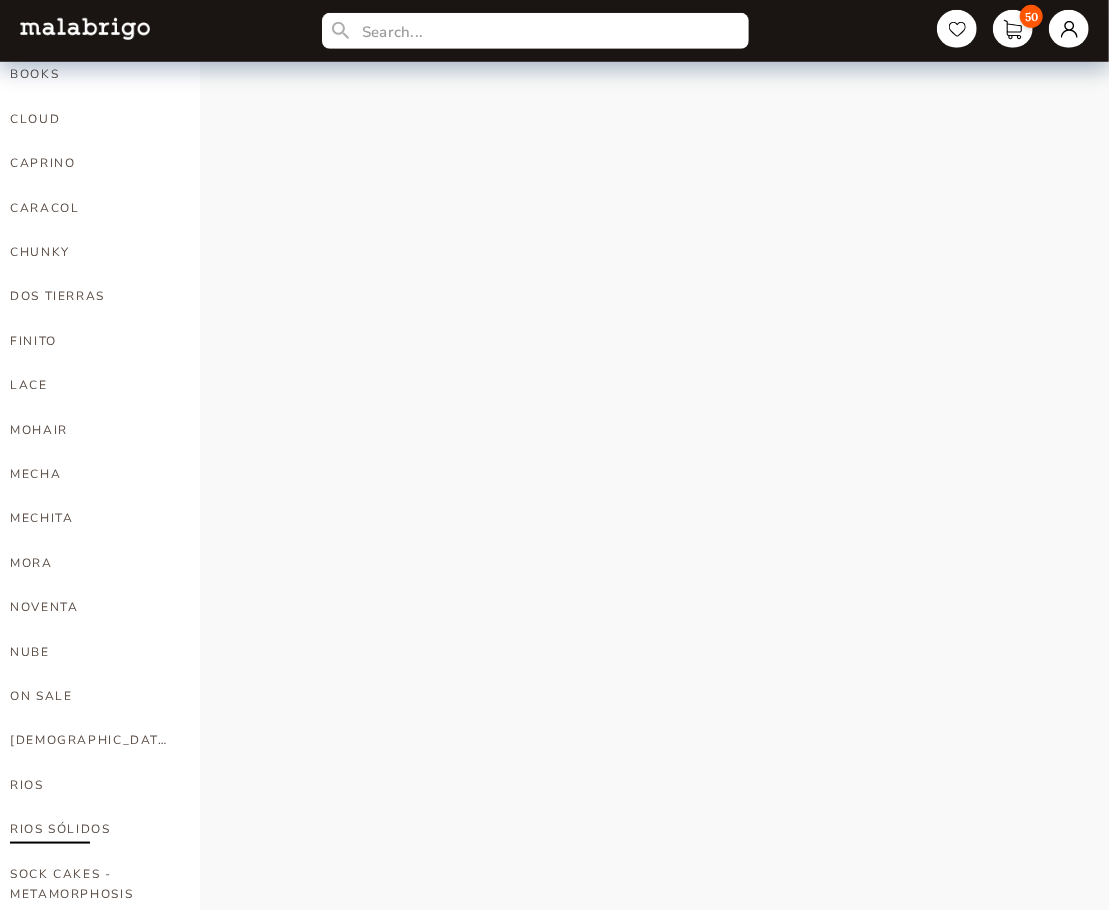 click on "RIOS SÓLIDOS" at bounding box center (90, 829) 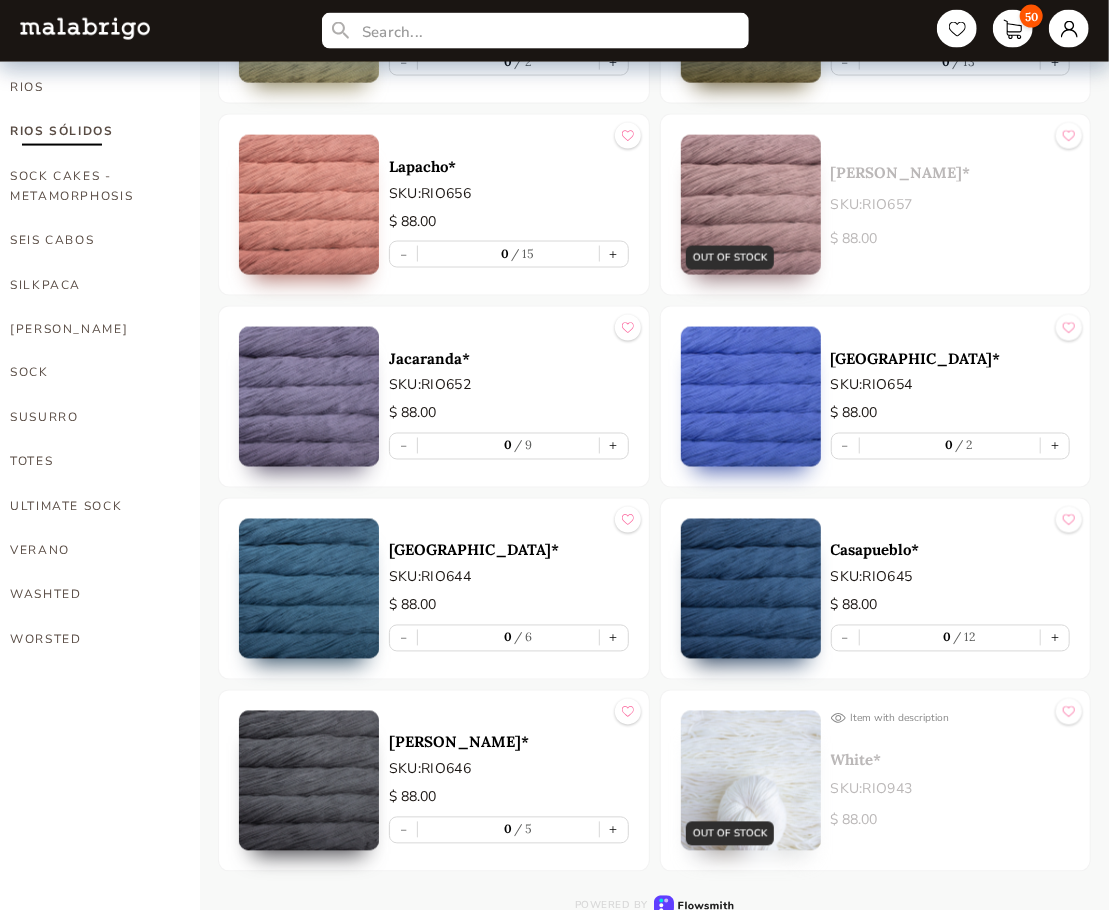 scroll, scrollTop: 1300, scrollLeft: 0, axis: vertical 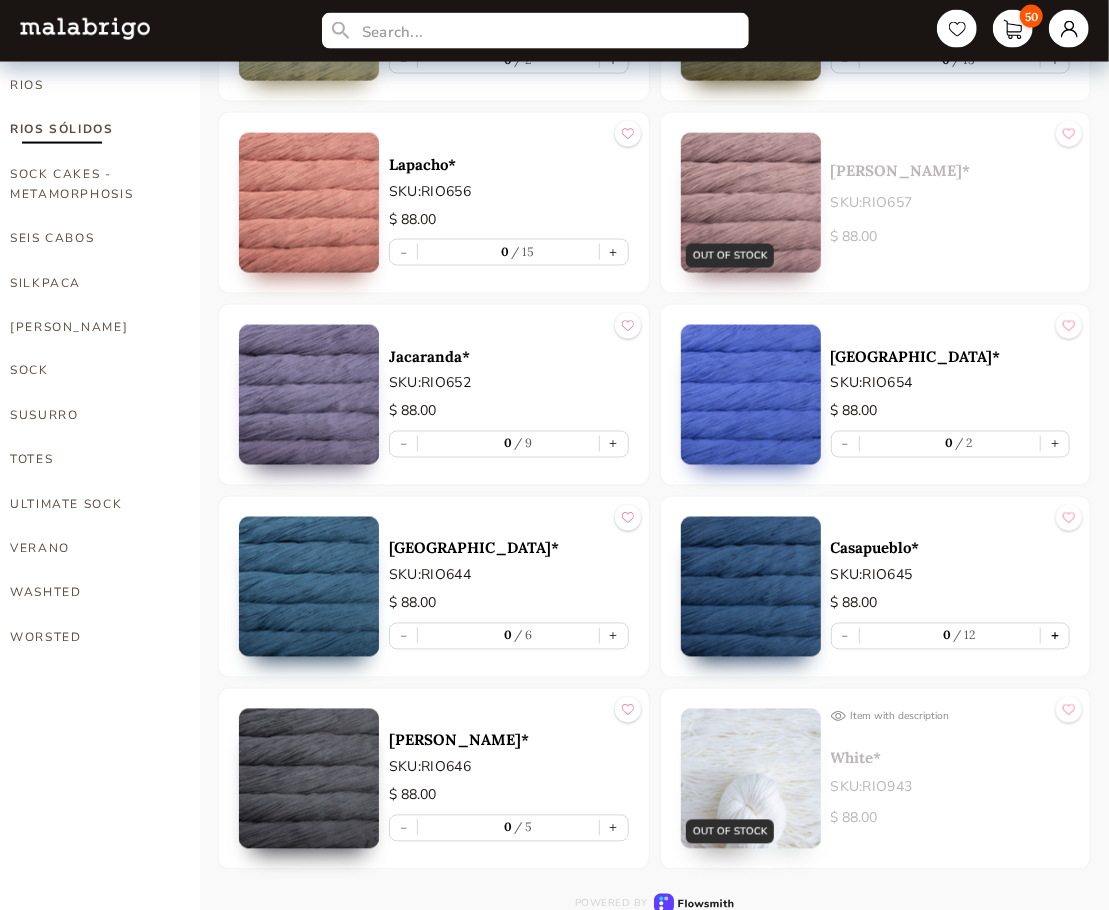 click on "+" at bounding box center (1055, 636) 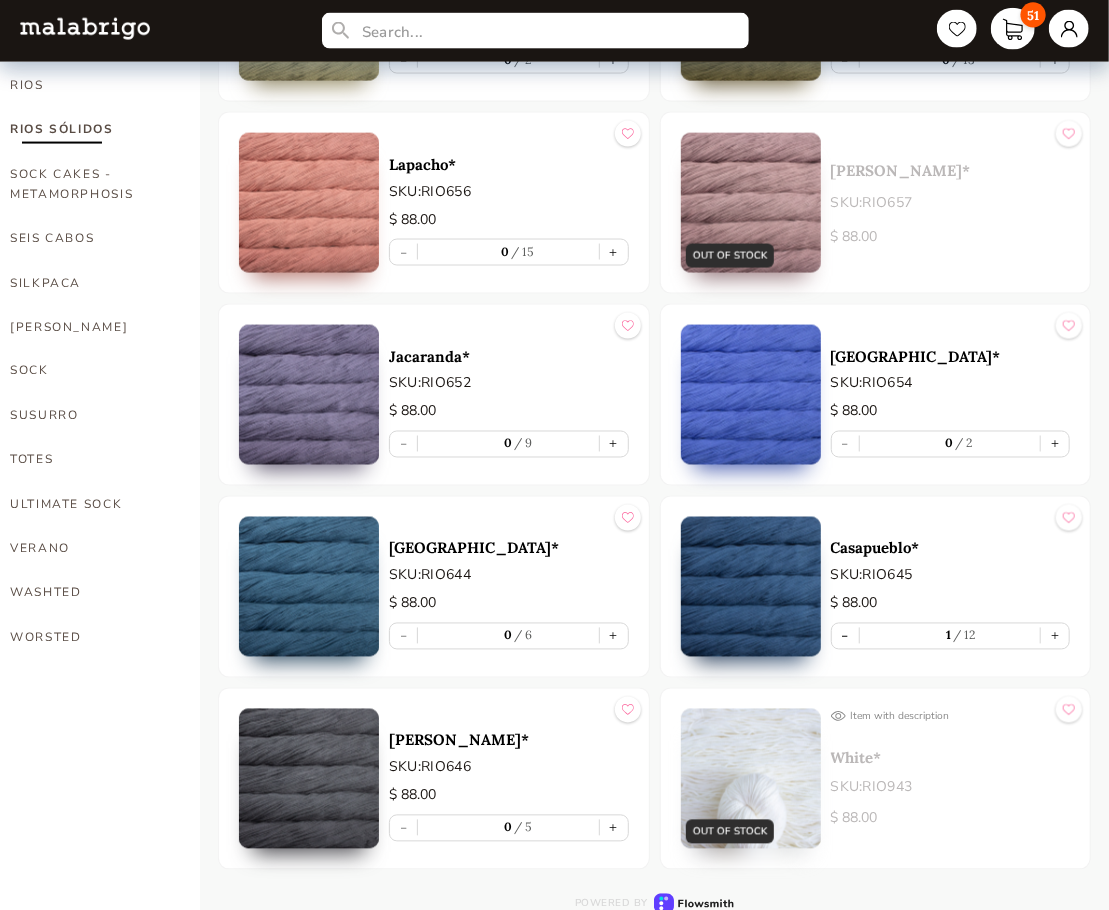 click on "51" at bounding box center [1013, 29] 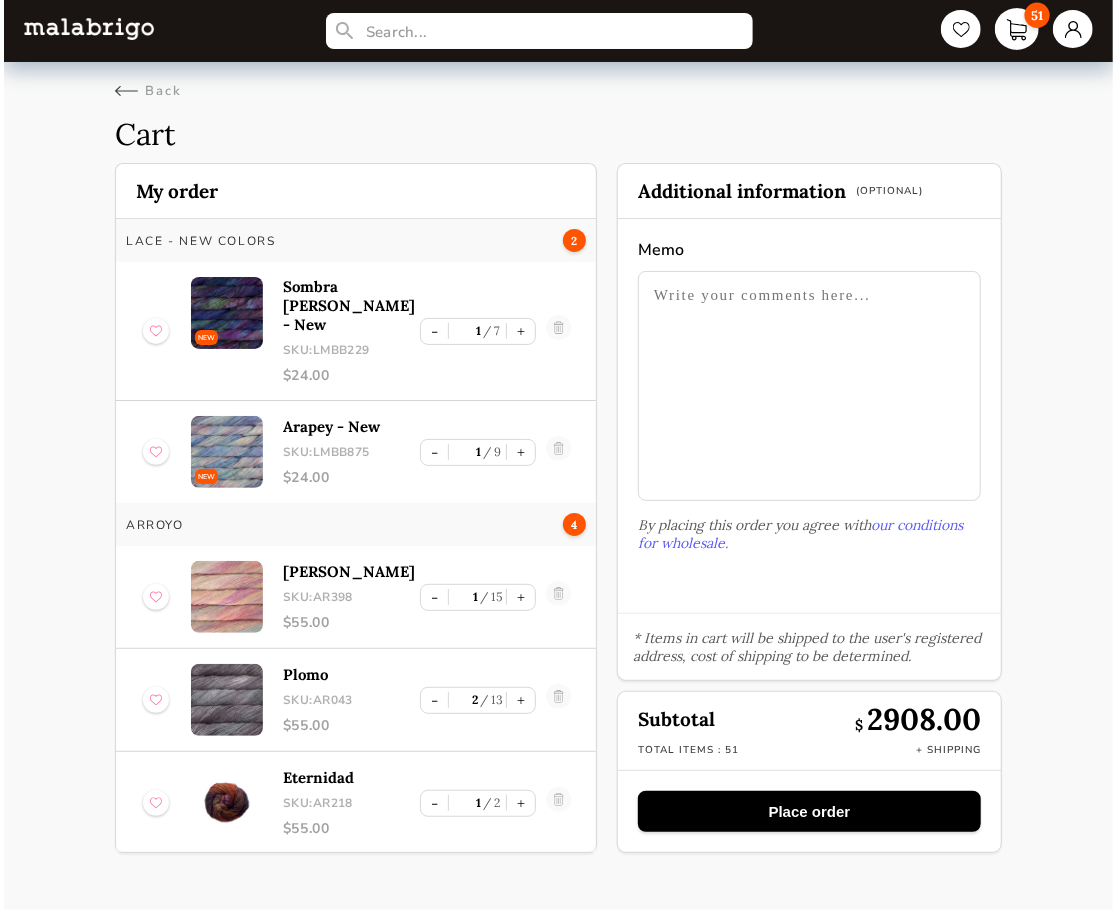 scroll, scrollTop: 0, scrollLeft: 0, axis: both 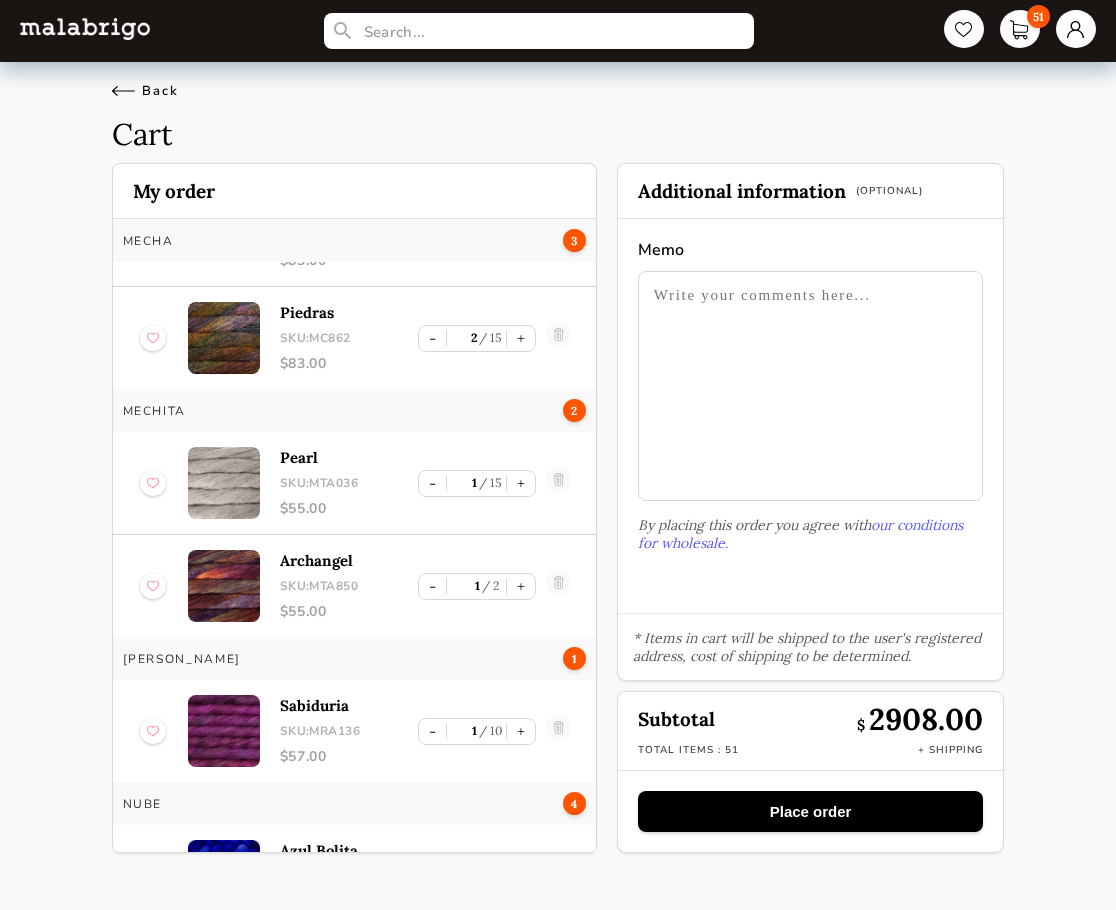 click on "Back" at bounding box center (145, 91) 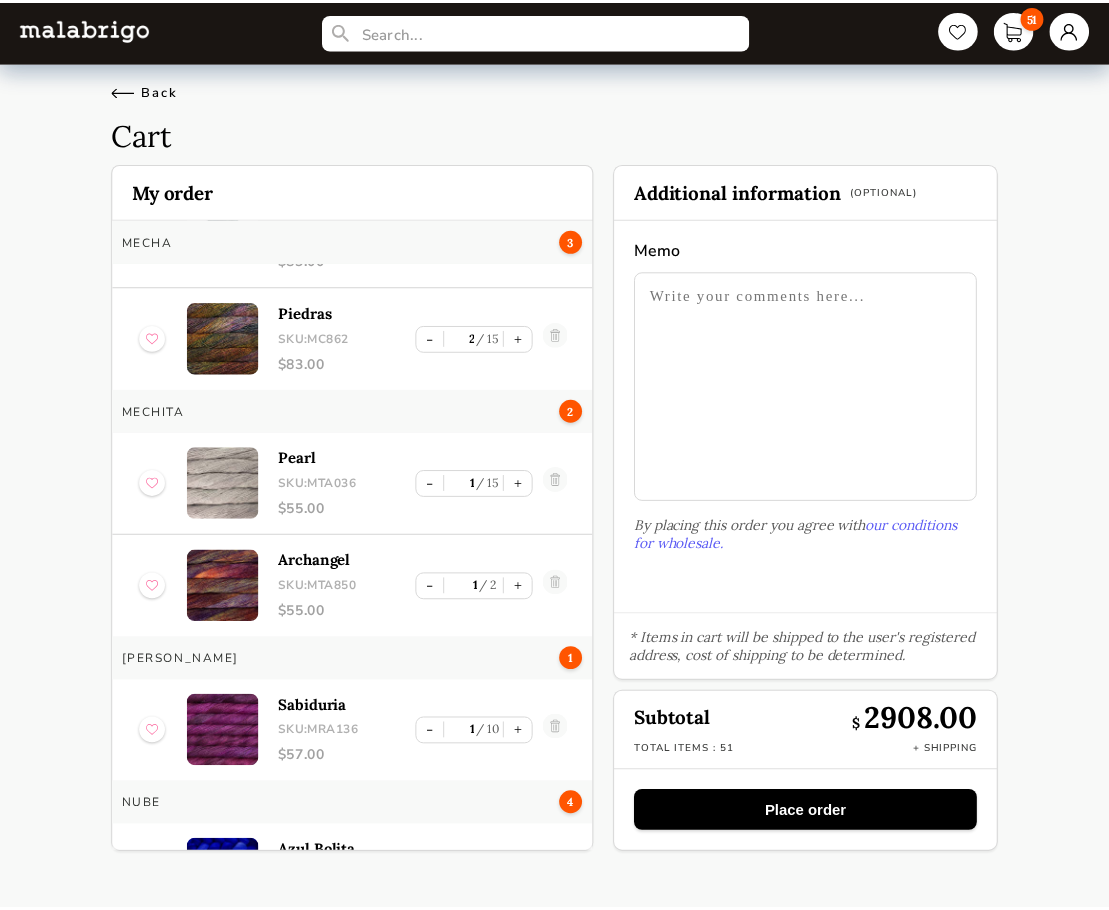 scroll, scrollTop: 1300, scrollLeft: 0, axis: vertical 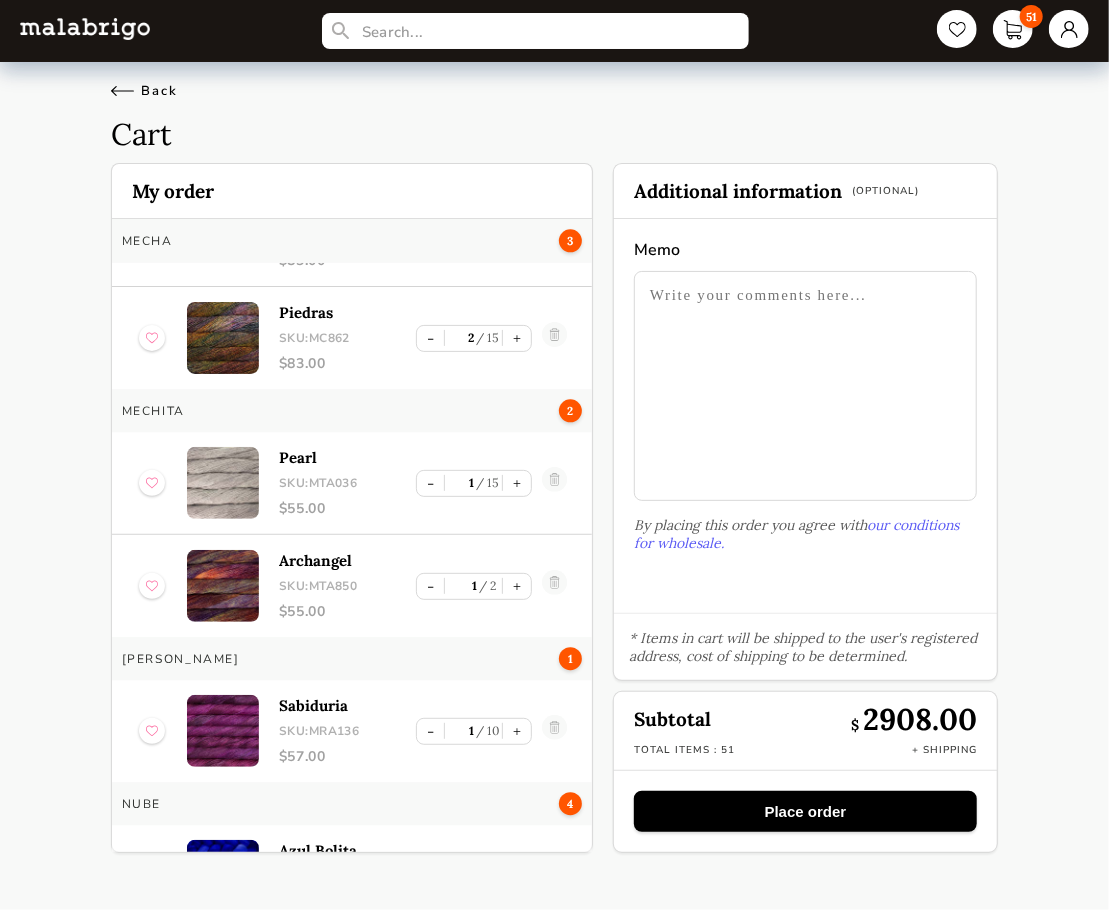 select on "INDEX" 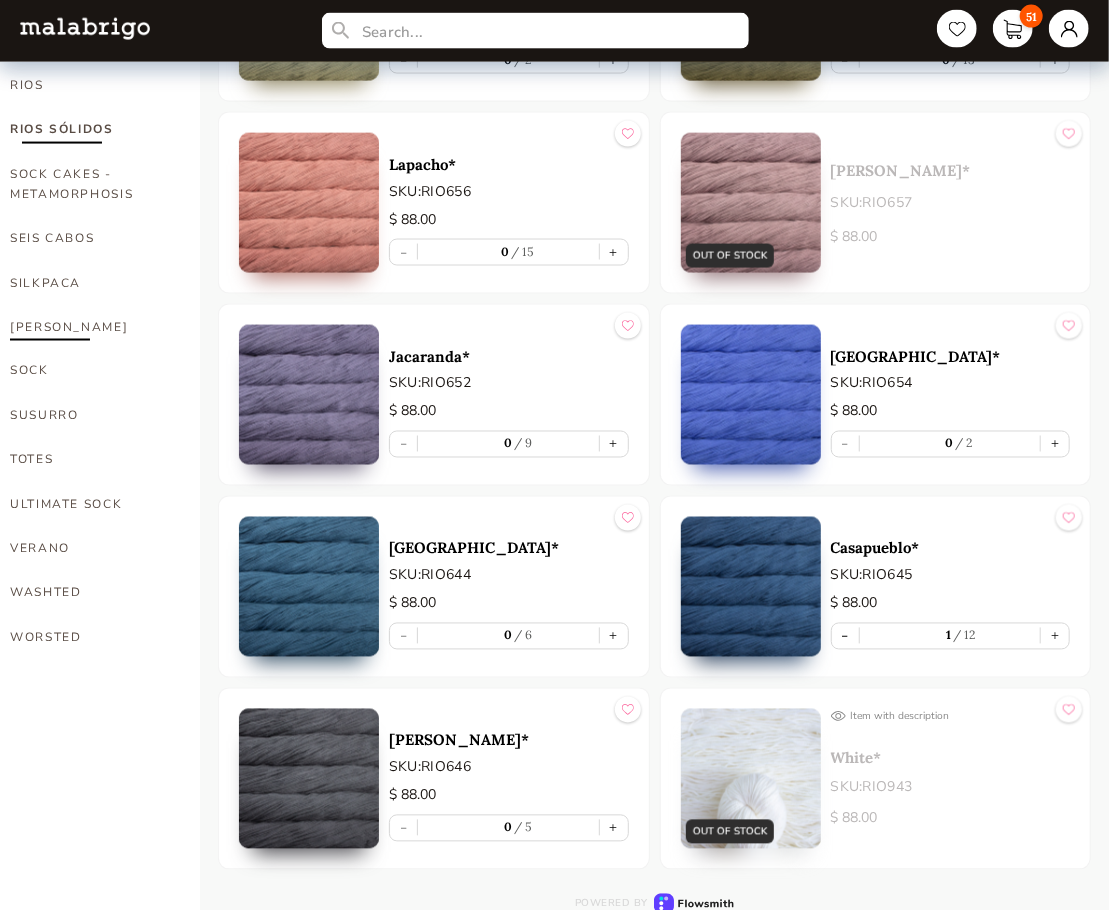 click on "[PERSON_NAME]" at bounding box center (90, 327) 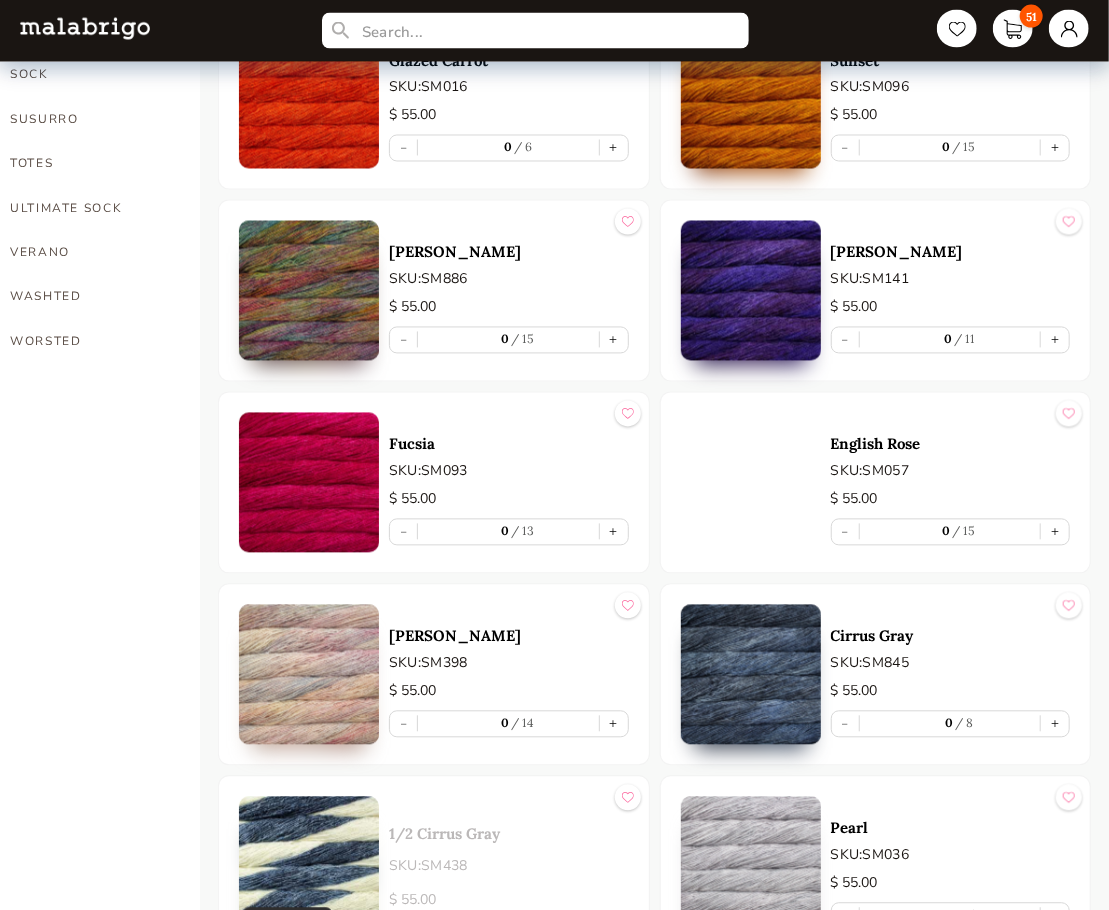 scroll, scrollTop: 1600, scrollLeft: 0, axis: vertical 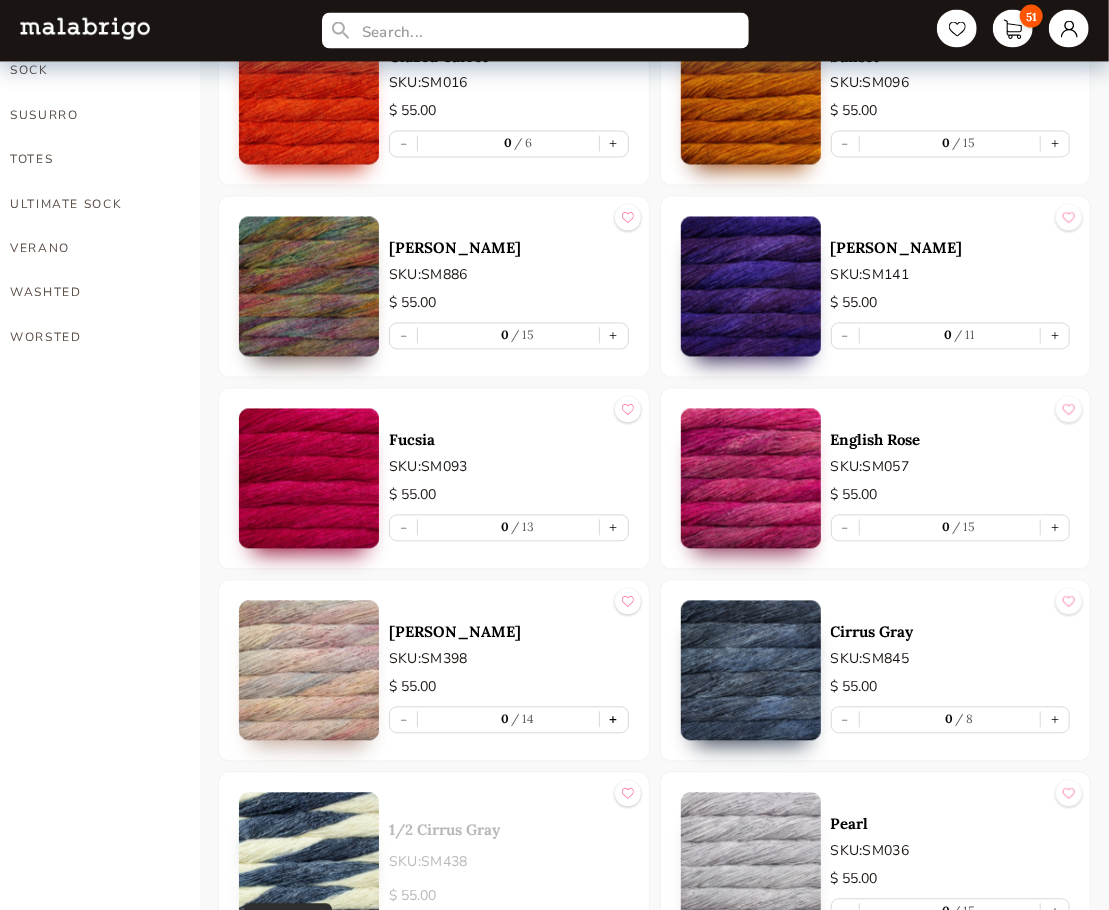 click on "+" at bounding box center (614, 720) 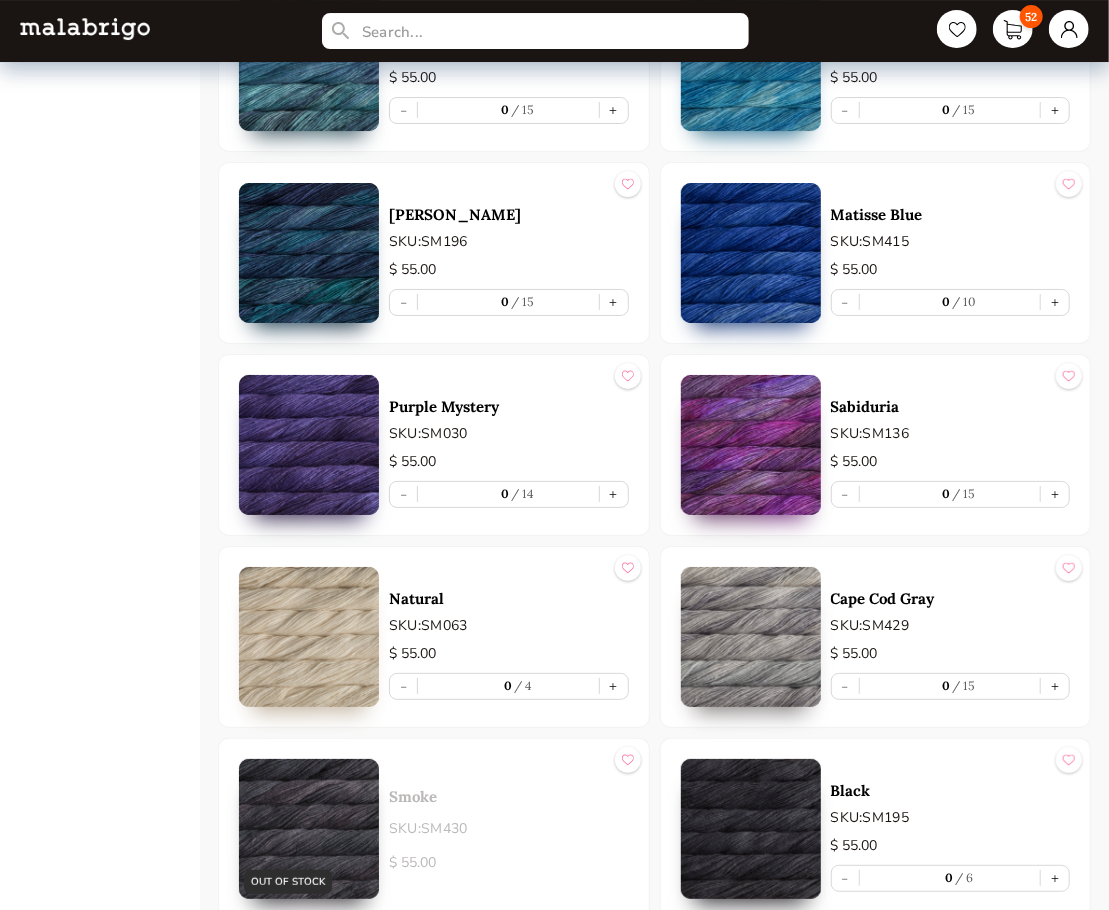 scroll, scrollTop: 3200, scrollLeft: 0, axis: vertical 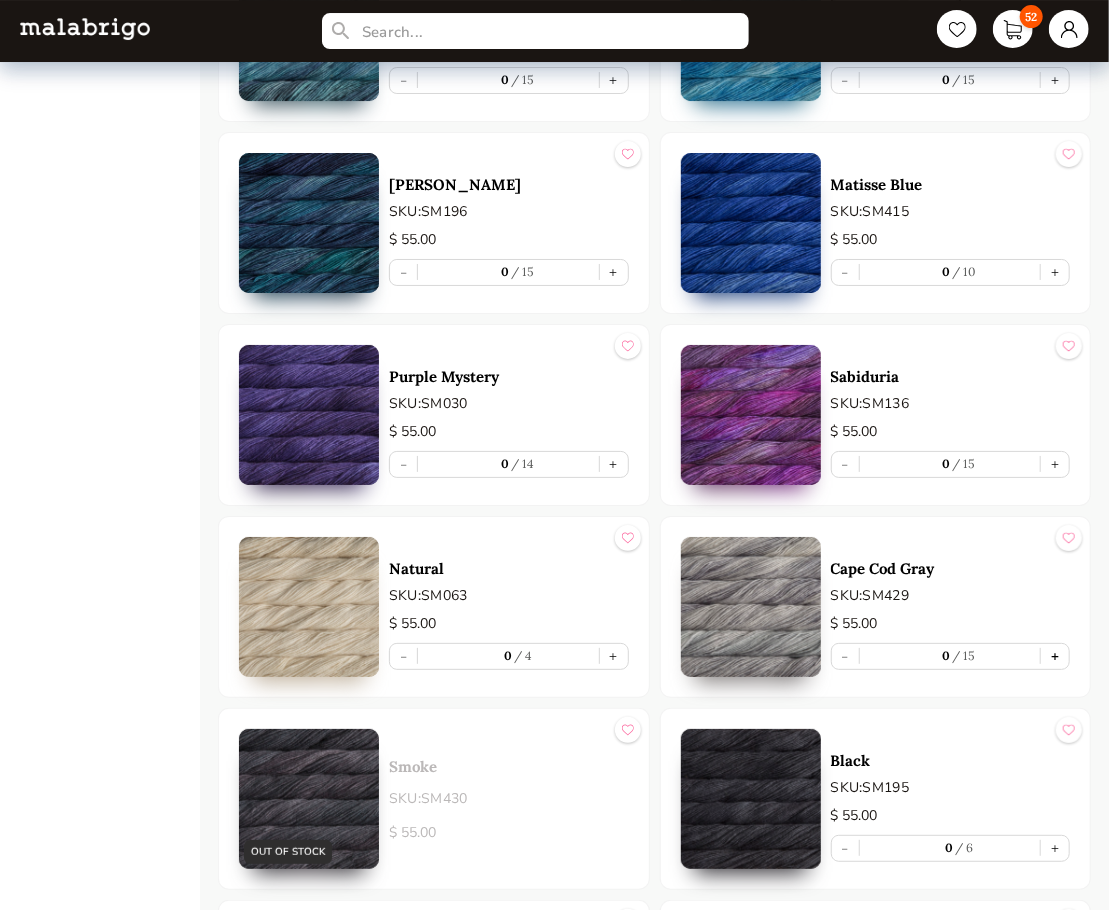 click on "+" at bounding box center (1055, 656) 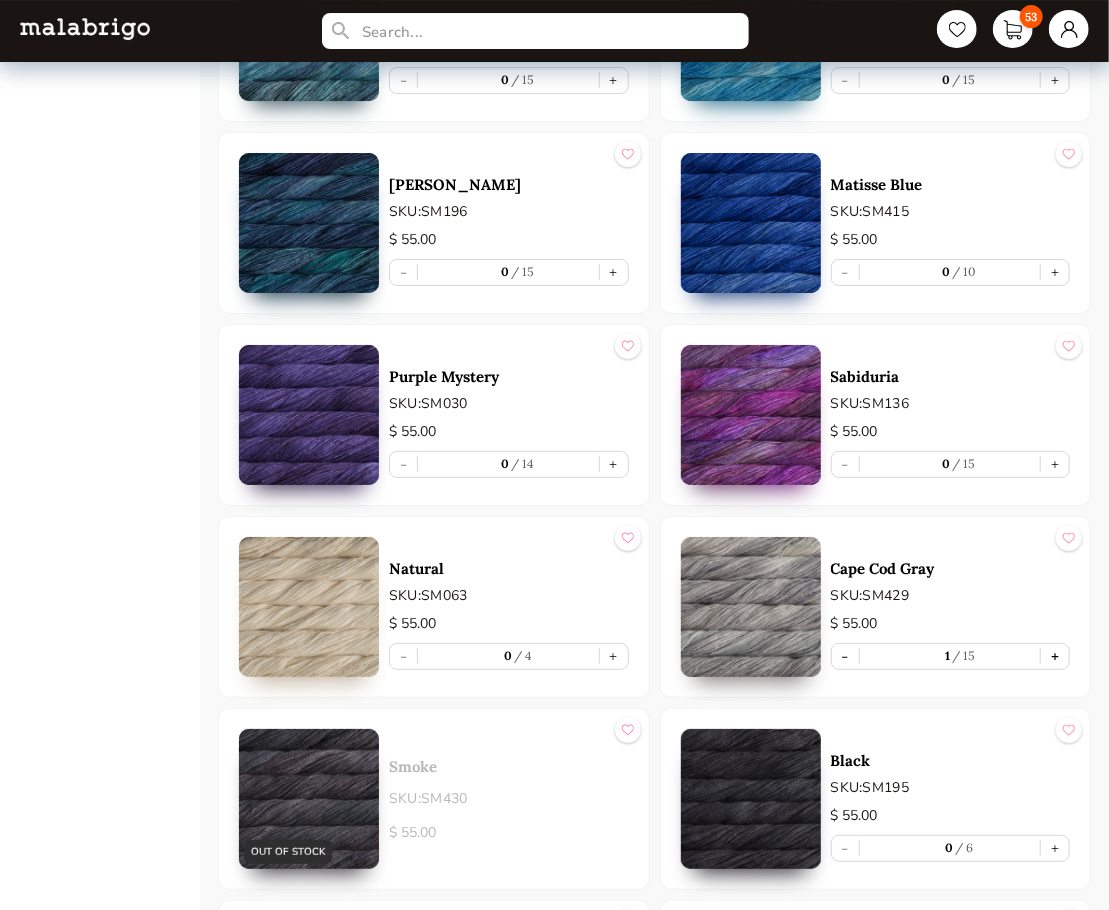 click on "+" at bounding box center (1055, 656) 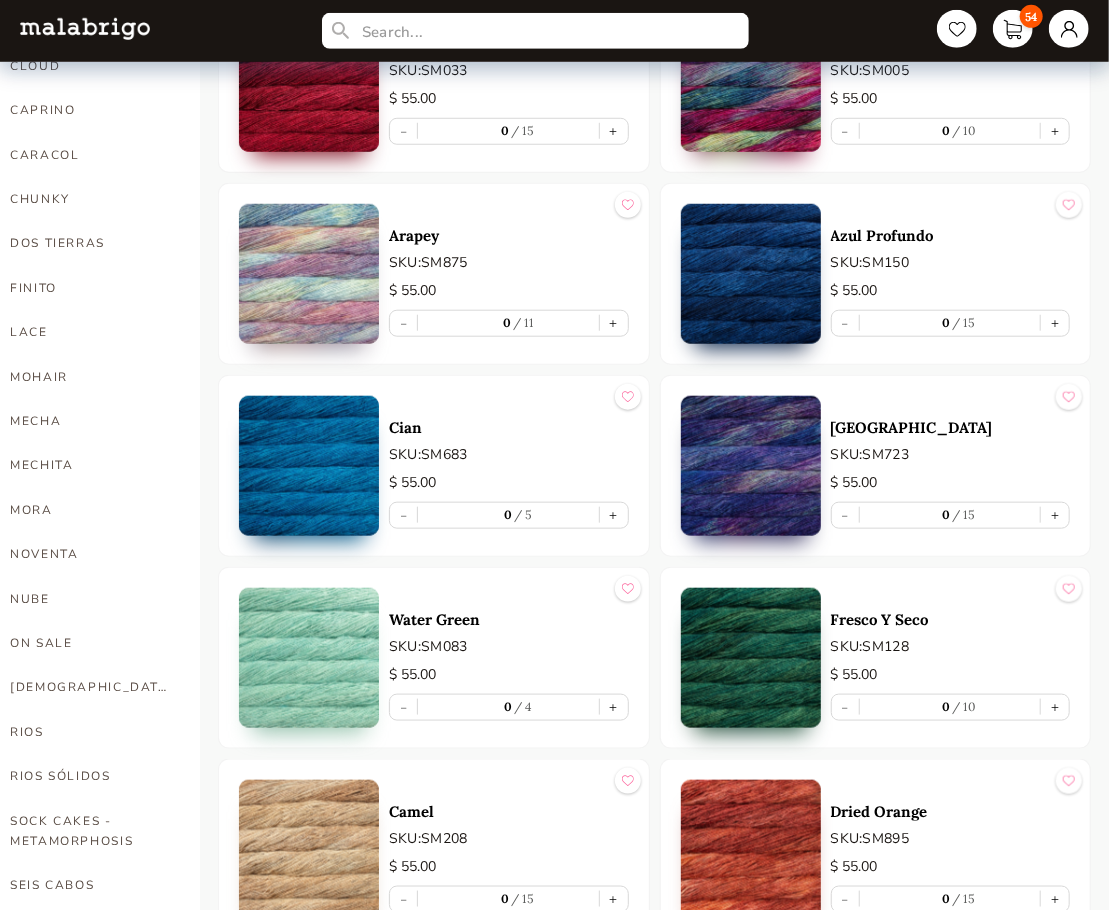 scroll, scrollTop: 652, scrollLeft: 0, axis: vertical 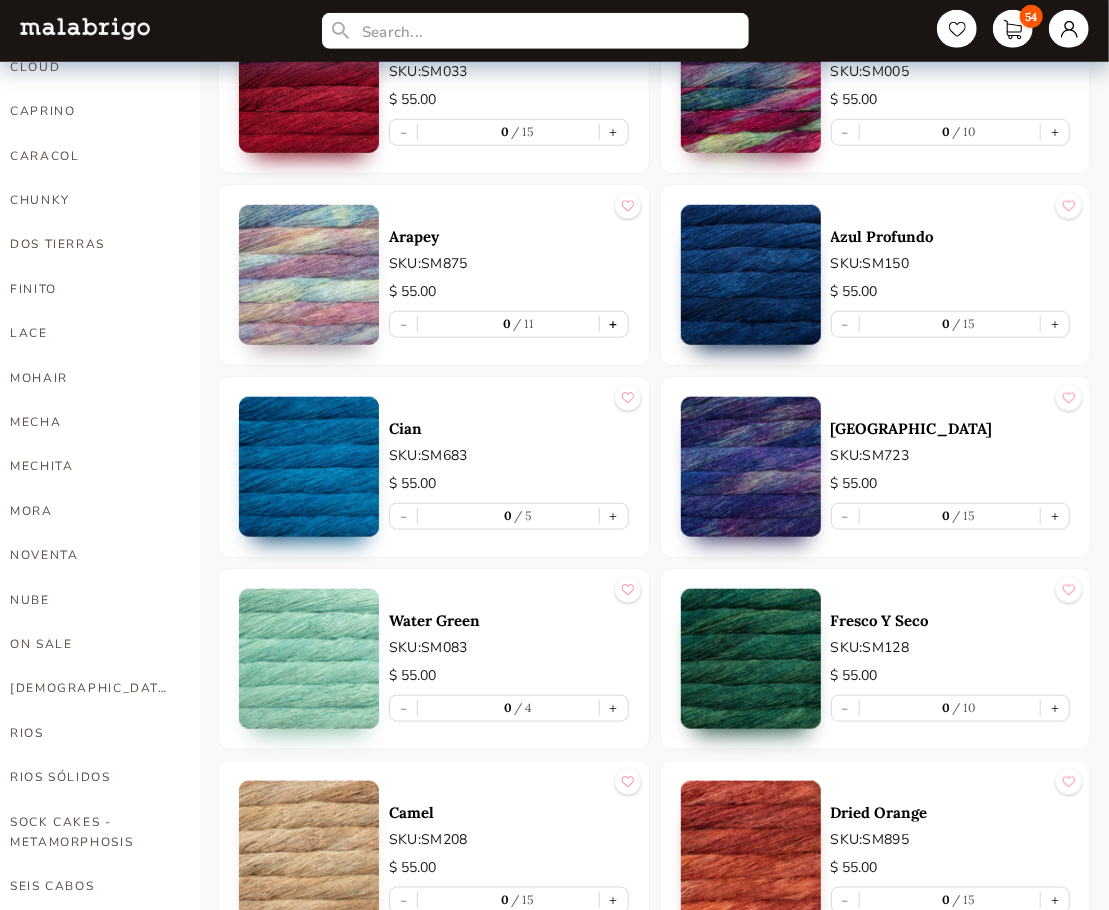 click on "+" at bounding box center (614, 324) 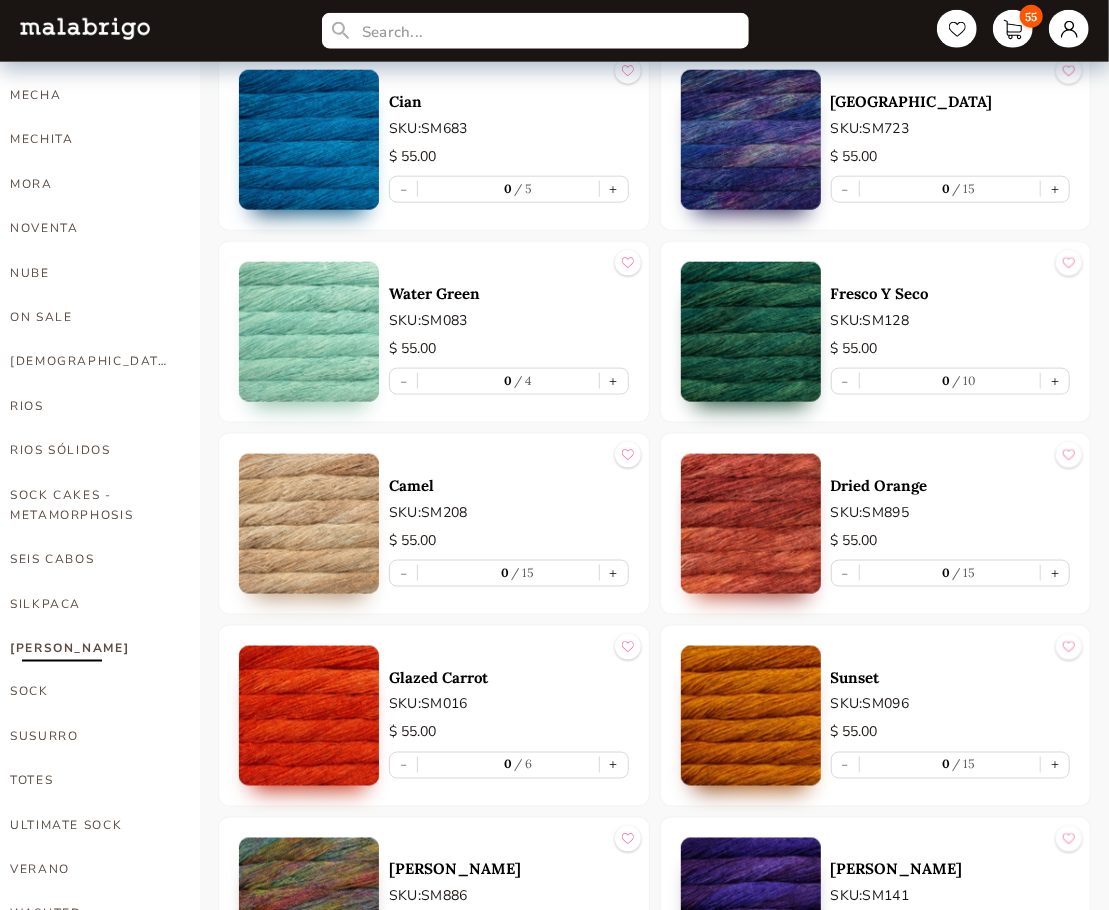 scroll, scrollTop: 1000, scrollLeft: 0, axis: vertical 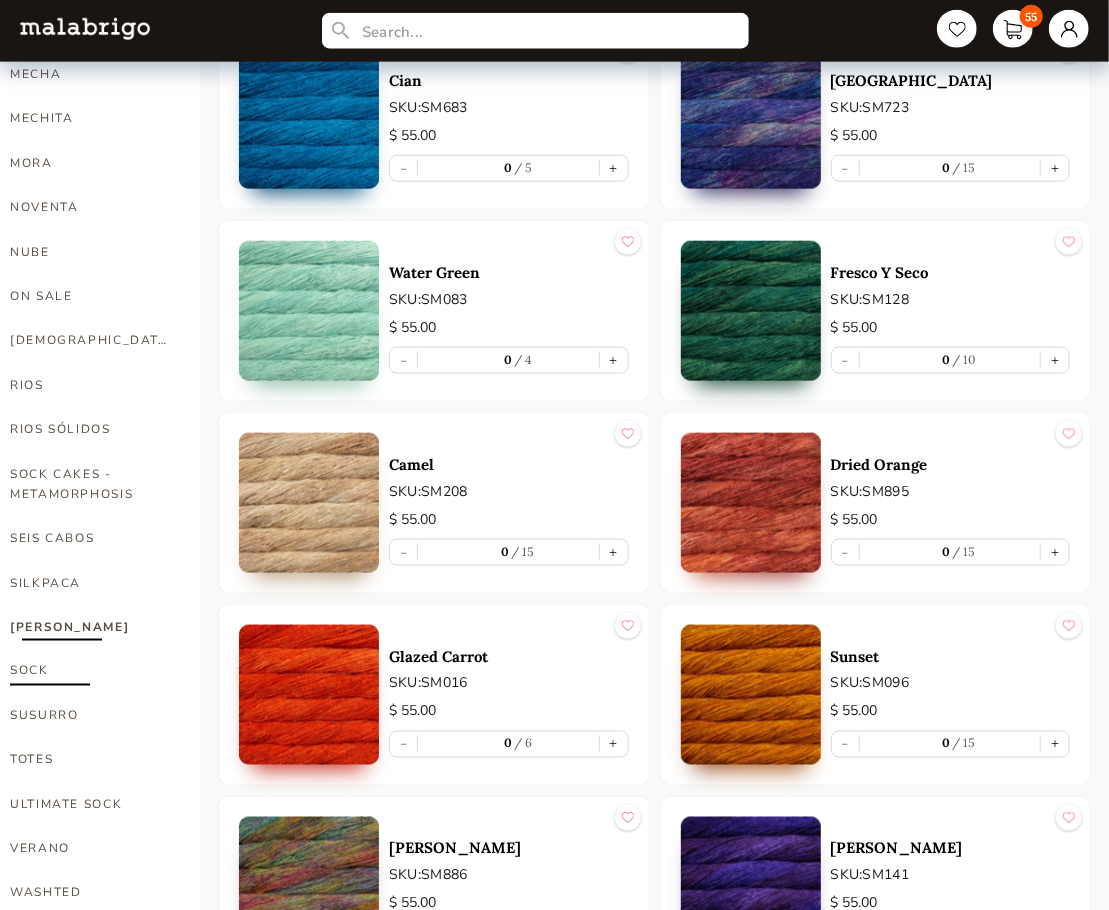 click on "SOCK" at bounding box center [90, 671] 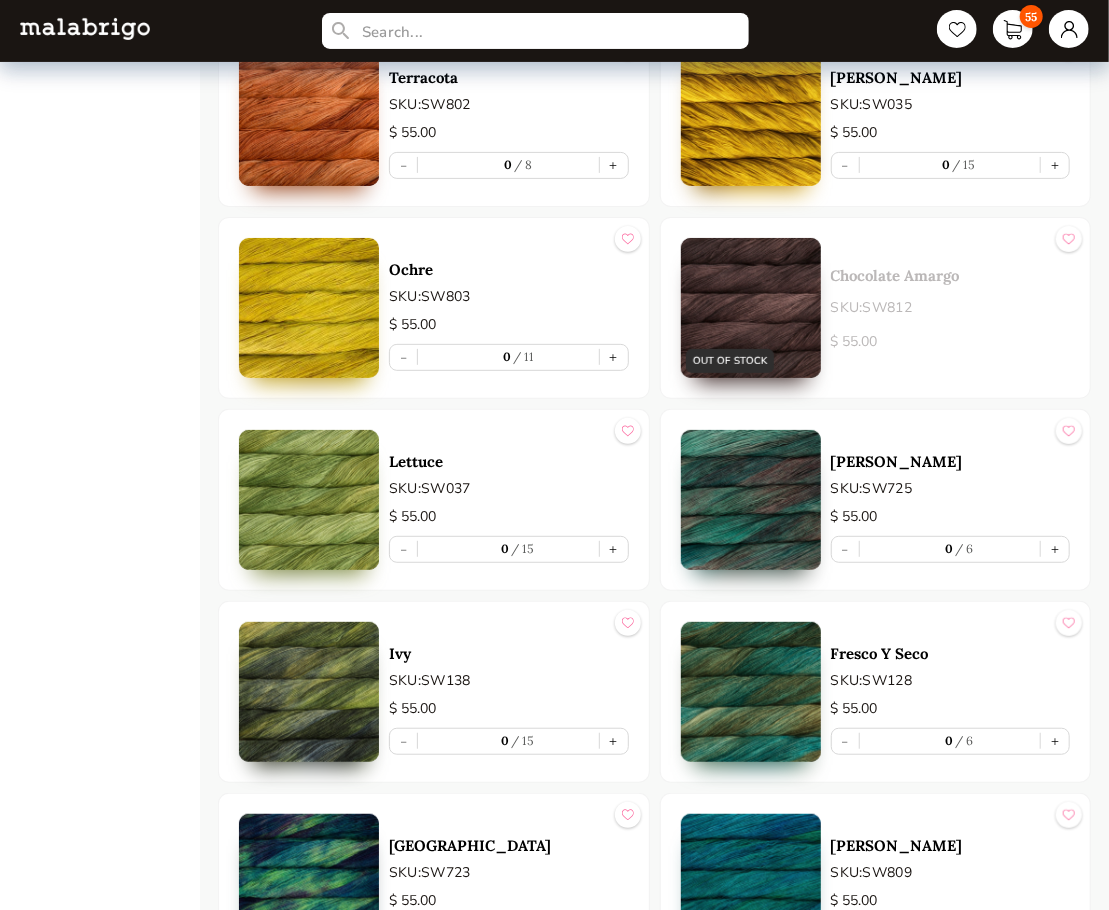 scroll, scrollTop: 3500, scrollLeft: 0, axis: vertical 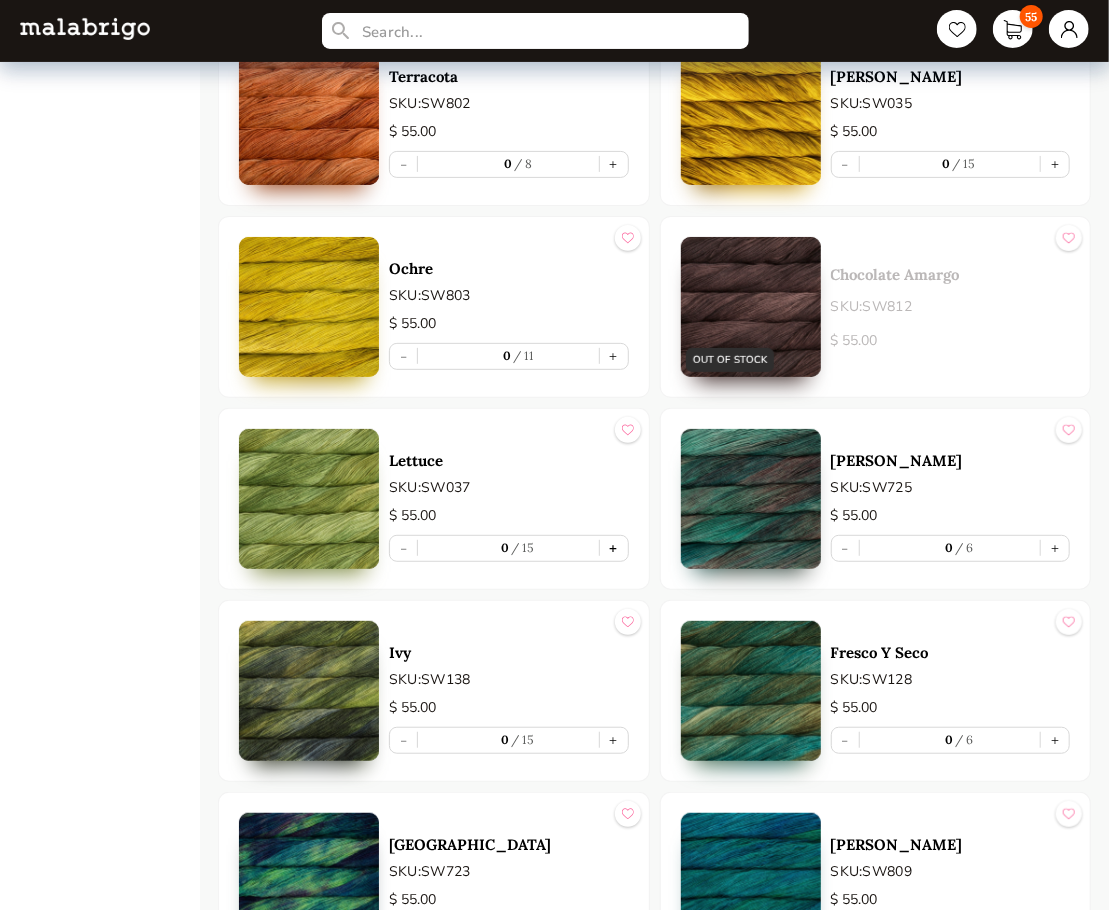 click on "+" at bounding box center [614, 548] 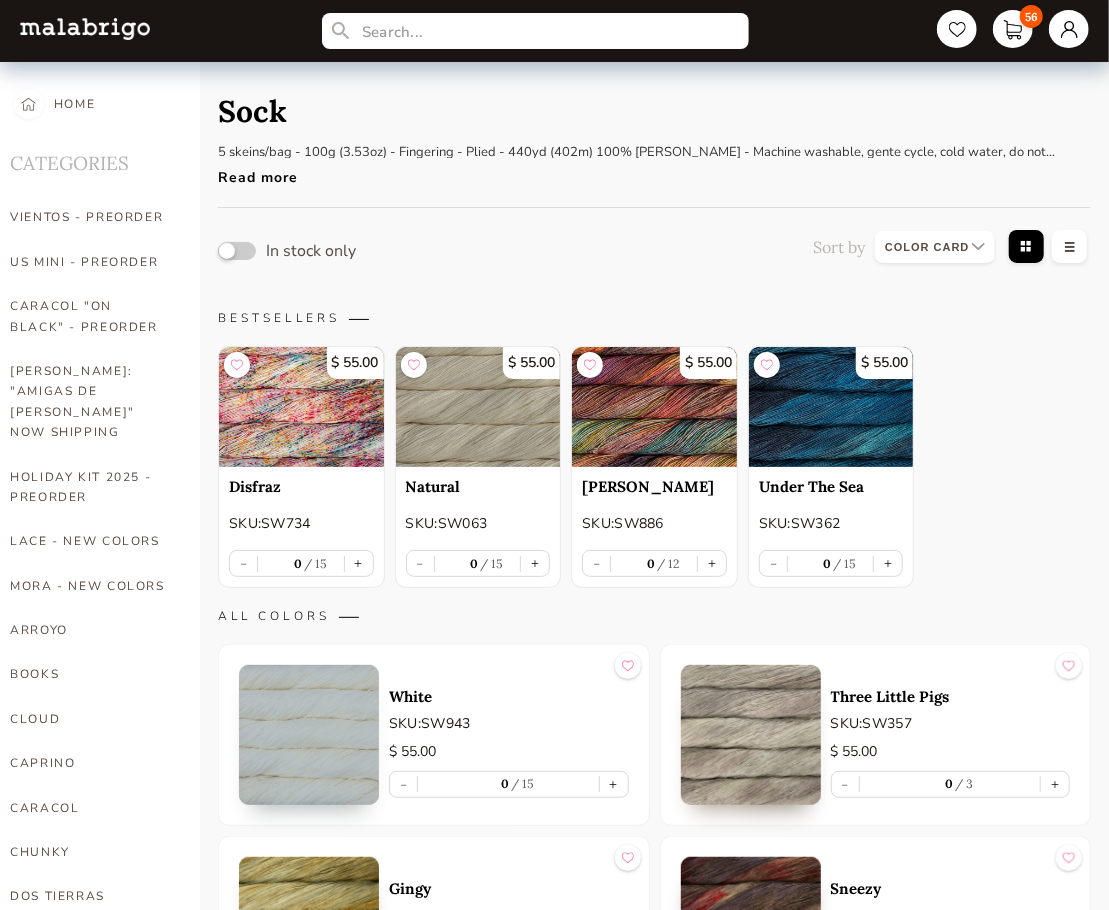 scroll, scrollTop: 812, scrollLeft: 0, axis: vertical 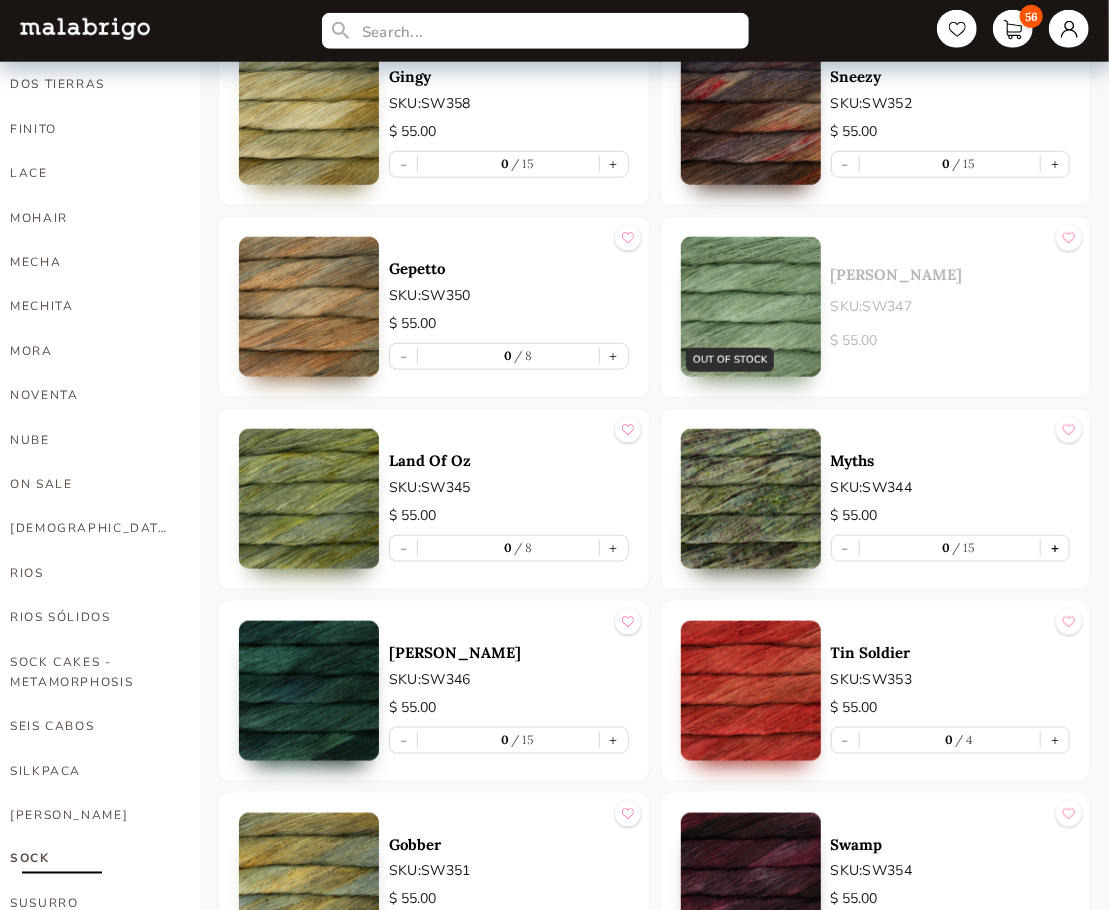 click on "+" at bounding box center (1055, 548) 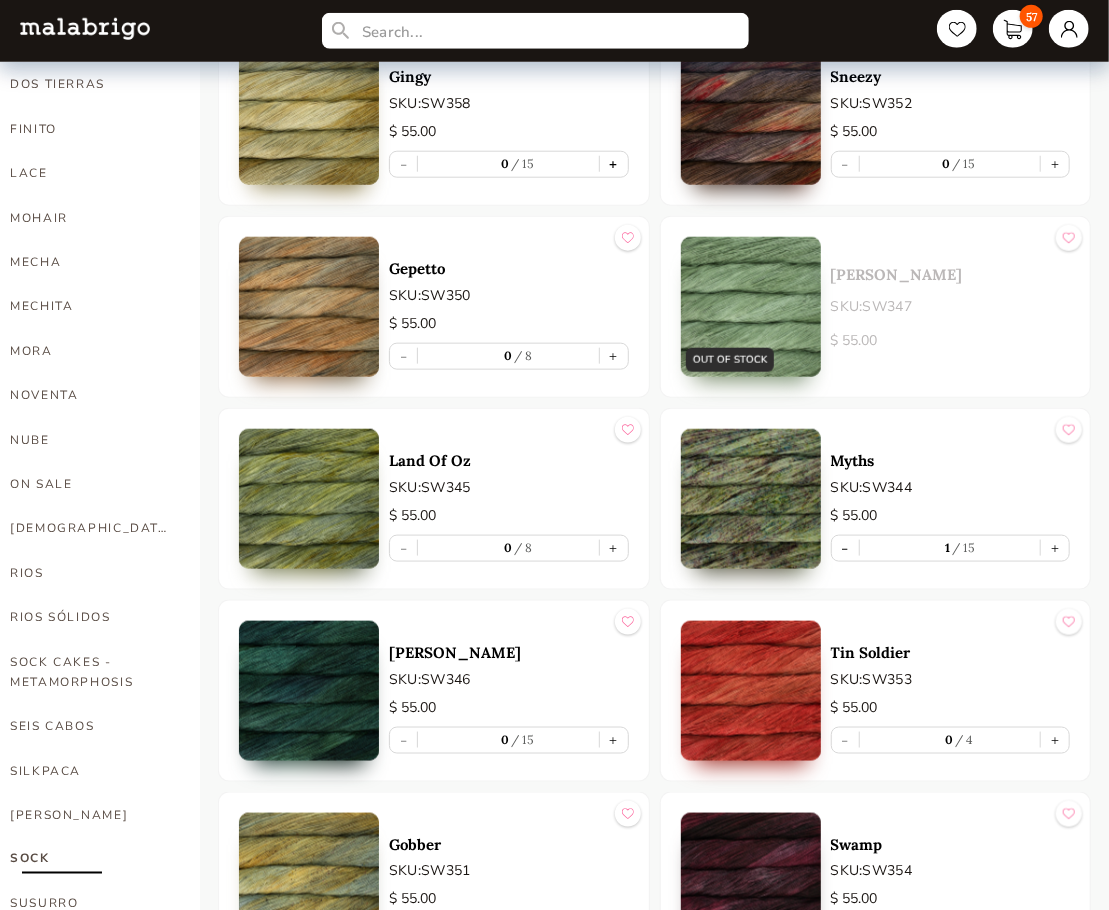 click on "+" at bounding box center [614, 164] 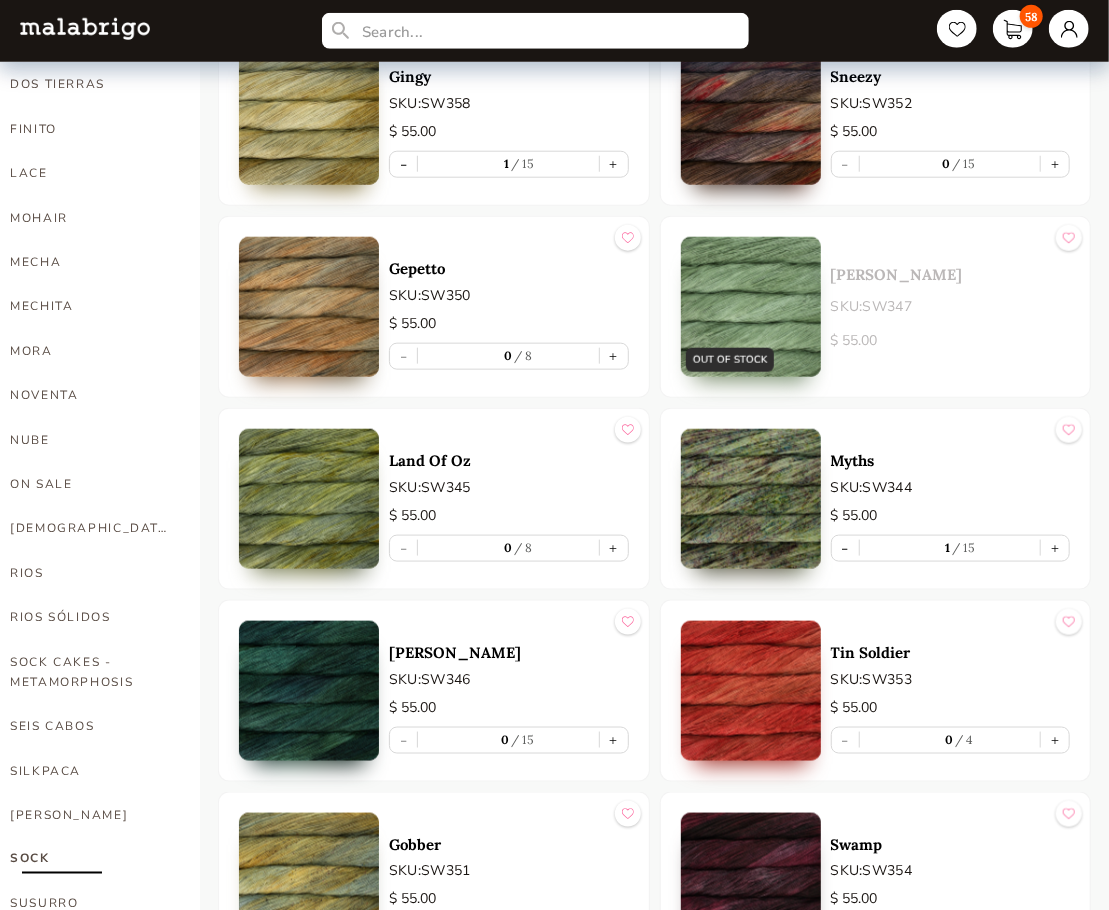 scroll, scrollTop: 2343, scrollLeft: 0, axis: vertical 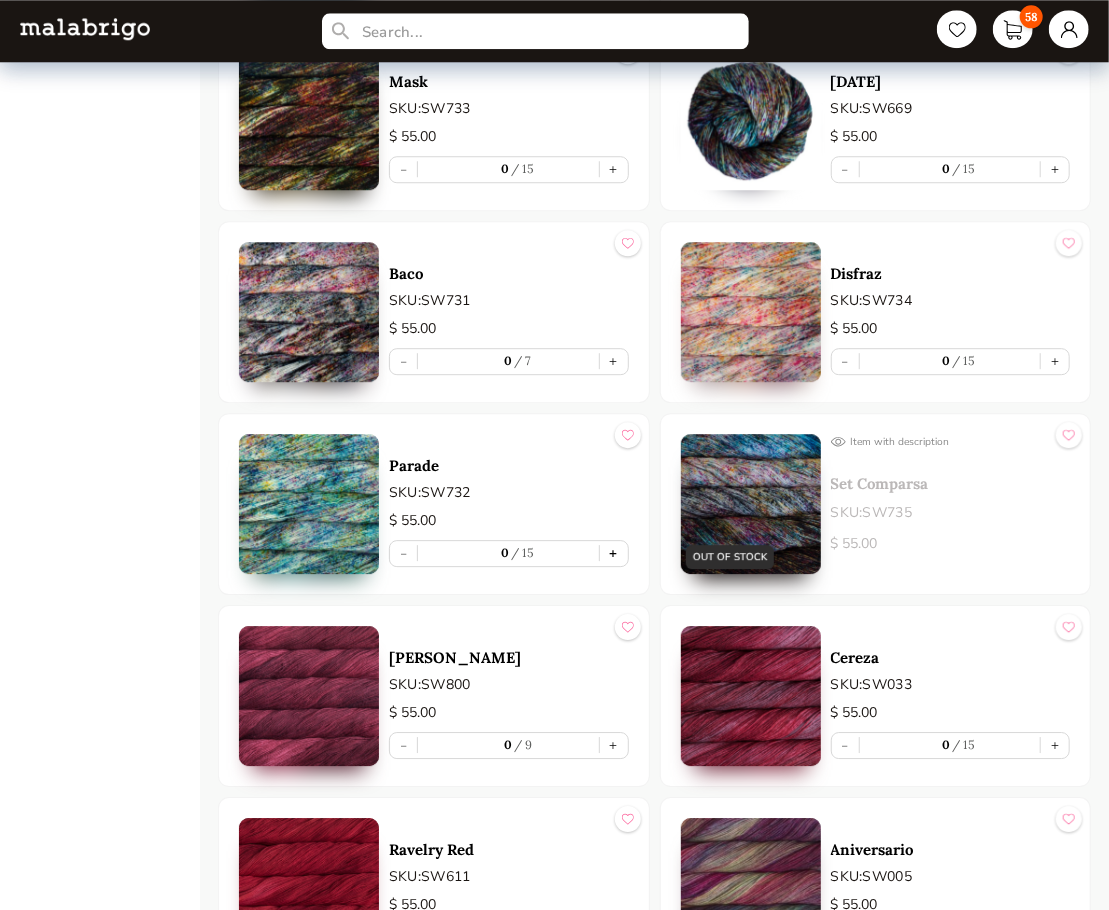 click on "+" at bounding box center (614, 553) 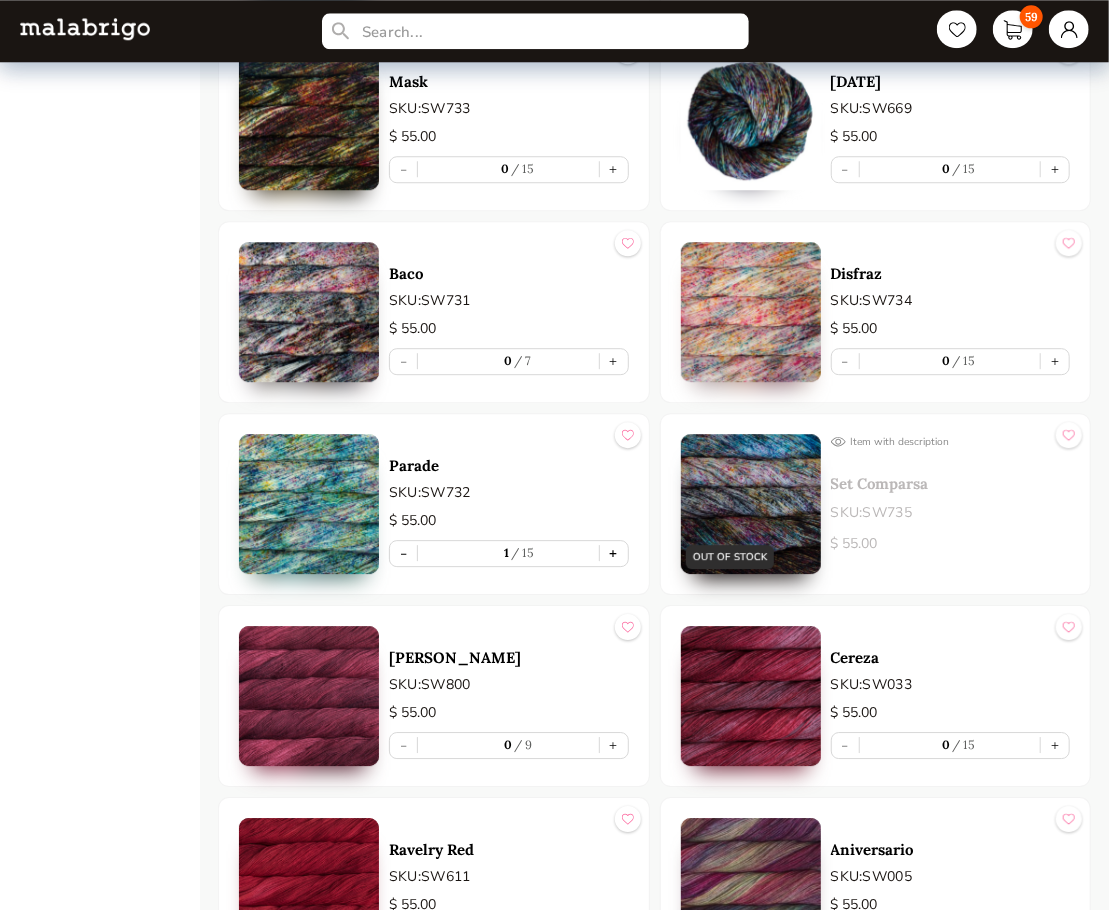 click on "+" at bounding box center (614, 553) 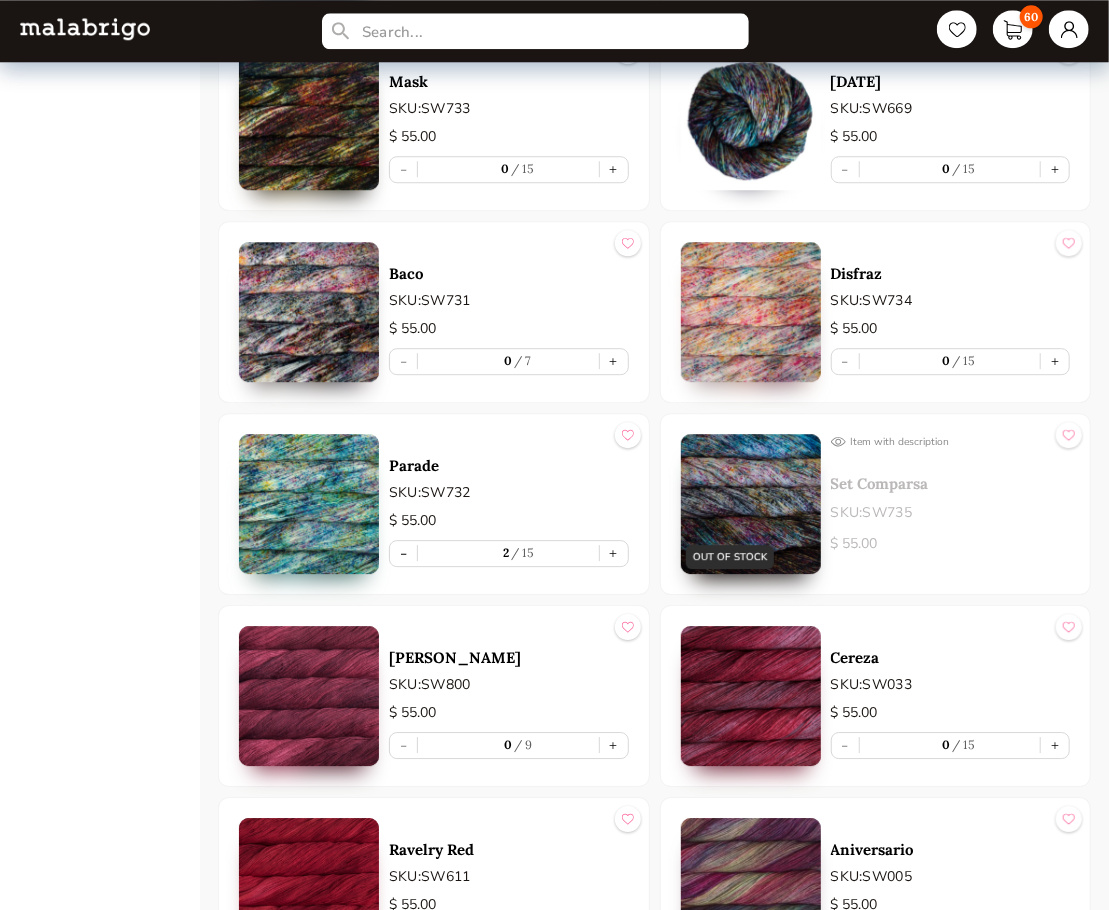 scroll, scrollTop: 4448, scrollLeft: 0, axis: vertical 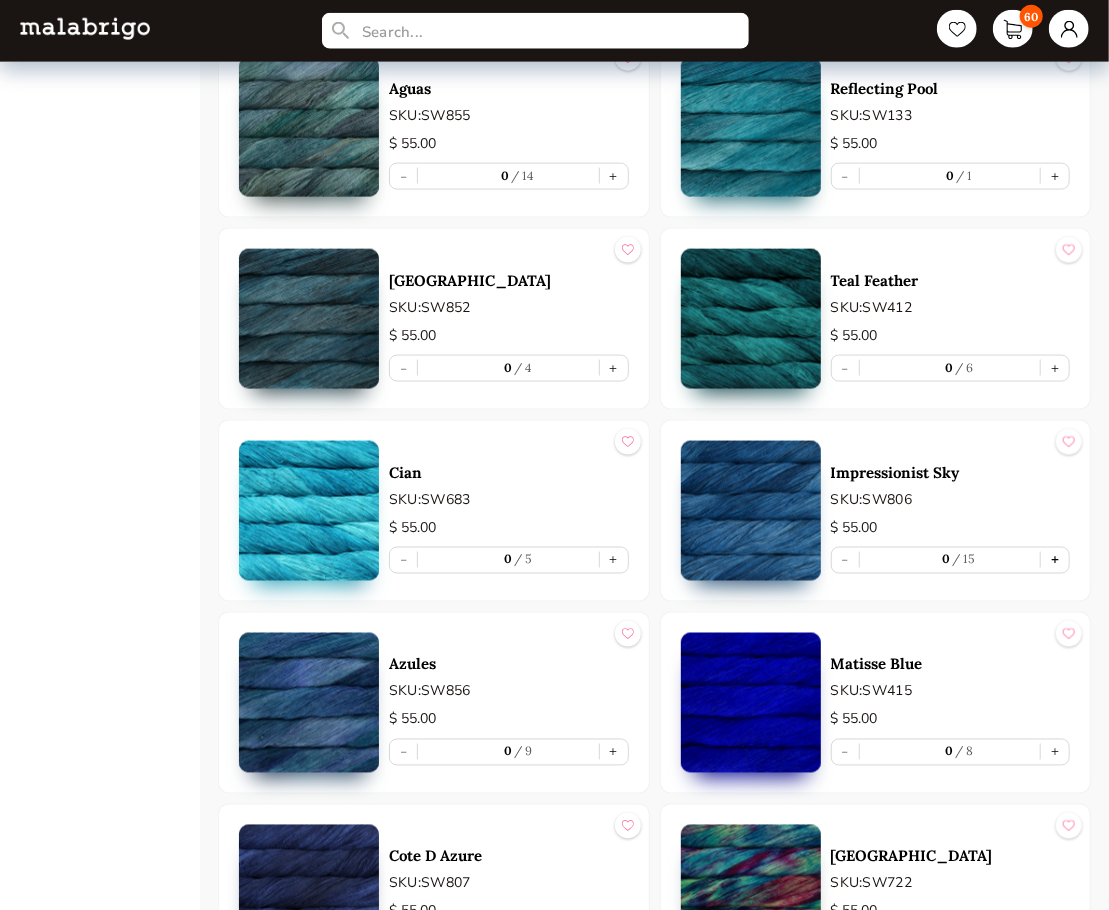 click on "+" at bounding box center [1055, 560] 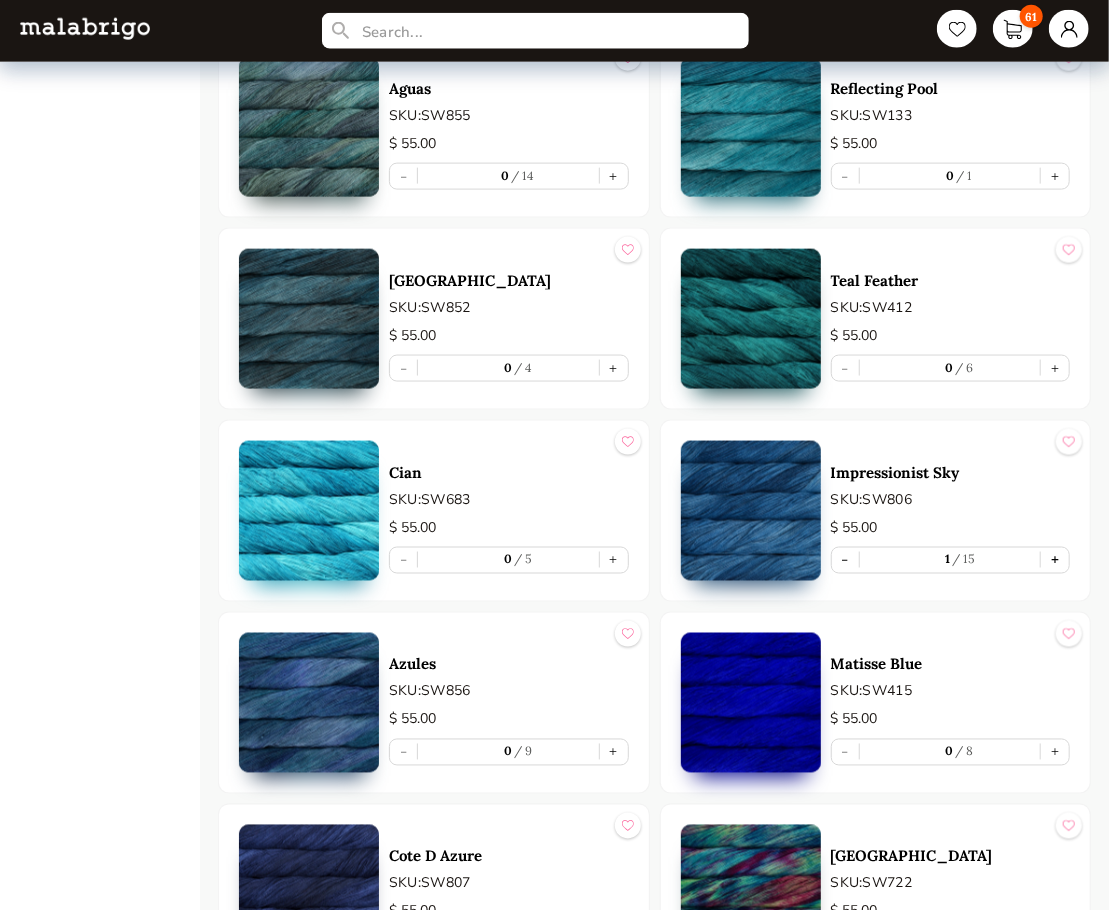 click on "+" at bounding box center [1055, 560] 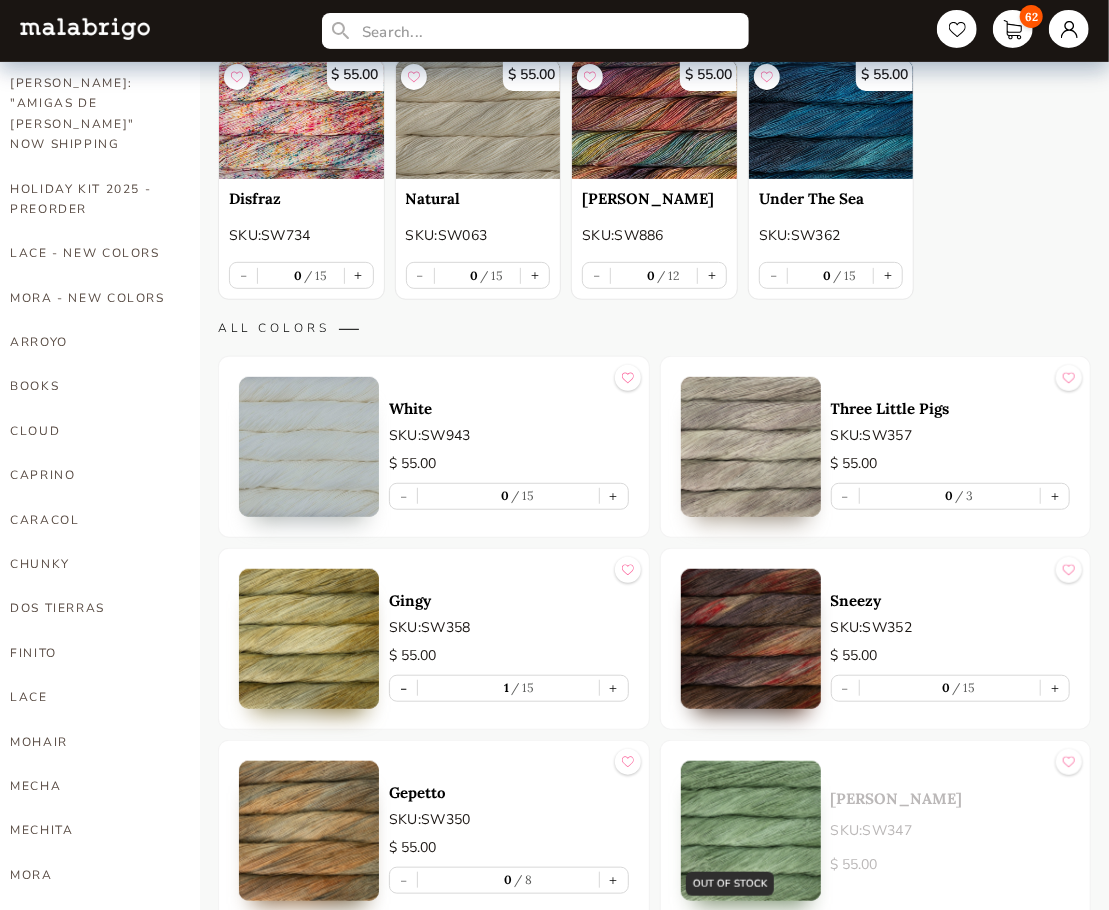 scroll, scrollTop: 7126, scrollLeft: 0, axis: vertical 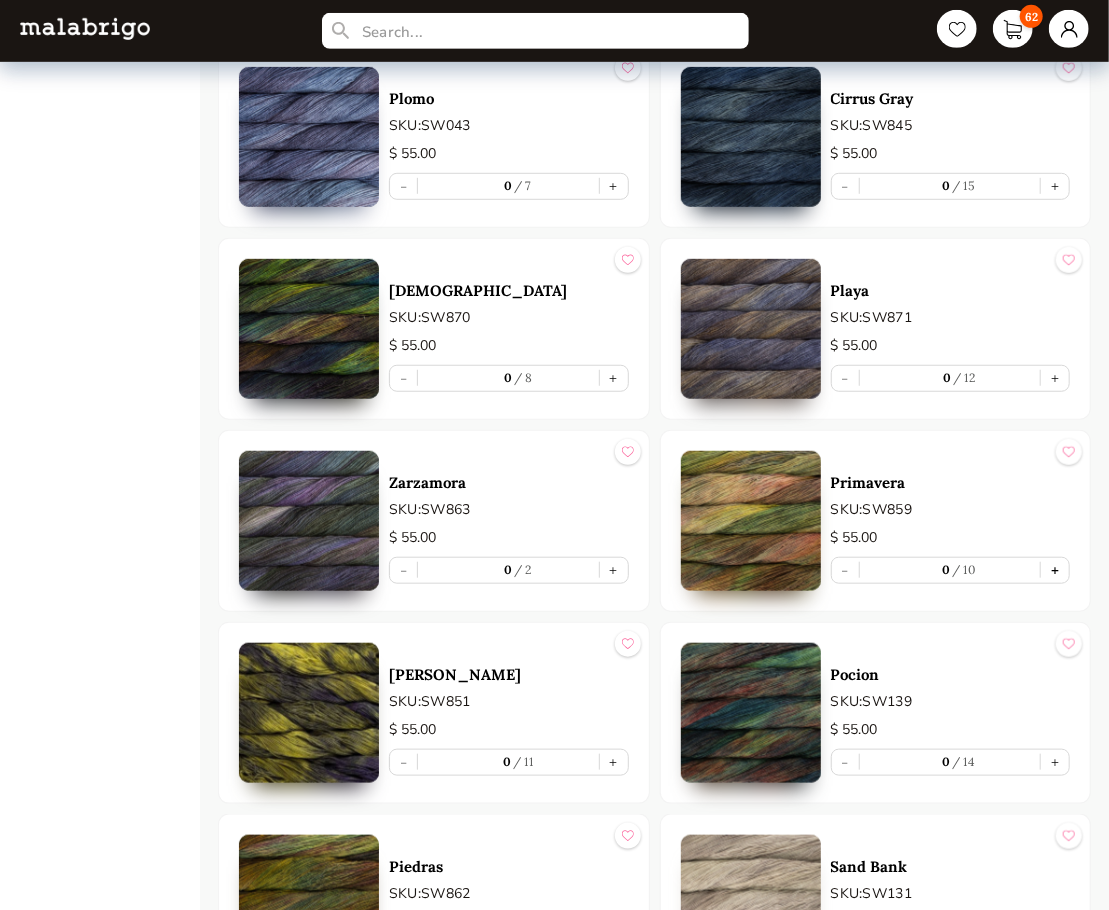 click on "+" at bounding box center [1055, 570] 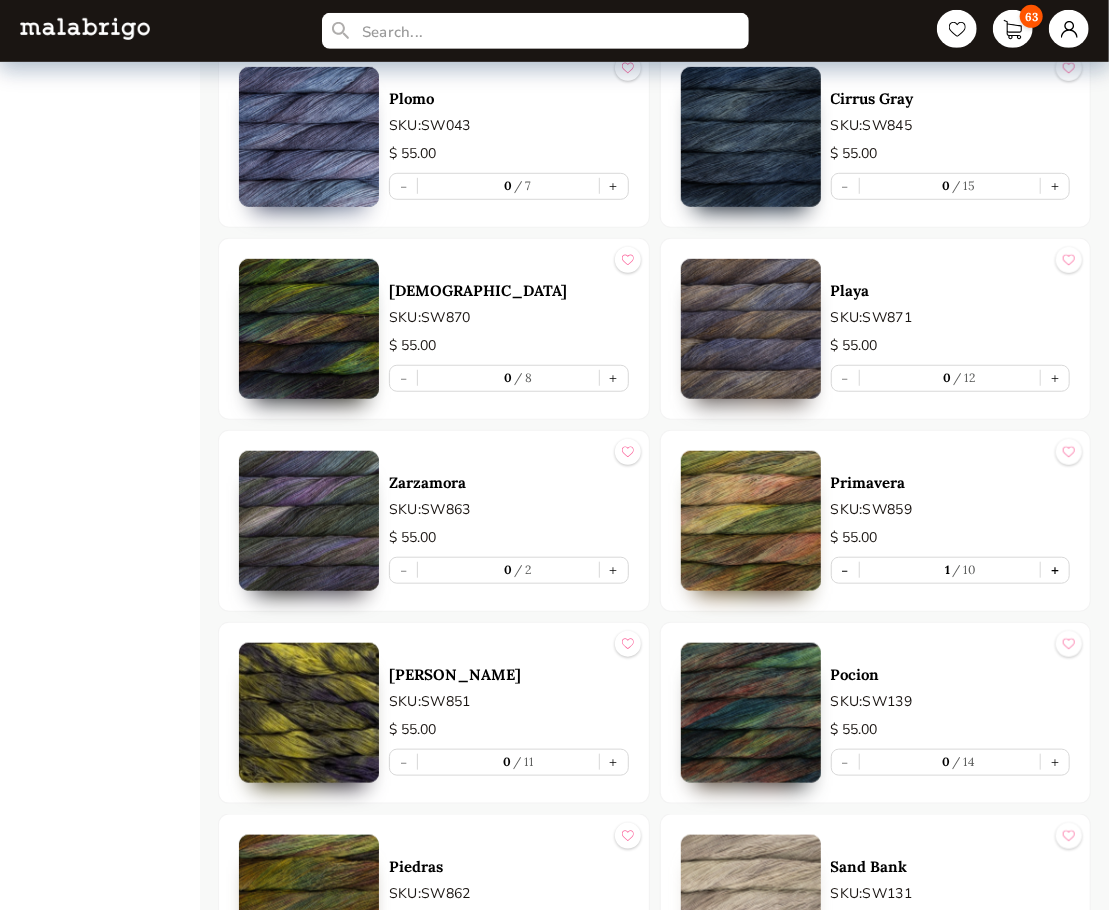 click on "+" at bounding box center (1055, 570) 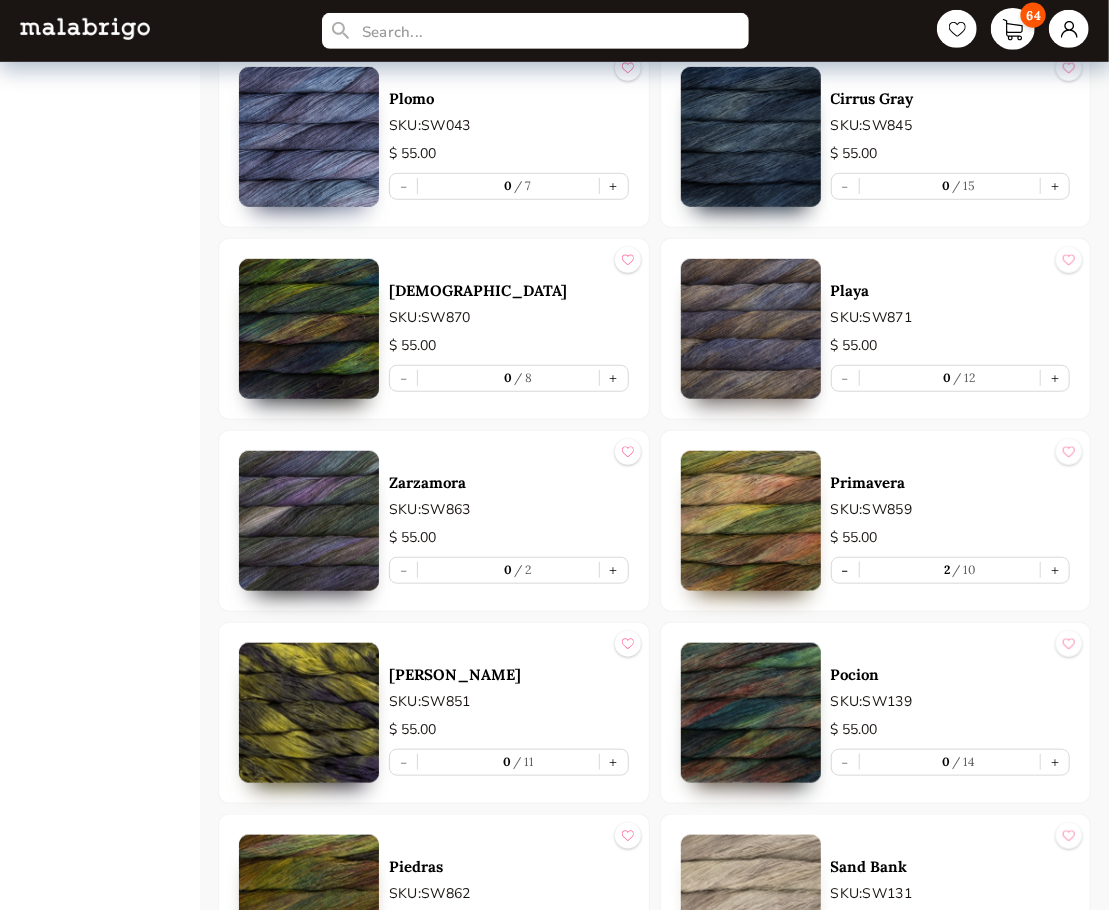 click on "64" at bounding box center (1013, 29) 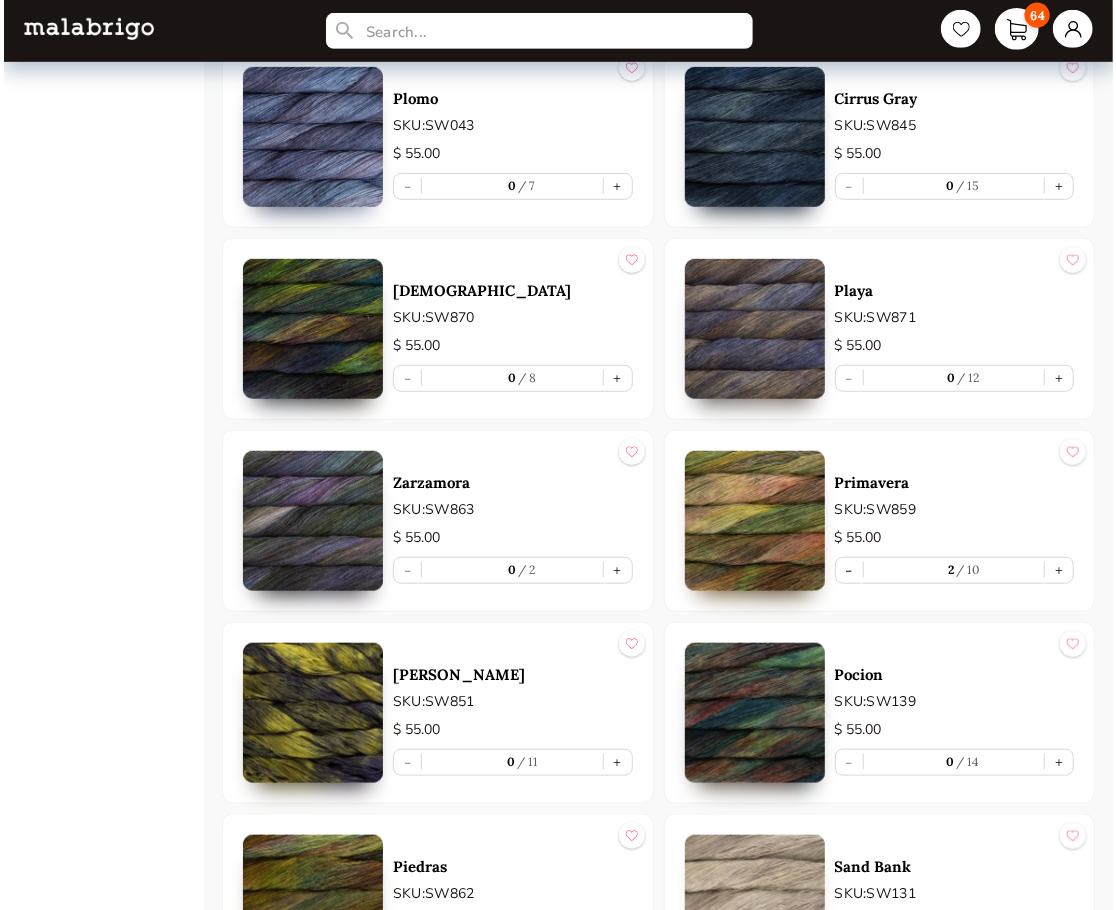 scroll, scrollTop: 0, scrollLeft: 0, axis: both 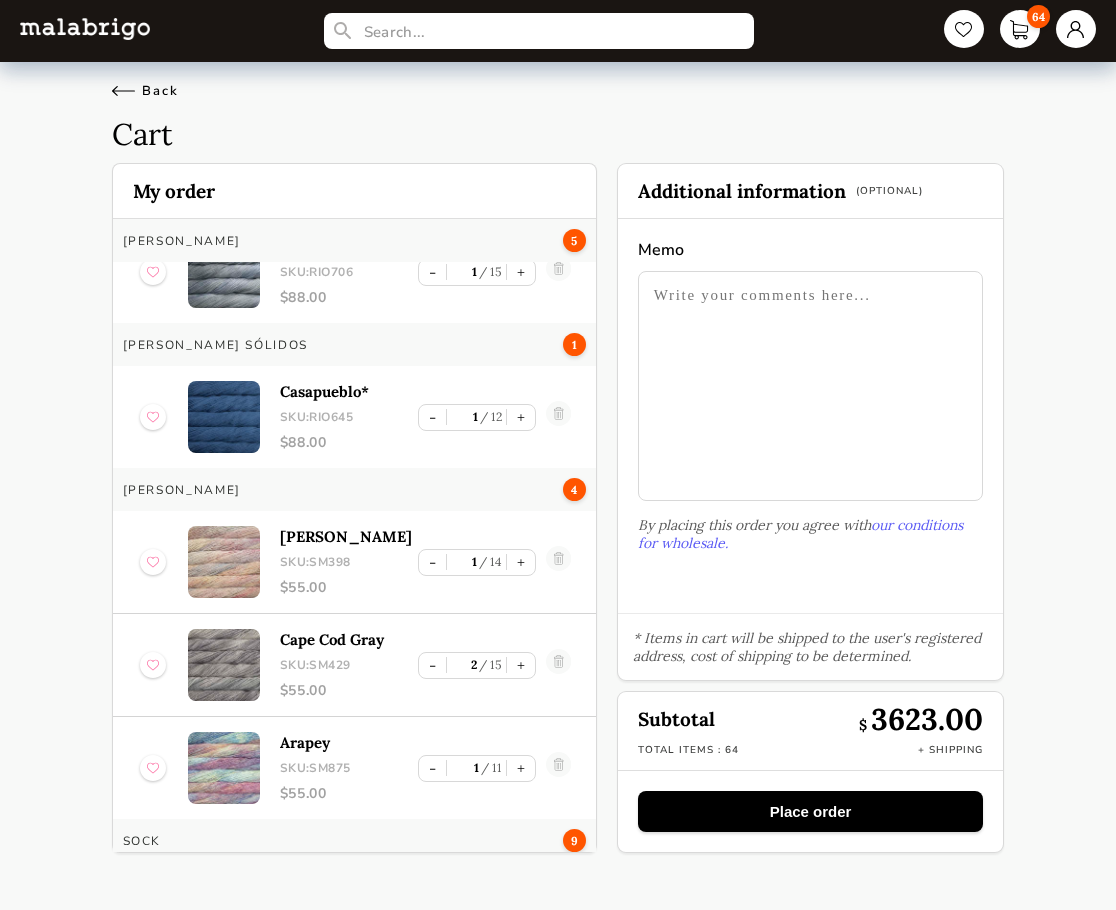 click on "Back" at bounding box center [145, 91] 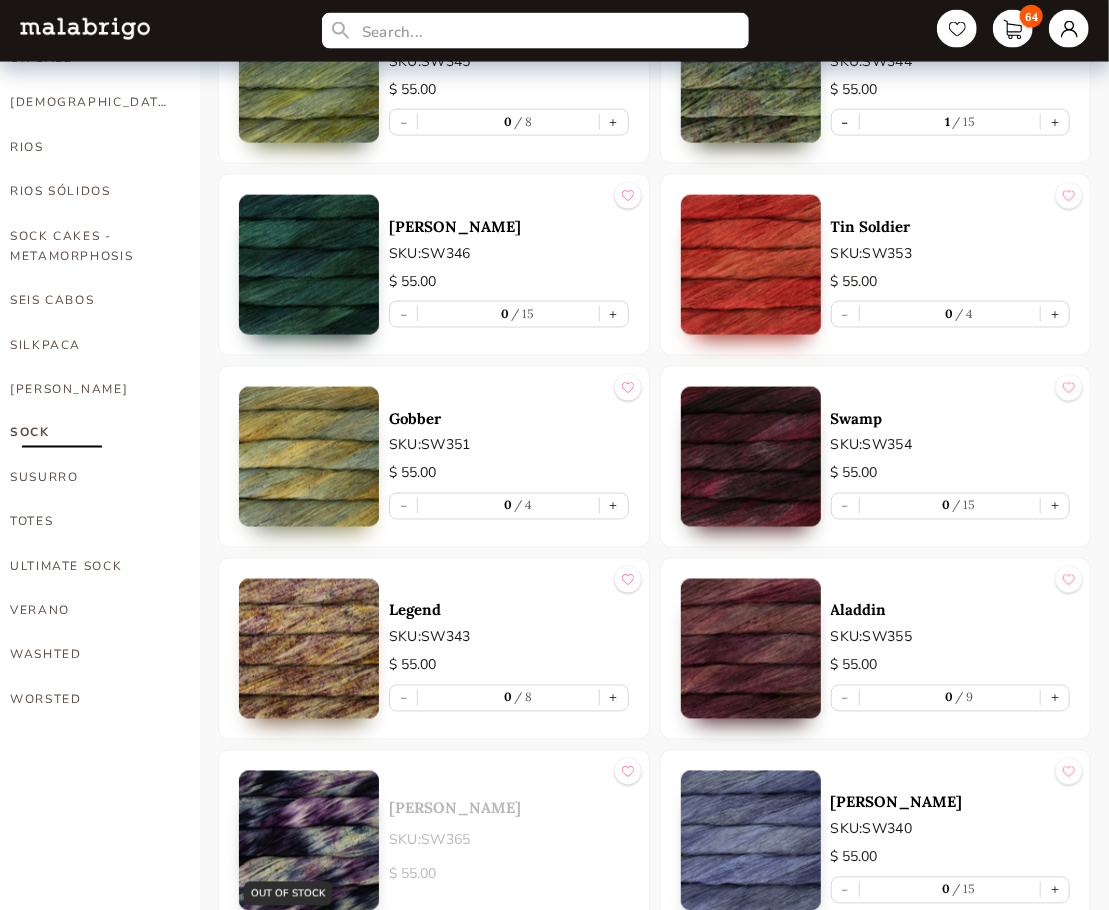 scroll, scrollTop: 1226, scrollLeft: 0, axis: vertical 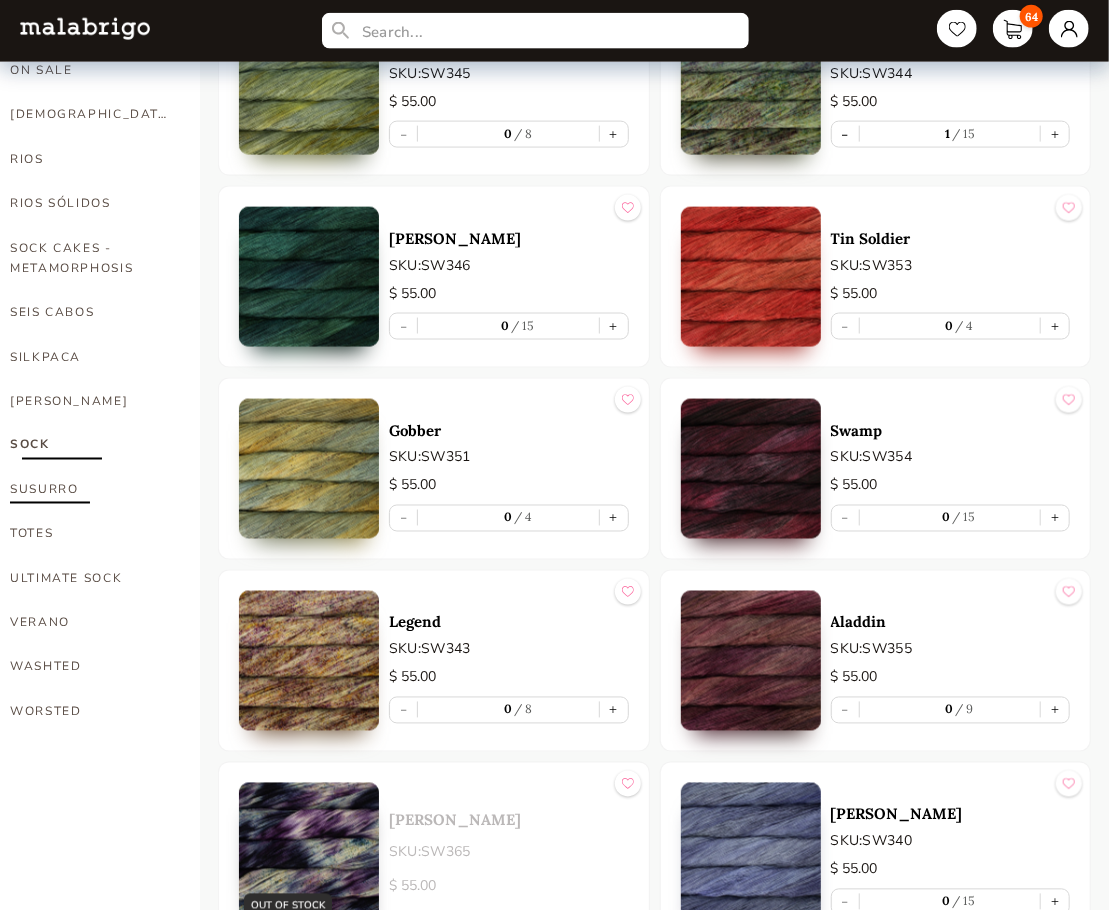 click on "SUSURRO" at bounding box center (90, 490) 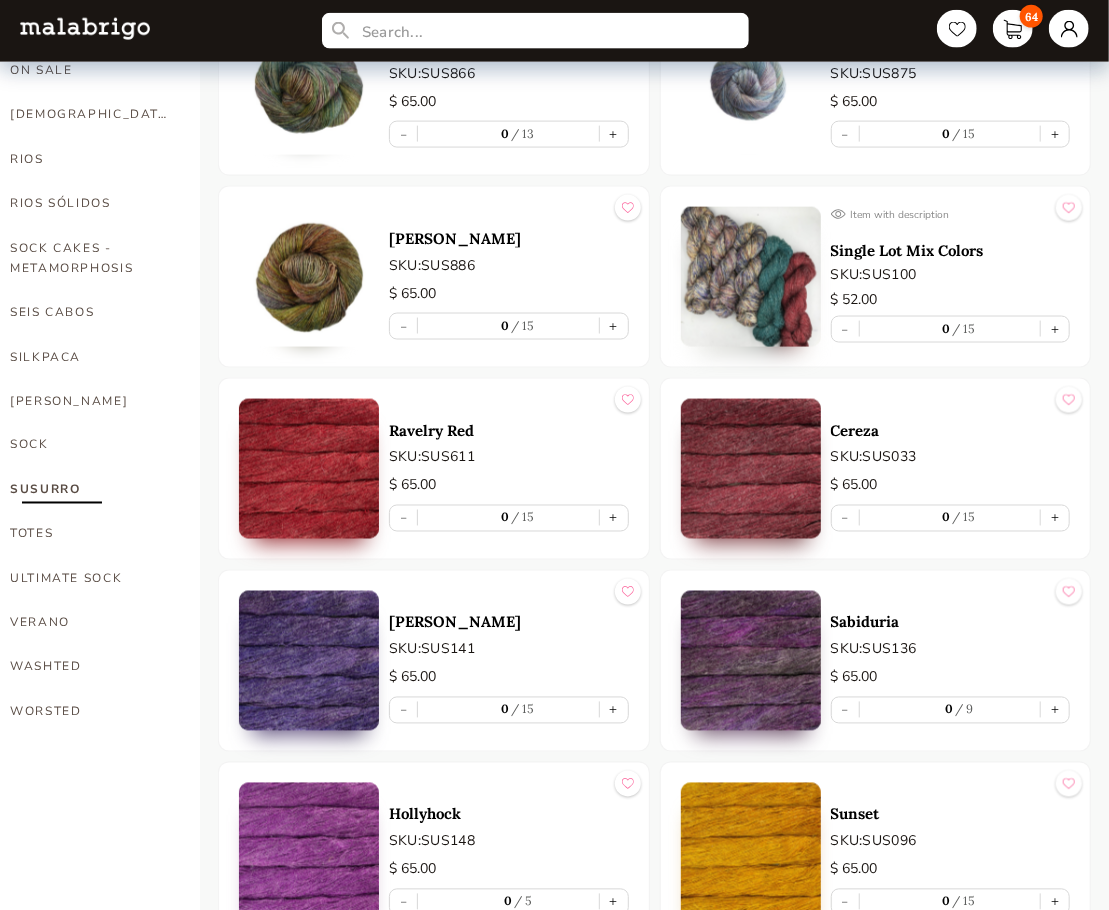 click on "SUSURRO" at bounding box center [90, 490] 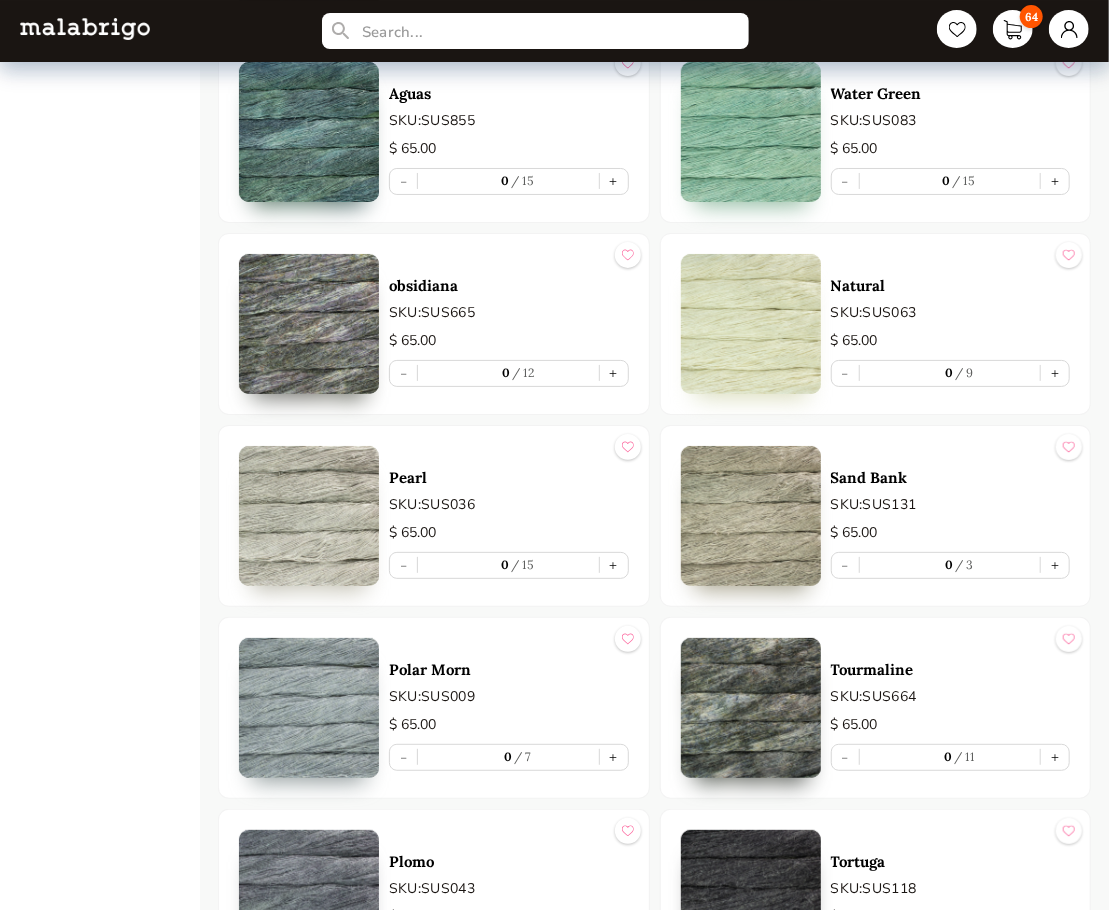 scroll, scrollTop: 3404, scrollLeft: 0, axis: vertical 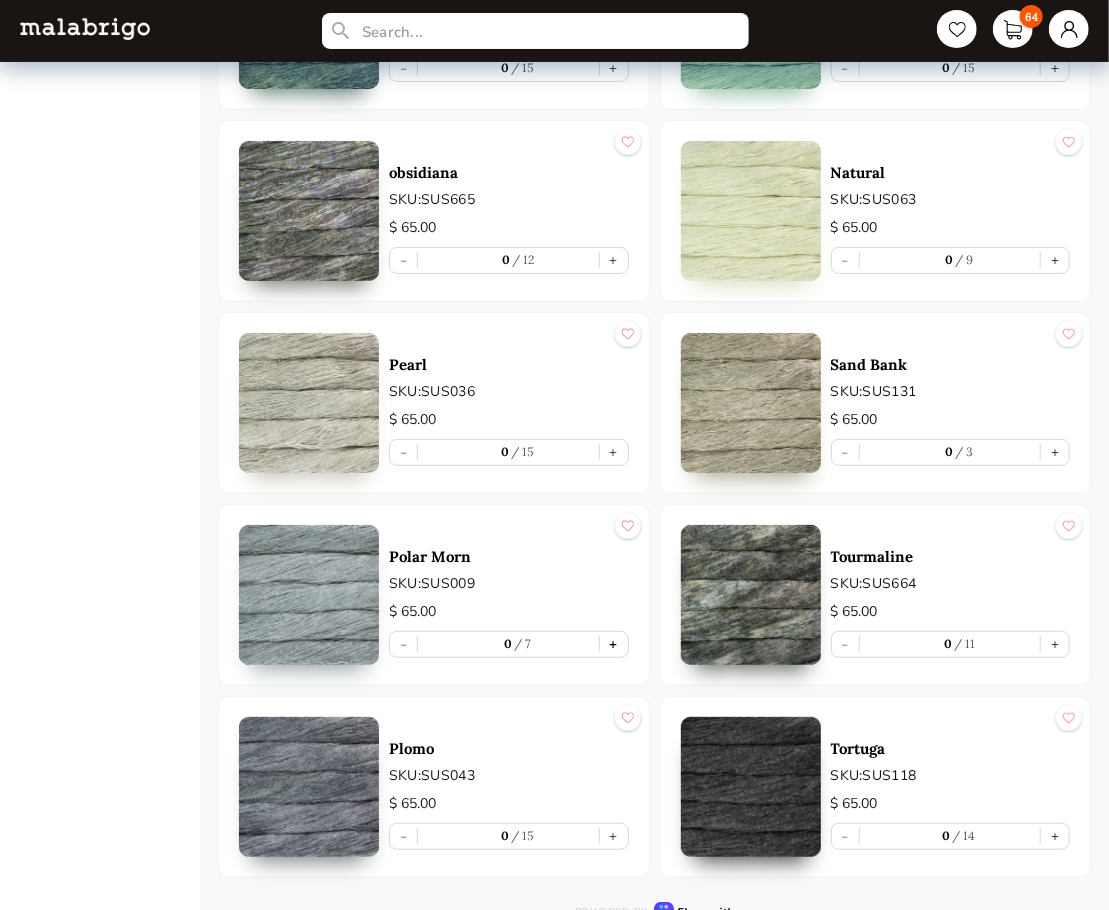 click on "+" at bounding box center [614, 644] 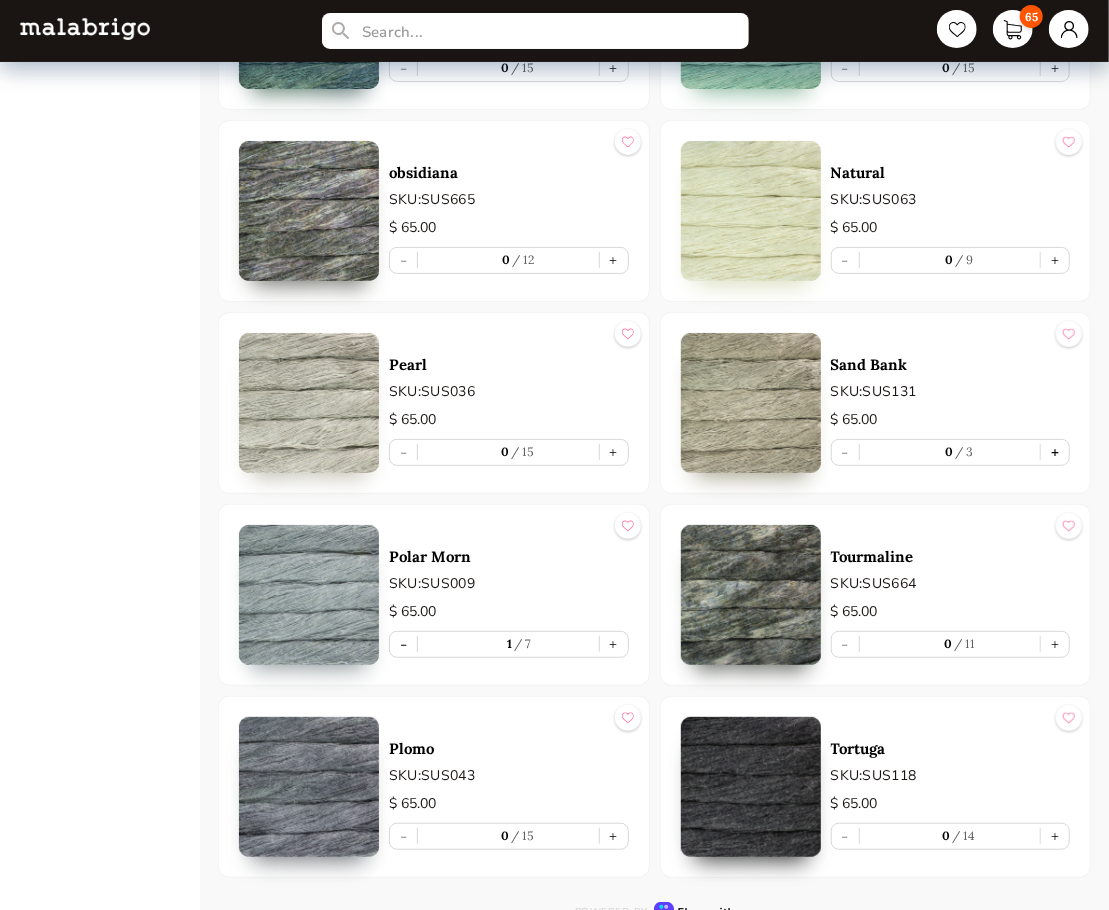 click on "+" at bounding box center [1055, 452] 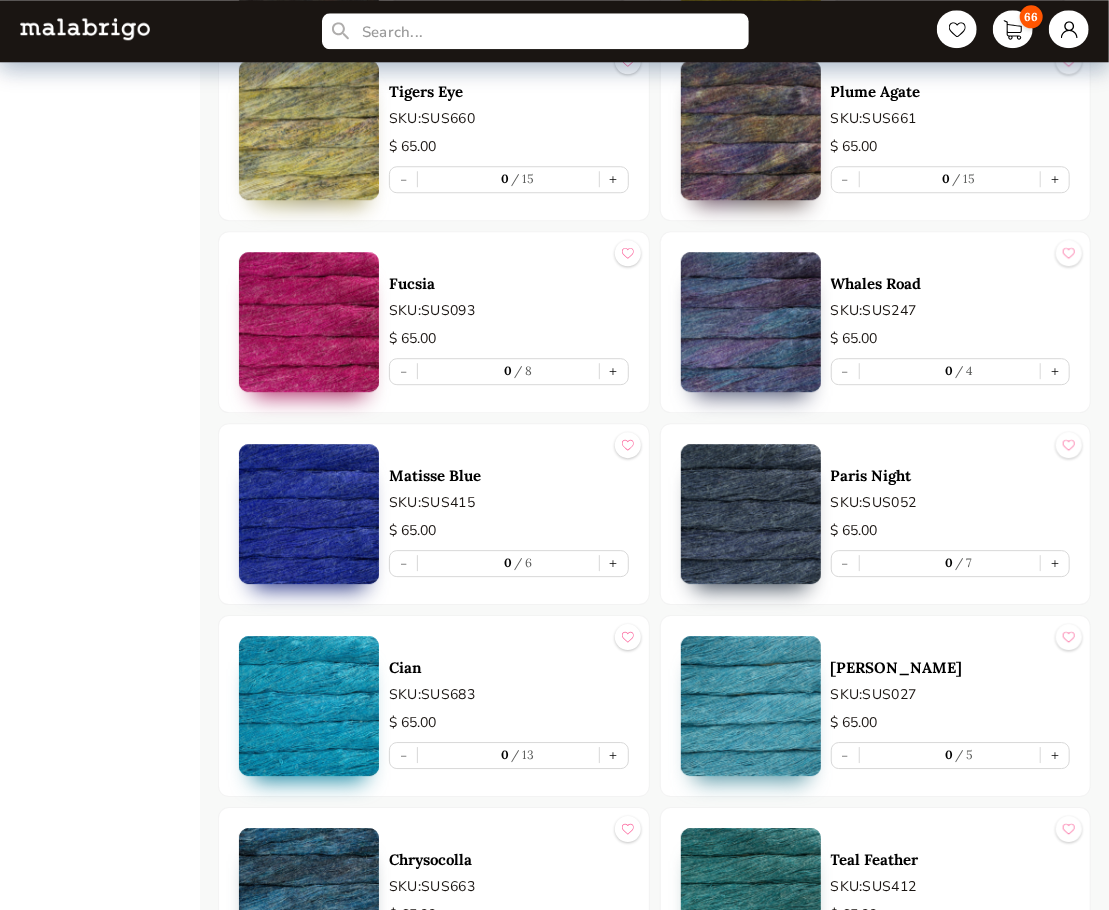 scroll, scrollTop: 2304, scrollLeft: 0, axis: vertical 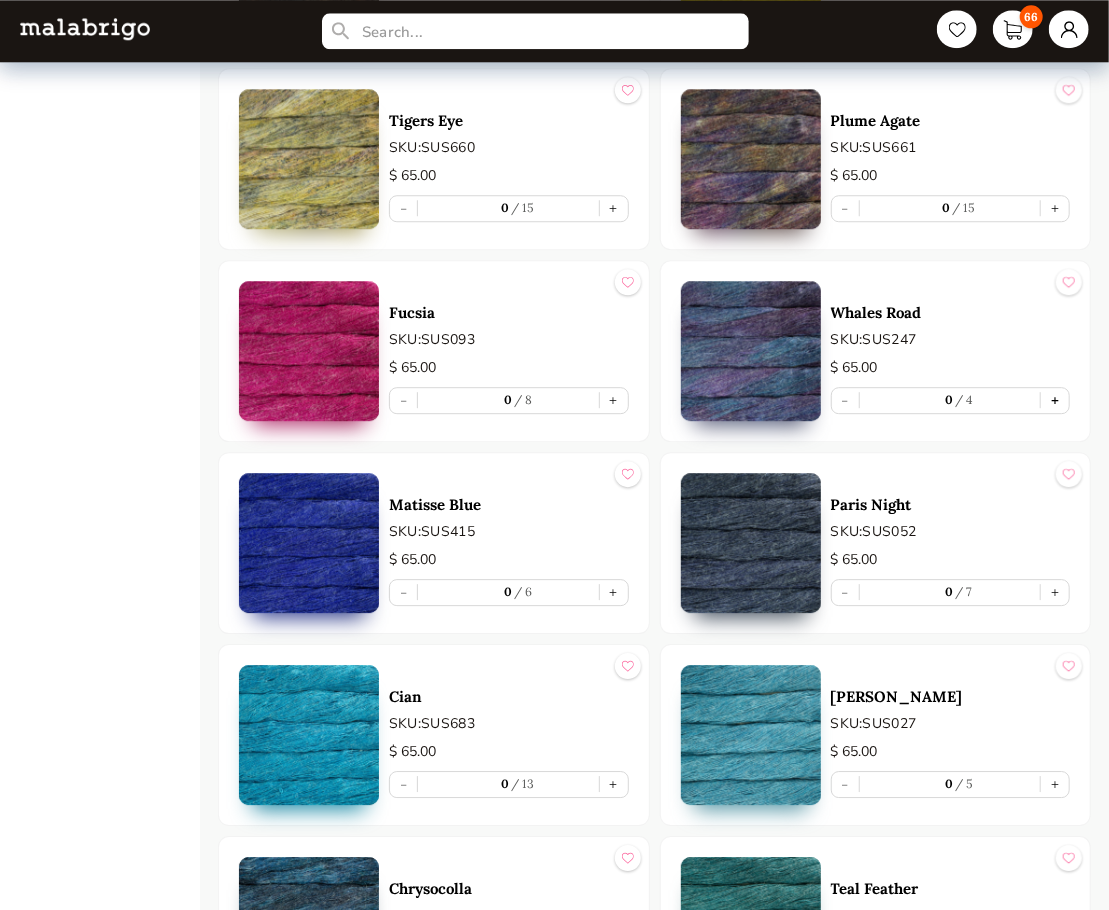 click on "+" at bounding box center (1055, 400) 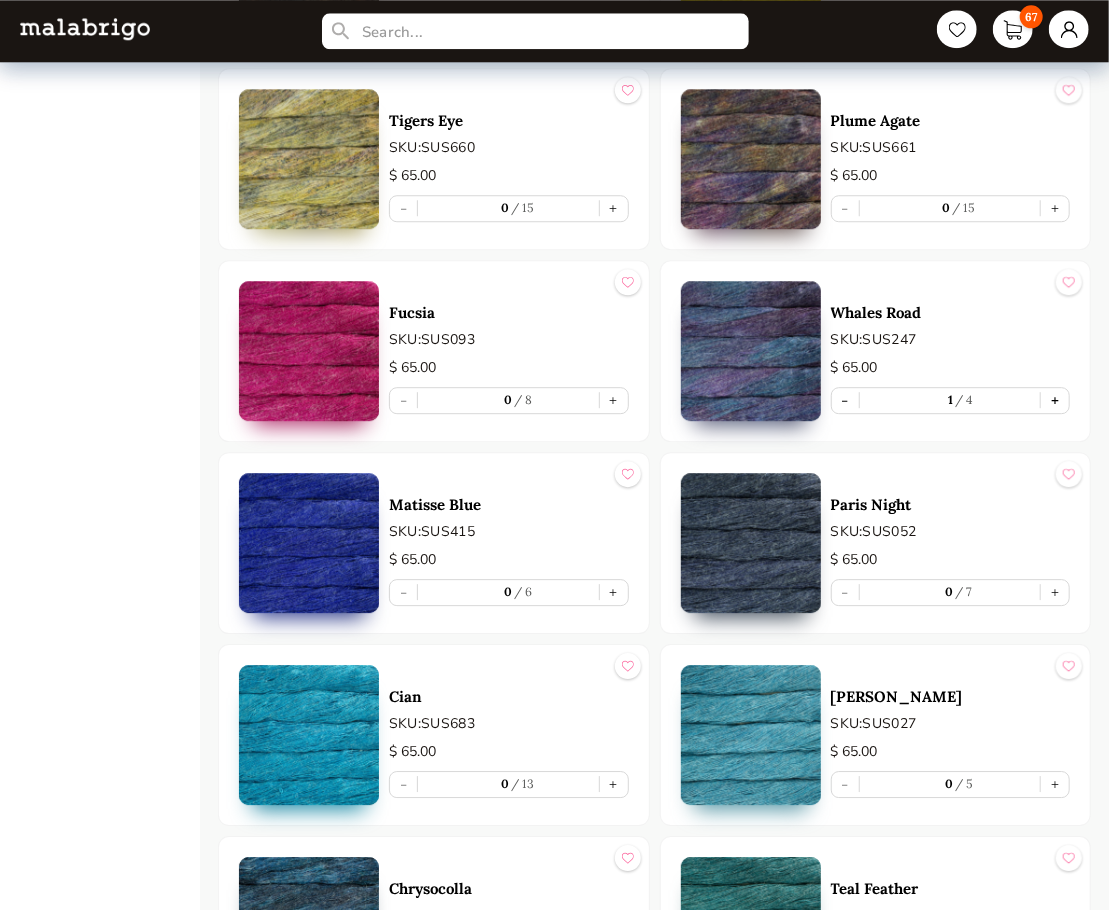 click on "+" at bounding box center [1055, 400] 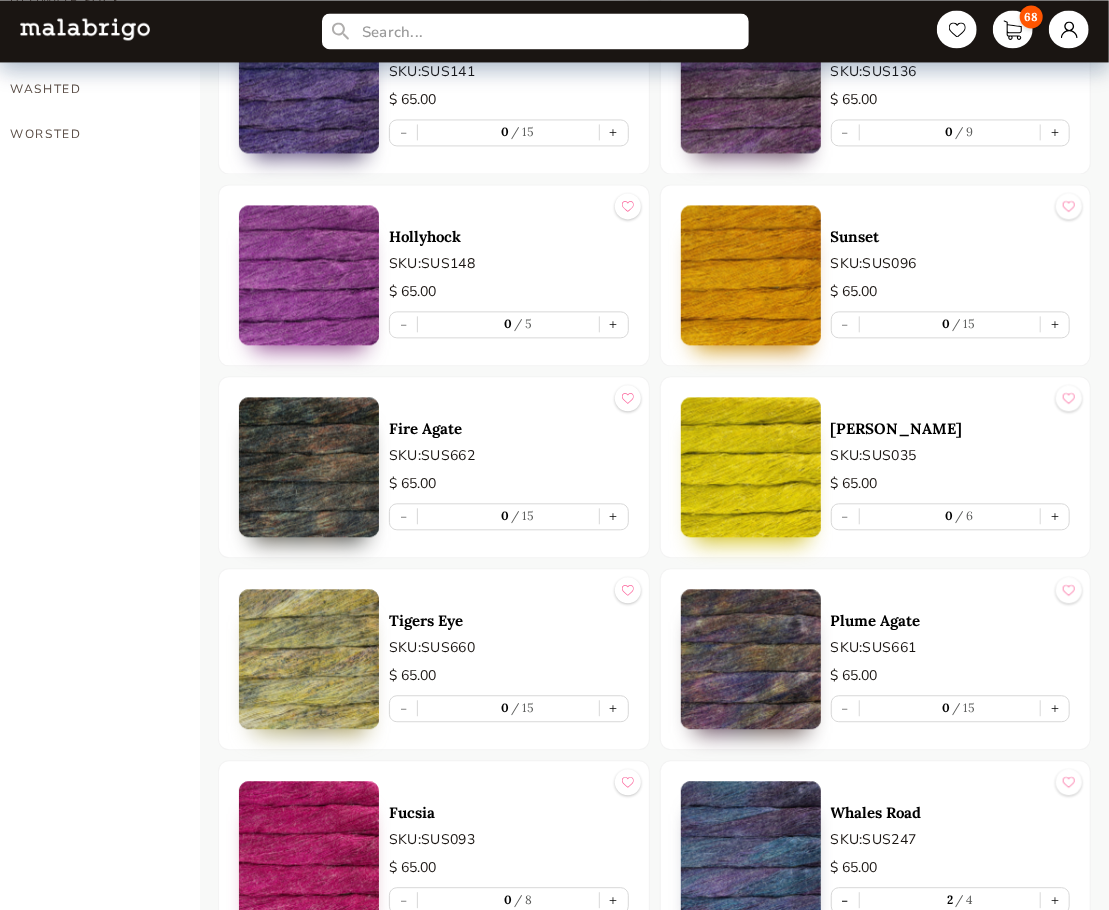 scroll, scrollTop: 1404, scrollLeft: 0, axis: vertical 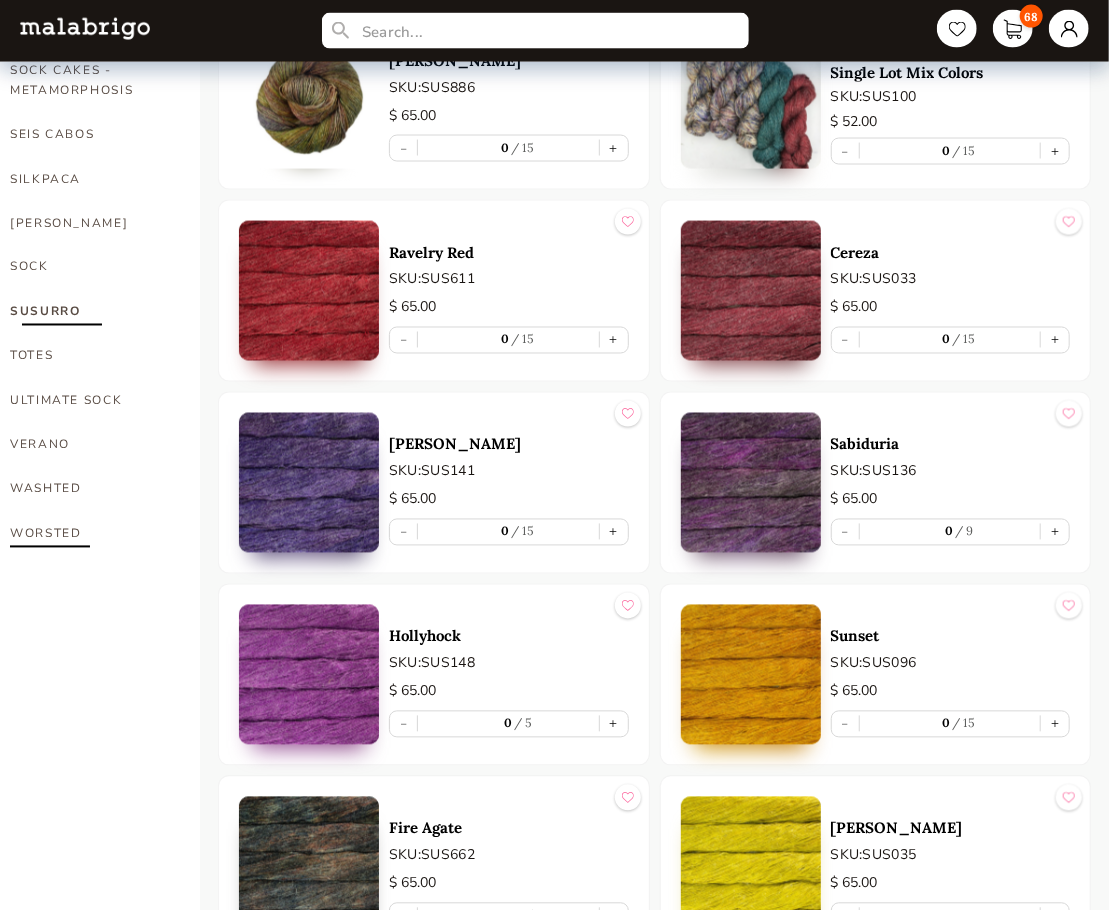 click on "WORSTED" at bounding box center (90, 534) 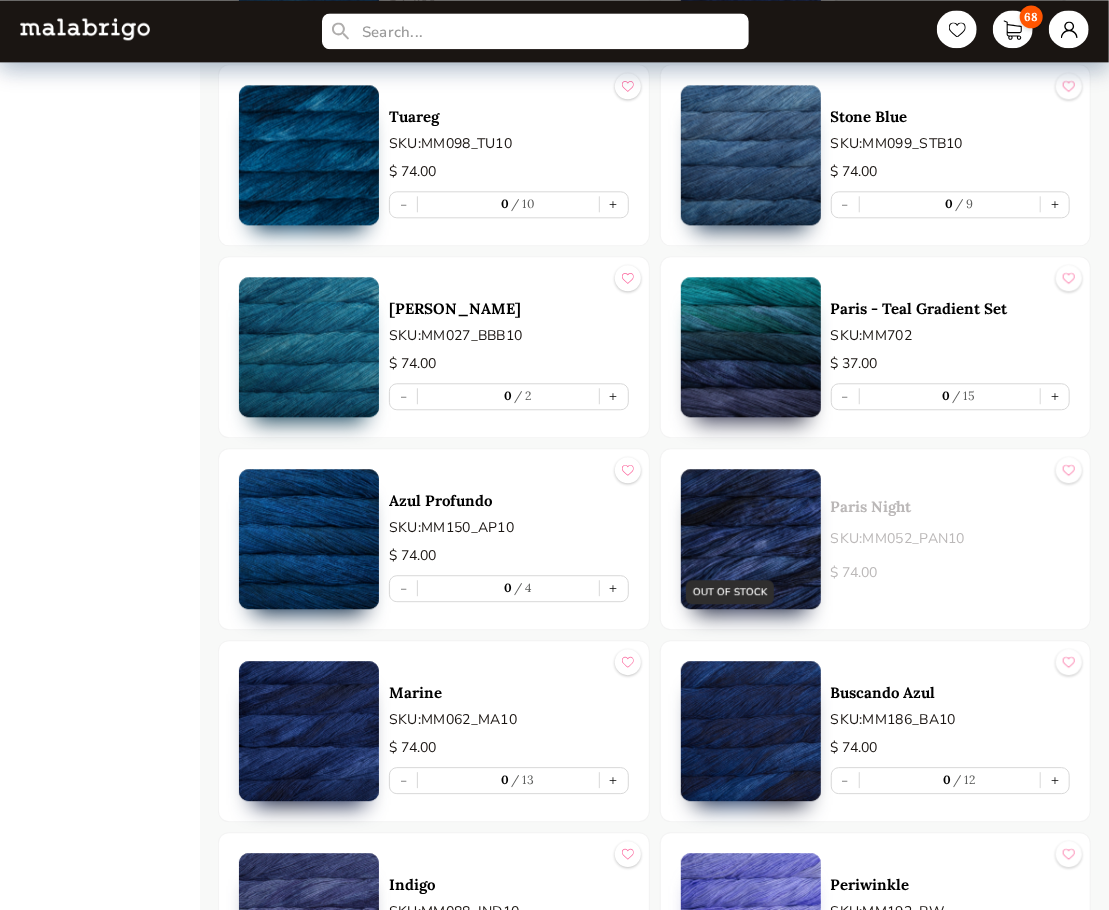scroll, scrollTop: 5404, scrollLeft: 0, axis: vertical 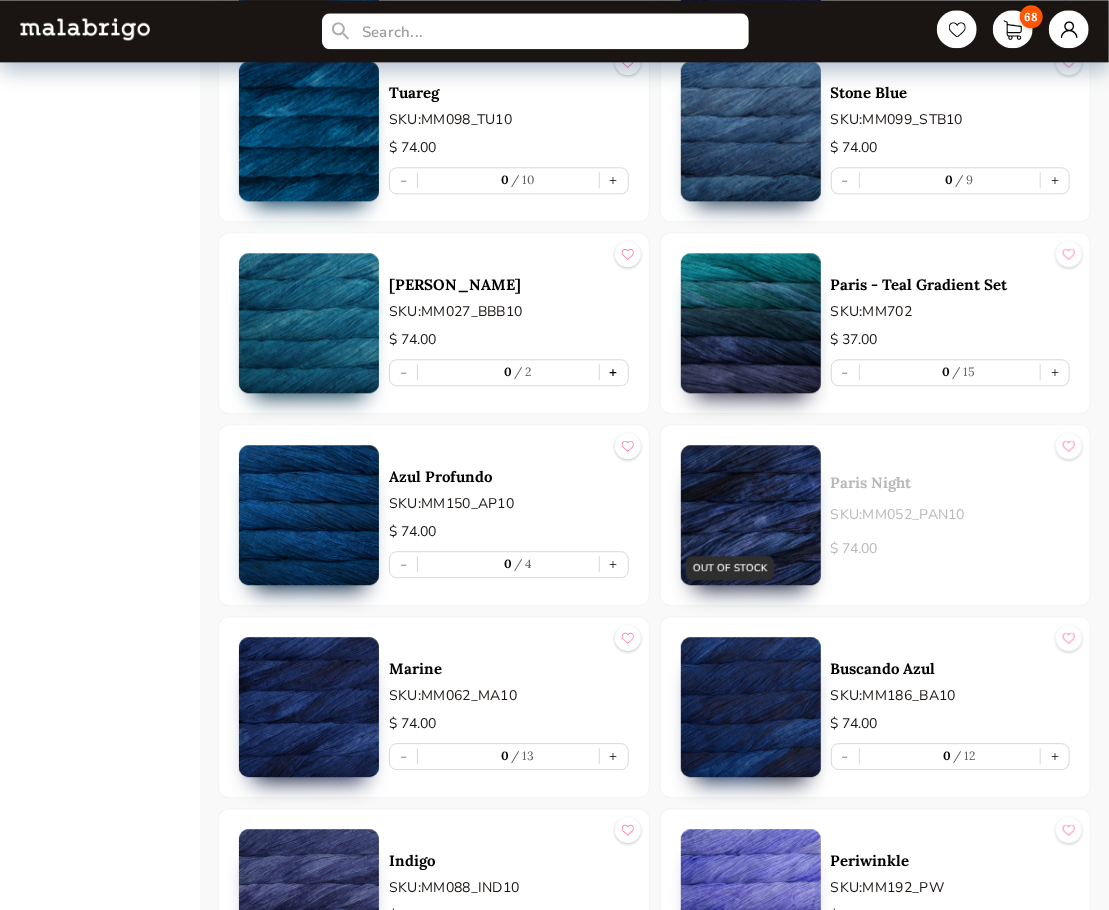 click on "+" at bounding box center (614, 372) 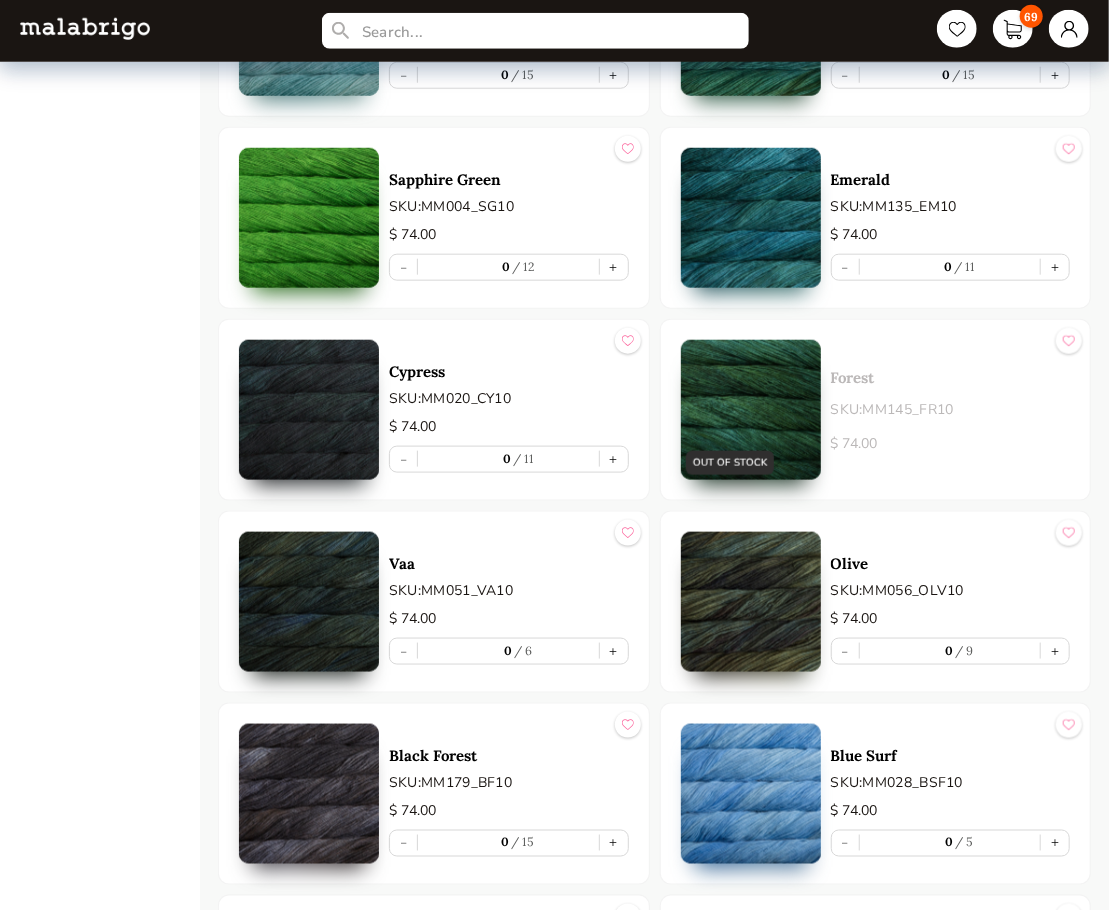 scroll, scrollTop: 4114, scrollLeft: 0, axis: vertical 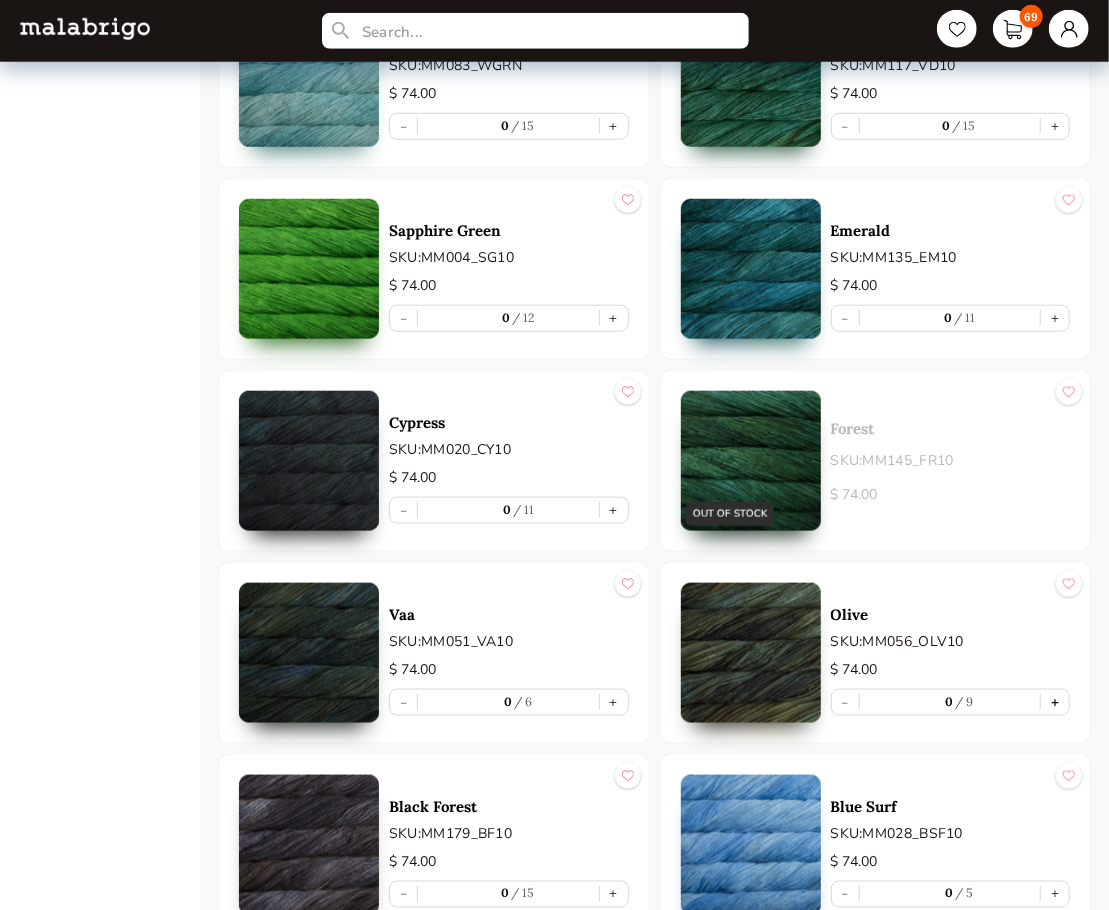 click on "+" at bounding box center [1055, 702] 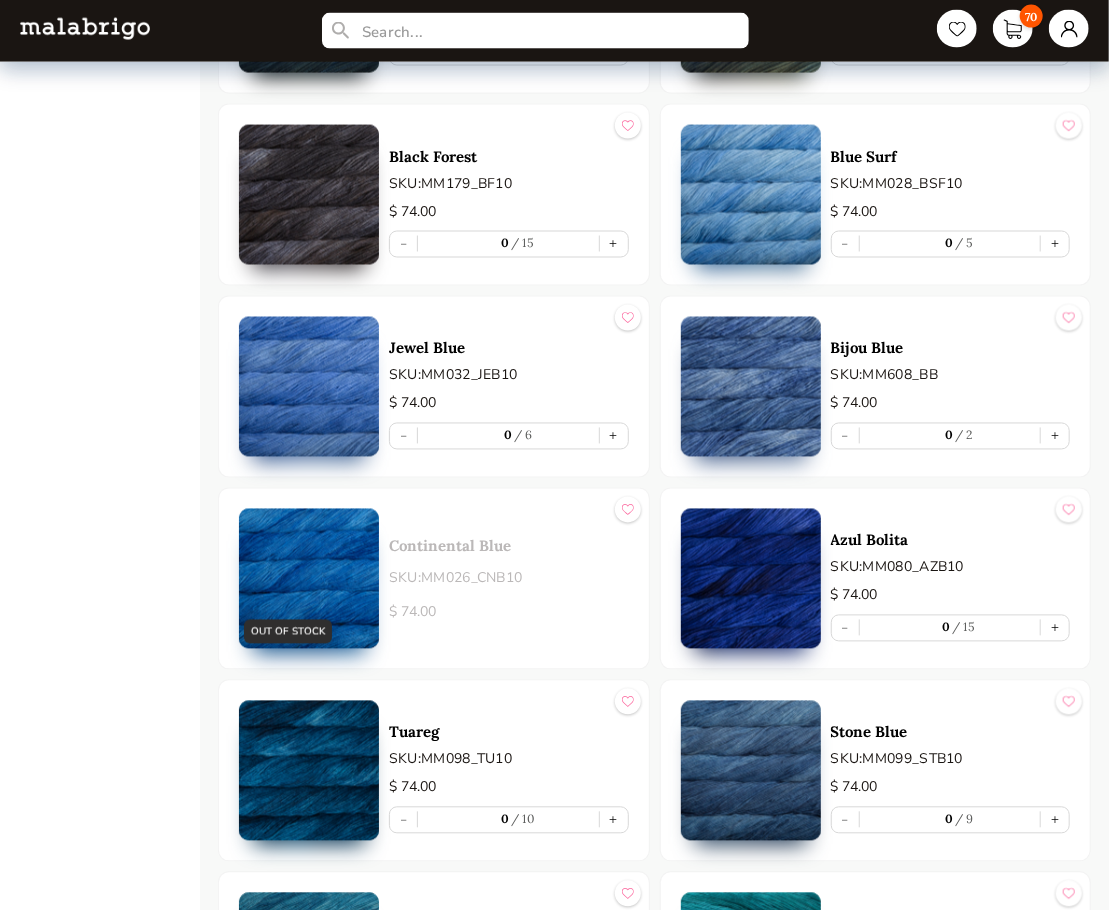 scroll, scrollTop: 4800, scrollLeft: 0, axis: vertical 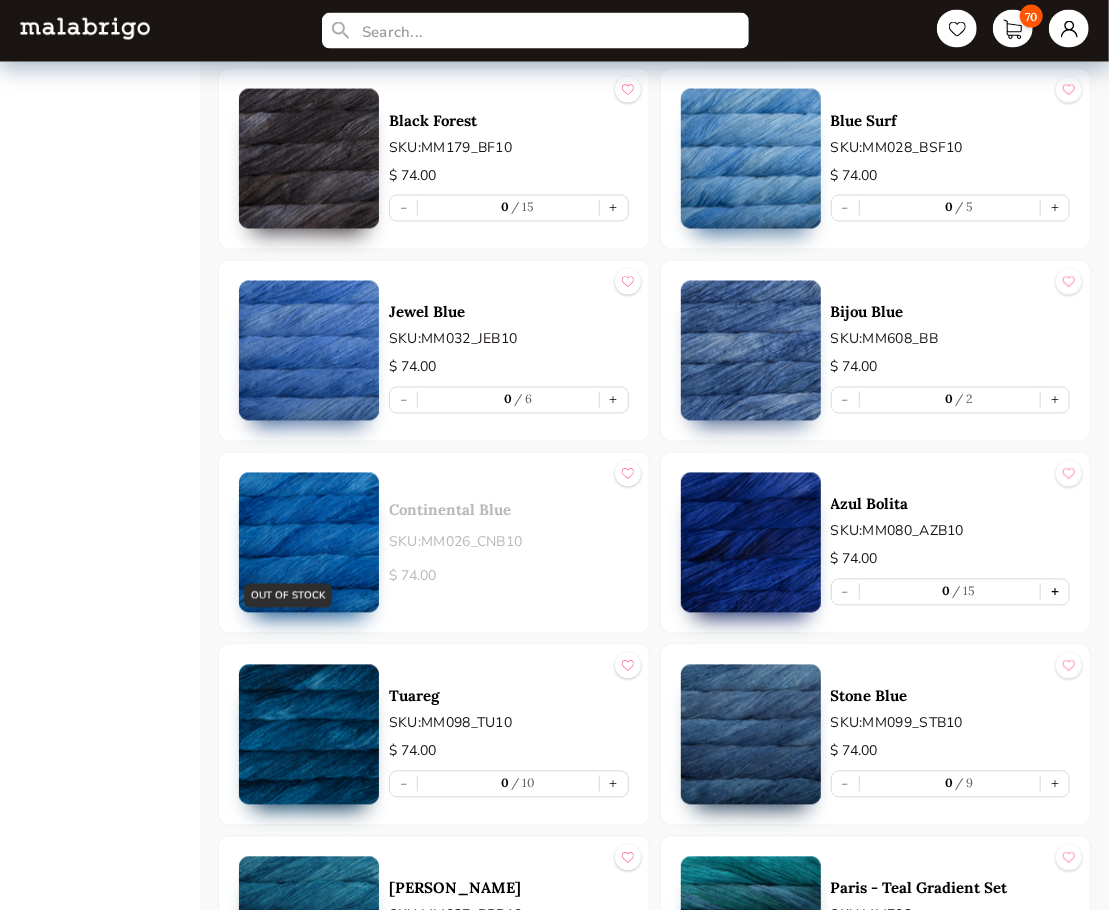 click on "+" at bounding box center [1055, 592] 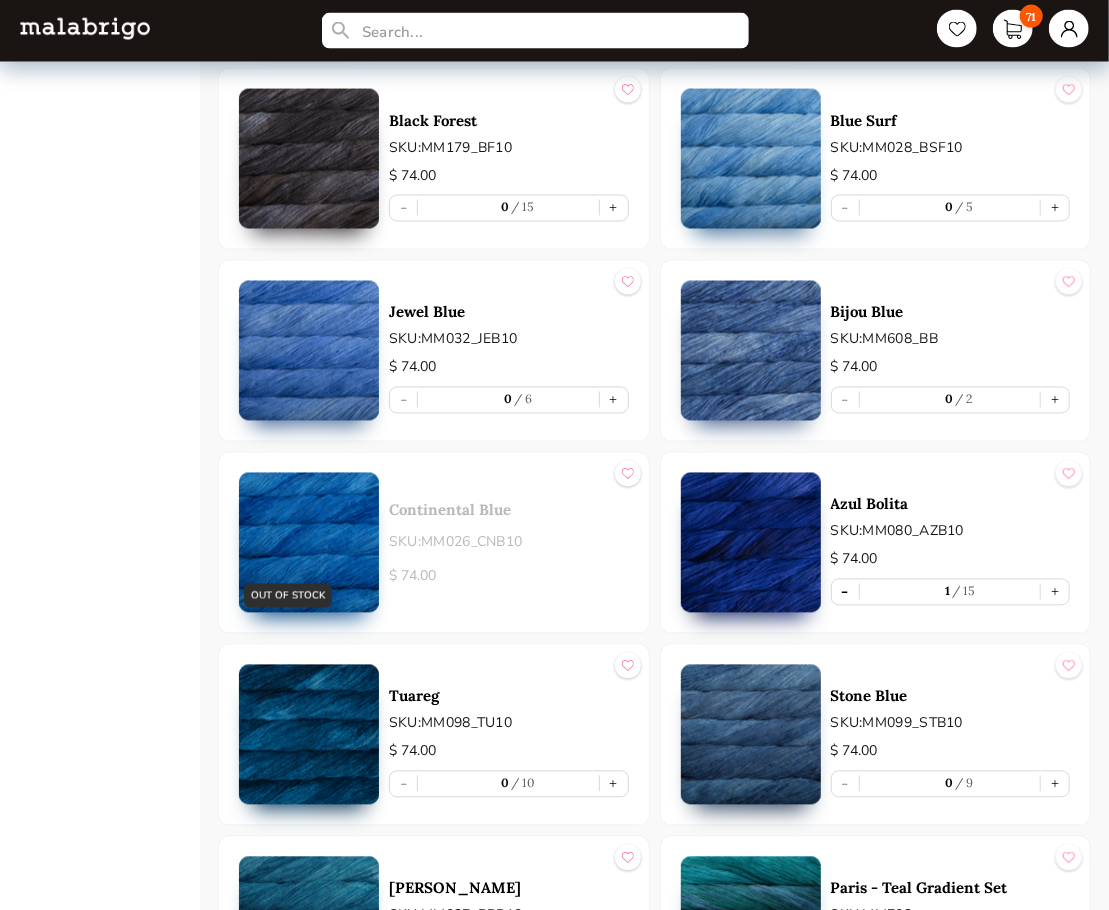 click on "-" at bounding box center (845, 592) 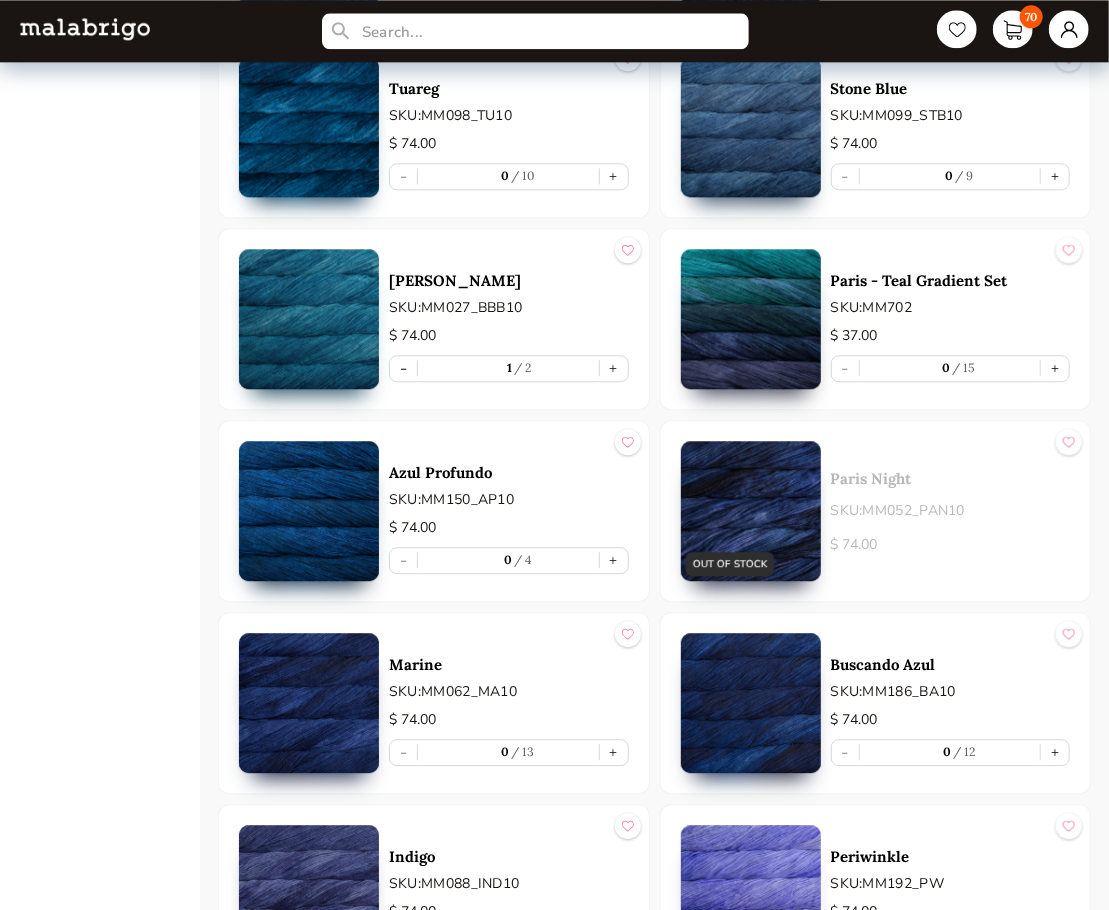 scroll, scrollTop: 5430, scrollLeft: 0, axis: vertical 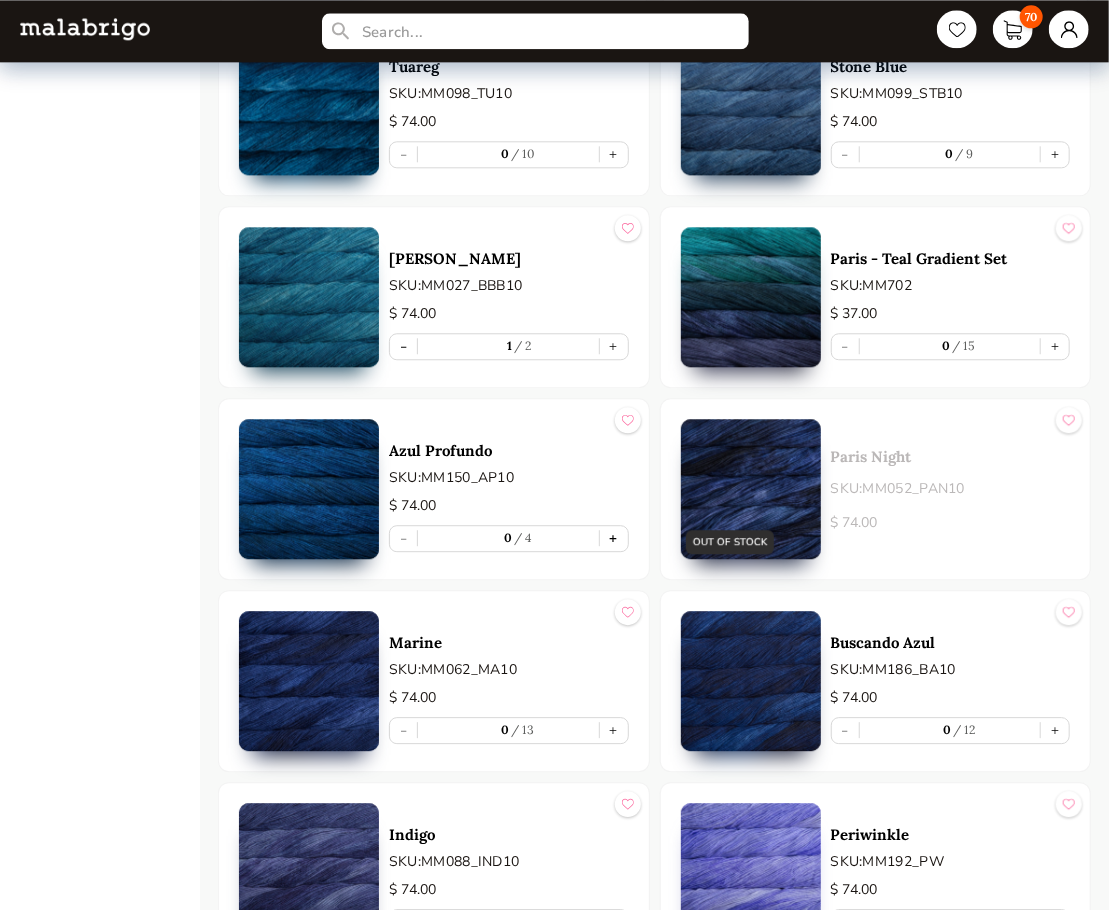 click on "+" at bounding box center (614, 538) 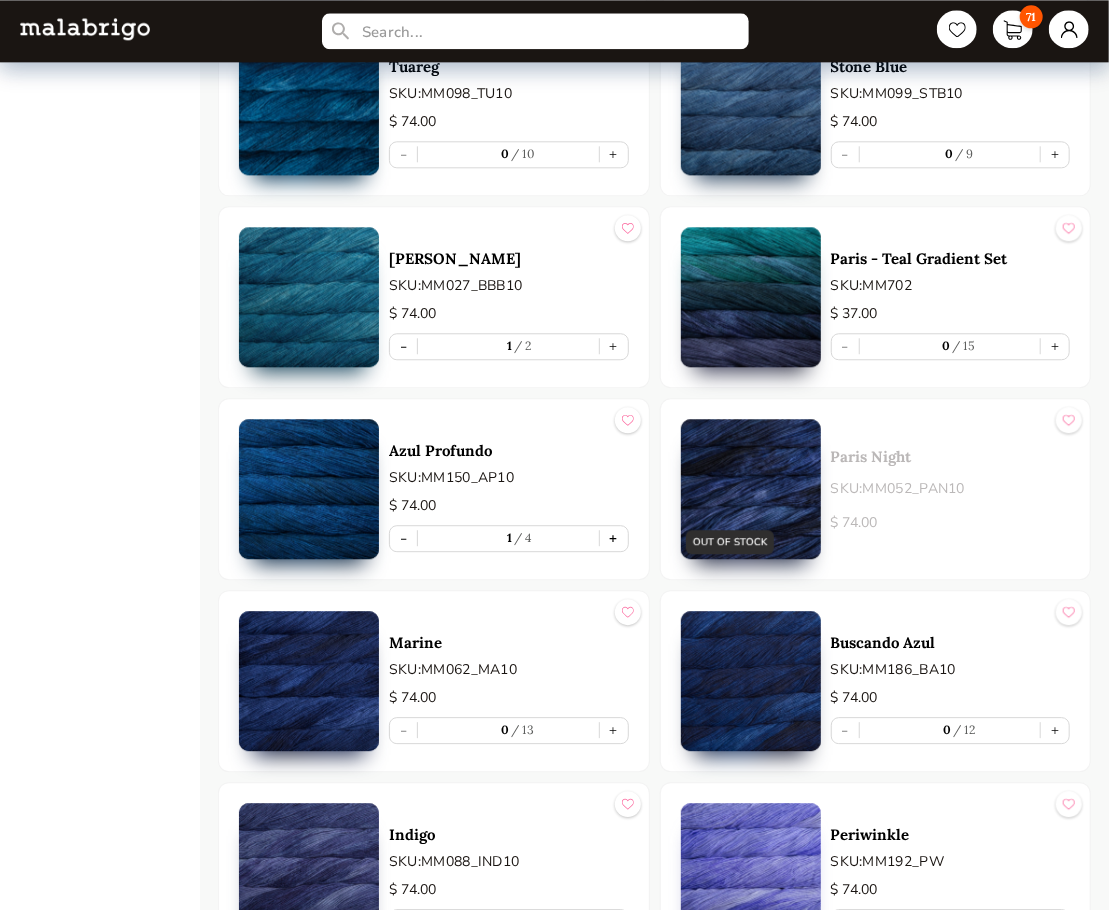 click on "+" at bounding box center [614, 538] 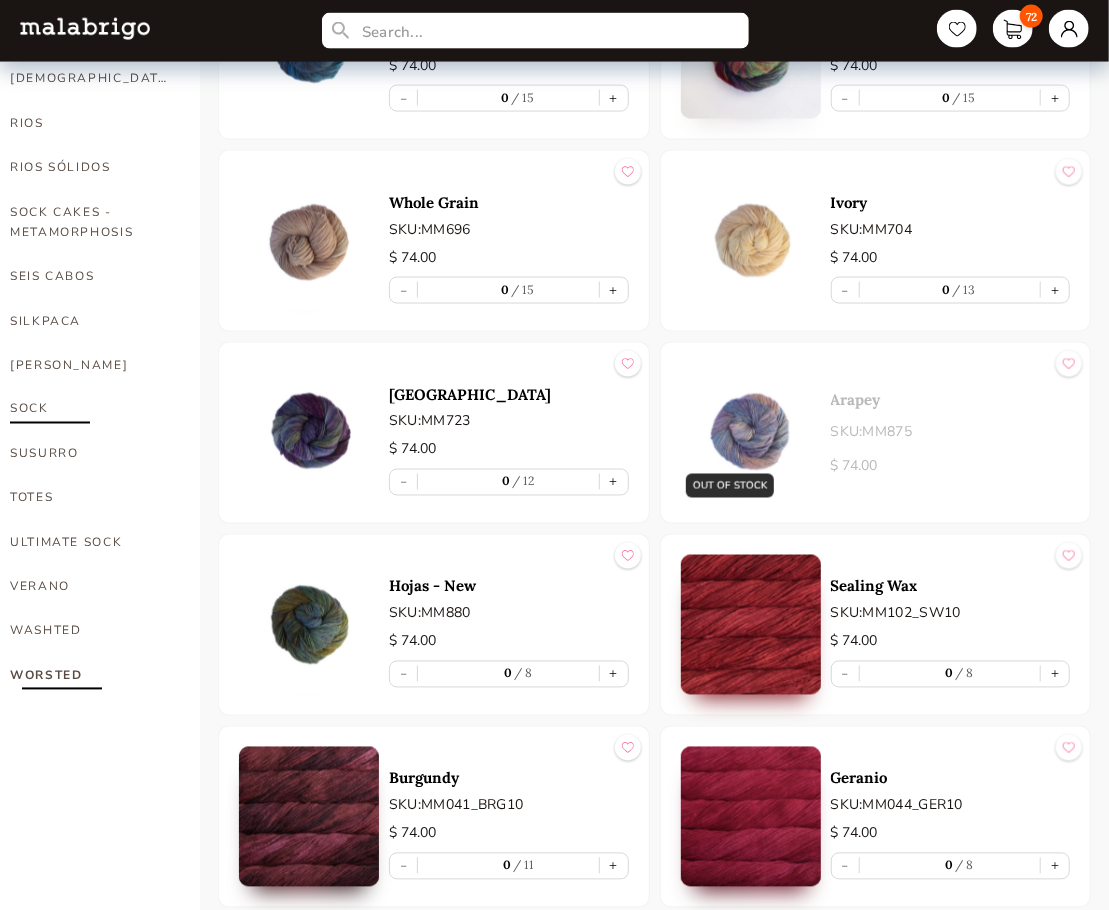 scroll, scrollTop: 1314, scrollLeft: 0, axis: vertical 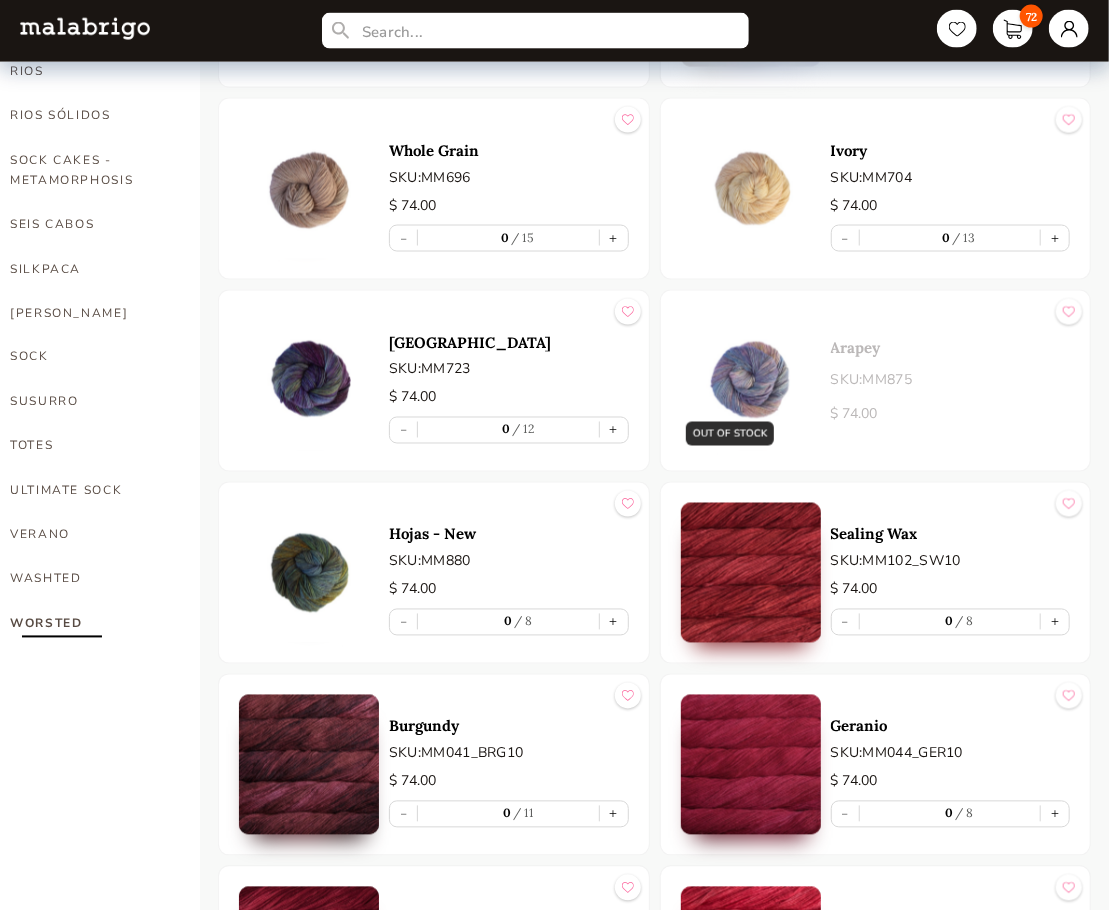 click on "HOME CATEGORIES VIENTOS - PREORDER US MINI - PREORDER CARACOL "ON BLACK" - PREORDER [PERSON_NAME]: "AMIGAS DE [PERSON_NAME]"  NOW SHIPPING HOLIDAY KIT 2025 - PREORDER LACE - NEW COLORS [PERSON_NAME] - NEW COLORS [PERSON_NAME] BOOKS CLOUD [PERSON_NAME] CARACOL CHUNKY DOS TIERRAS FINITO LACE MOHAIR MECHA [PERSON_NAME] NOVENTA NUBE ON SALE RASTA [PERSON_NAME] SÓLIDOS SOCK CAKES - METAMORPHOSIS SEIS CABOS SILKPACA SILKY MERINO SOCK SUSURRO TOTES ULTIMATE SOCK VERANO WASHTED WORSTED" at bounding box center [100, 2994] 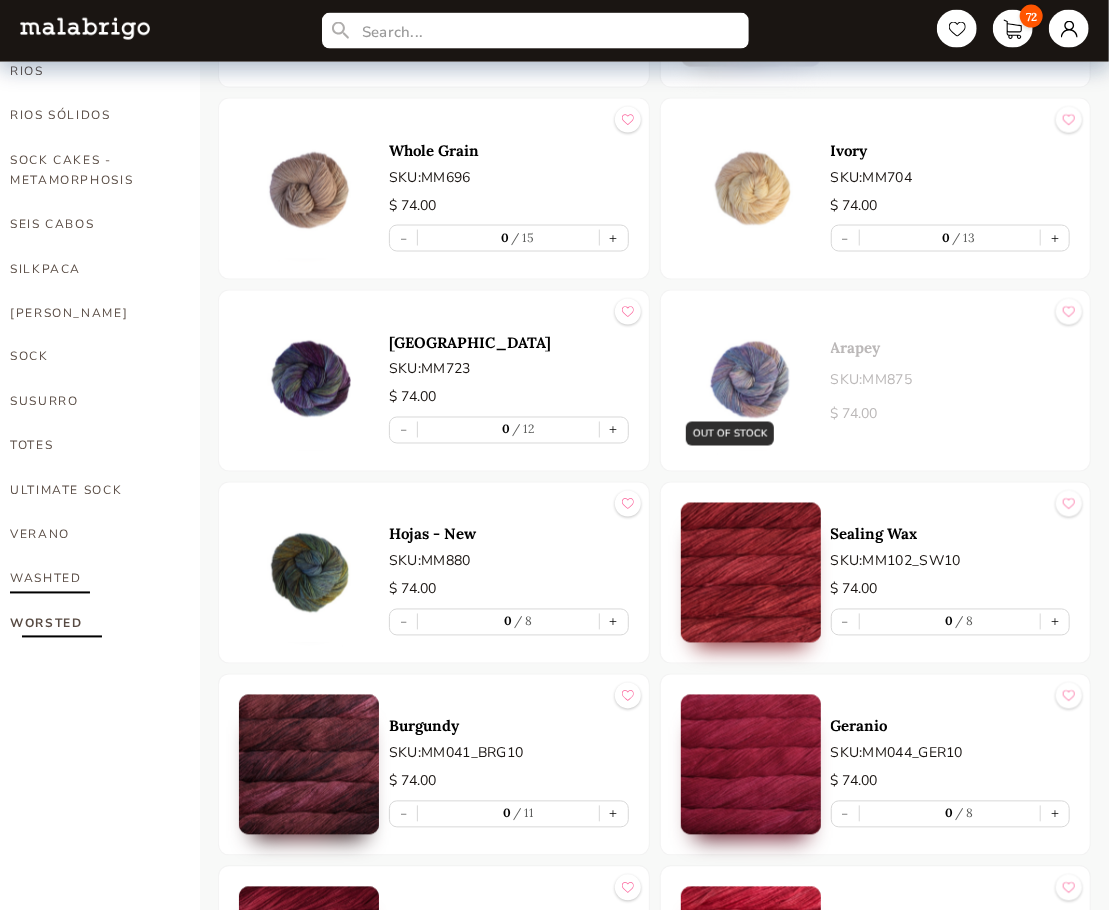 click on "WASHTED" at bounding box center (90, 579) 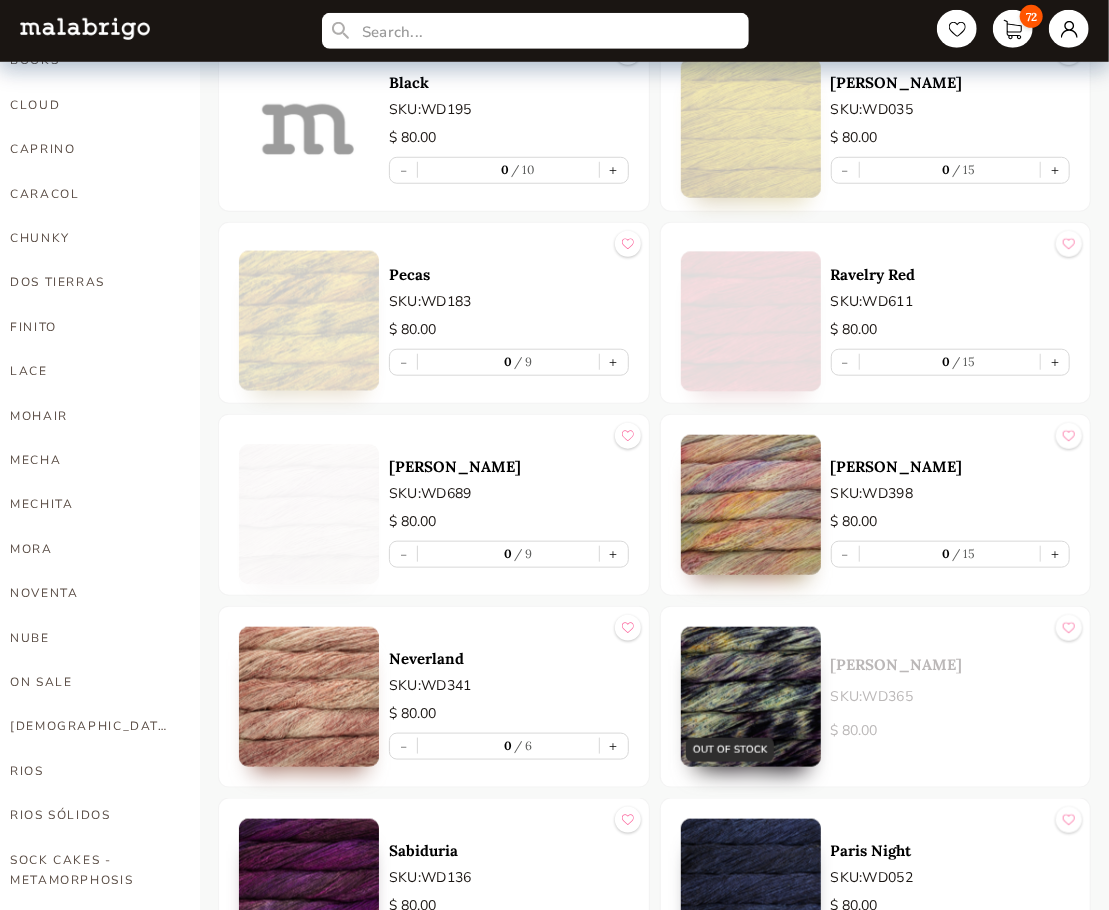 scroll, scrollTop: 214, scrollLeft: 0, axis: vertical 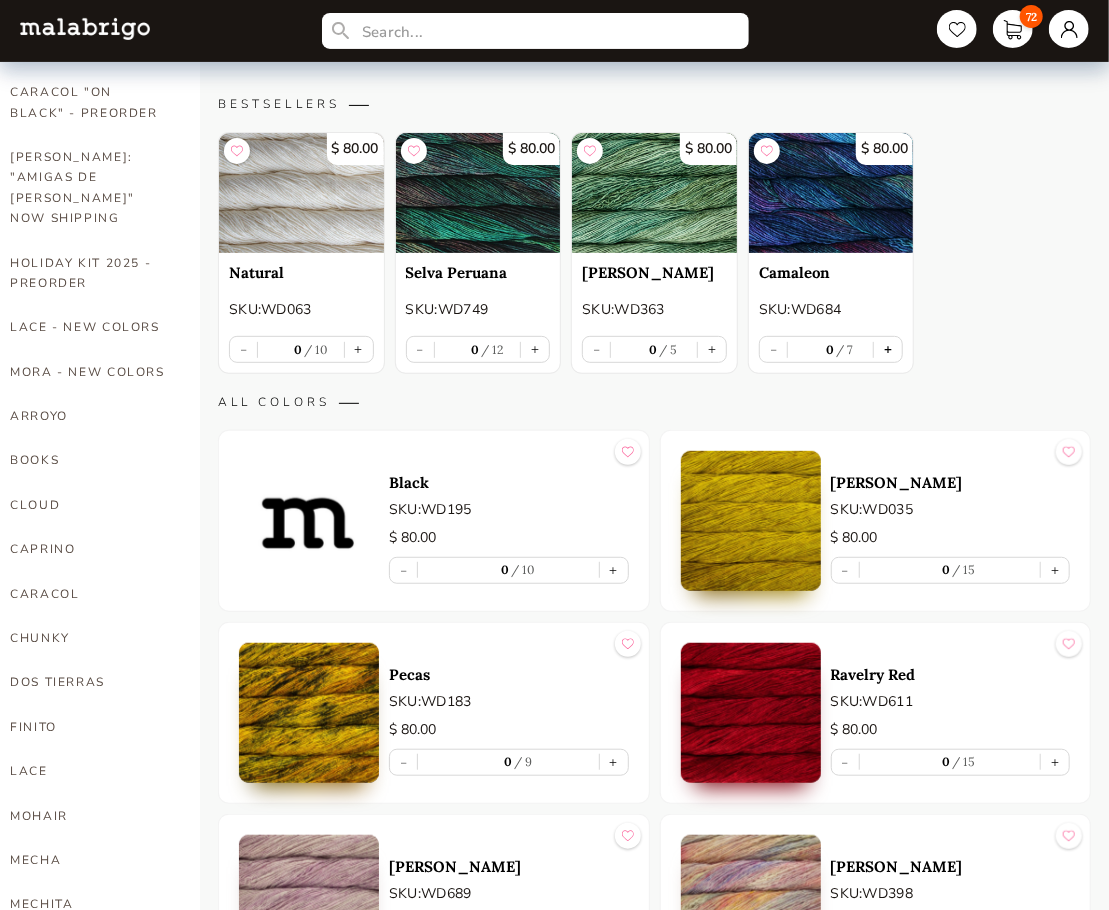 click on "+" at bounding box center (888, 349) 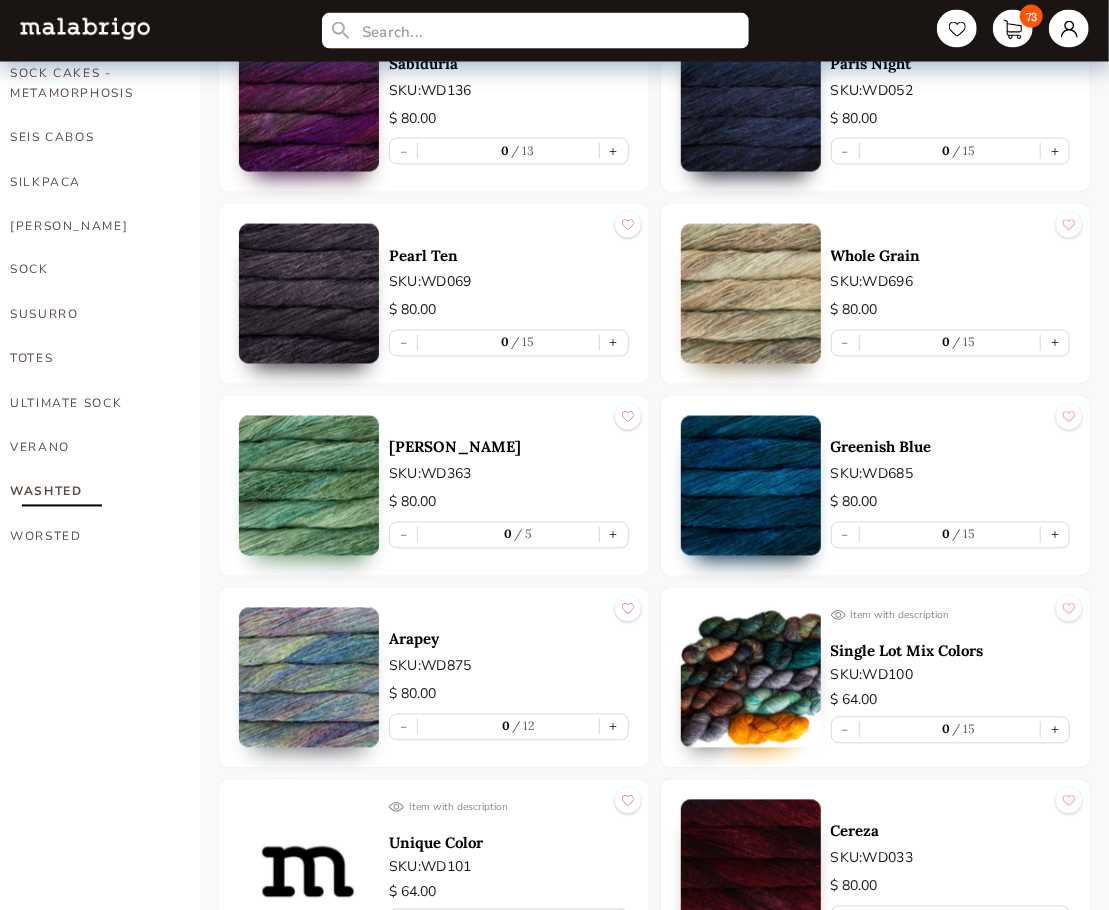scroll, scrollTop: 1414, scrollLeft: 0, axis: vertical 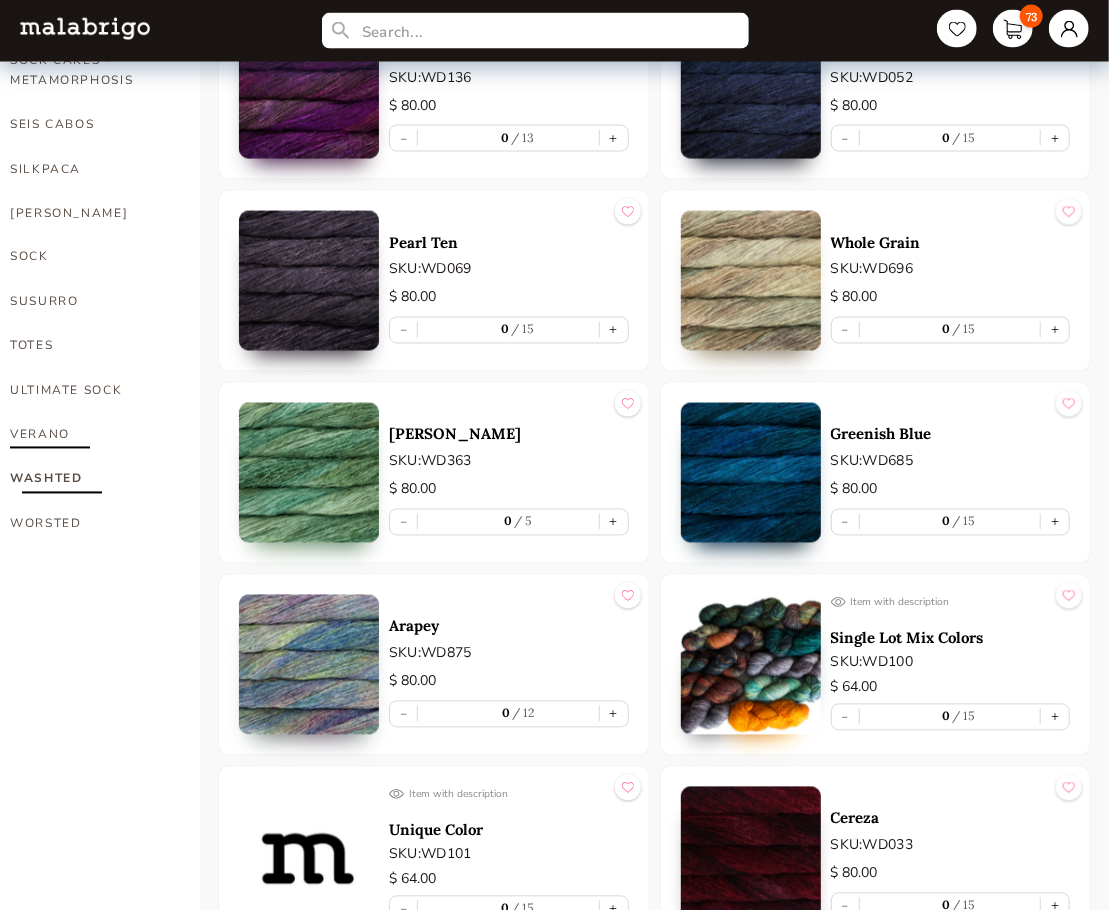 click on "VERANO" at bounding box center [90, 435] 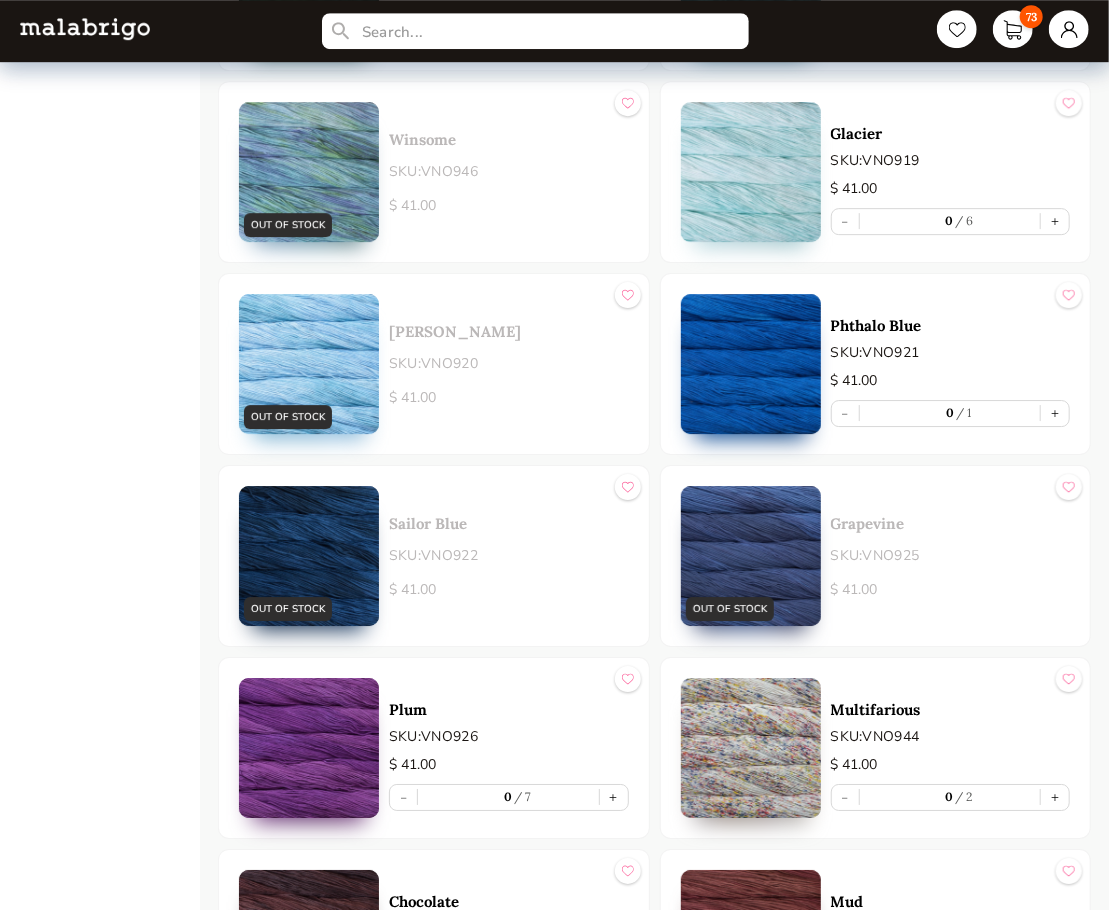 scroll, scrollTop: 2678, scrollLeft: 0, axis: vertical 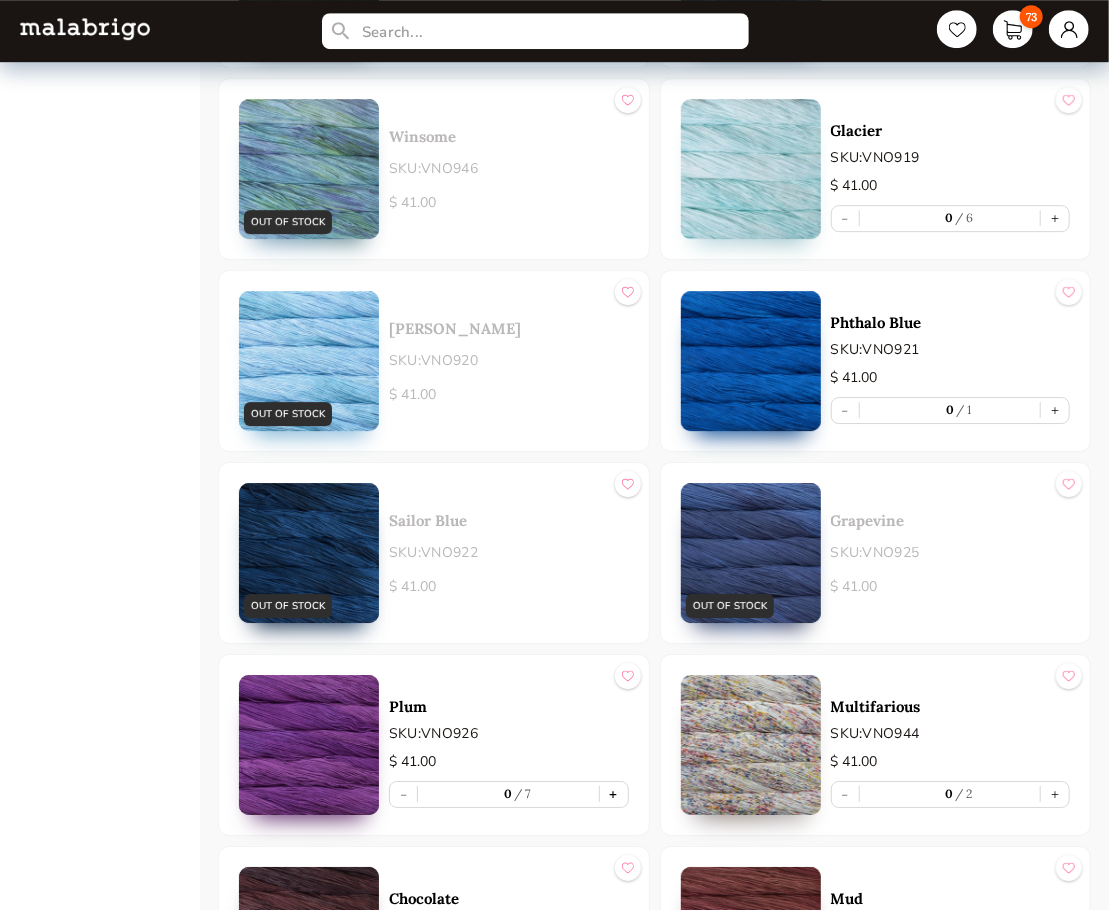 click on "+" at bounding box center [614, 794] 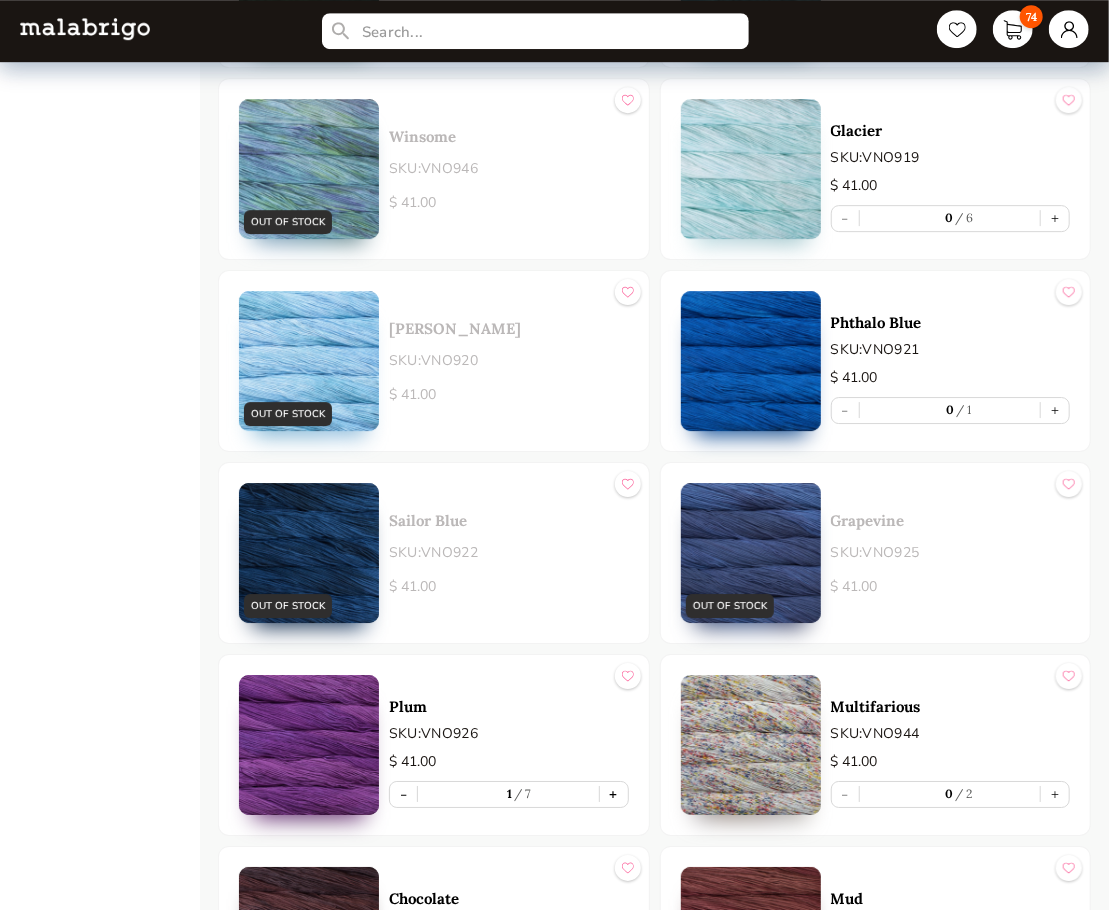 click on "+" at bounding box center [614, 794] 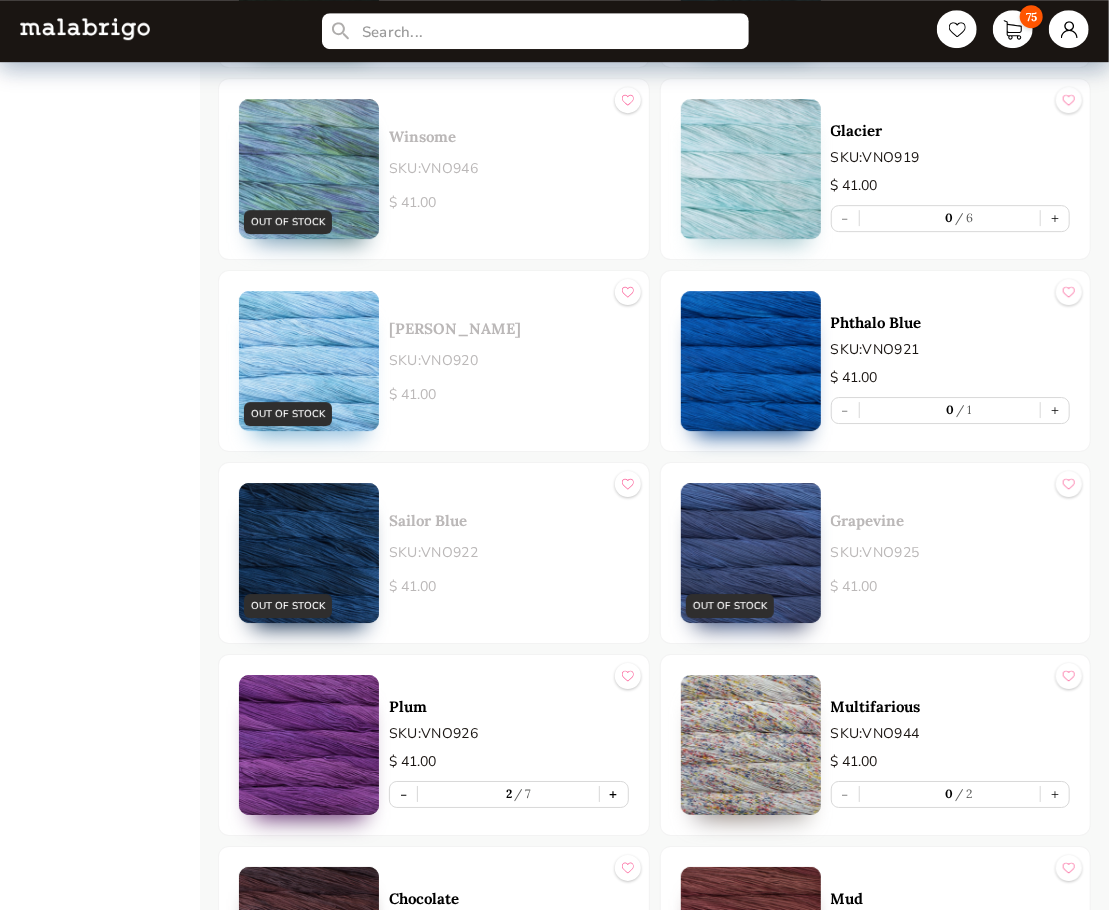 click on "+" at bounding box center (614, 794) 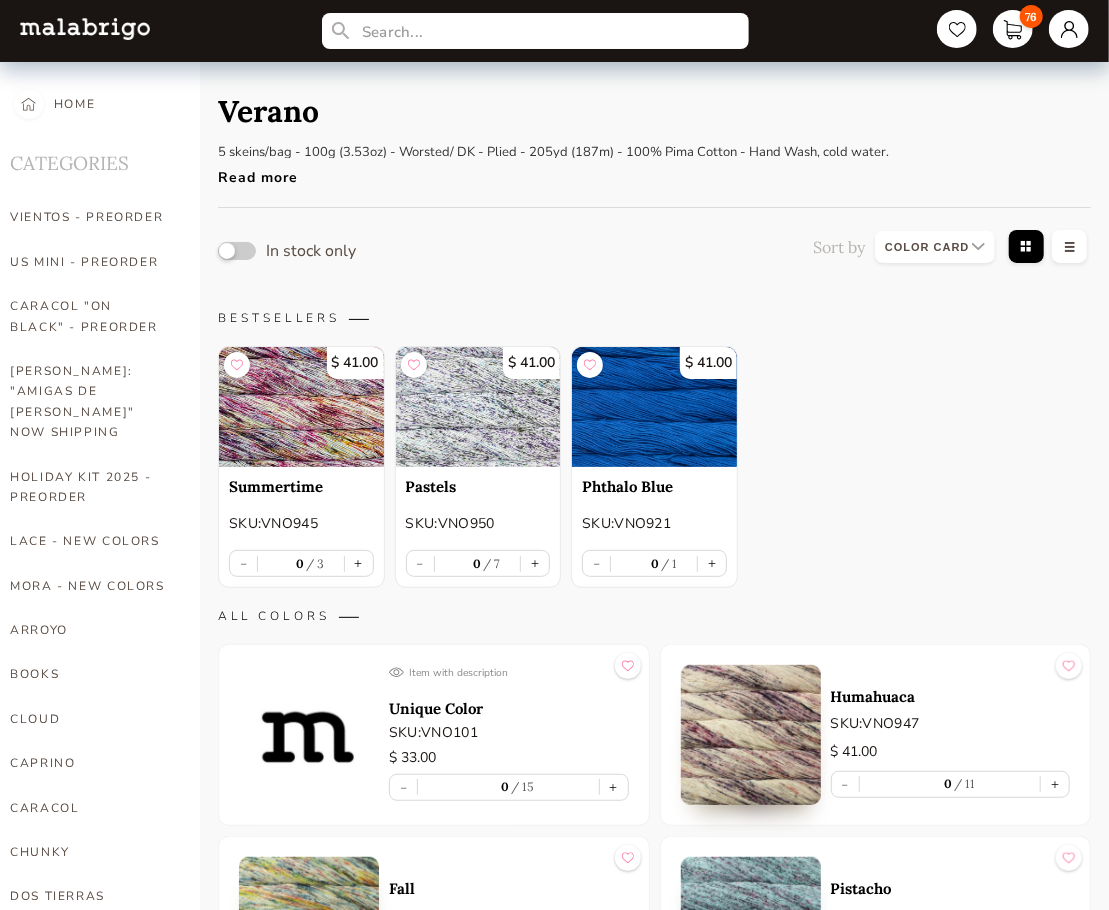 scroll, scrollTop: 3300, scrollLeft: 0, axis: vertical 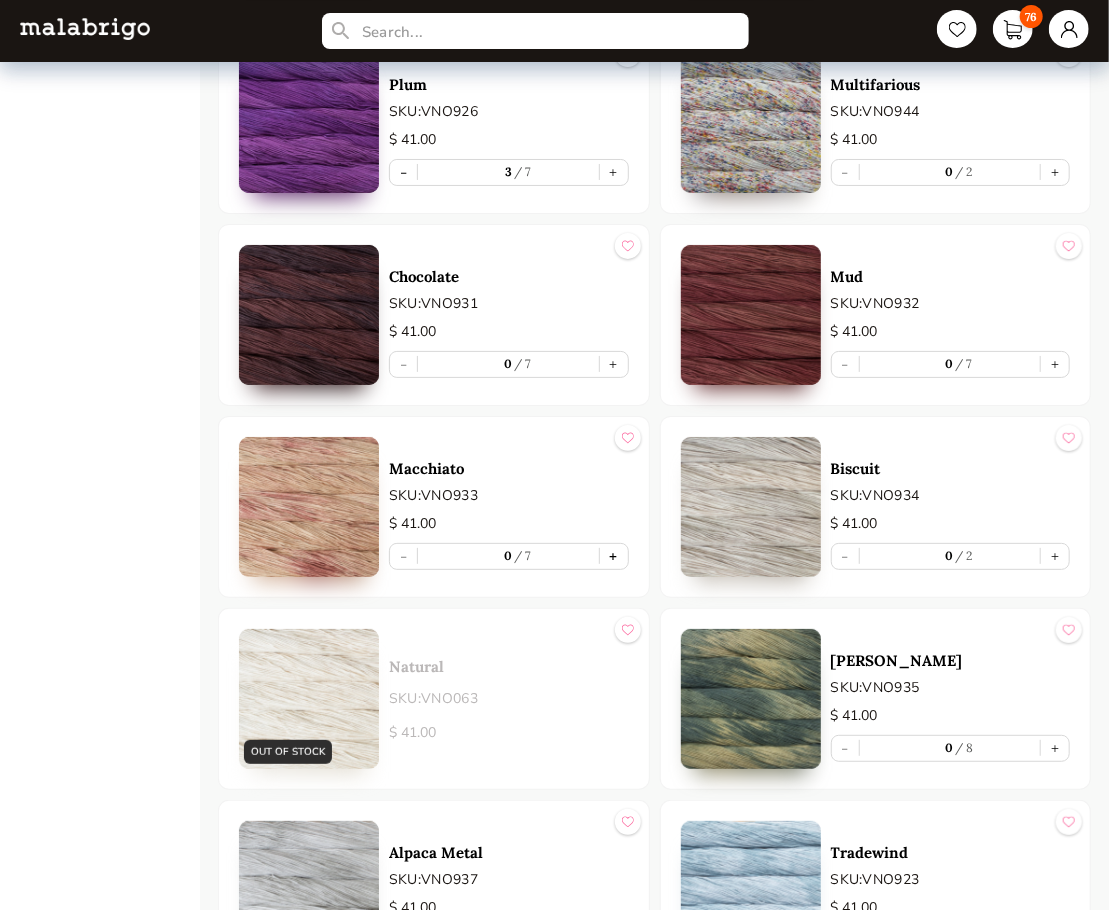 click on "+" at bounding box center (614, 556) 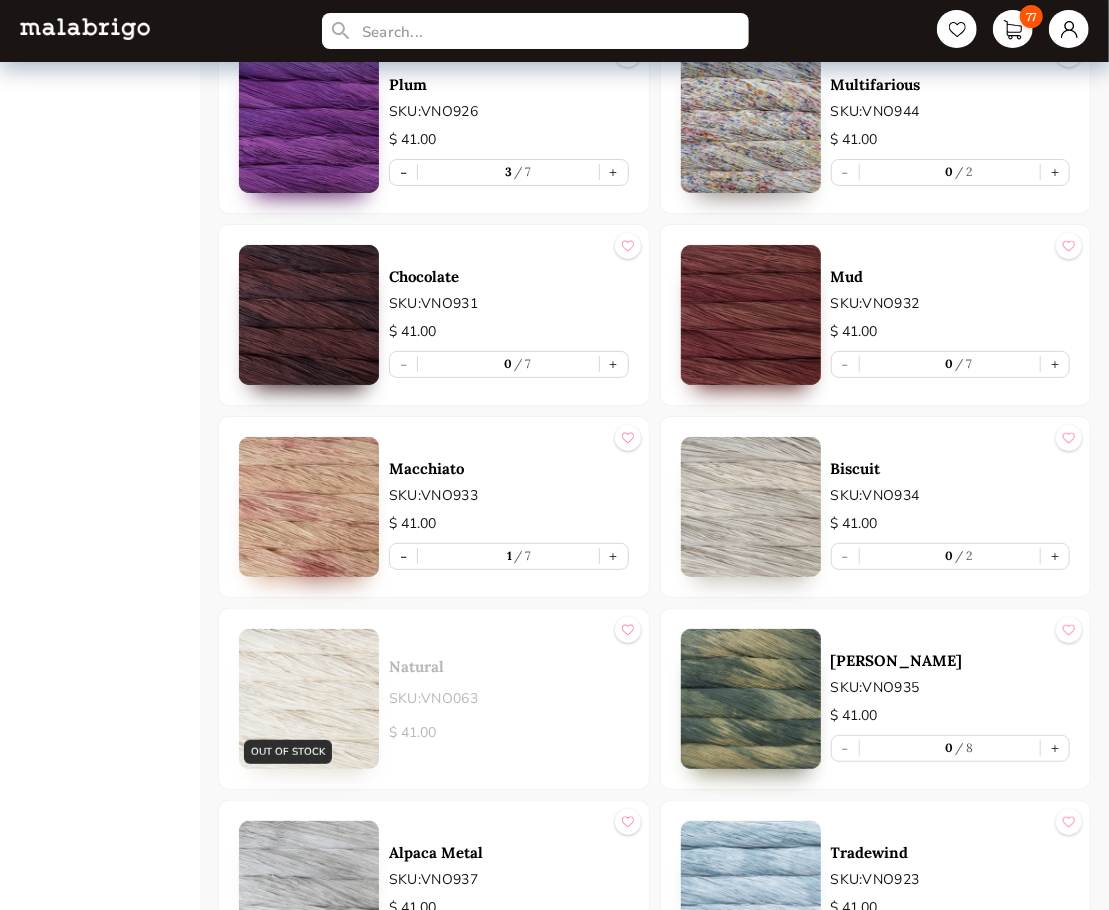 click on "HOME CATEGORIES VIENTOS - PREORDER US MINI - PREORDER CARACOL "ON BLACK" - PREORDER [PERSON_NAME]: "AMIGAS DE [PERSON_NAME]"  NOW SHIPPING HOLIDAY KIT 2025 - PREORDER LACE - NEW COLORS [PERSON_NAME] - NEW COLORS [PERSON_NAME] BOOKS CLOUD [PERSON_NAME] CARACOL CHUNKY DOS TIERRAS FINITO LACE MOHAIR MECHA [PERSON_NAME] NOVENTA NUBE ON SALE RASTA [PERSON_NAME] SÓLIDOS SOCK CAKES - METAMORPHOSIS SEIS CABOS SILKPACA SILKY MERINO SOCK SUSURRO TOTES ULTIMATE SOCK VERANO WASHTED WORSTED" at bounding box center (100, -816) 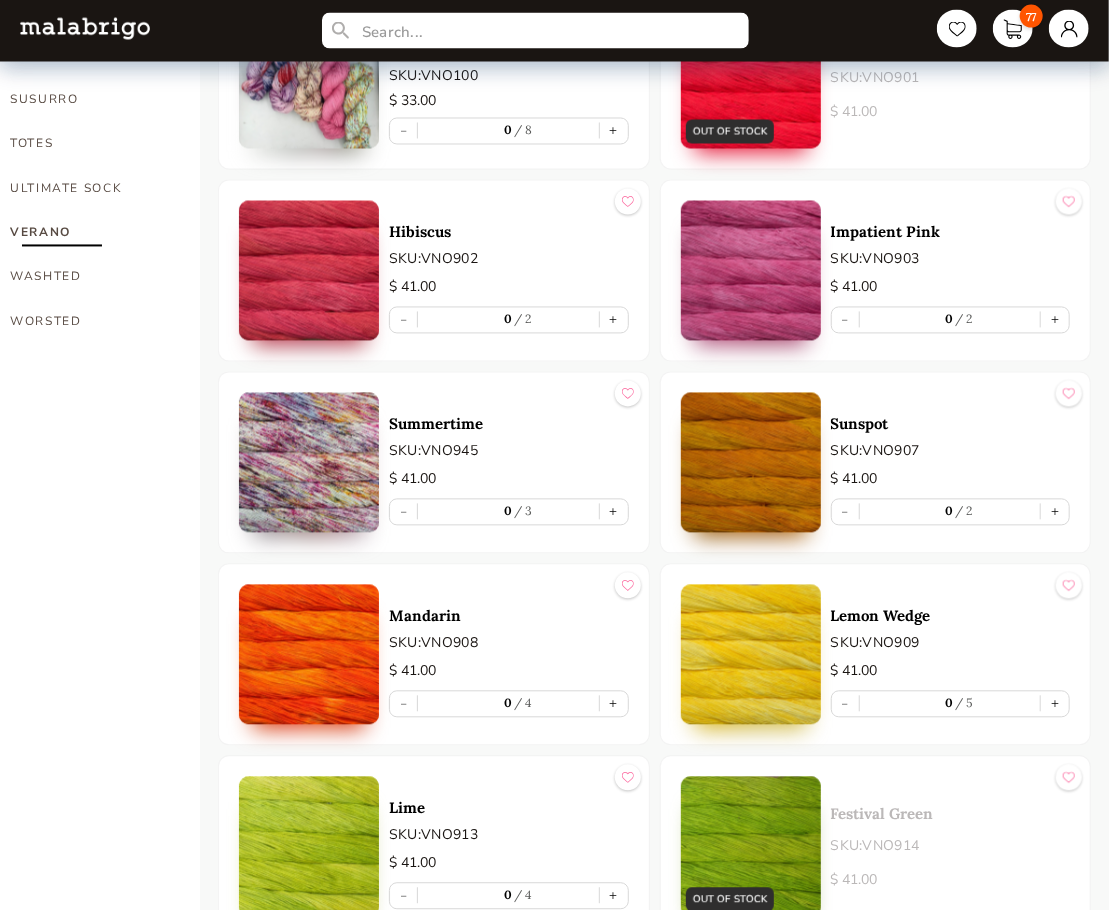 scroll, scrollTop: 1600, scrollLeft: 0, axis: vertical 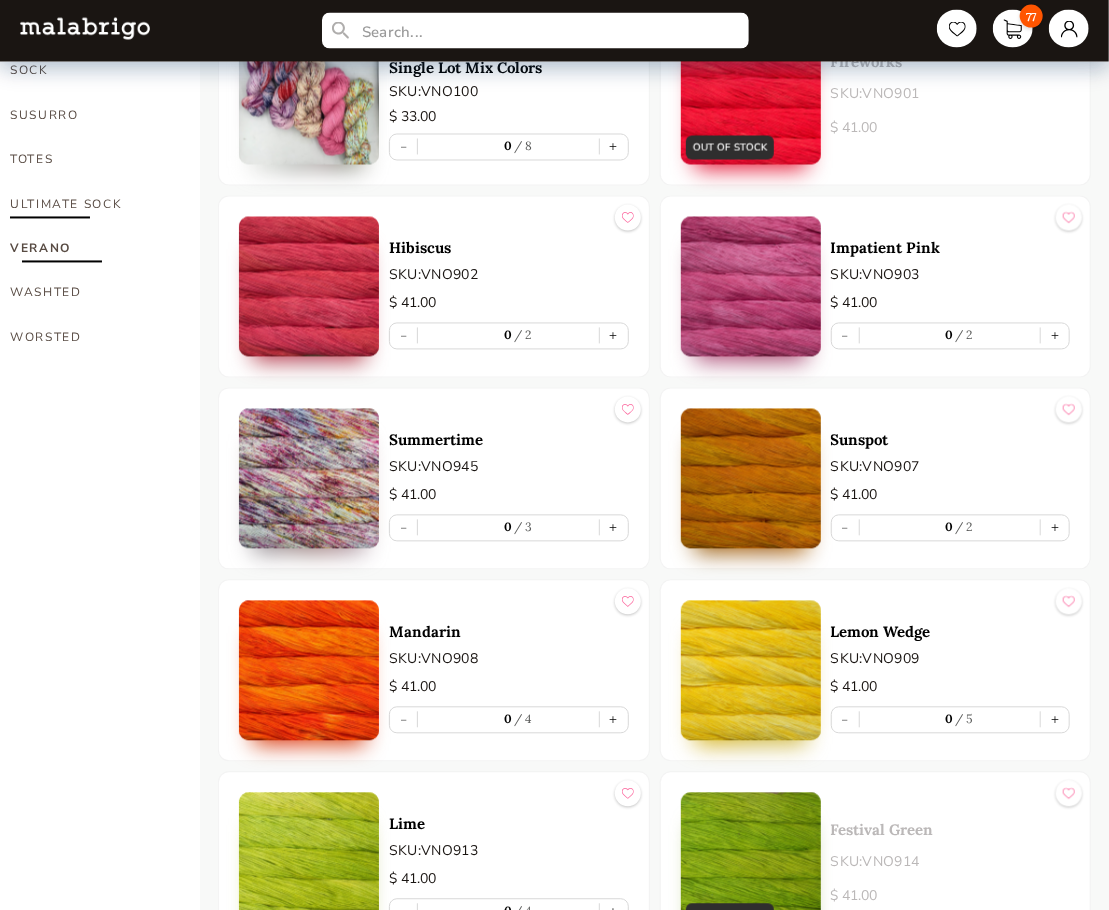 click on "ULTIMATE SOCK" at bounding box center (90, 205) 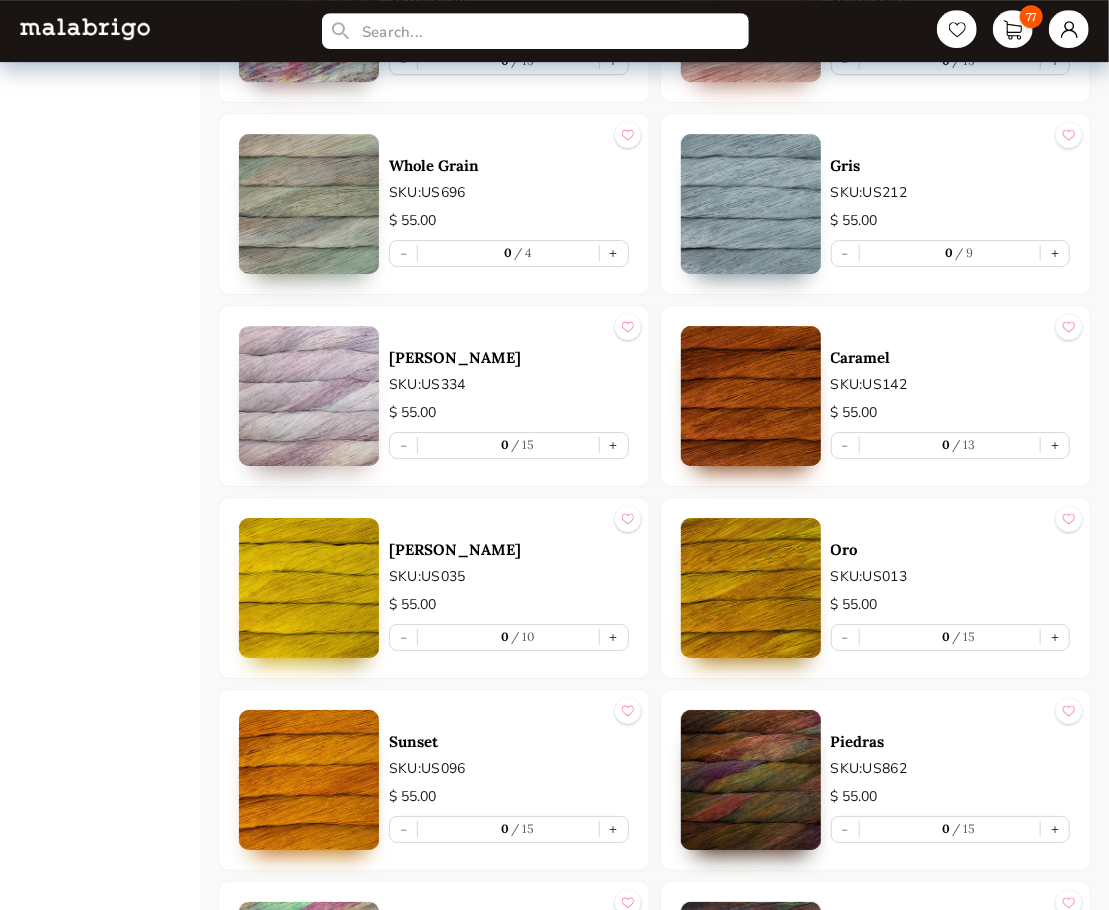 scroll, scrollTop: 2900, scrollLeft: 0, axis: vertical 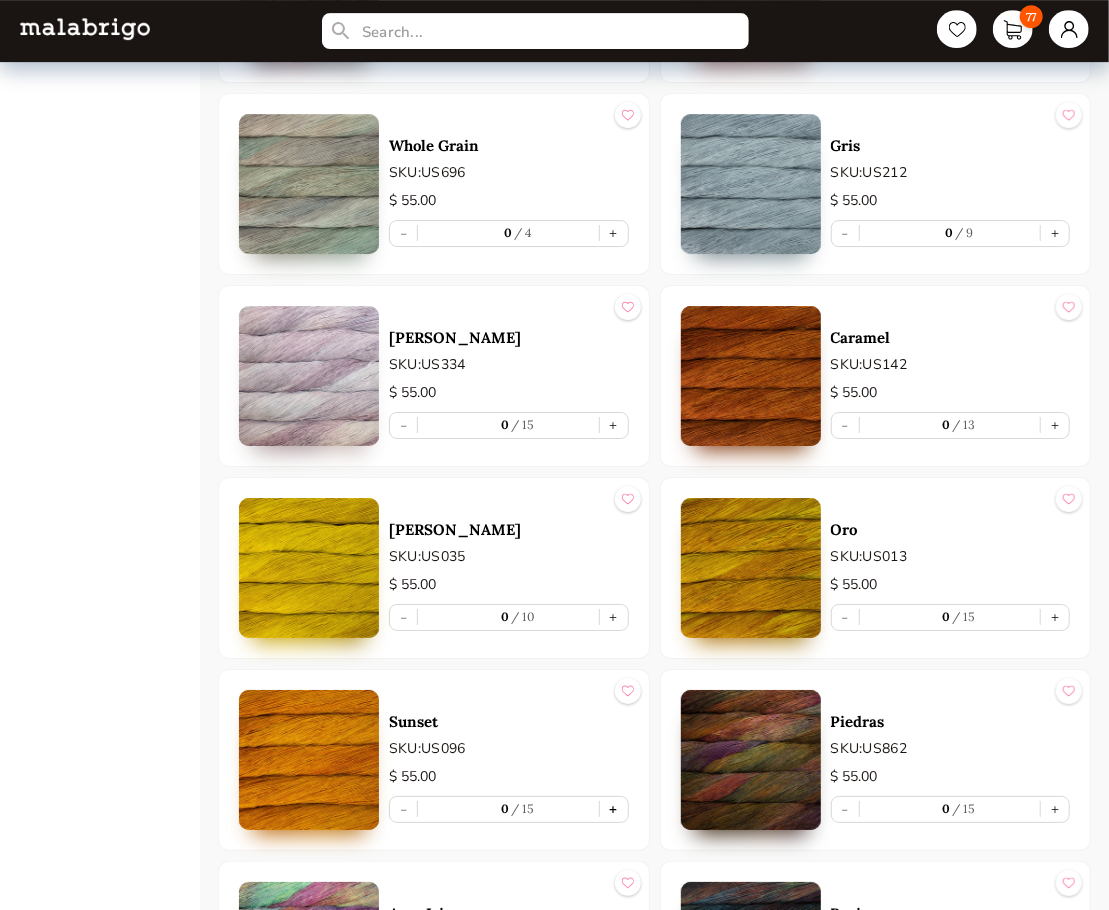 click on "+" at bounding box center (614, 809) 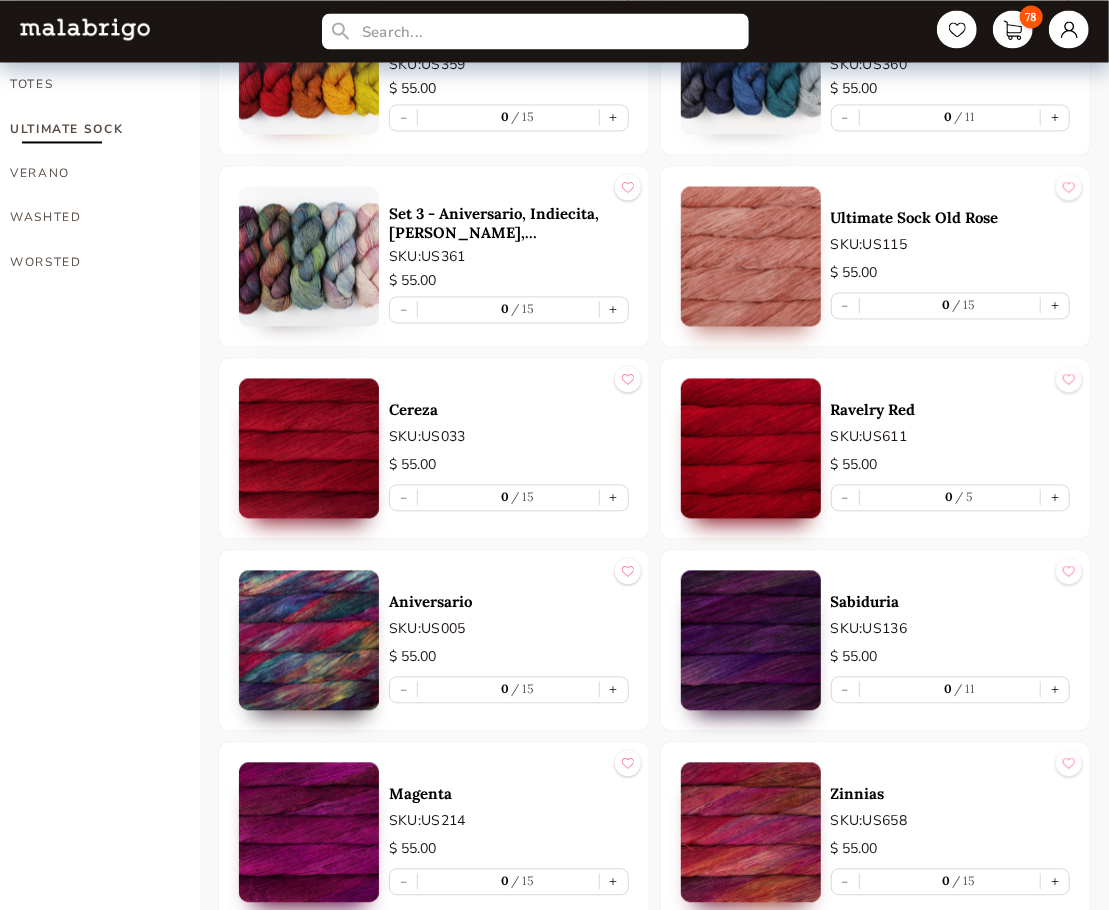 scroll, scrollTop: 1690, scrollLeft: 0, axis: vertical 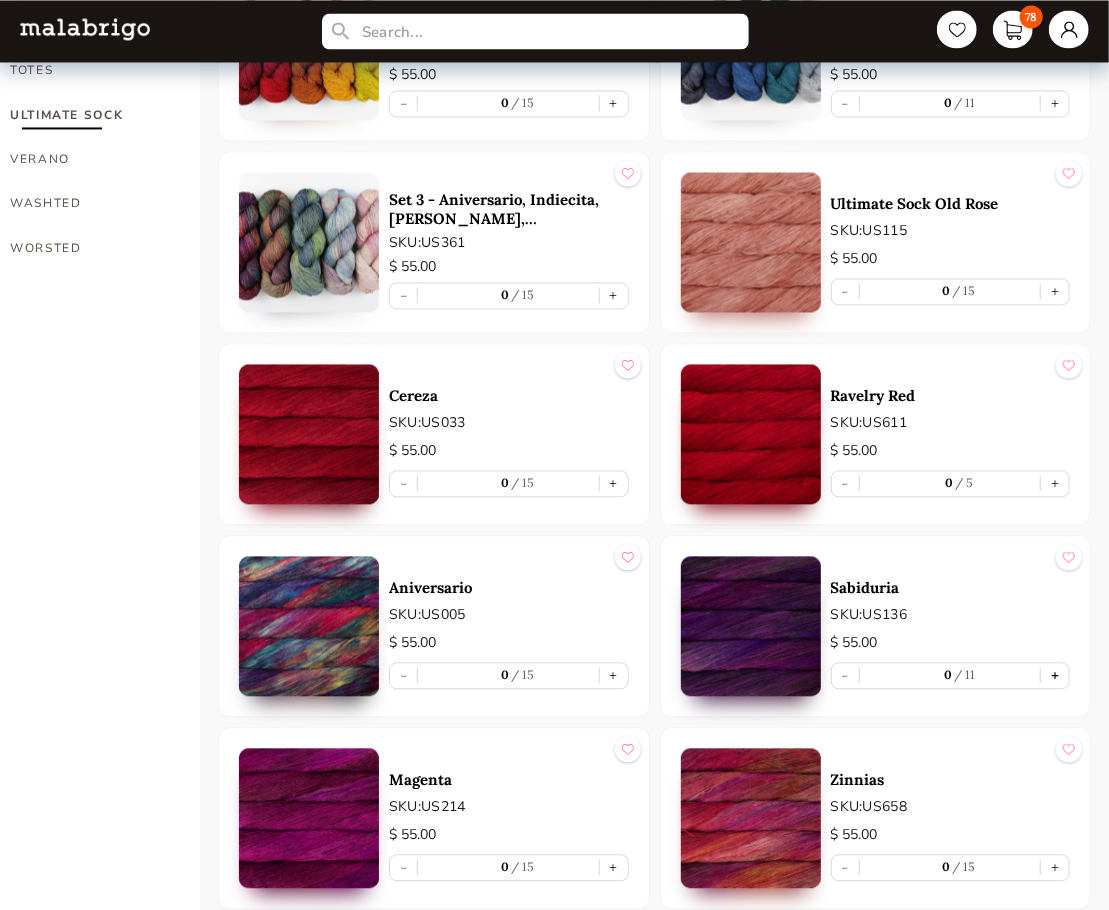 click on "+" at bounding box center [1055, 675] 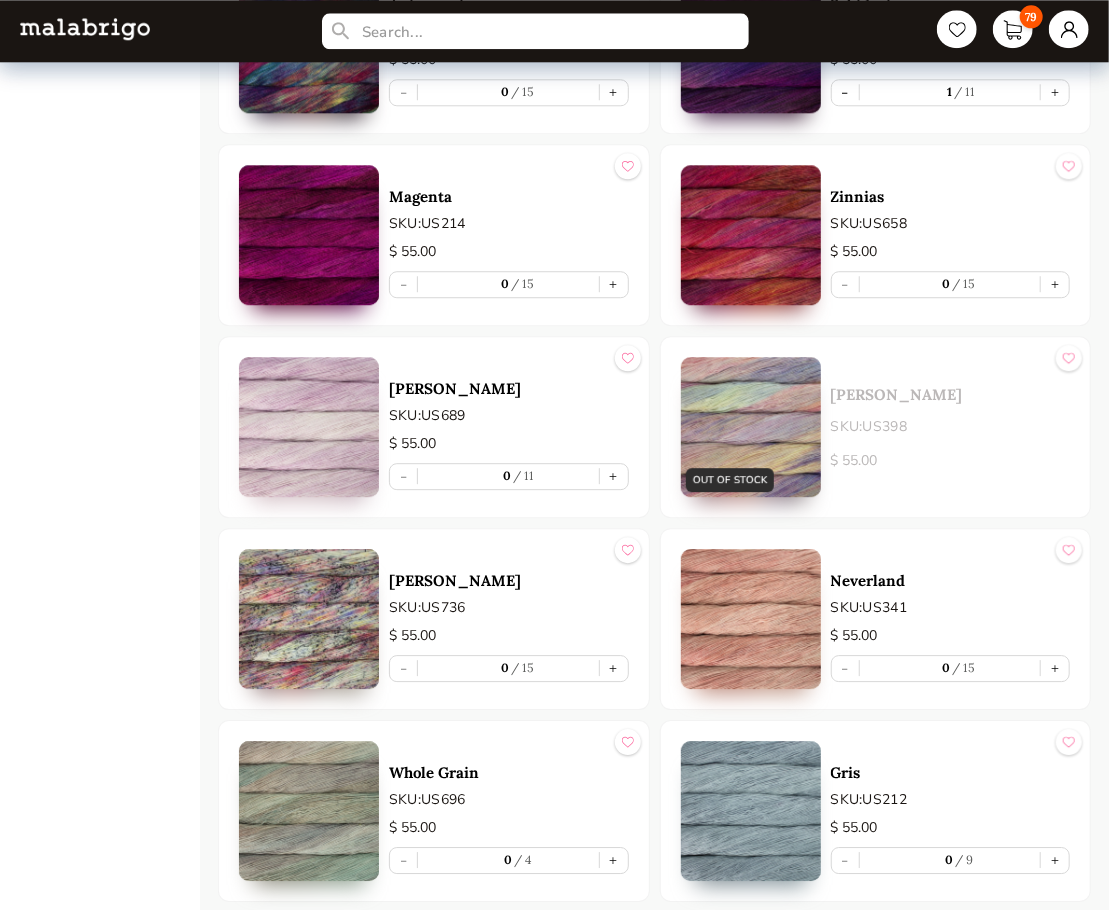 scroll, scrollTop: 2290, scrollLeft: 0, axis: vertical 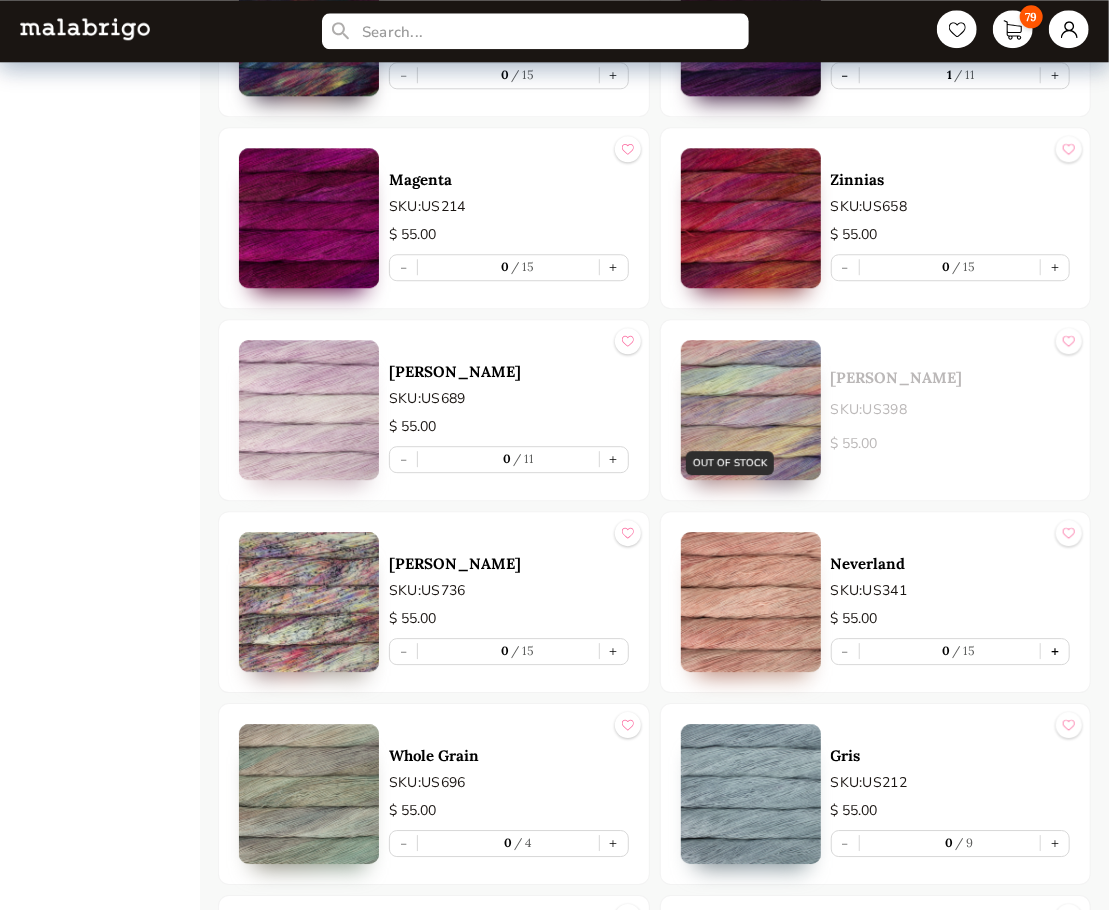 click on "+" at bounding box center [1055, 651] 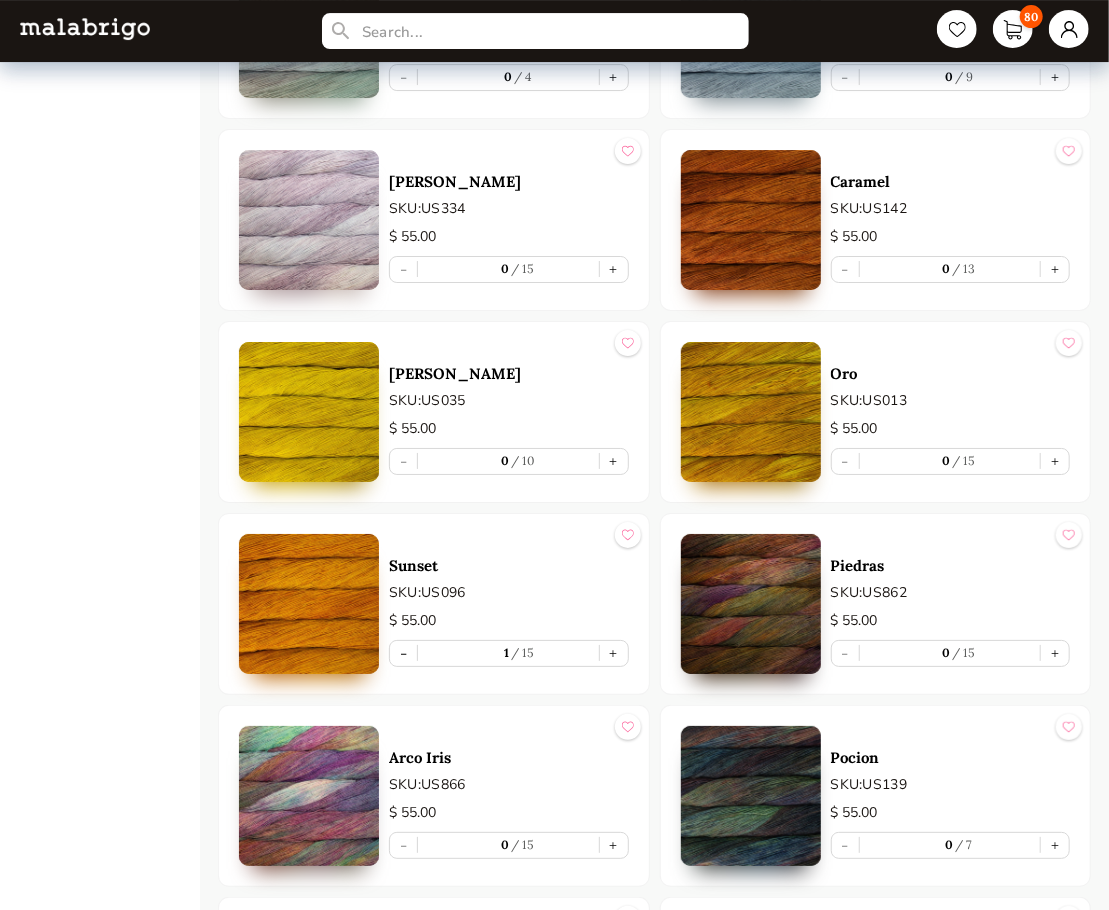 scroll, scrollTop: 3090, scrollLeft: 0, axis: vertical 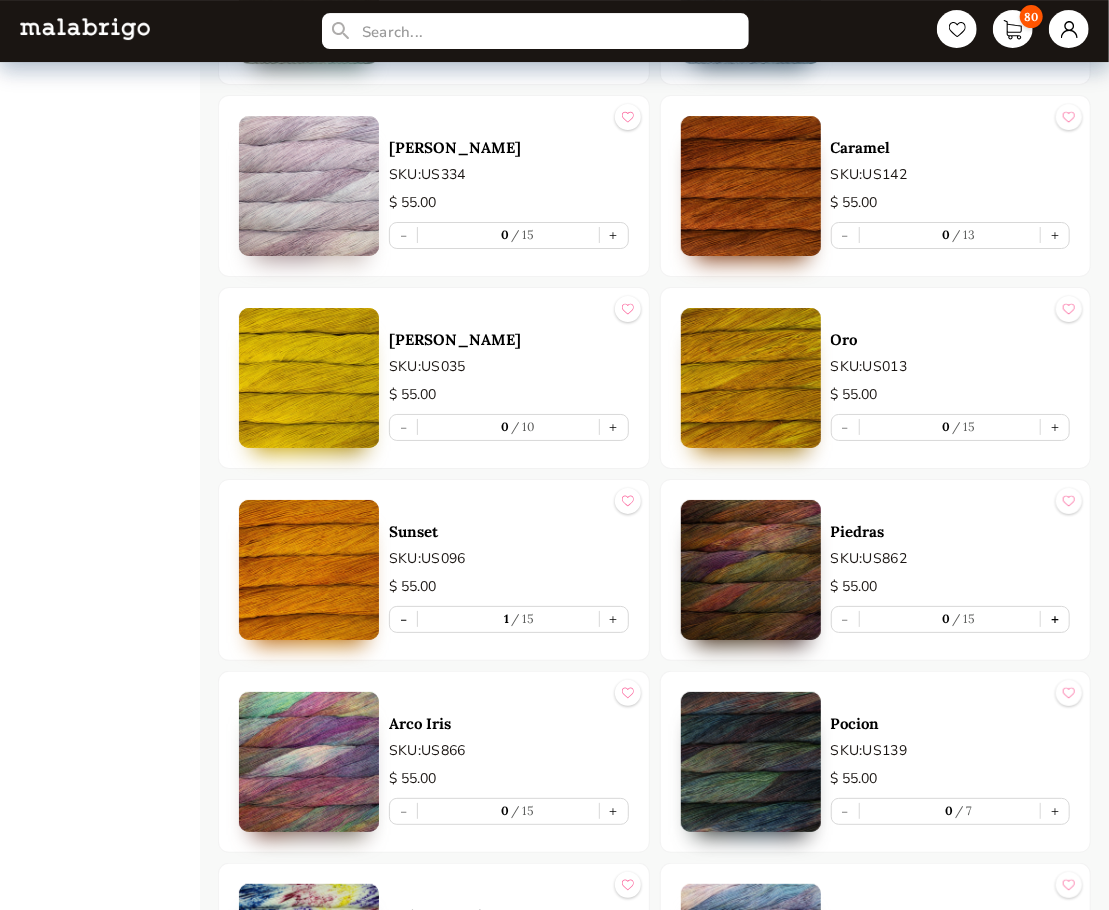 click on "+" at bounding box center [1055, 619] 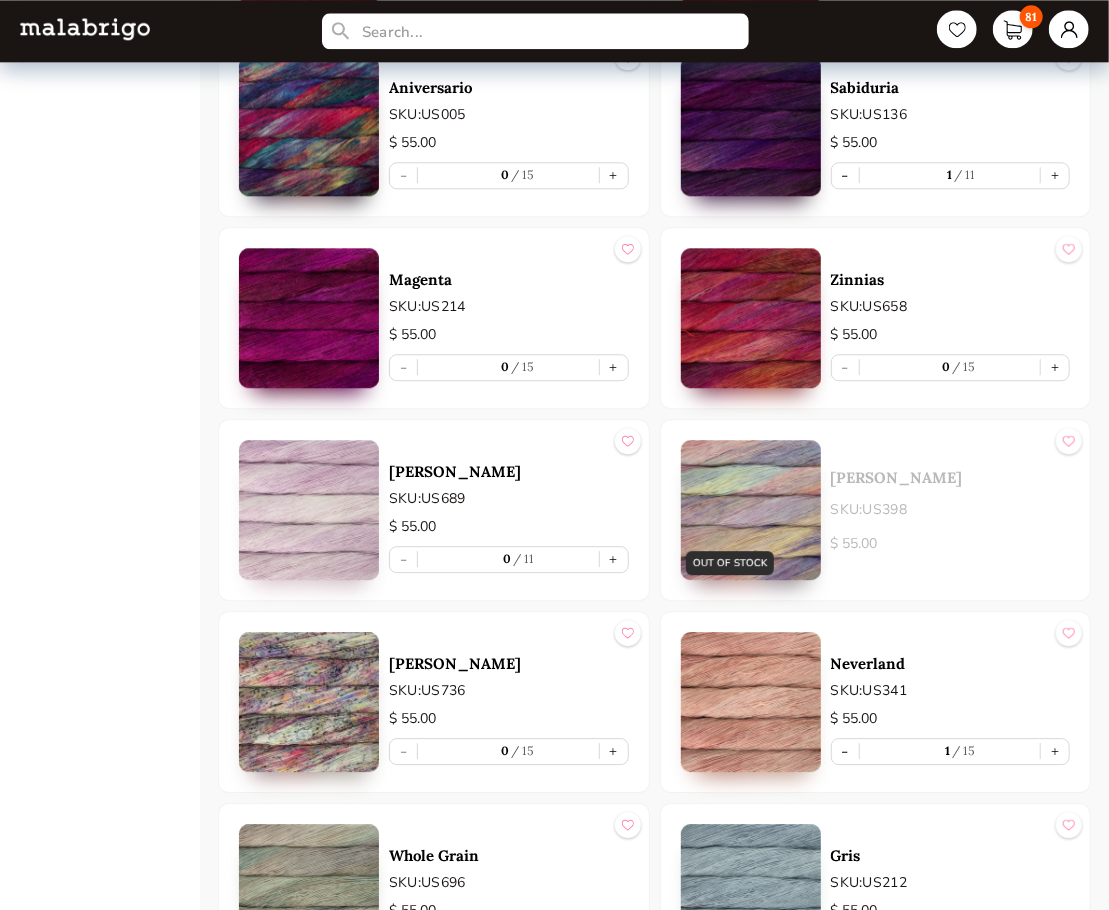 scroll, scrollTop: 1990, scrollLeft: 0, axis: vertical 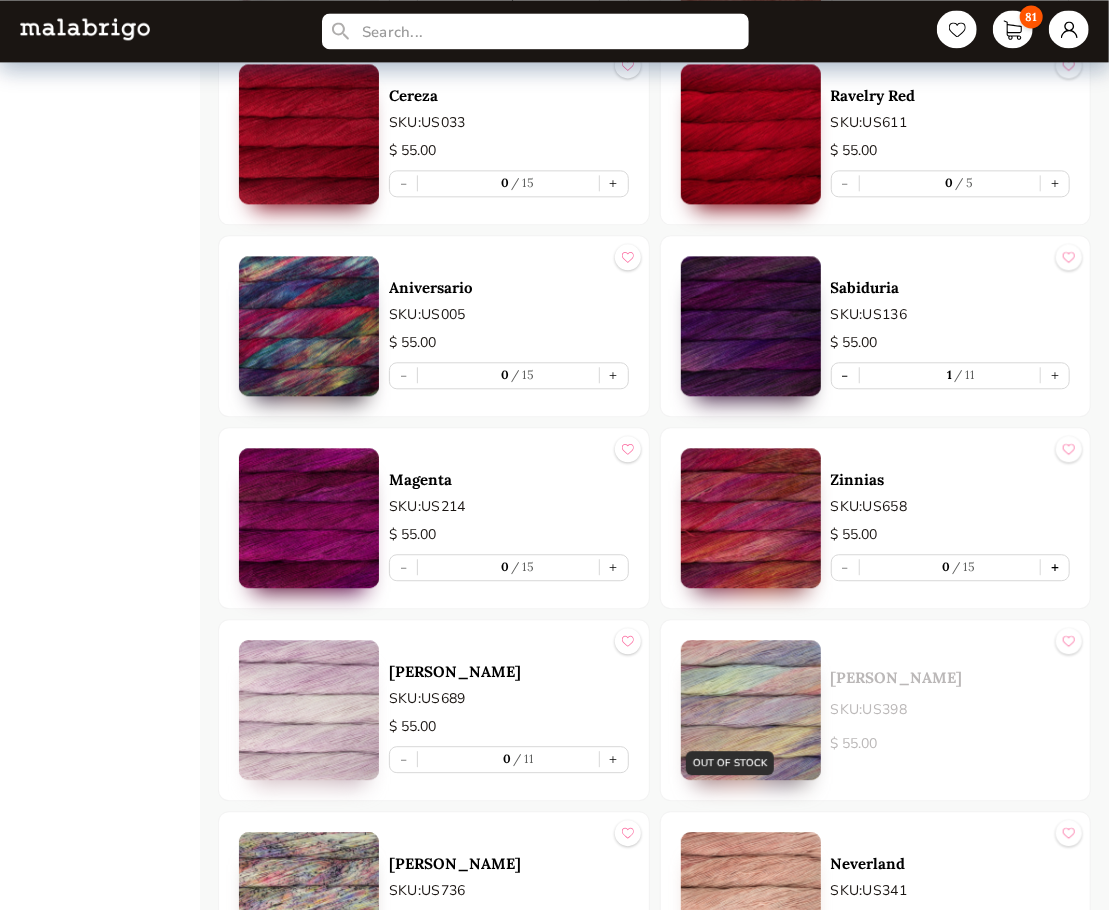 click on "+" at bounding box center [1055, 567] 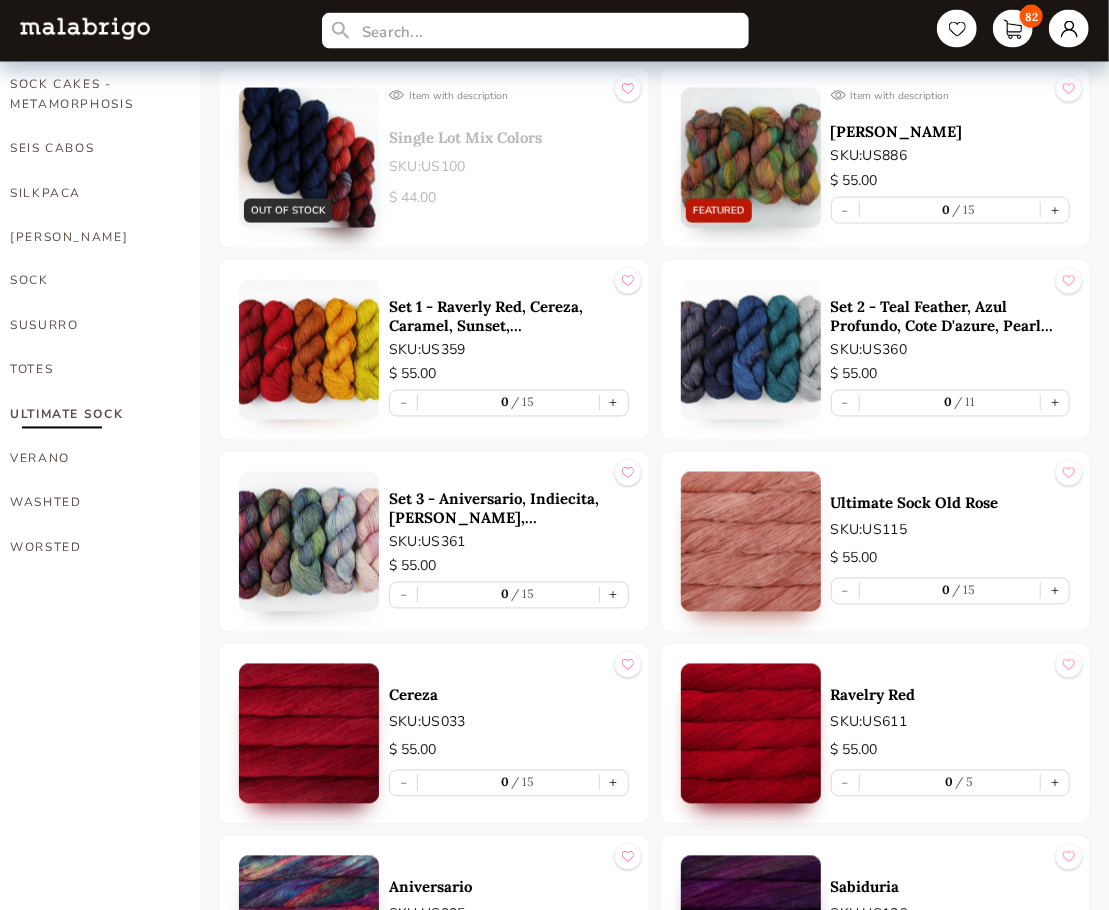 scroll, scrollTop: 1390, scrollLeft: 0, axis: vertical 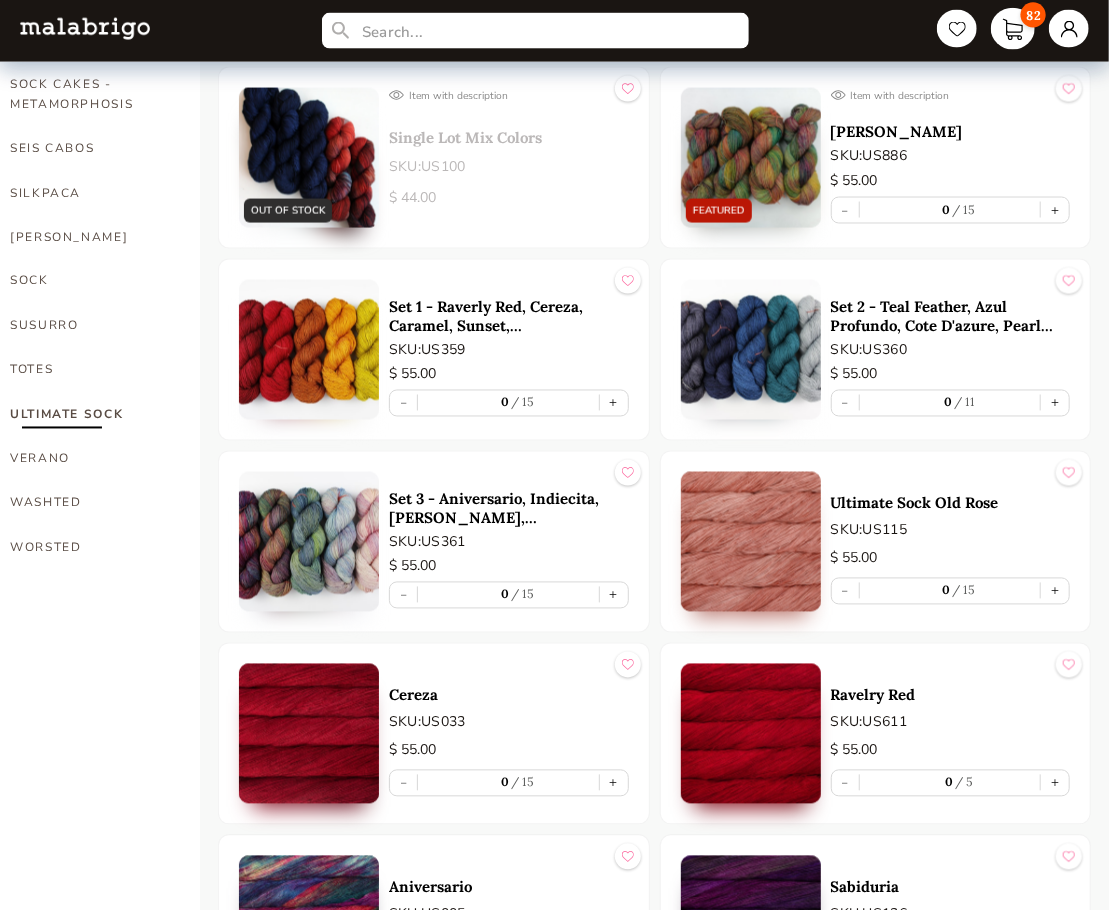 click on "82" at bounding box center [1013, 29] 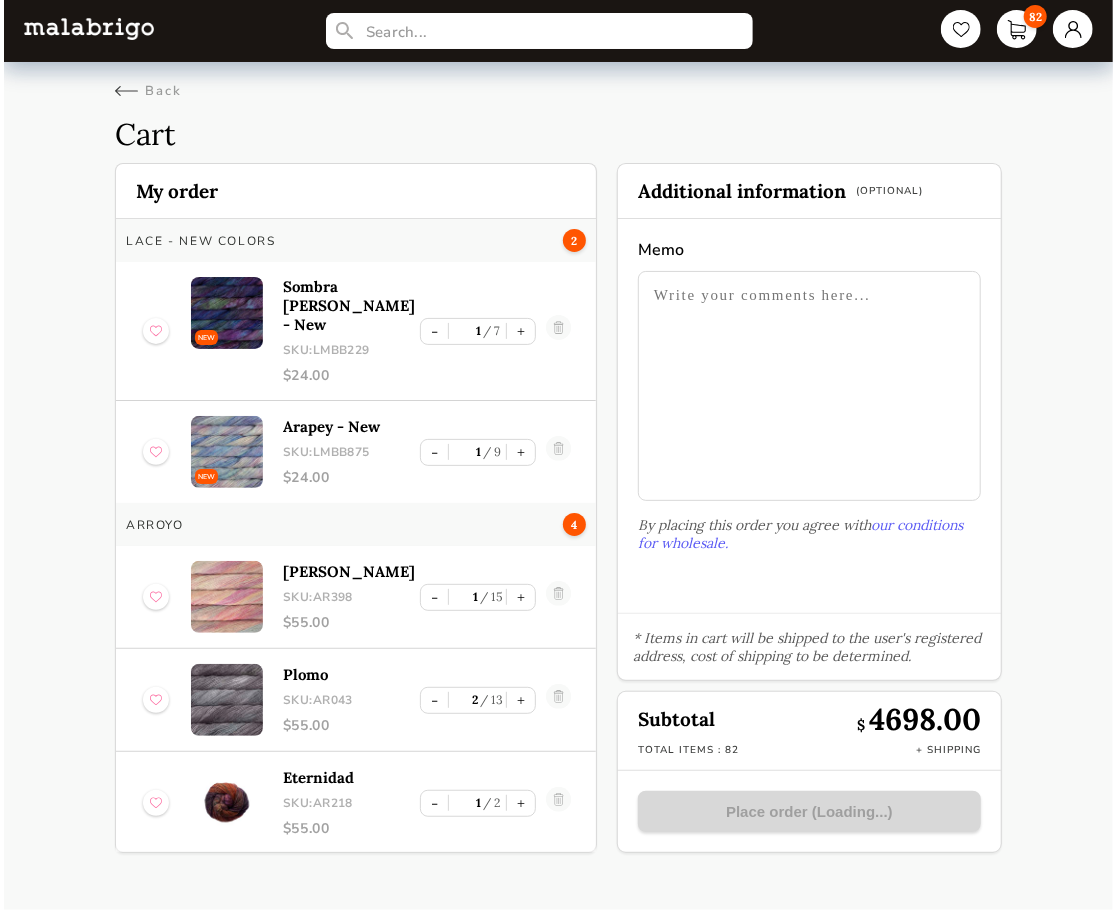 scroll, scrollTop: 0, scrollLeft: 0, axis: both 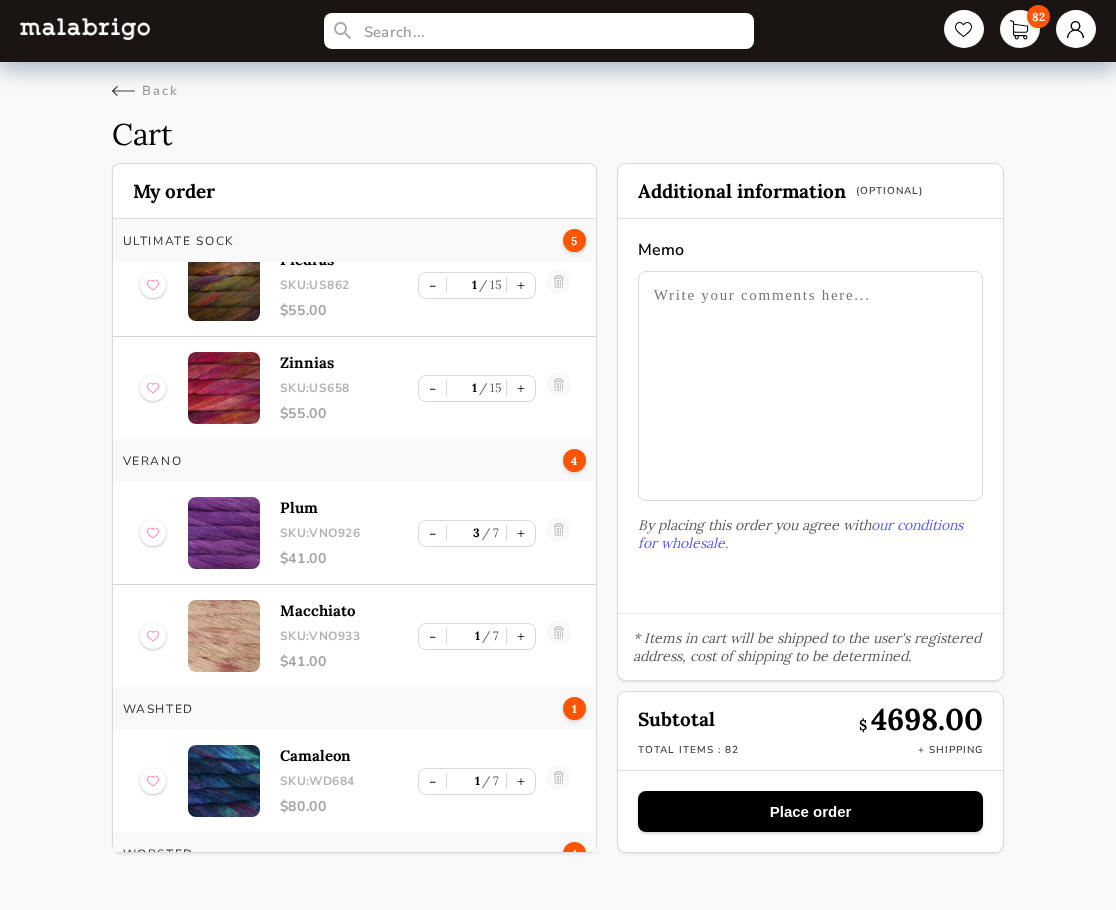 click on "SKU:  VNO926" at bounding box center (349, 533) 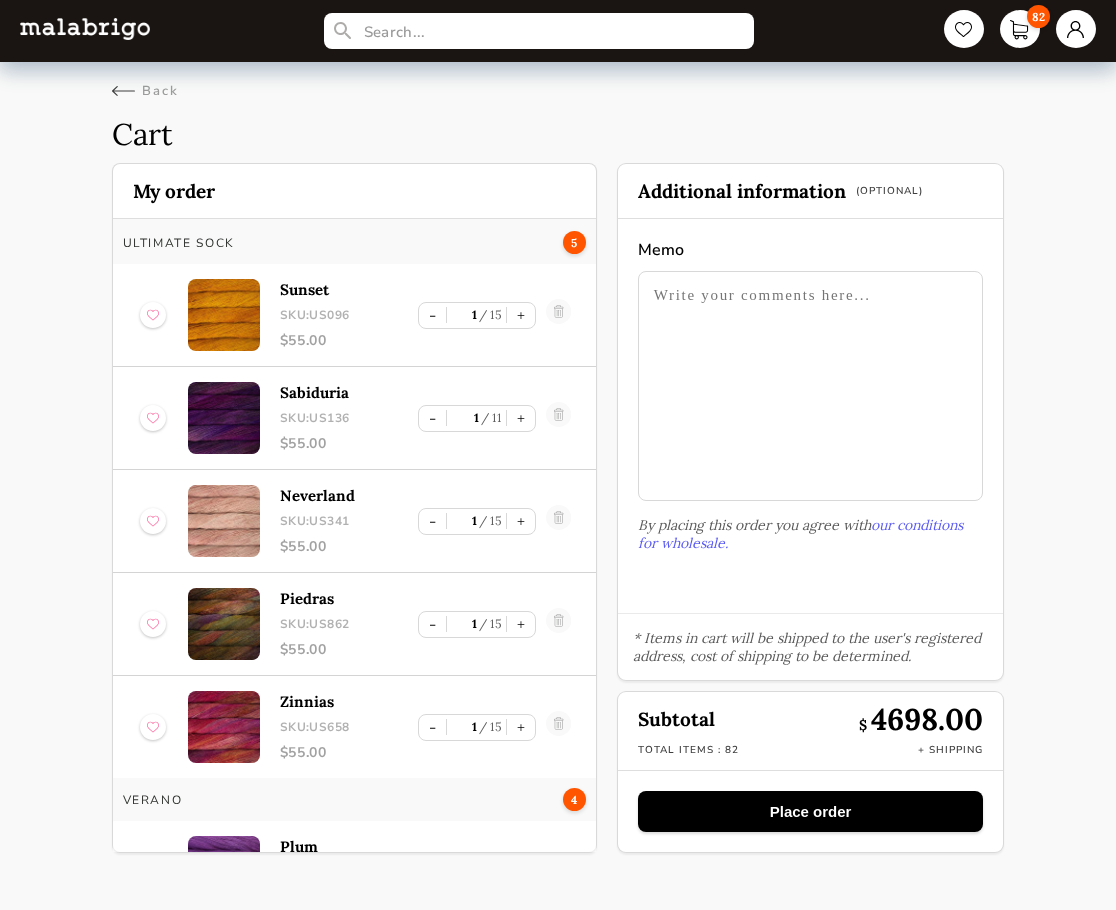 scroll, scrollTop: 5201, scrollLeft: 0, axis: vertical 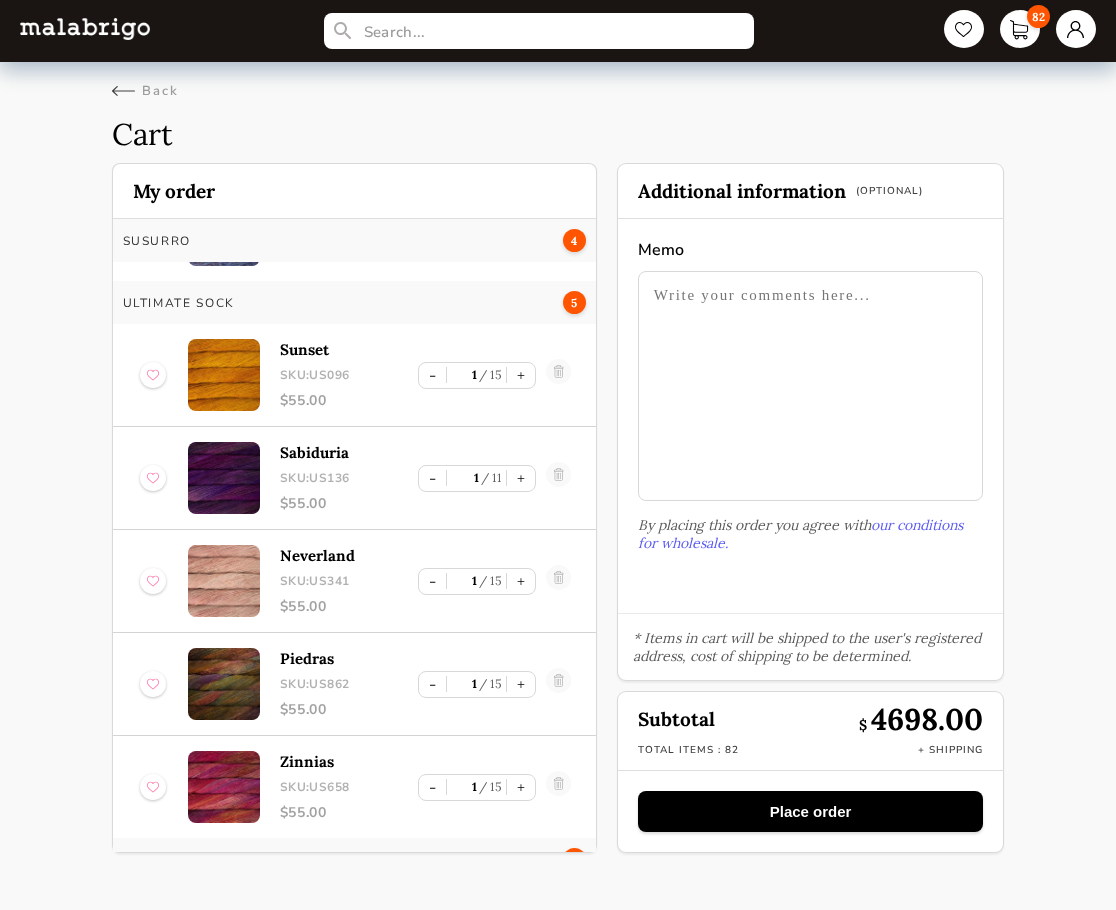 click at bounding box center (153, 581) 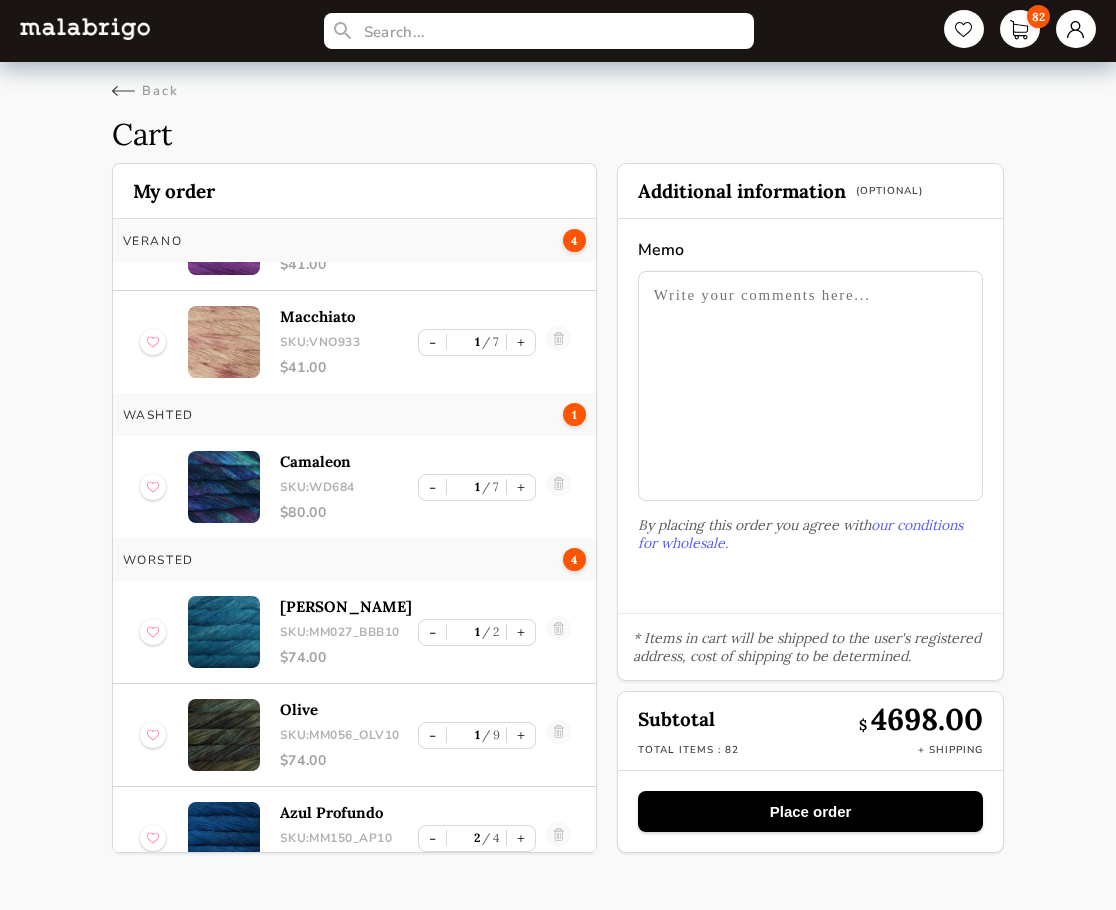 scroll, scrollTop: 5901, scrollLeft: 0, axis: vertical 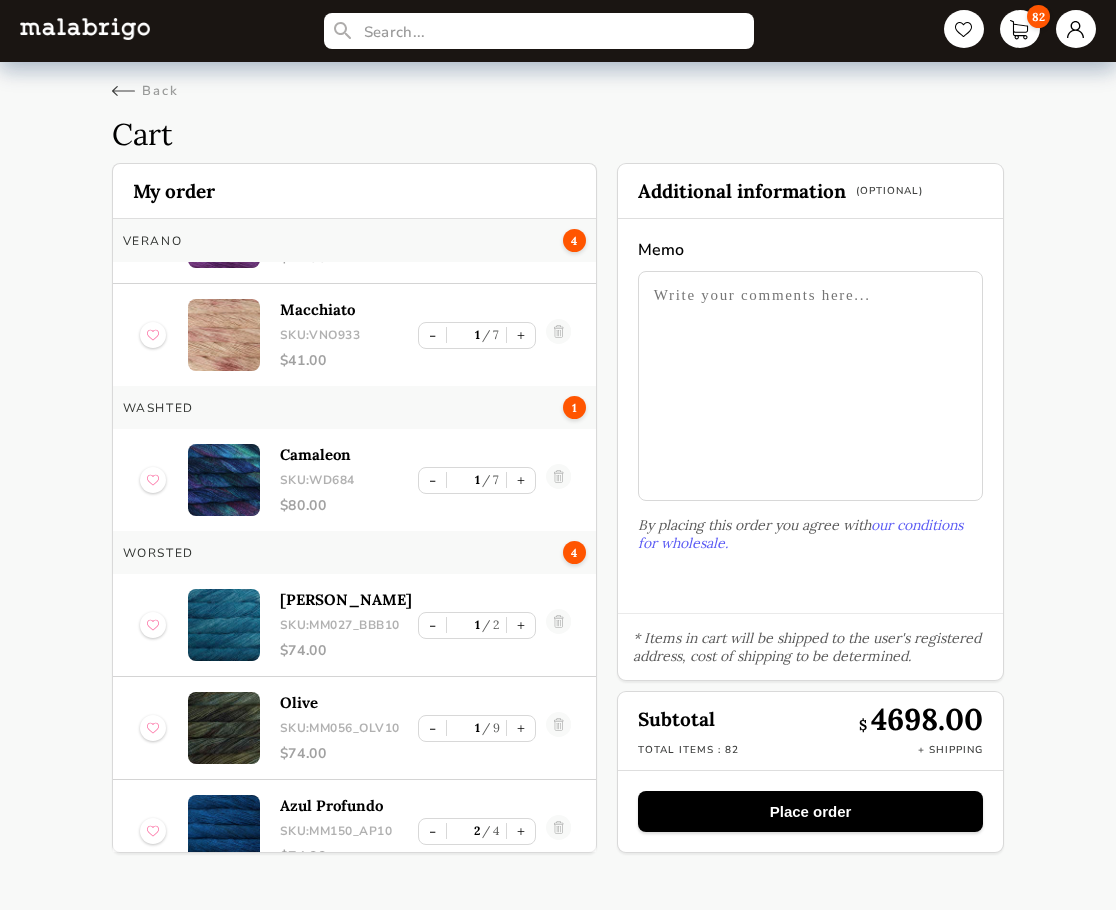 click on "Place order" at bounding box center [811, 811] 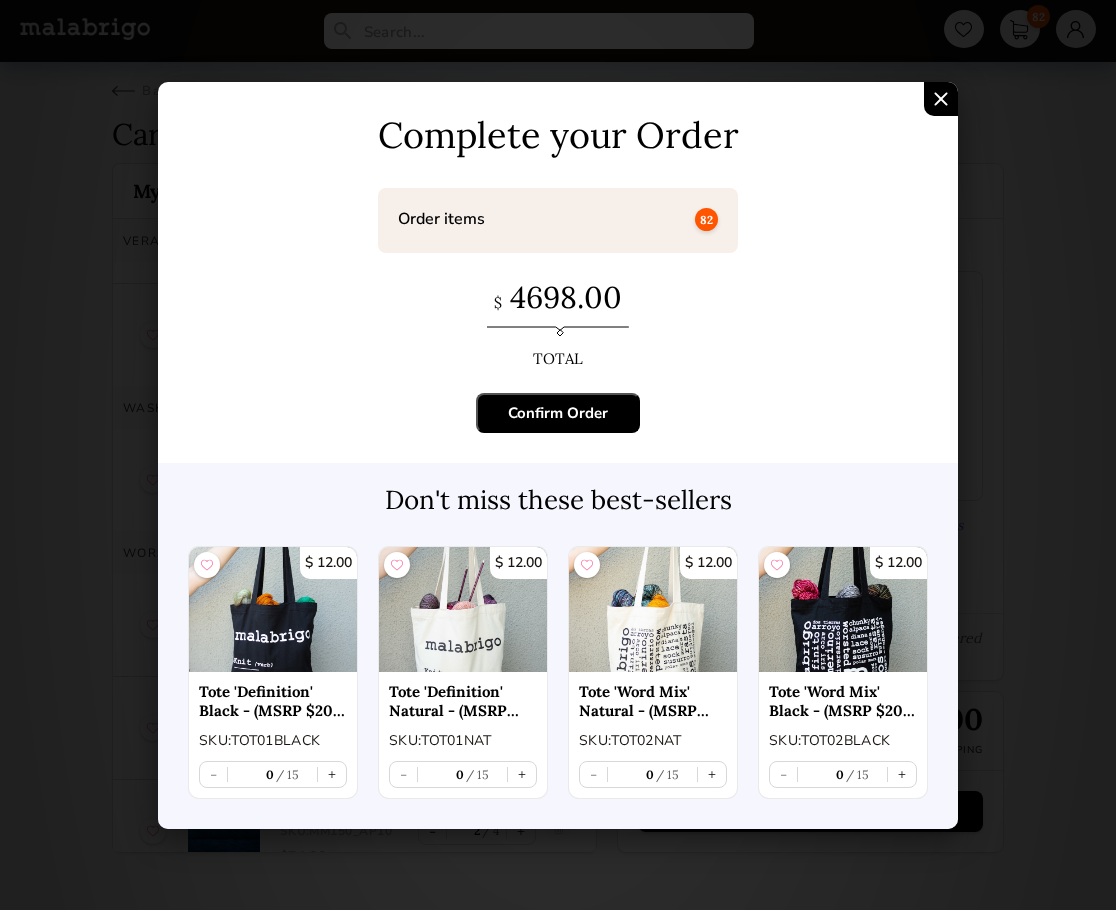 click on "Confirm Order" at bounding box center [558, 413] 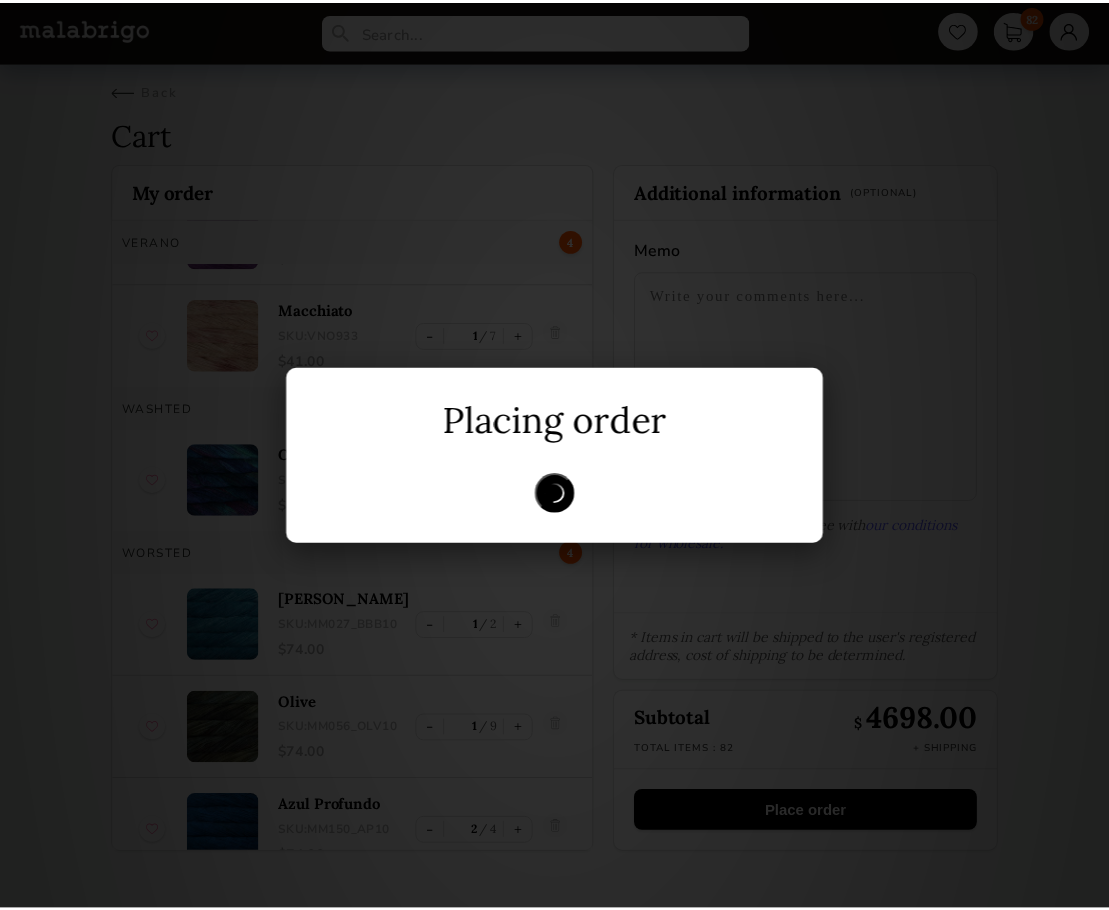 scroll, scrollTop: 0, scrollLeft: 0, axis: both 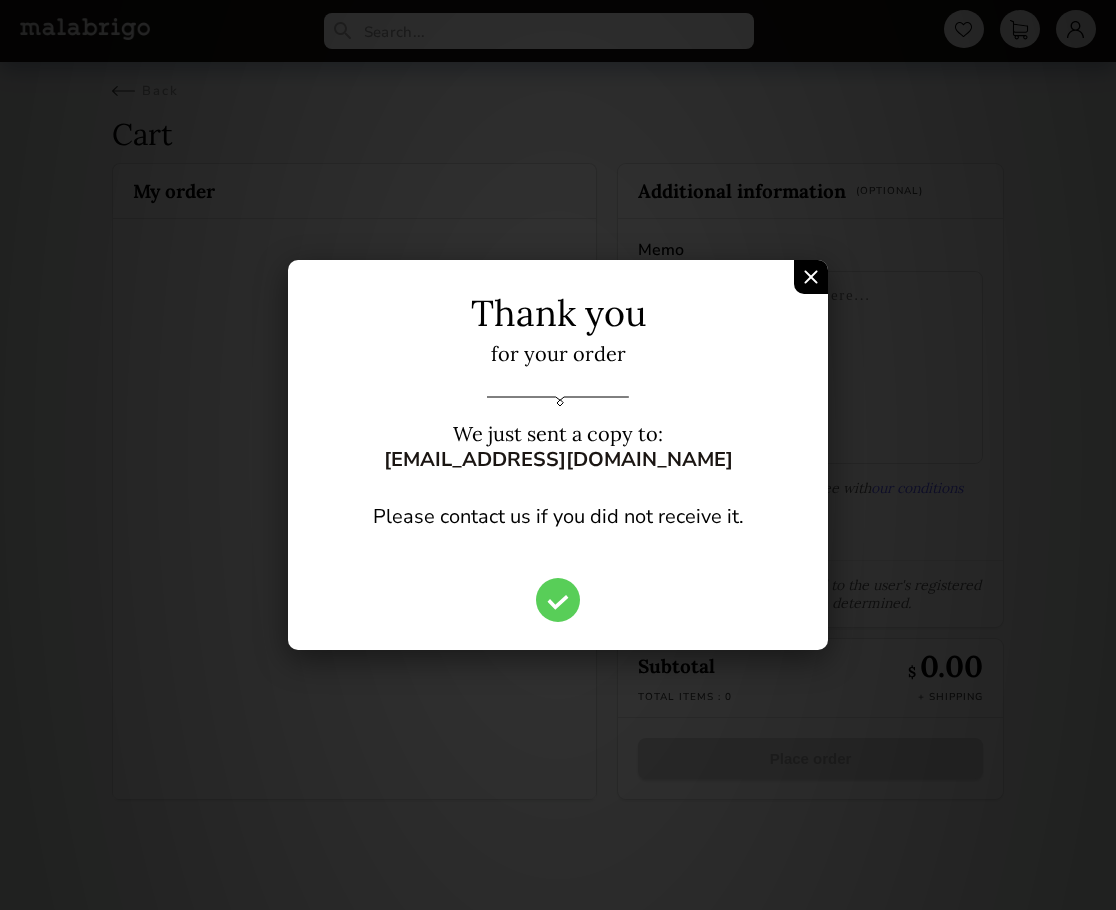 click on "Thank you for your order We just sent a copy to:  [EMAIL_ADDRESS][DOMAIN_NAME] Please contact us if you did not receive it." at bounding box center (558, 455) 